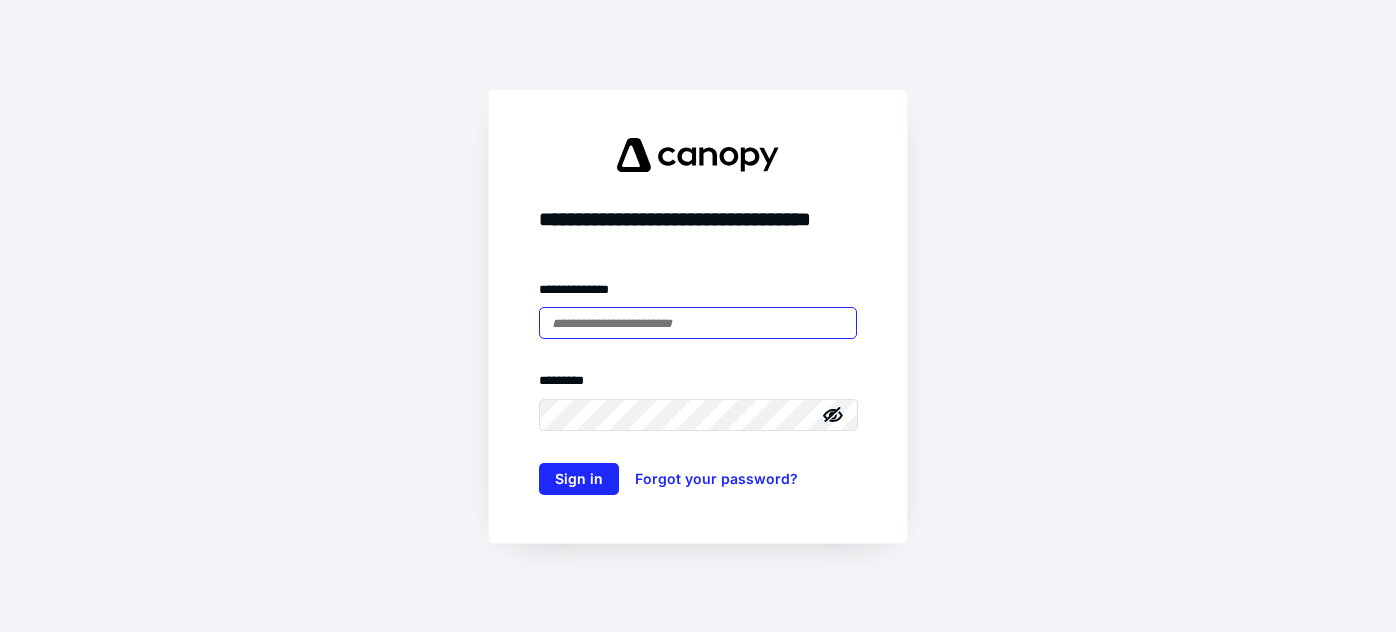 scroll, scrollTop: 0, scrollLeft: 0, axis: both 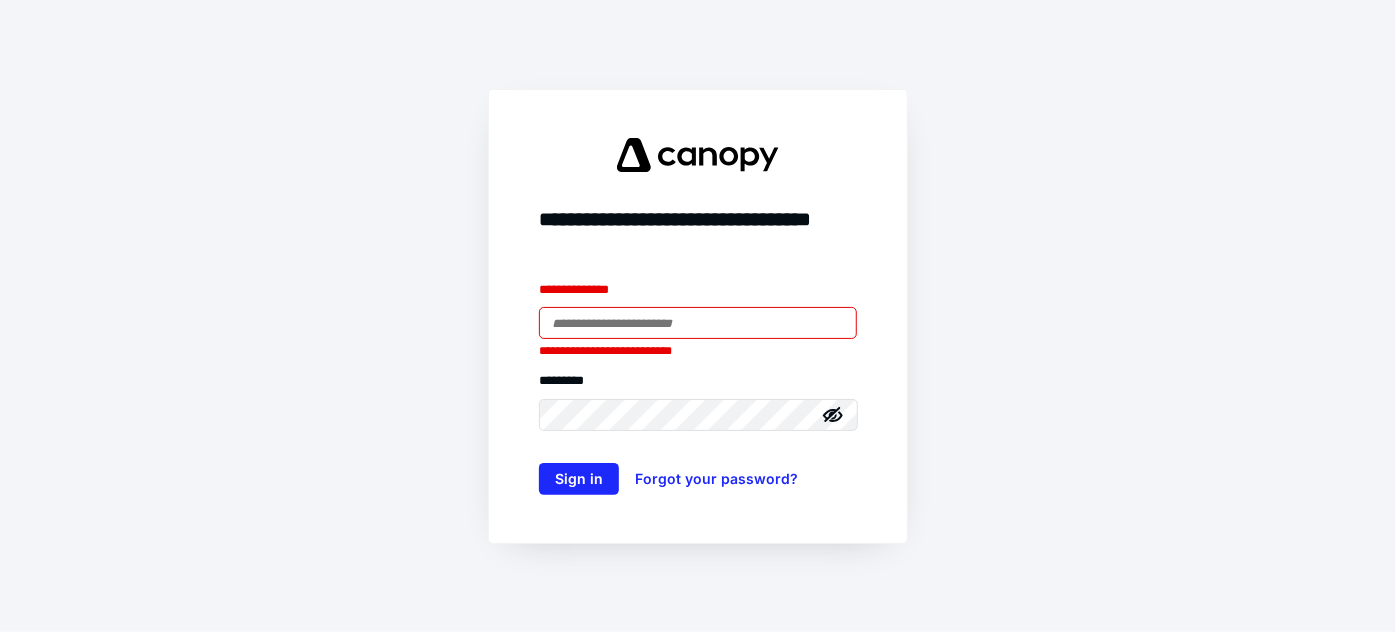 click at bounding box center [698, 323] 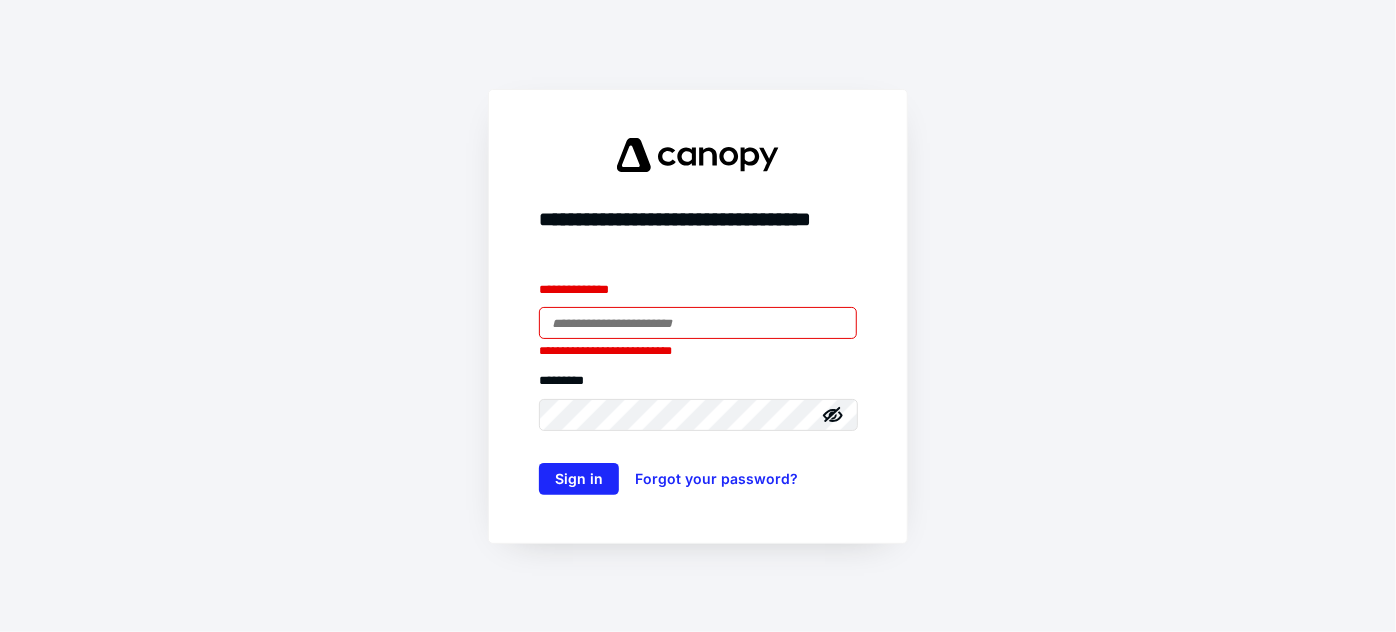 type on "**********" 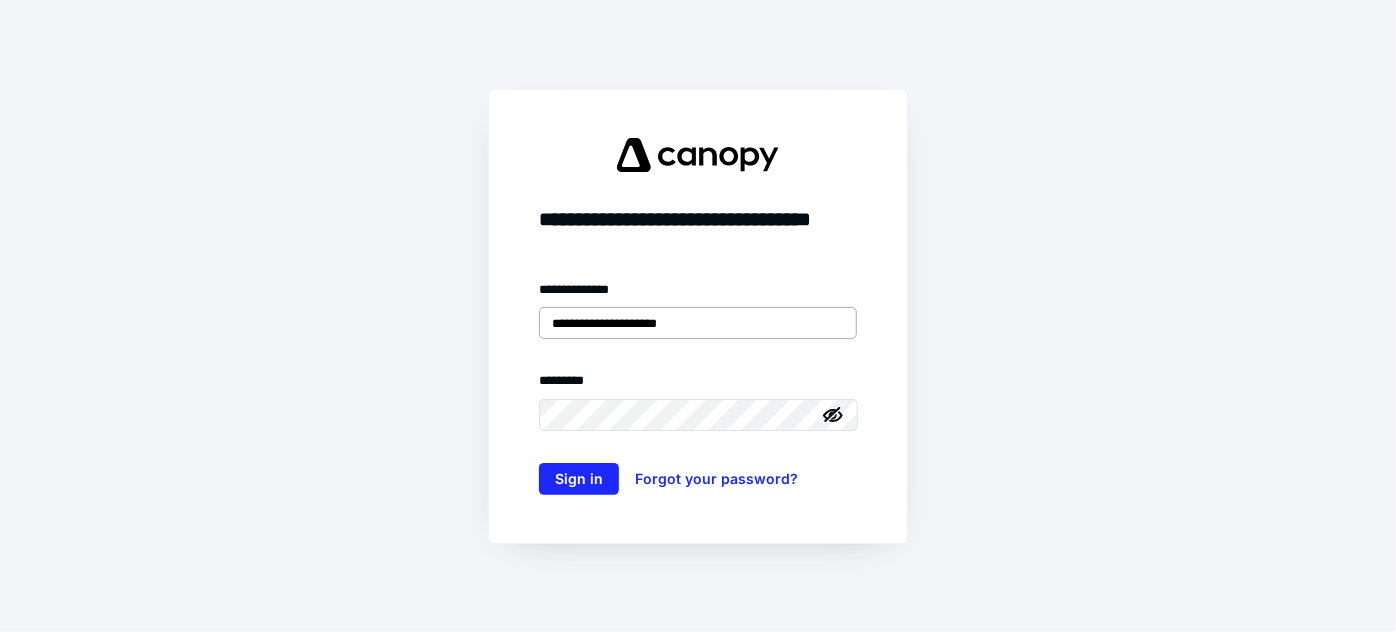 click on "Sign in" at bounding box center (579, 479) 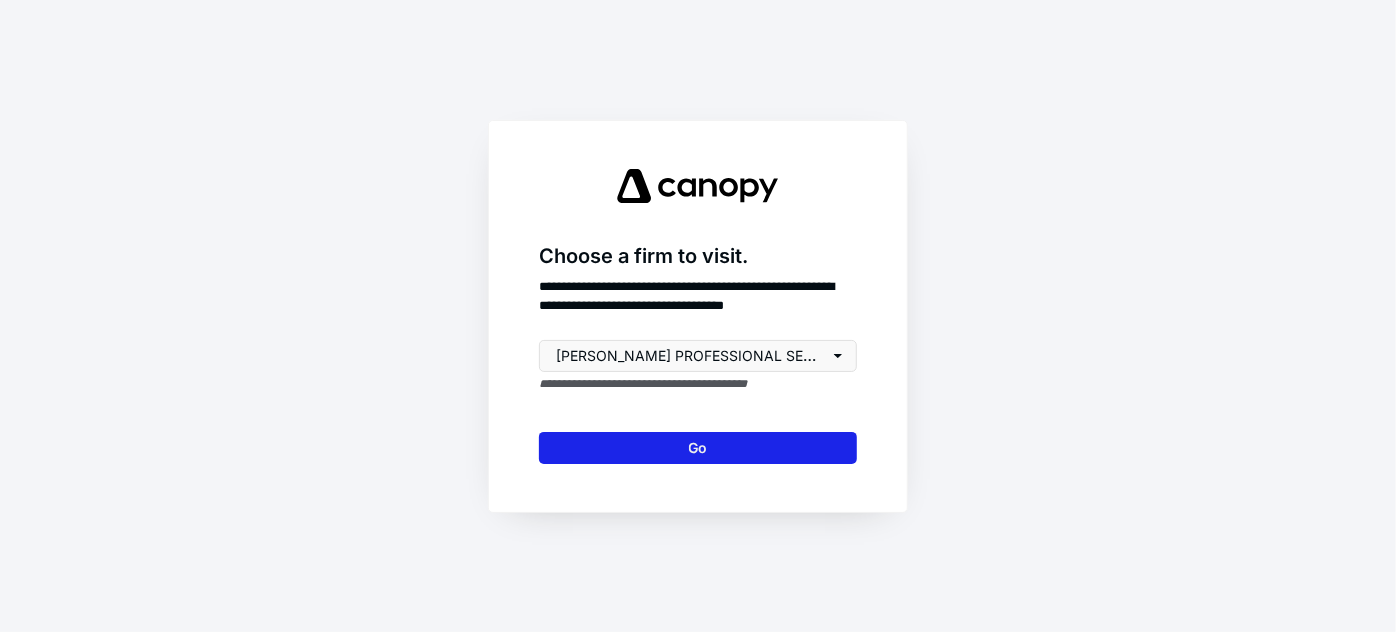 click on "Go" at bounding box center [698, 448] 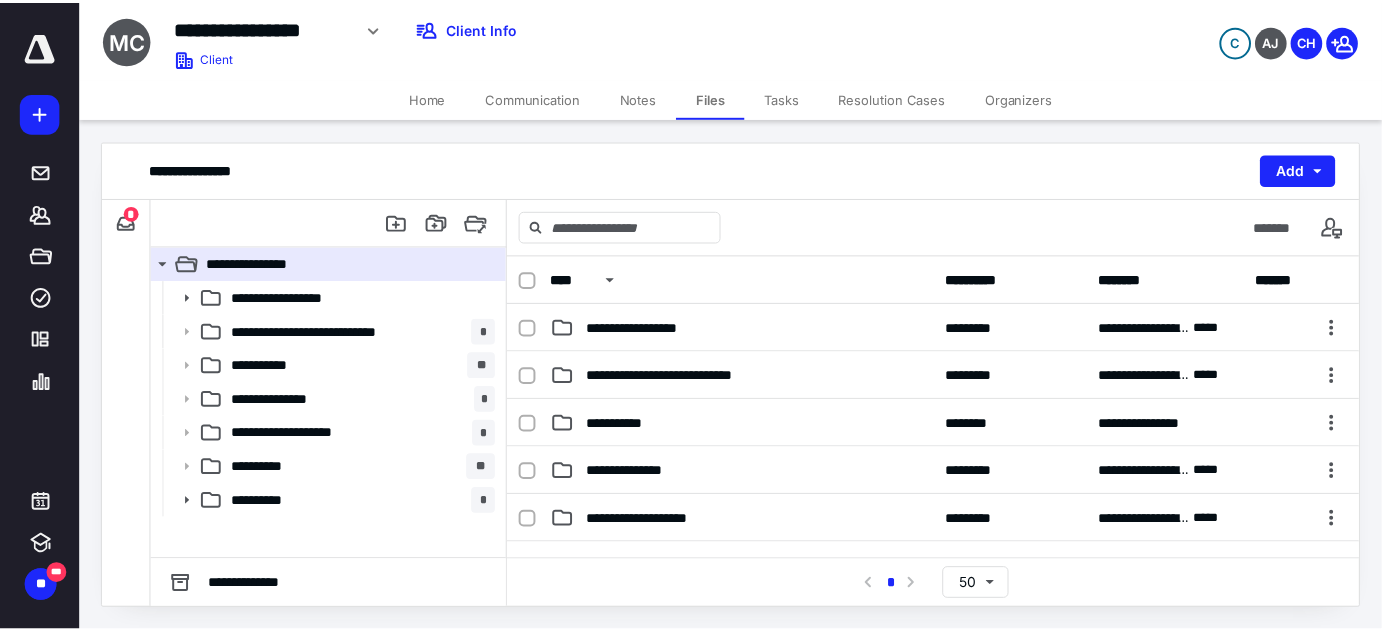 scroll, scrollTop: 0, scrollLeft: 0, axis: both 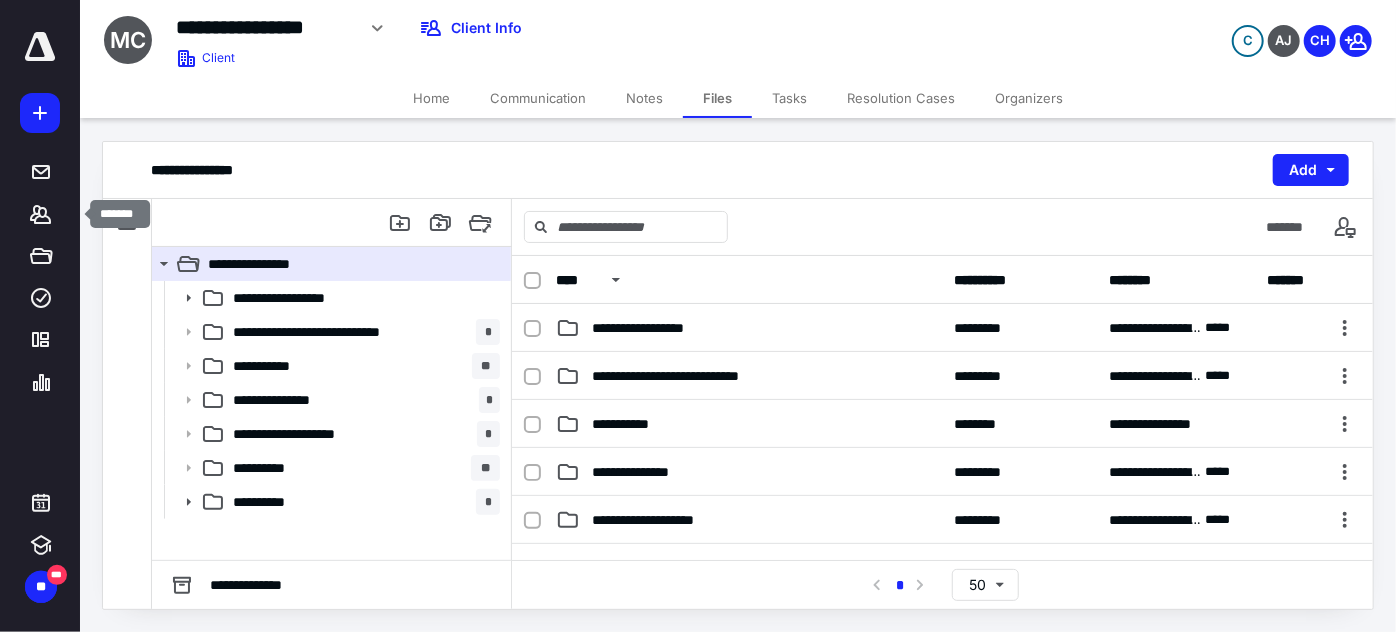 drag, startPoint x: 45, startPoint y: 208, endPoint x: 245, endPoint y: 55, distance: 251.81143 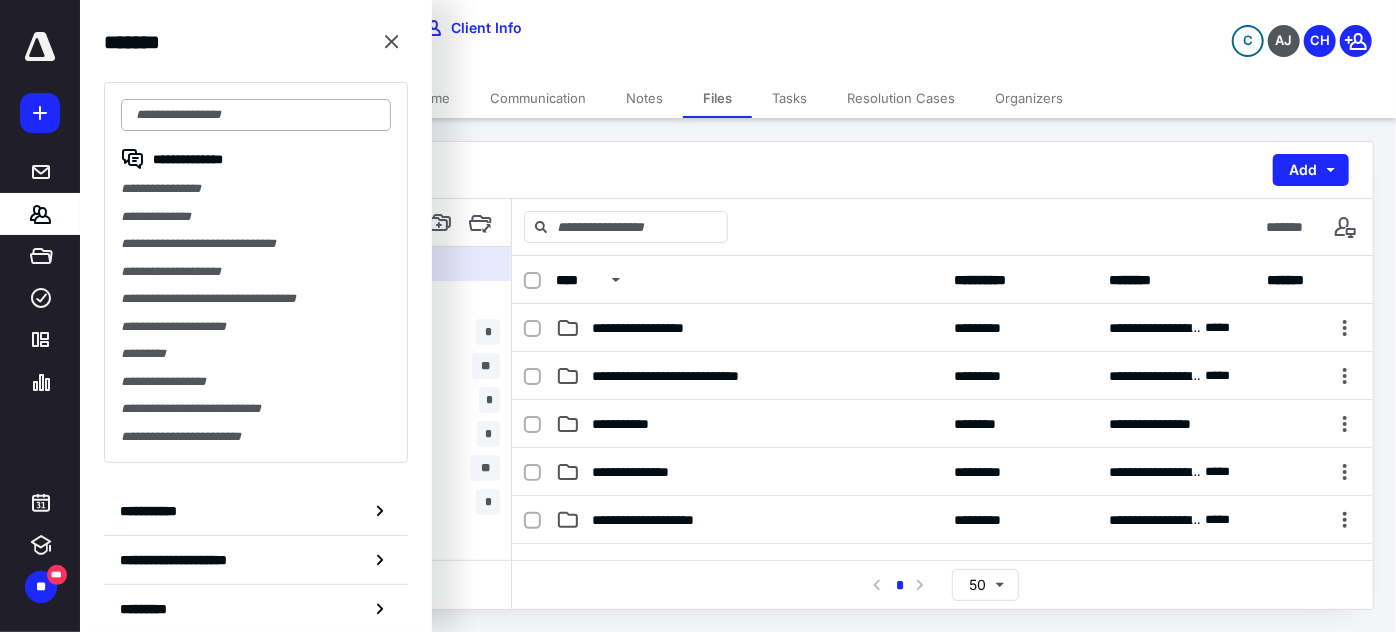 click at bounding box center (256, 115) 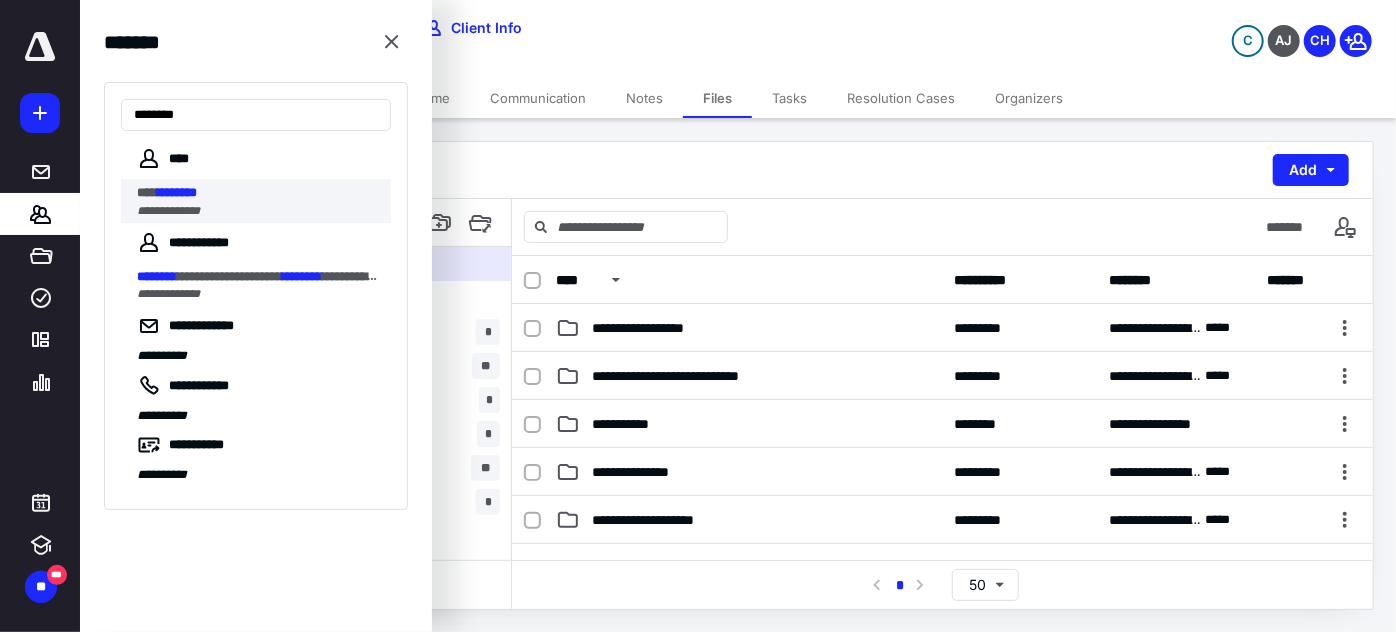 type on "********" 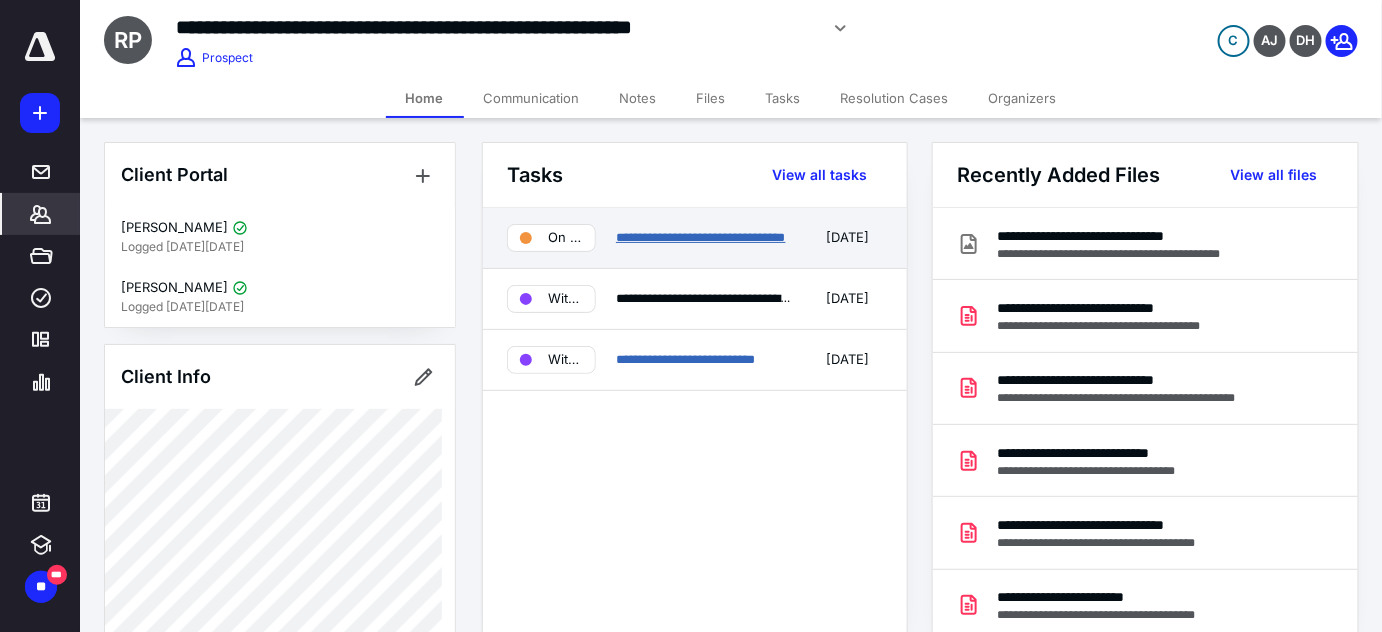 click on "**********" at bounding box center (701, 237) 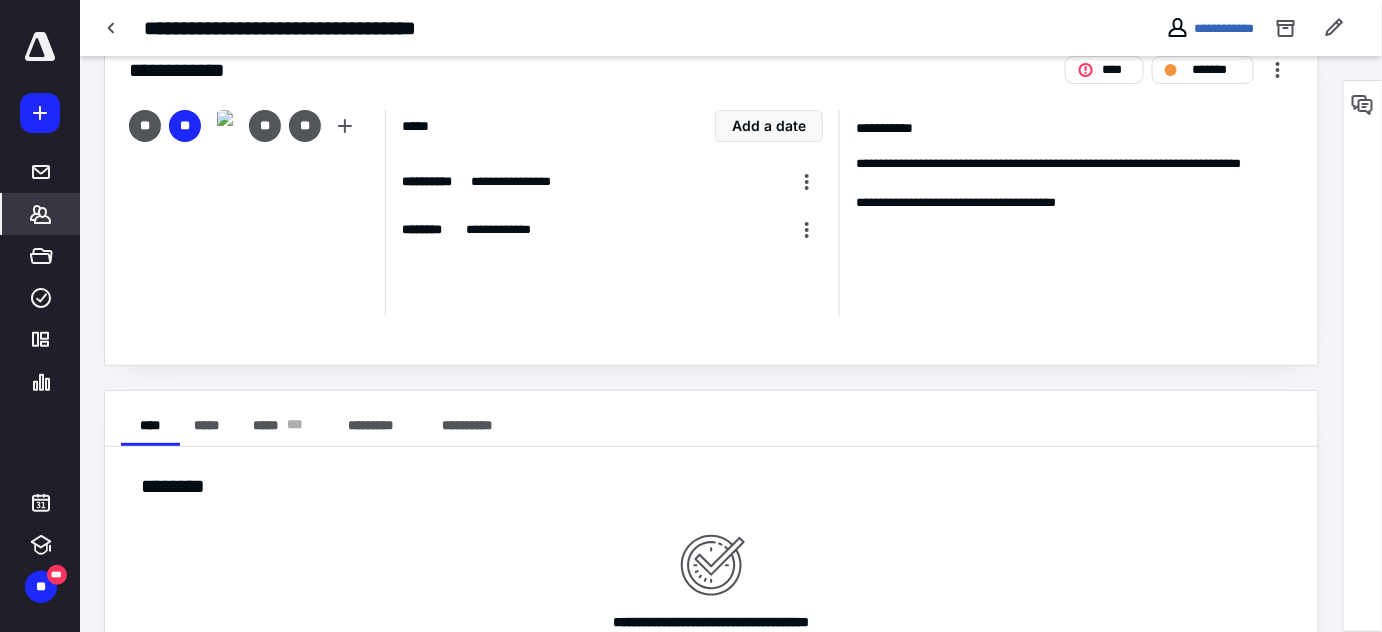 scroll, scrollTop: 0, scrollLeft: 0, axis: both 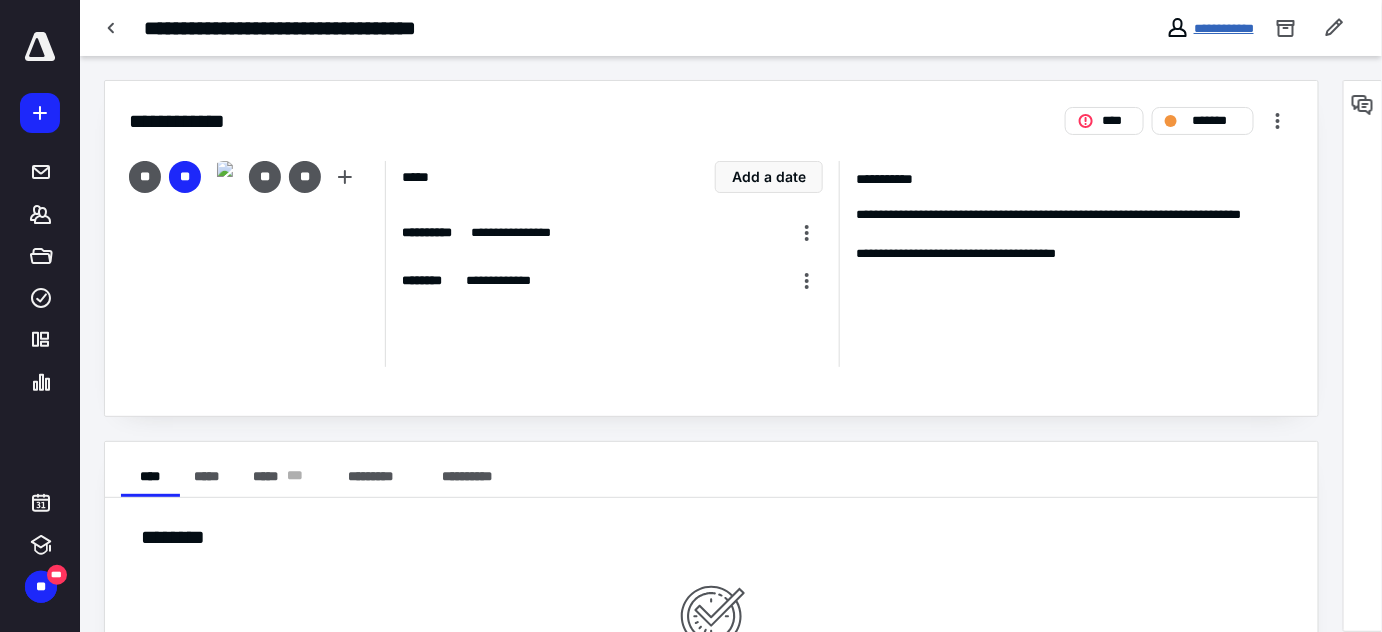 click on "**********" at bounding box center (1224, 28) 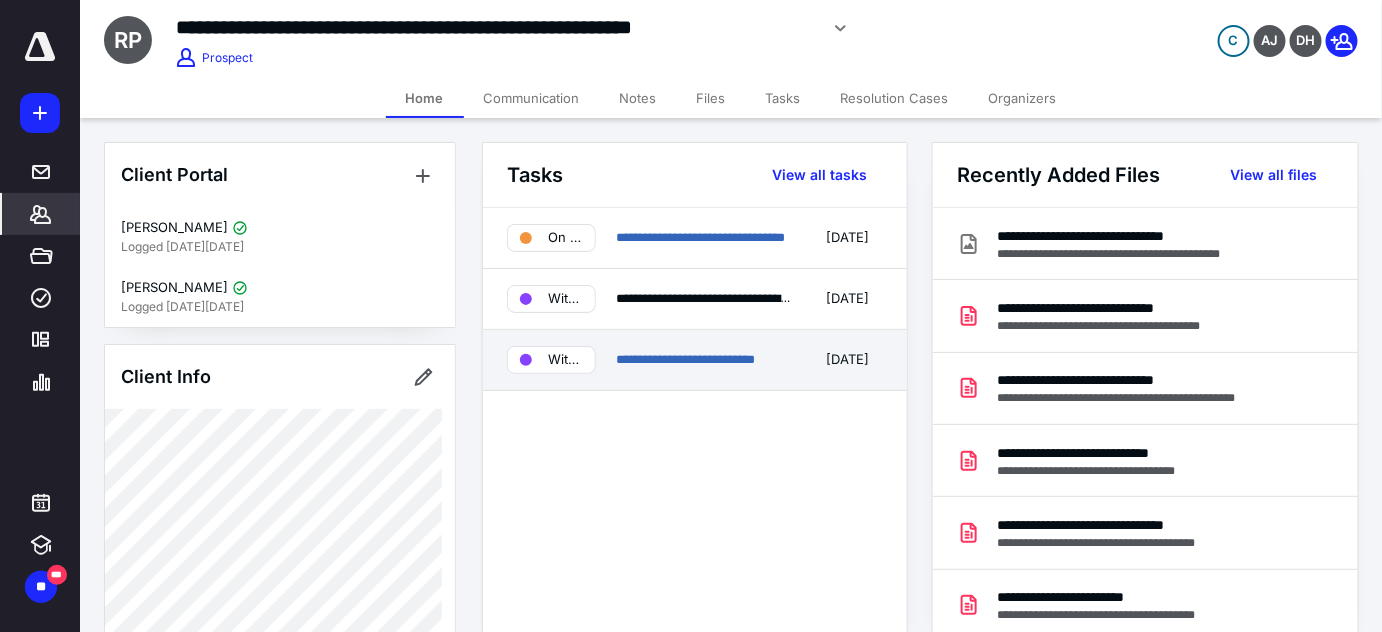 click on "**********" at bounding box center (705, 360) 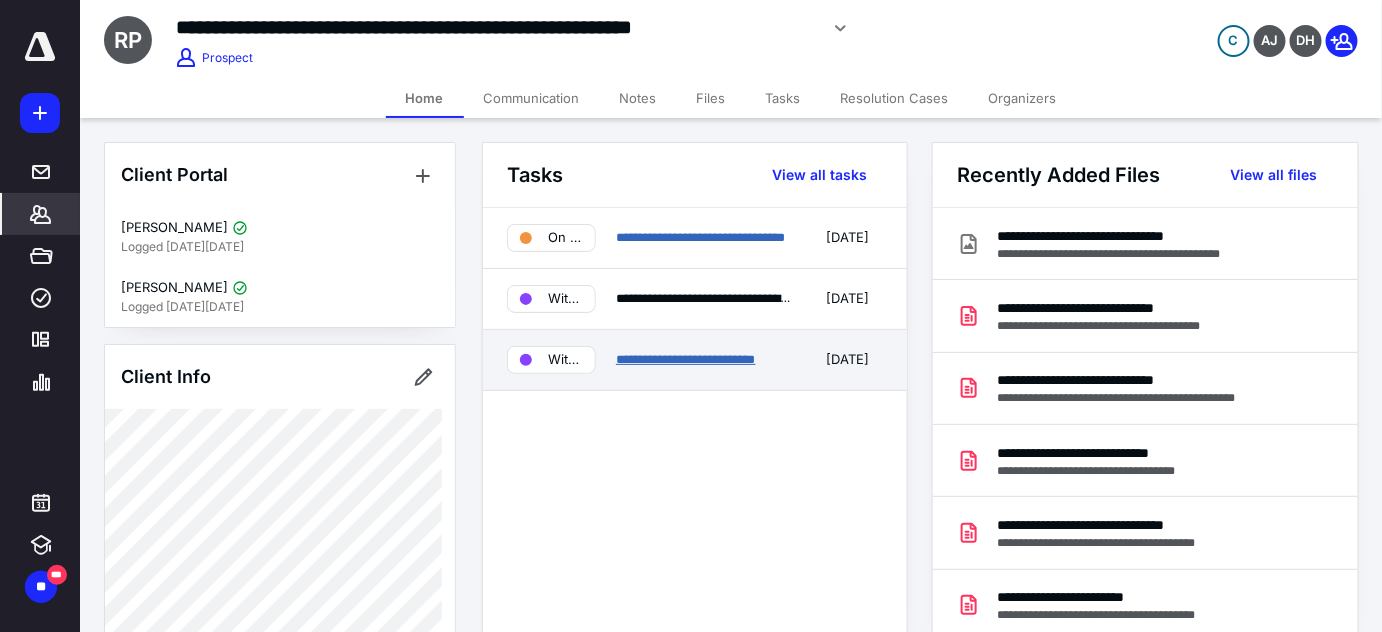 click on "**********" at bounding box center [686, 359] 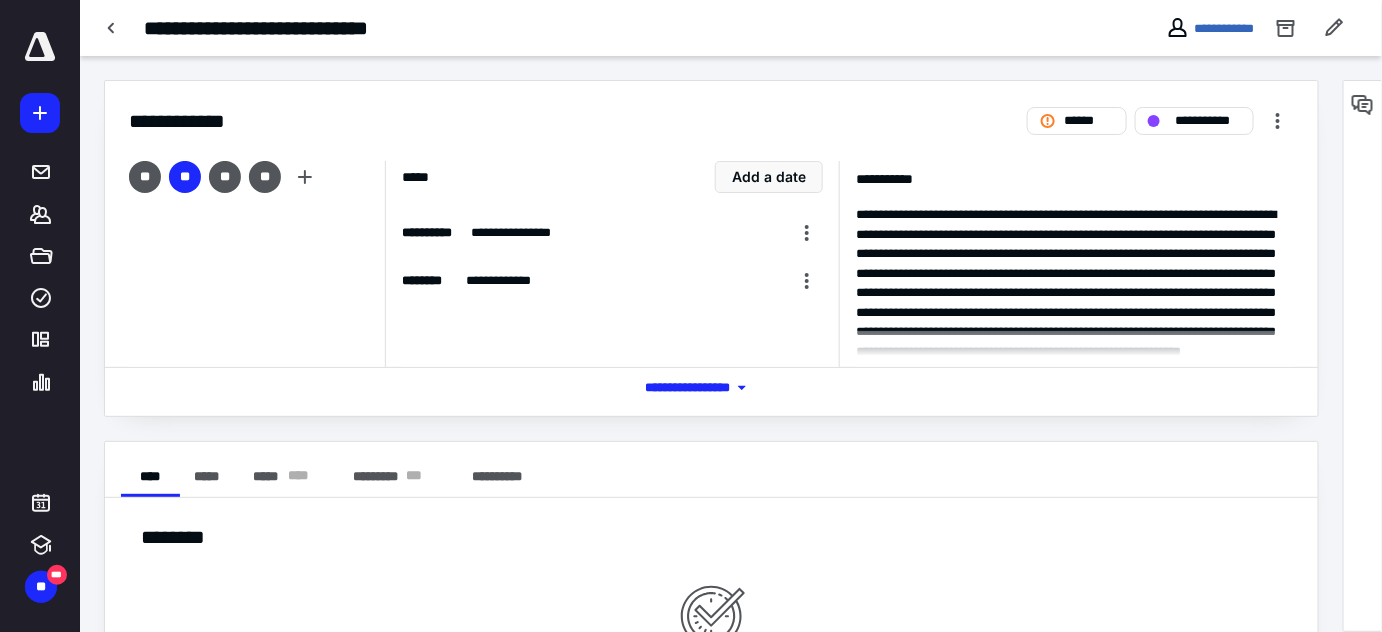 click on "*** **** *******" at bounding box center [711, 388] 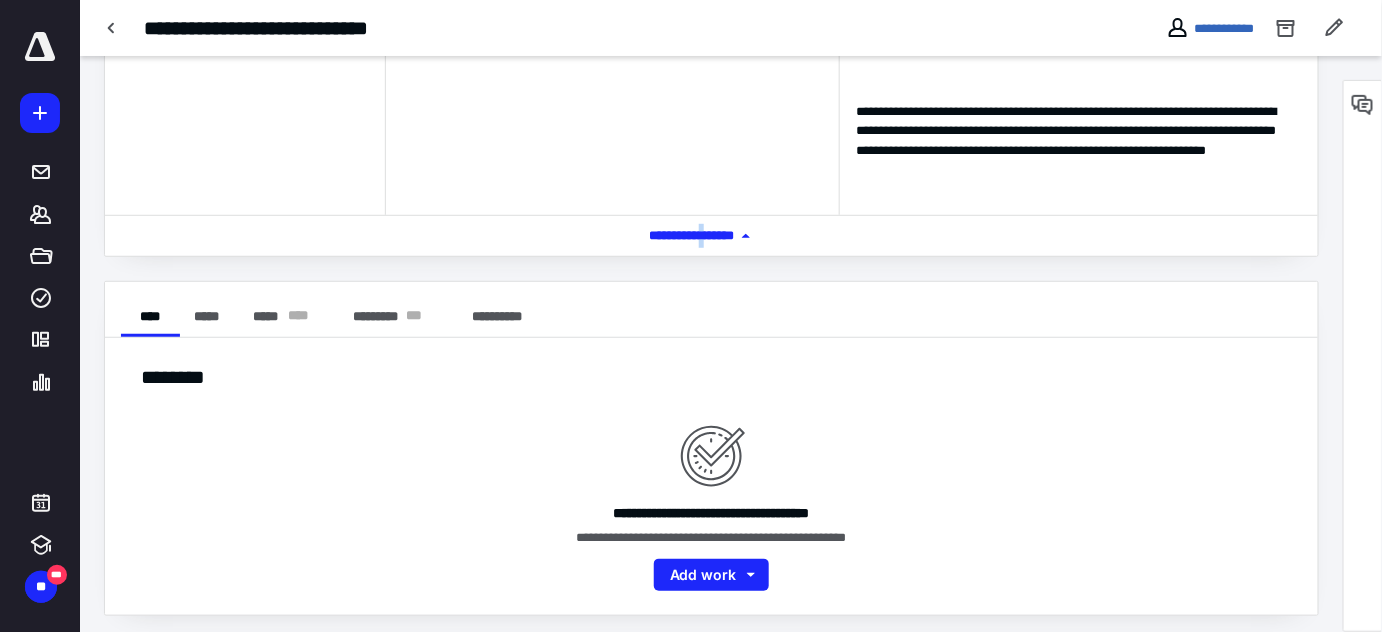 scroll, scrollTop: 323, scrollLeft: 0, axis: vertical 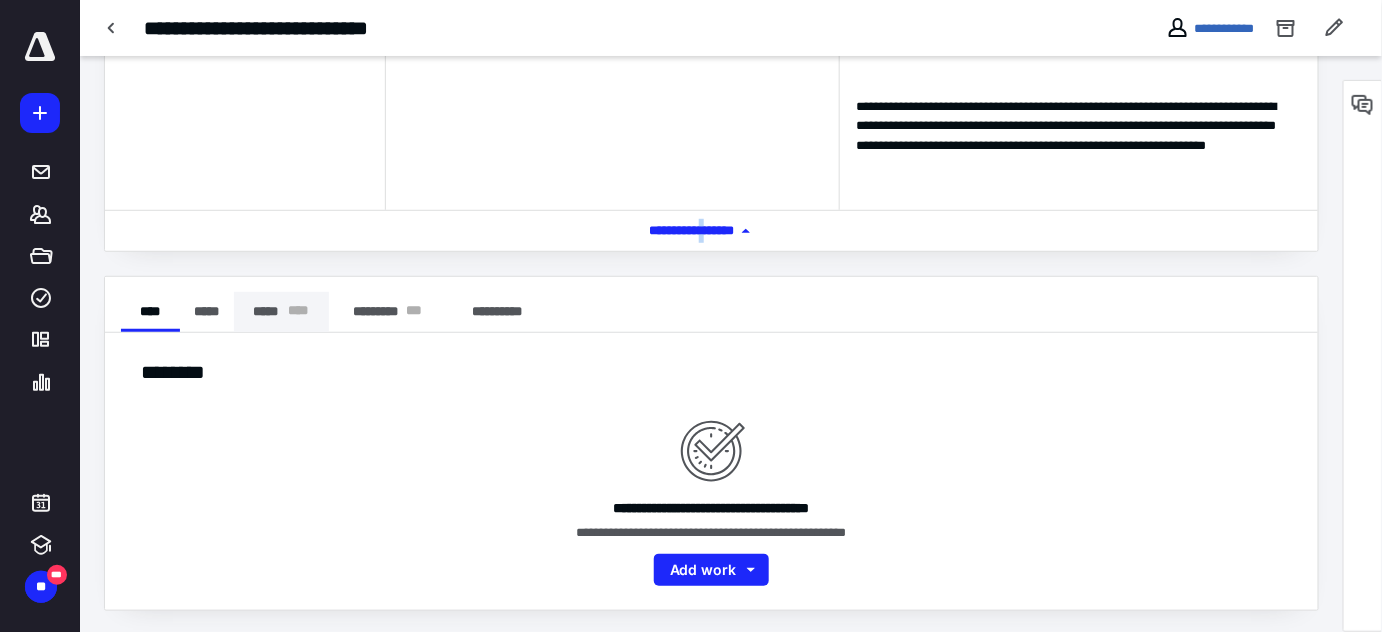 click on "* ** *" at bounding box center (298, 312) 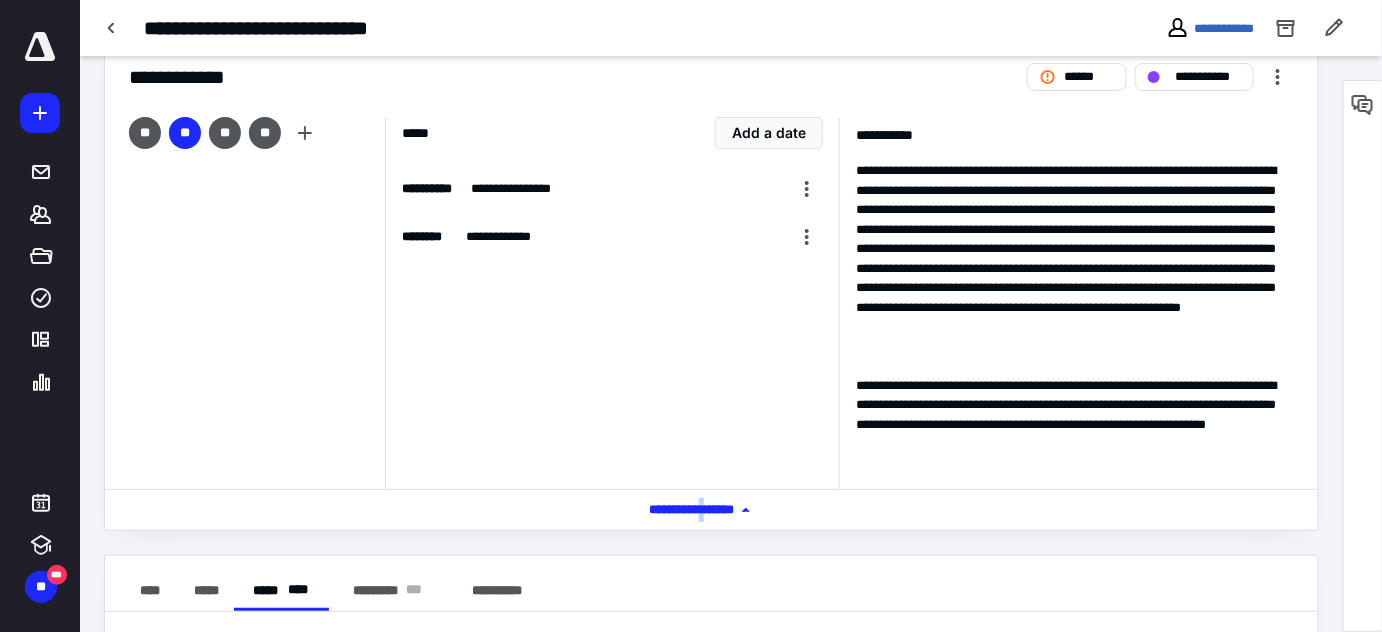 scroll, scrollTop: 0, scrollLeft: 0, axis: both 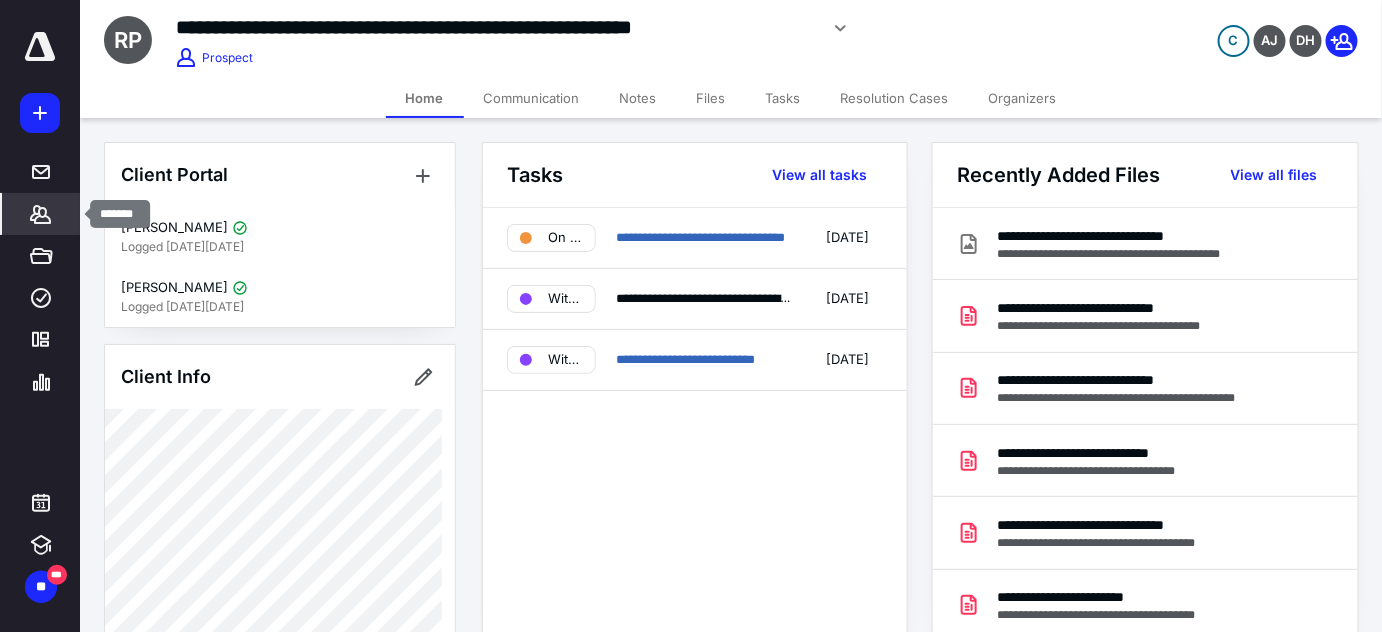 click 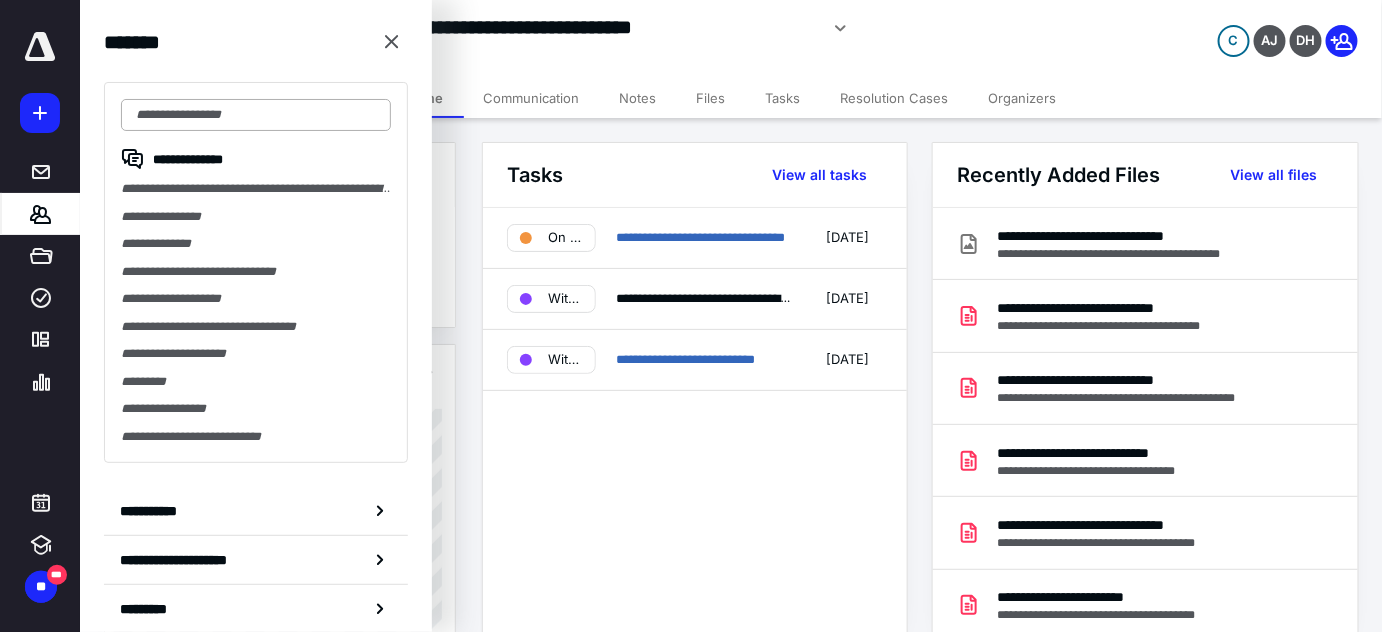 click at bounding box center (256, 115) 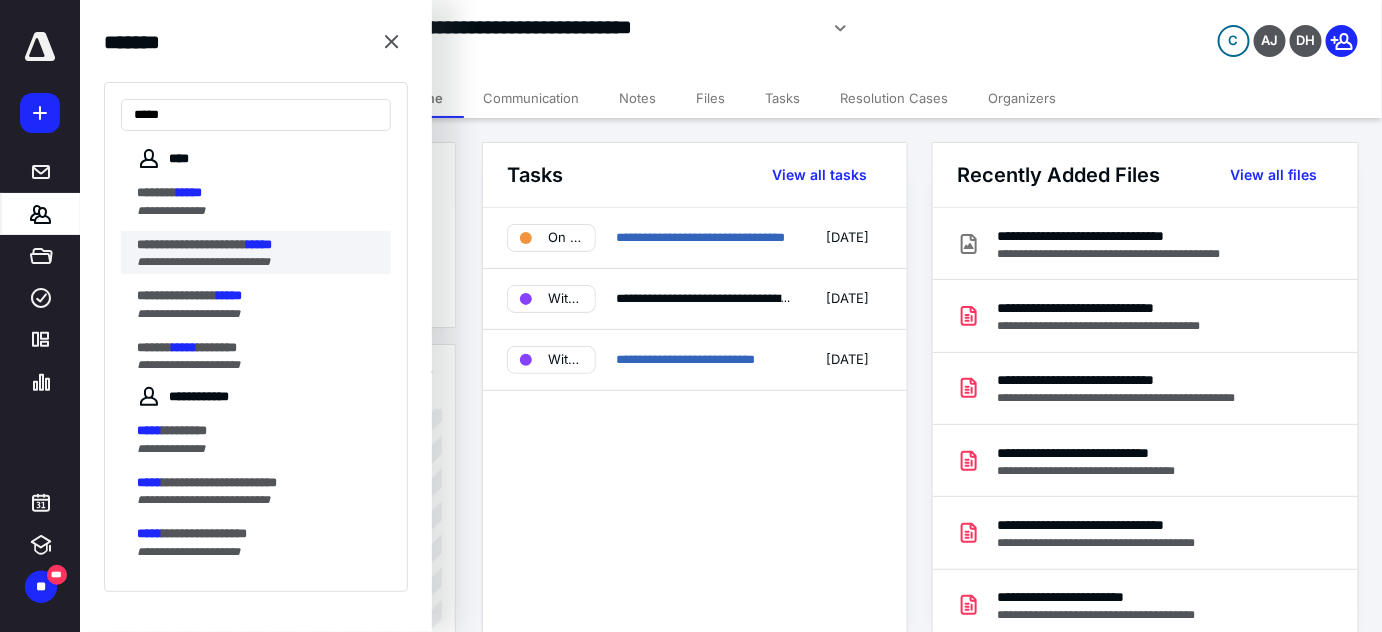 type on "*****" 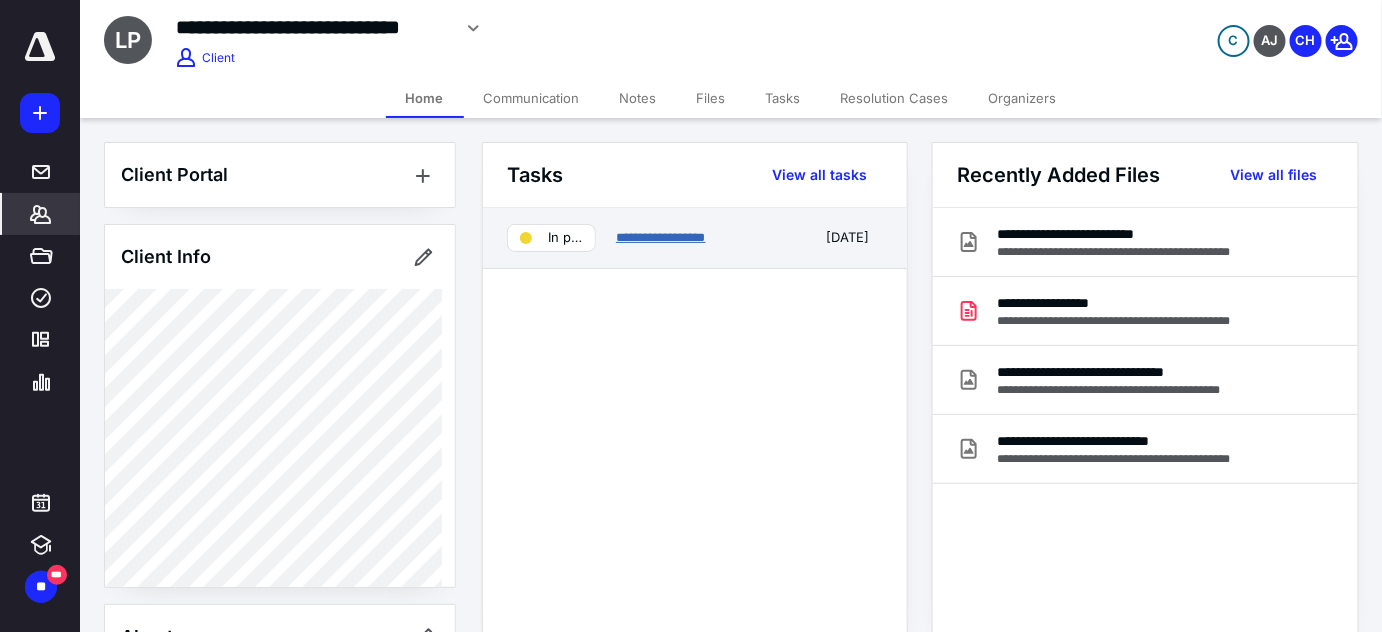 click on "**********" at bounding box center (661, 237) 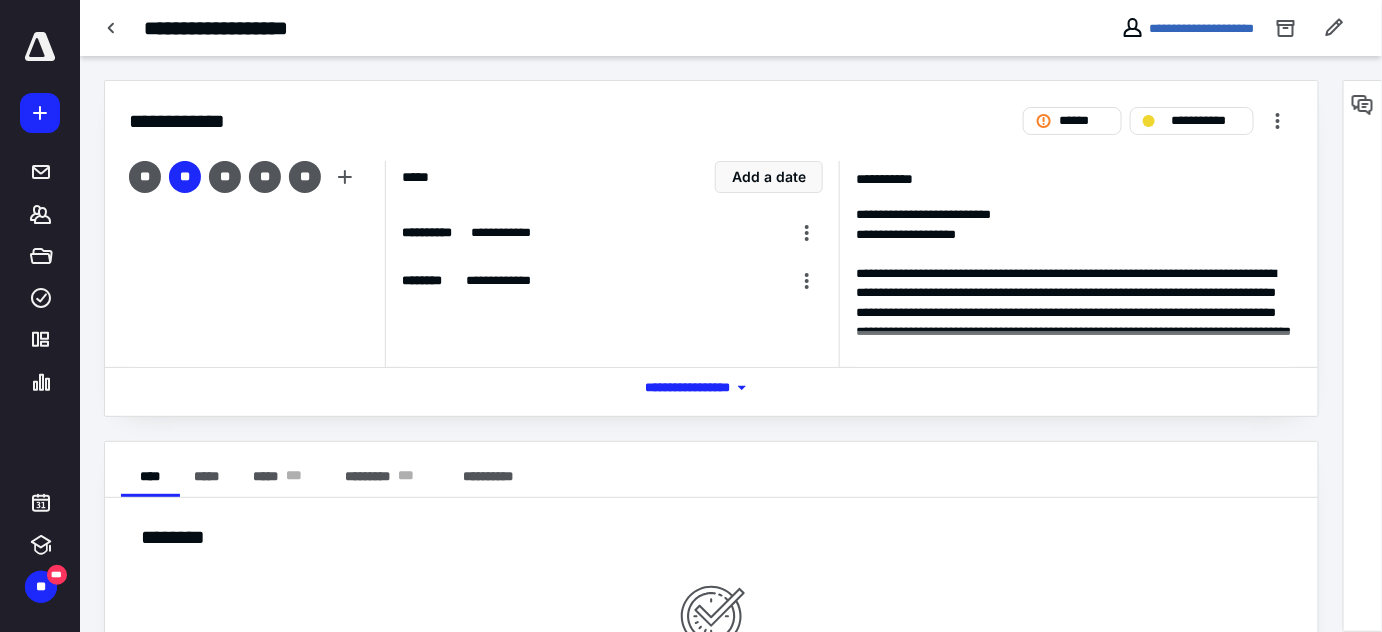 click on "*** **** *******" at bounding box center (711, 388) 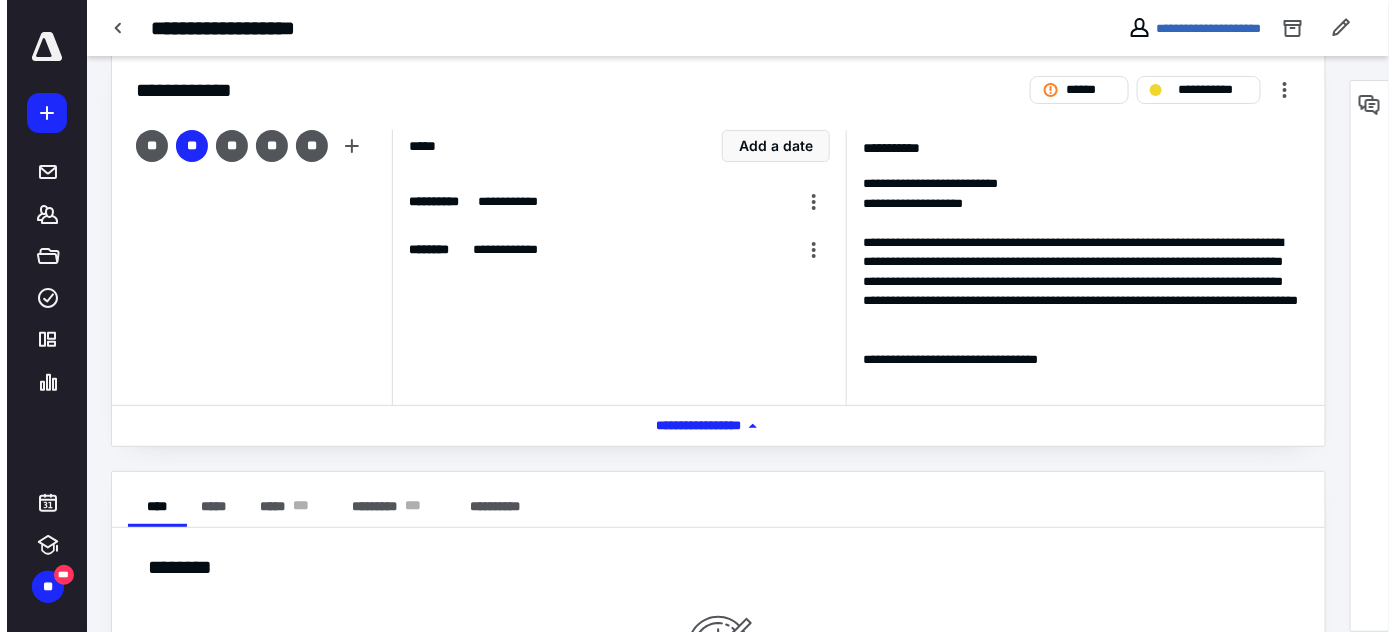 scroll, scrollTop: 0, scrollLeft: 0, axis: both 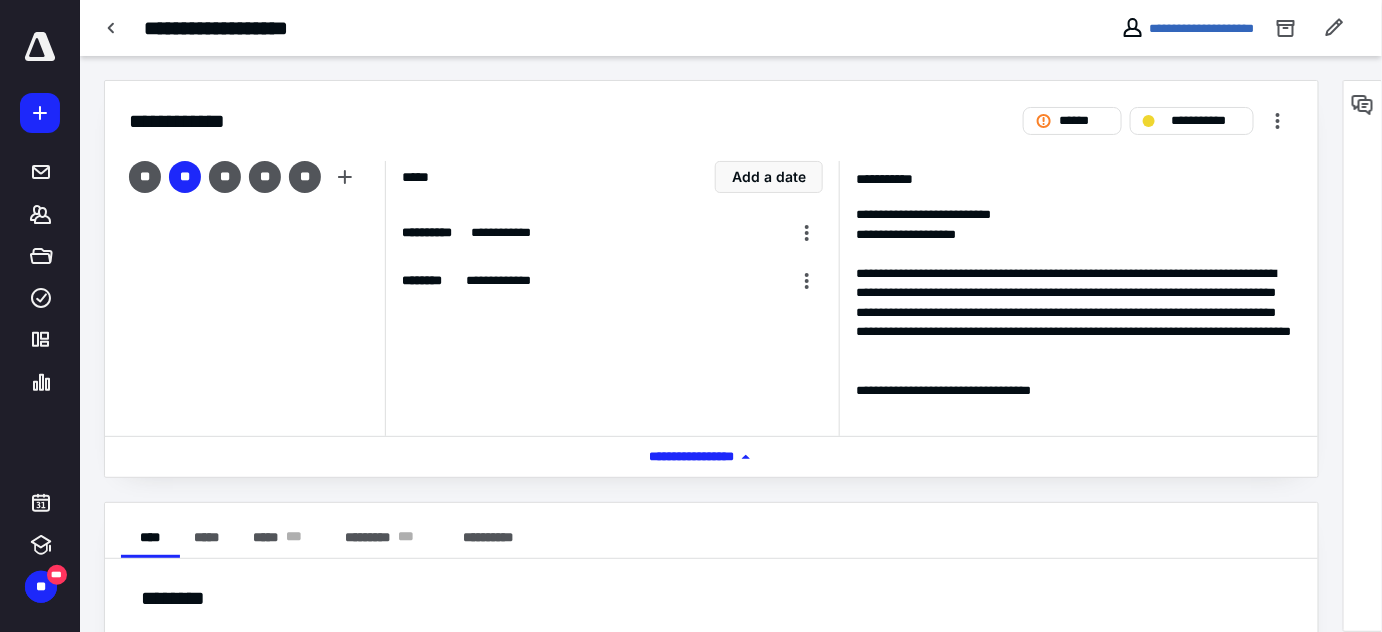 drag, startPoint x: 29, startPoint y: 208, endPoint x: 250, endPoint y: 116, distance: 239.38463 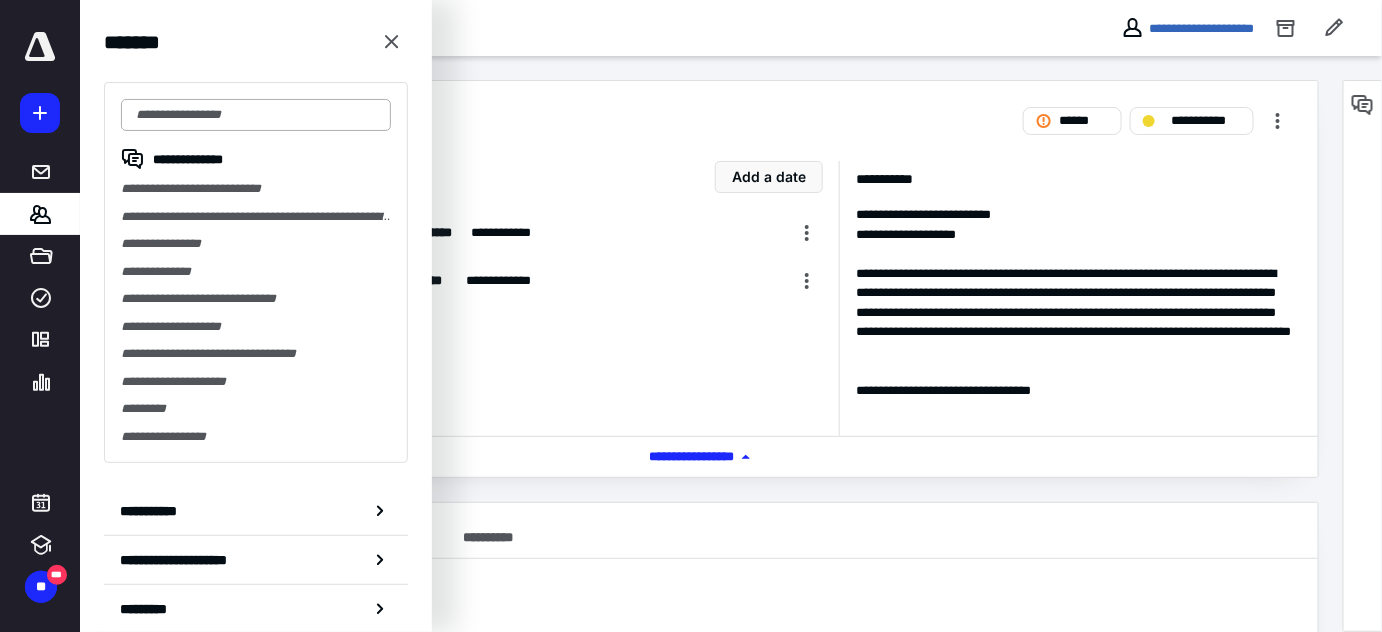 click at bounding box center (256, 115) 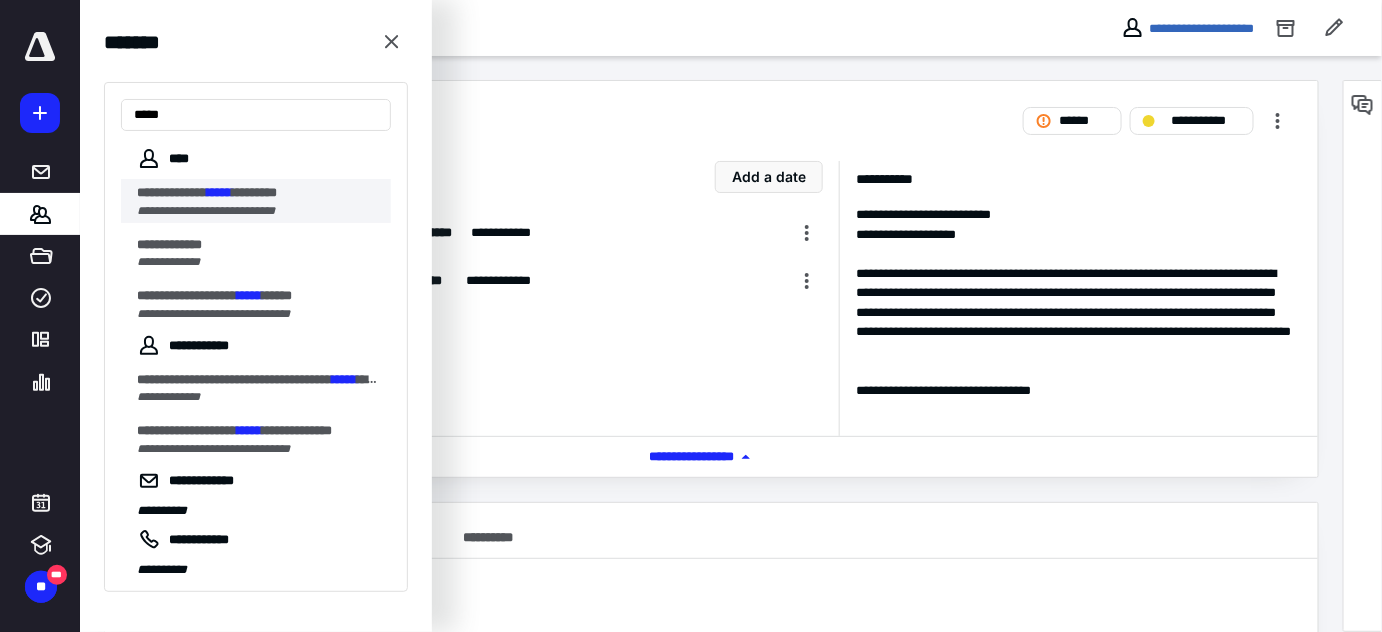 type on "*****" 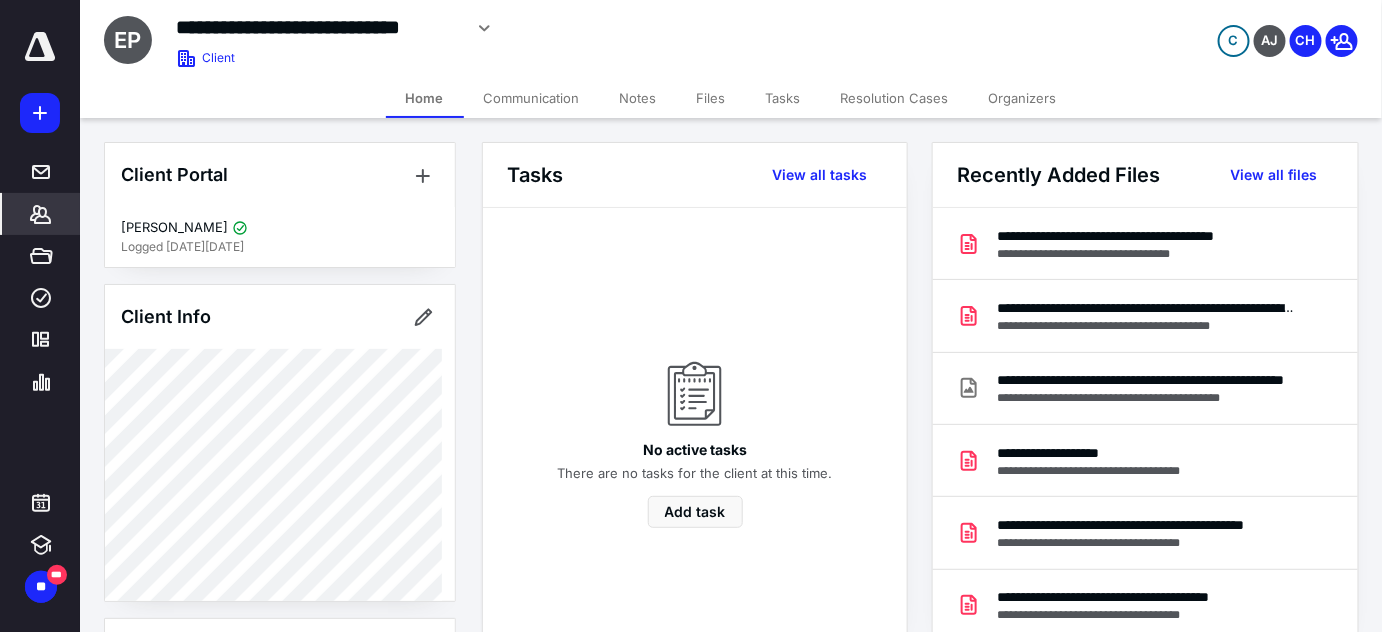 click on "Files" at bounding box center [711, 98] 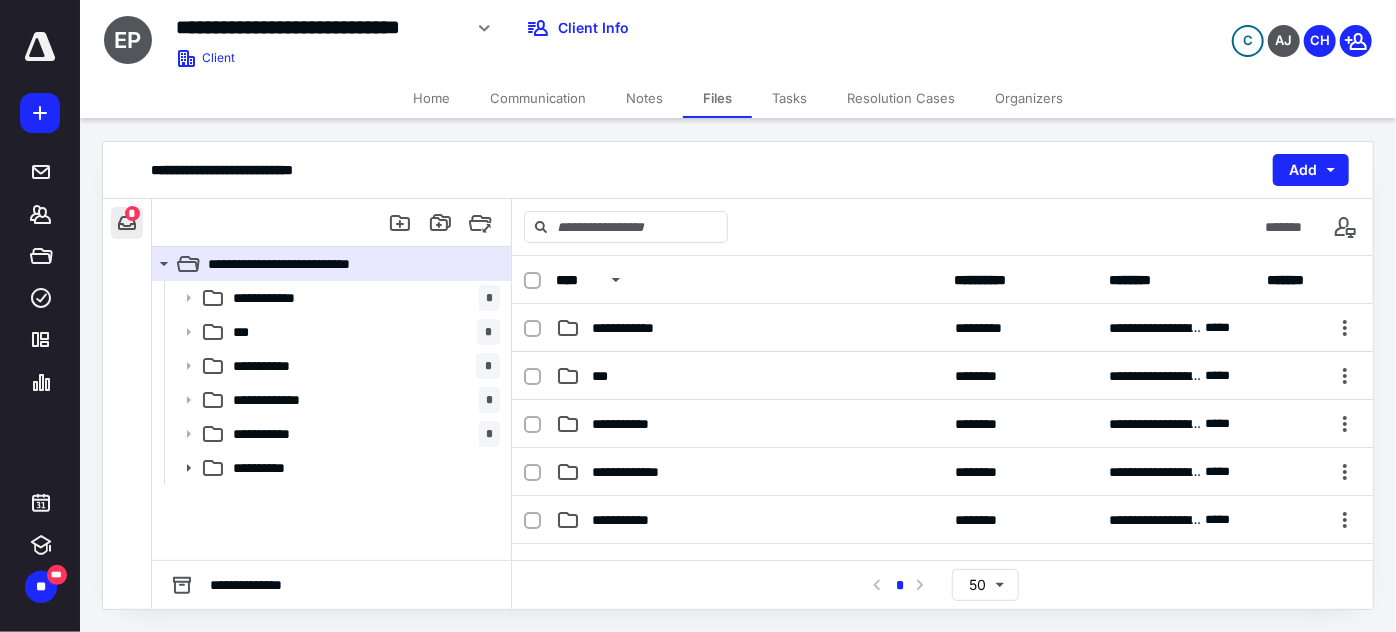 click at bounding box center (127, 223) 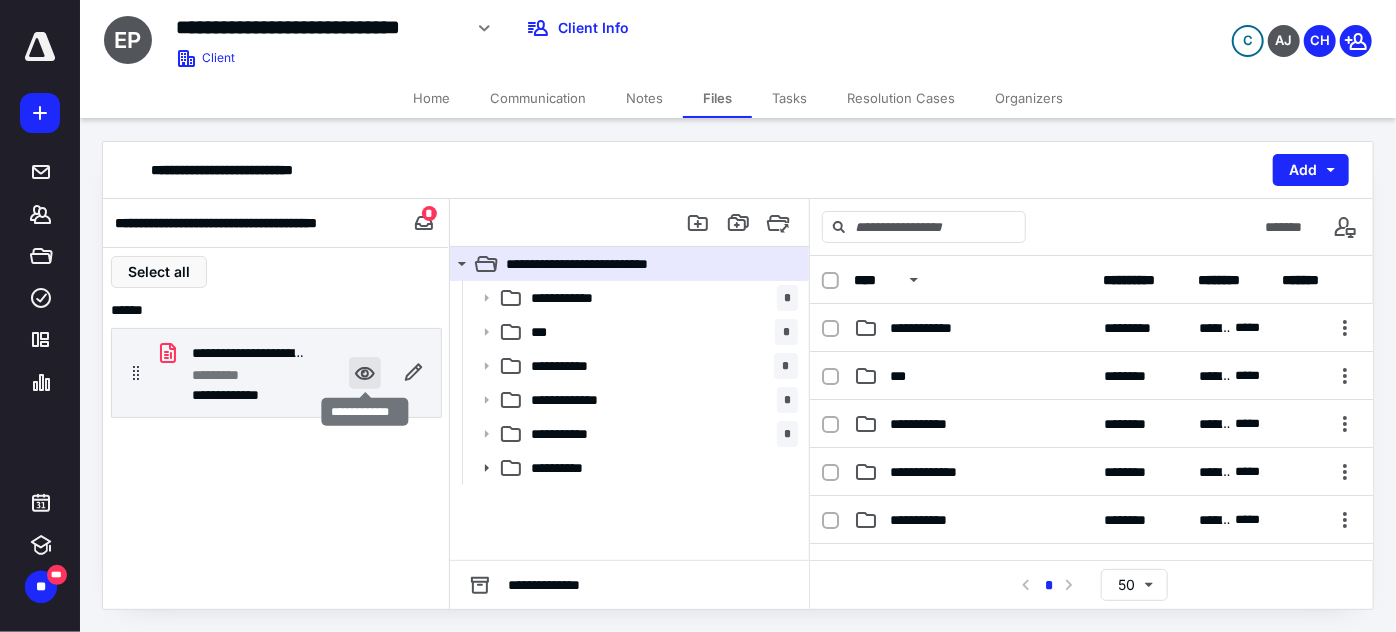 click at bounding box center (365, 373) 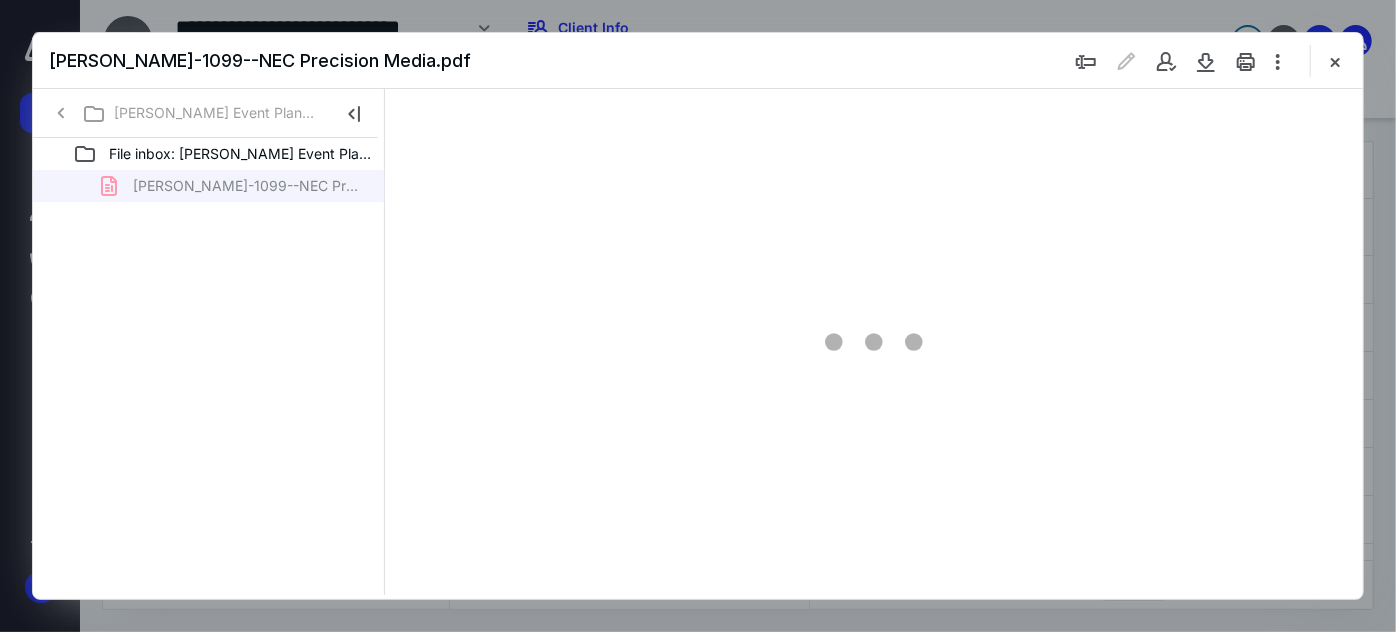 scroll, scrollTop: 0, scrollLeft: 0, axis: both 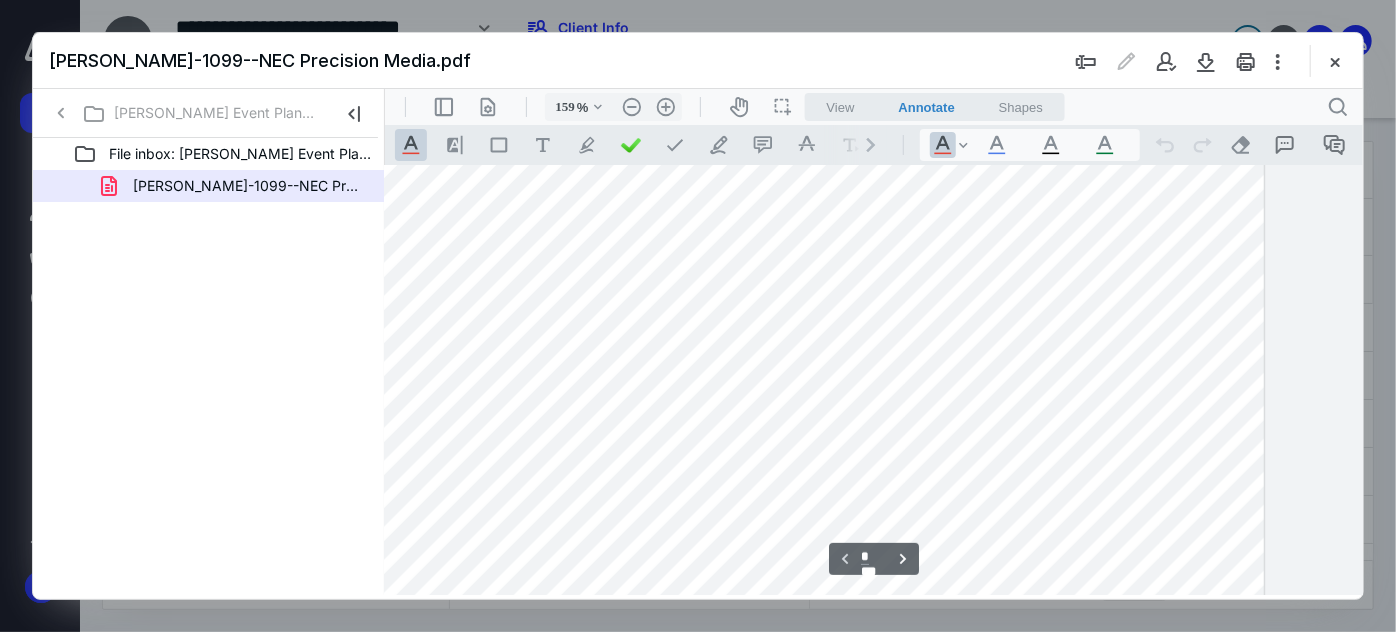 type on "109" 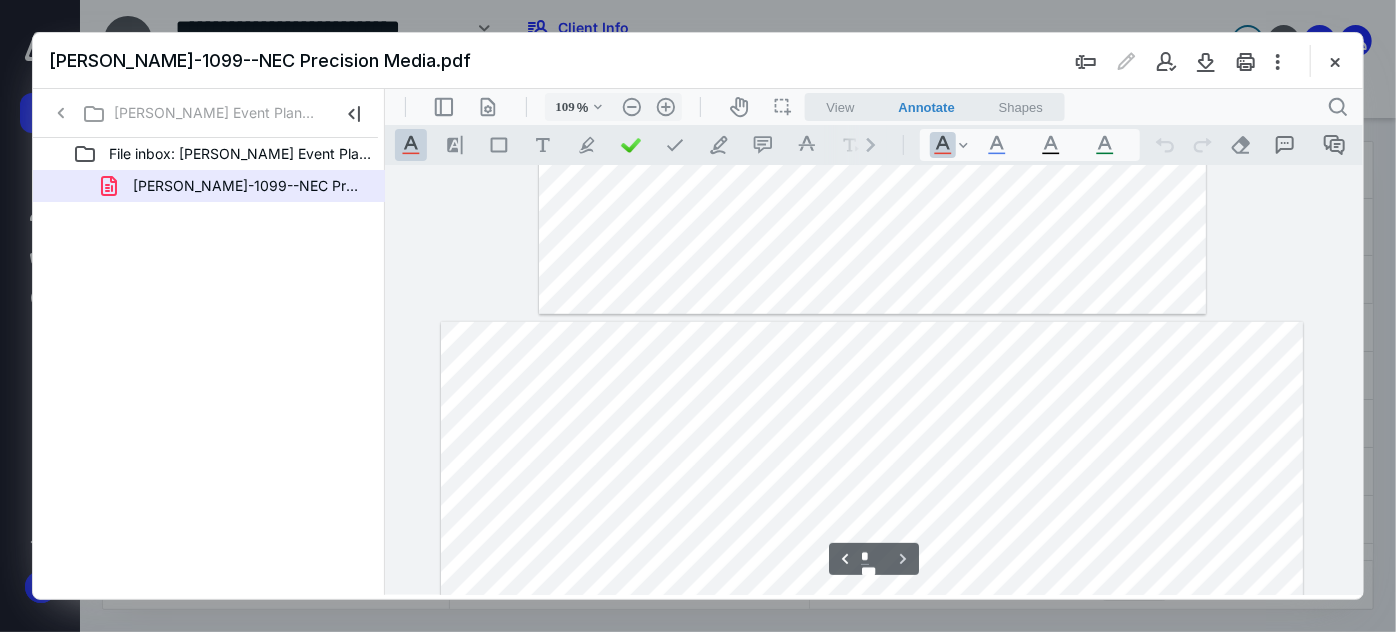 type on "*" 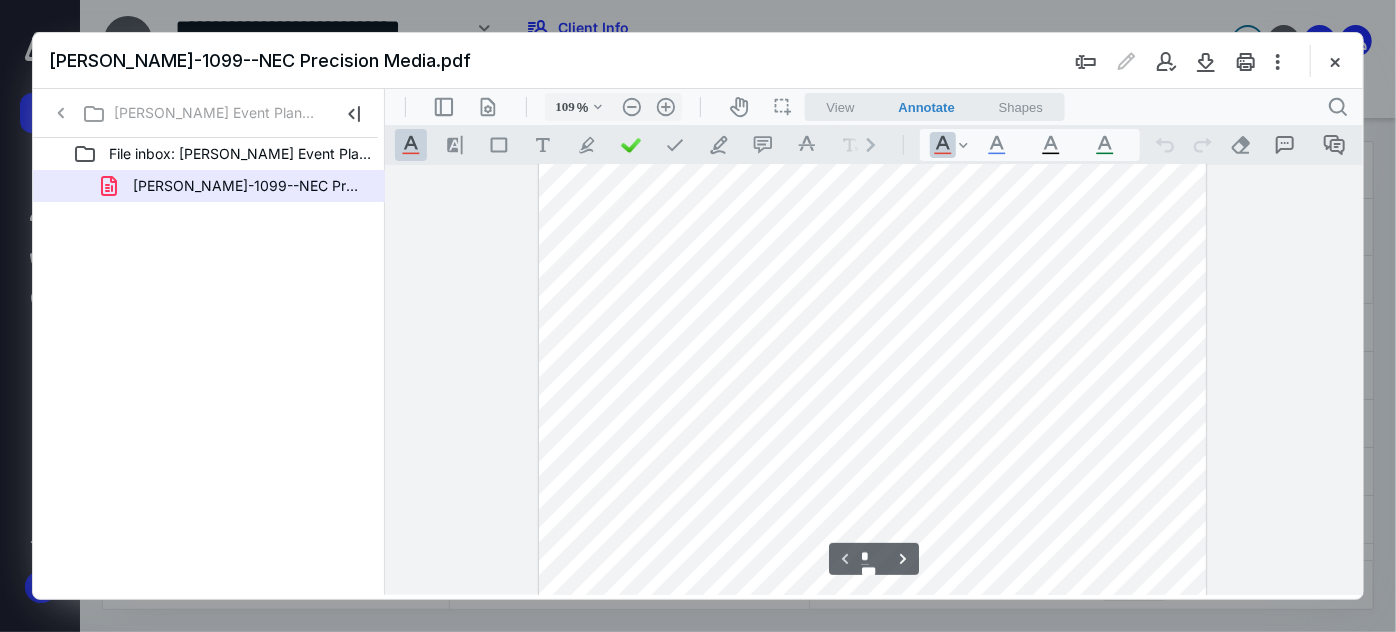 scroll, scrollTop: 0, scrollLeft: 0, axis: both 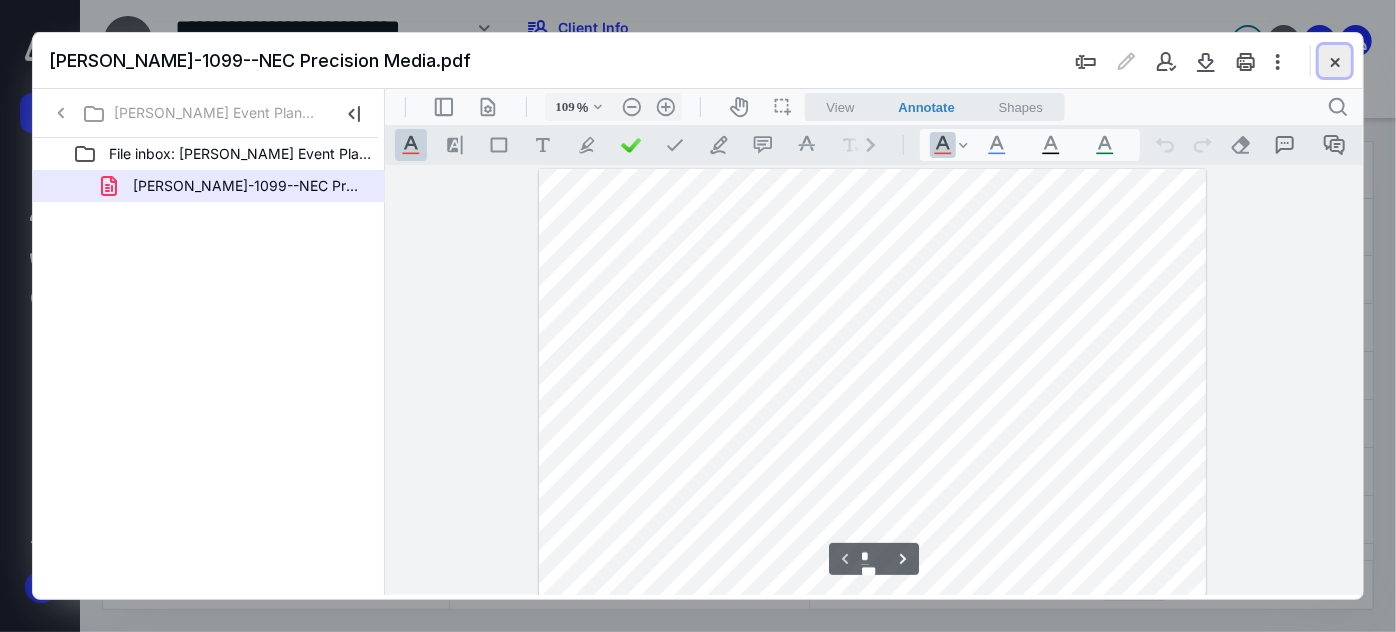 click at bounding box center (1335, 61) 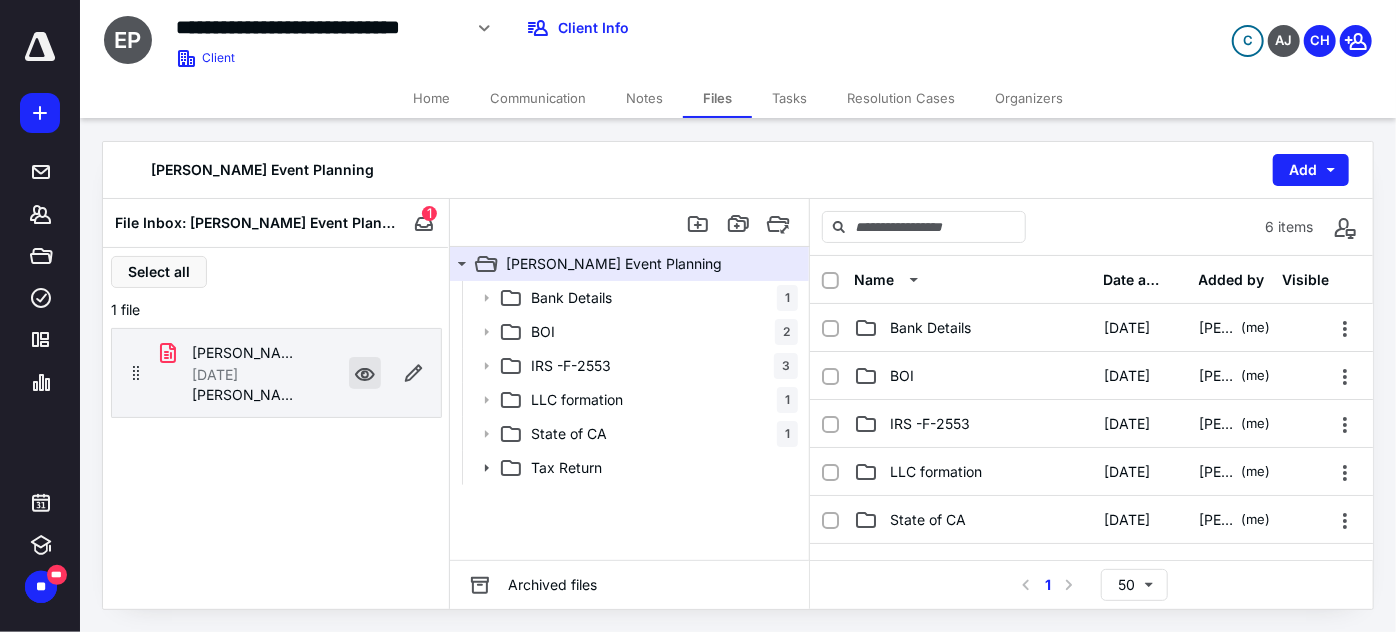 click at bounding box center (365, 373) 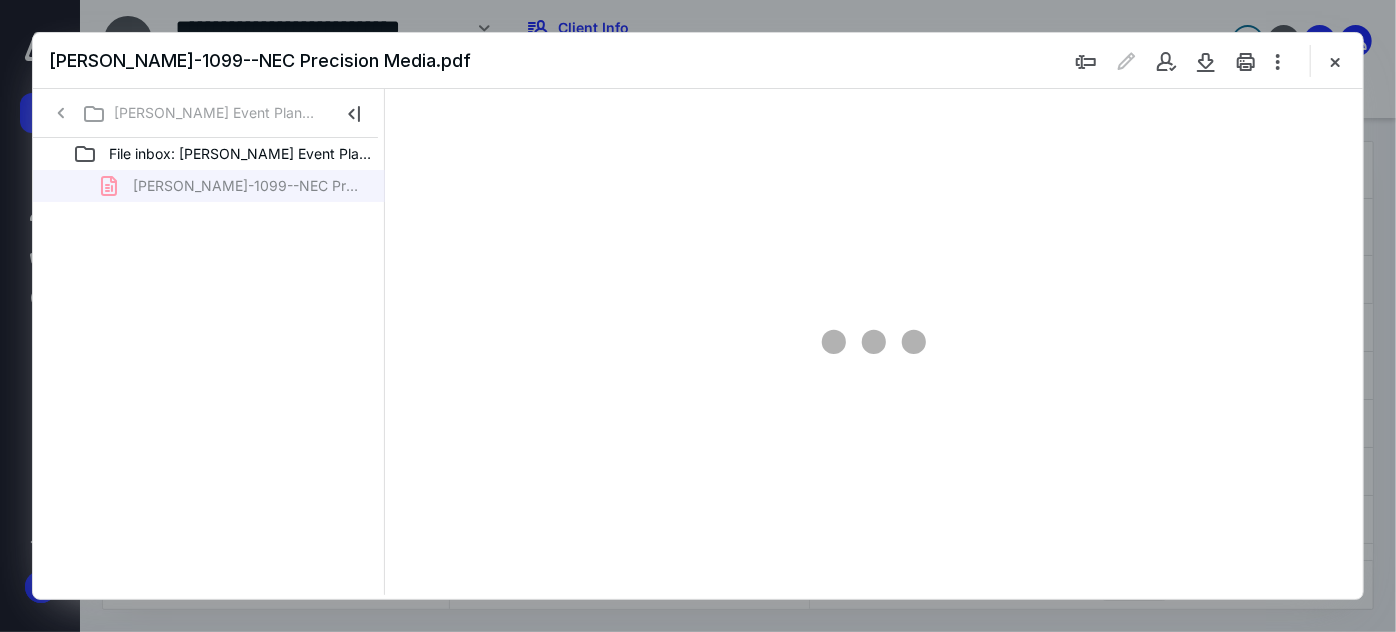 scroll, scrollTop: 0, scrollLeft: 0, axis: both 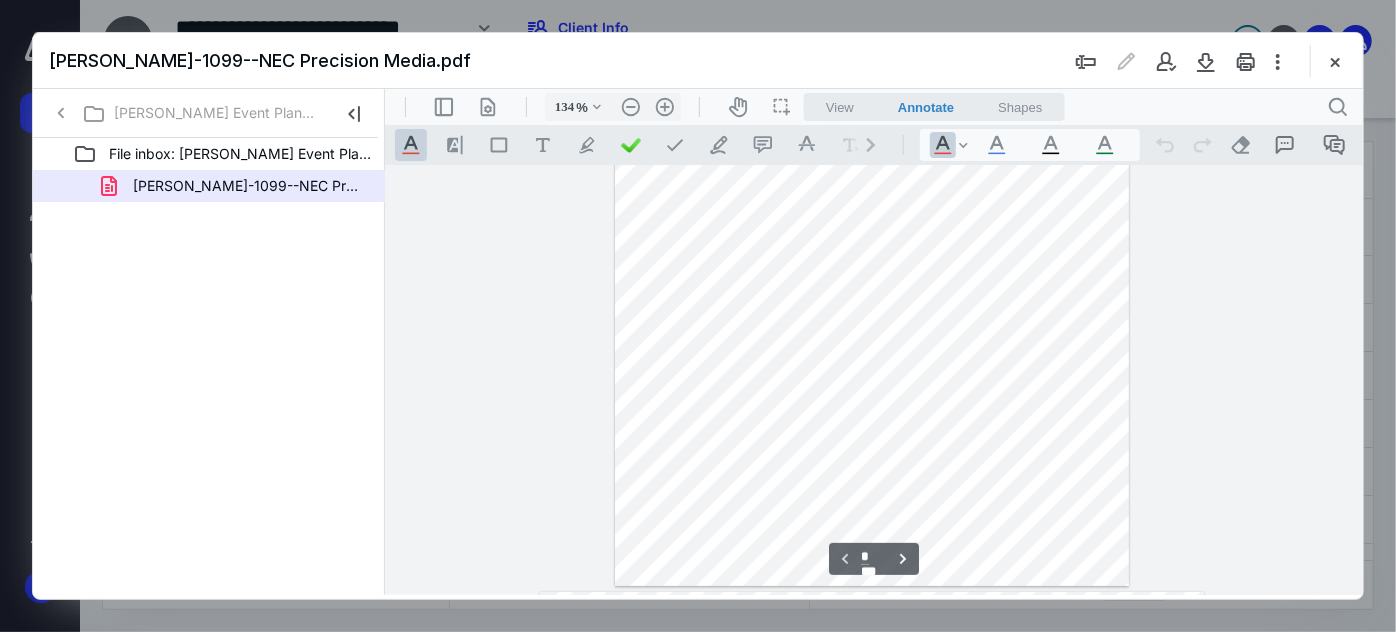type on "159" 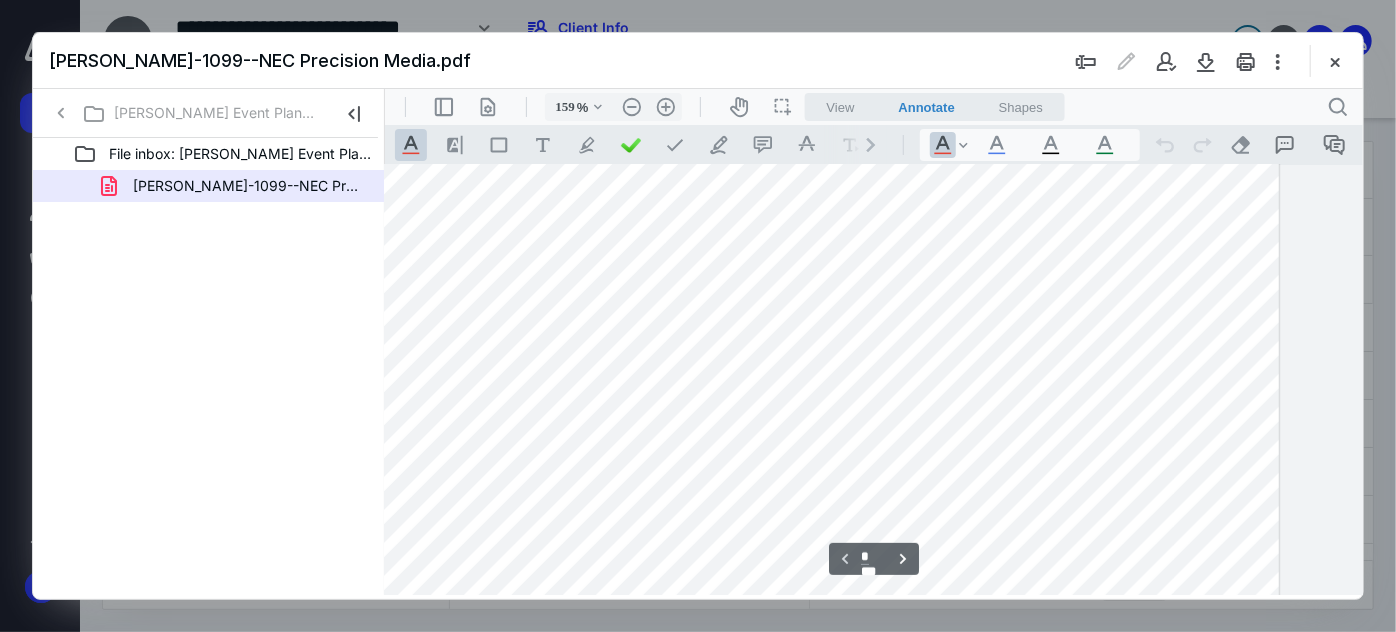 scroll, scrollTop: 31, scrollLeft: 228, axis: both 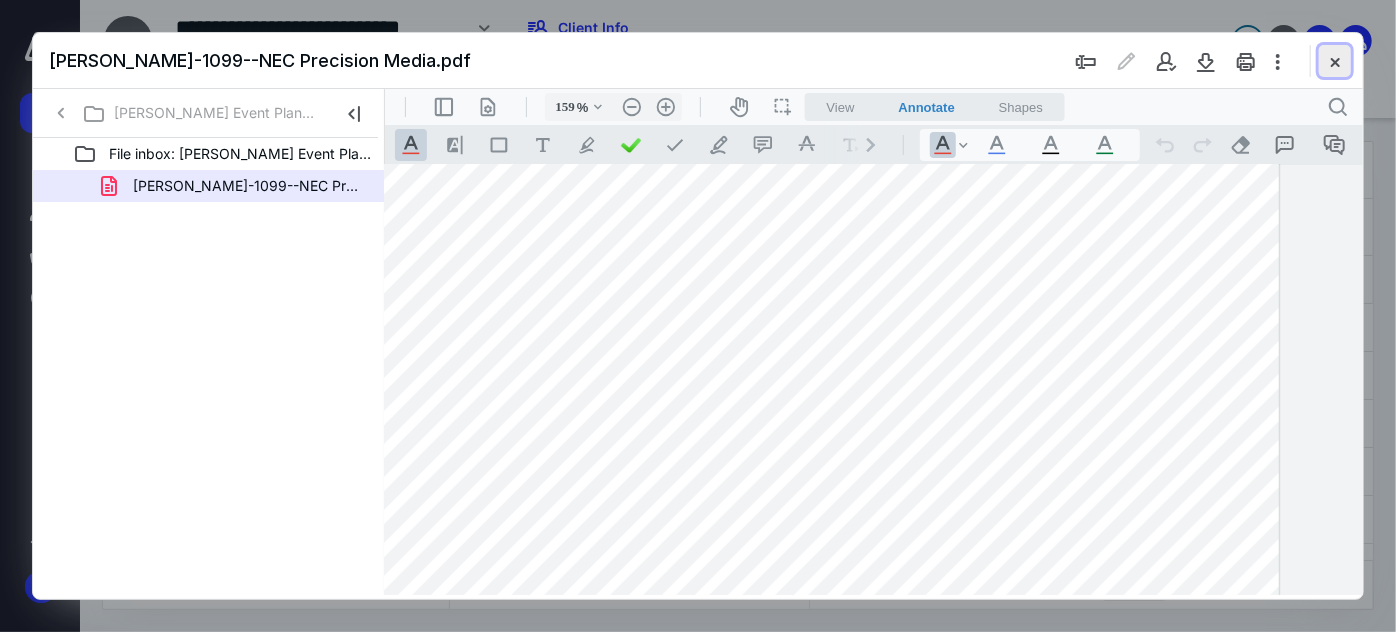 click at bounding box center [1335, 61] 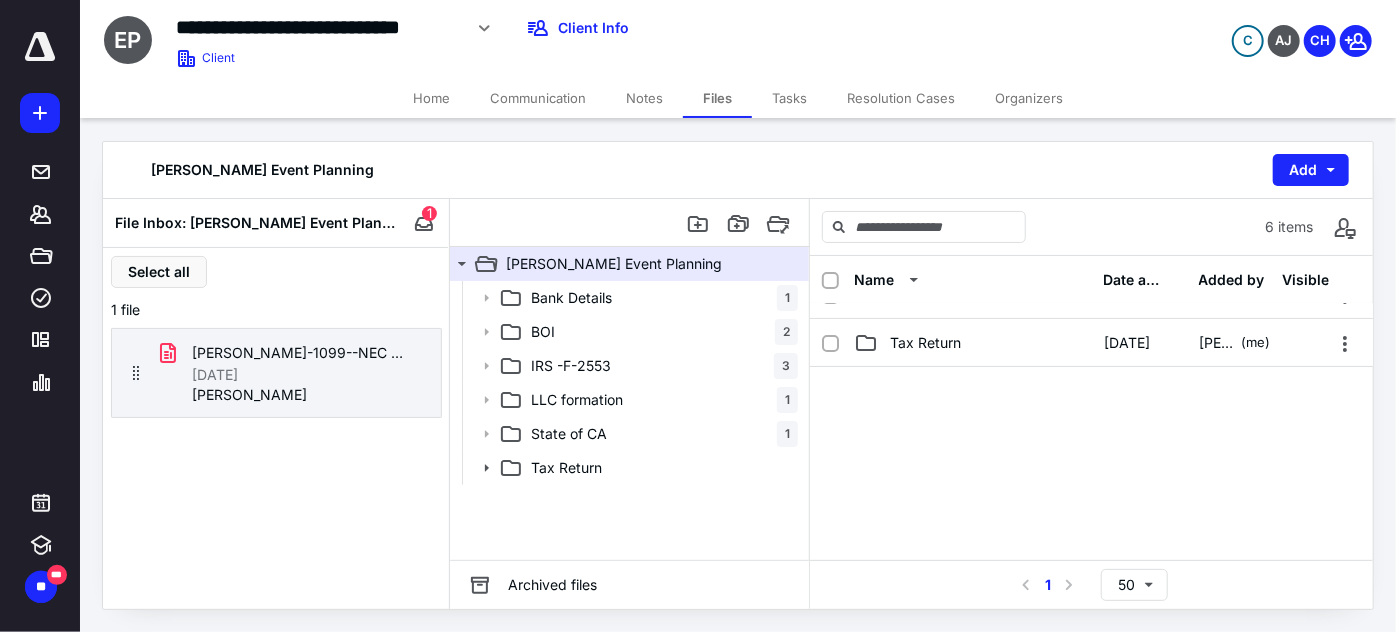 scroll, scrollTop: 181, scrollLeft: 0, axis: vertical 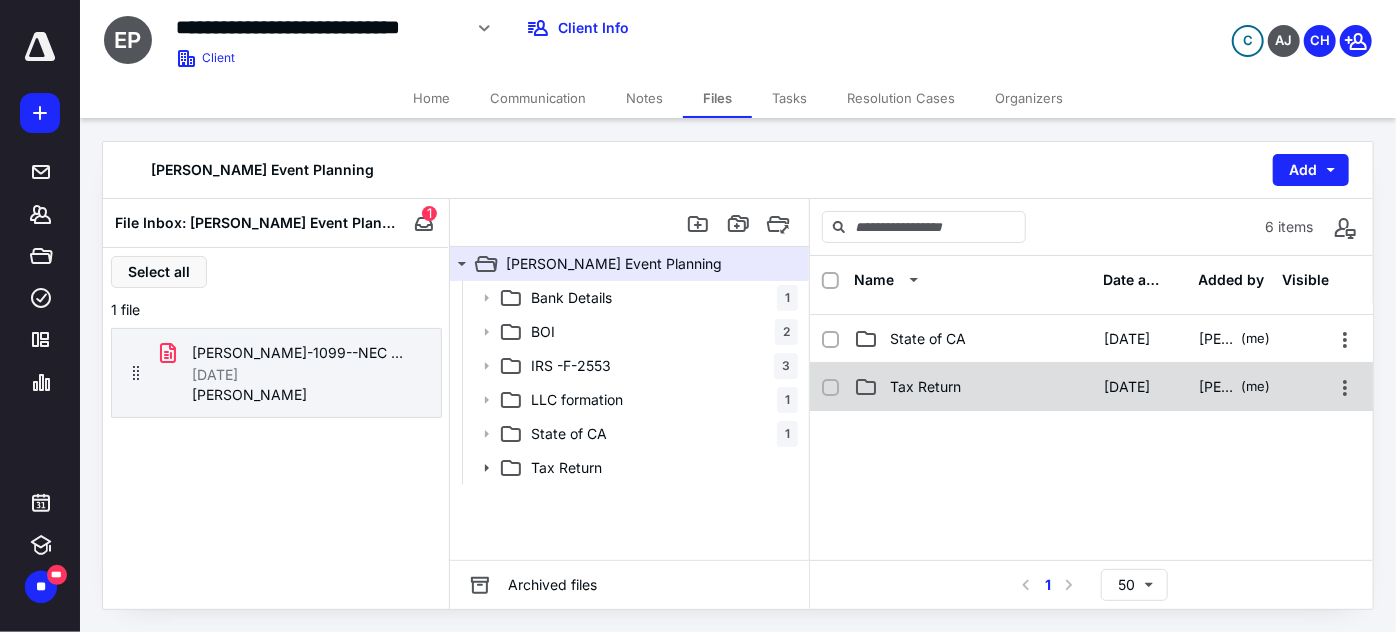 click on "Tax Return" at bounding box center [925, 387] 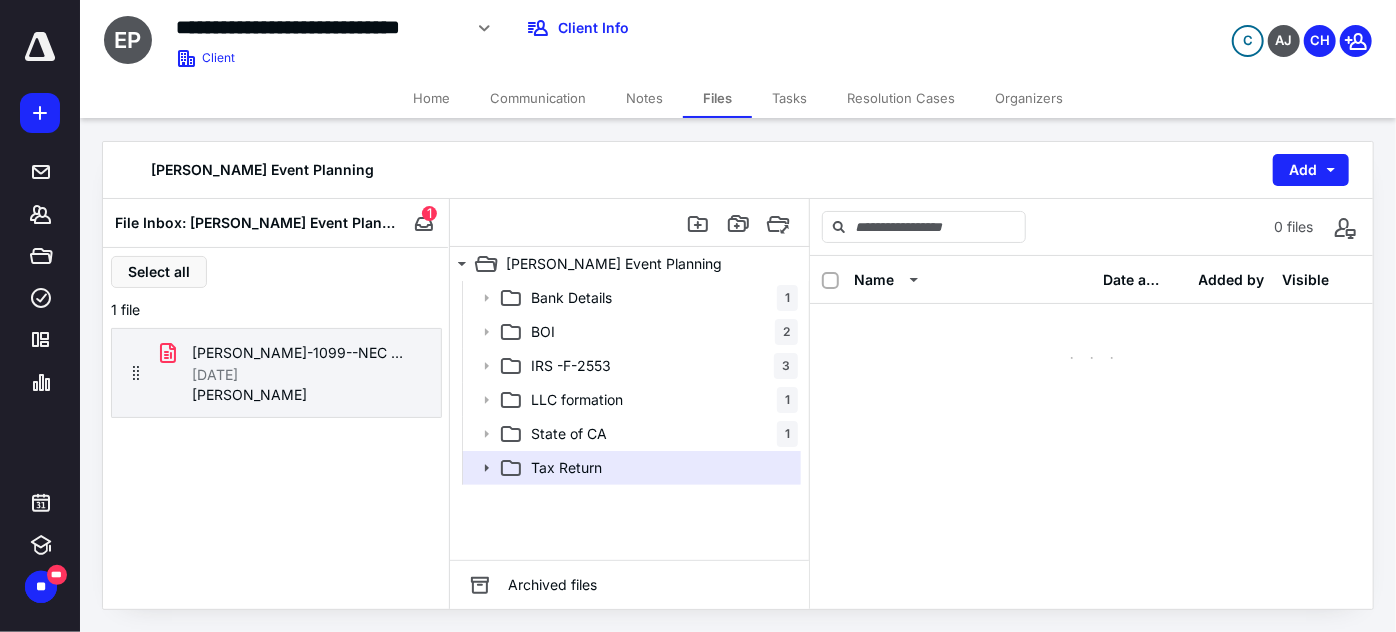 scroll, scrollTop: 0, scrollLeft: 0, axis: both 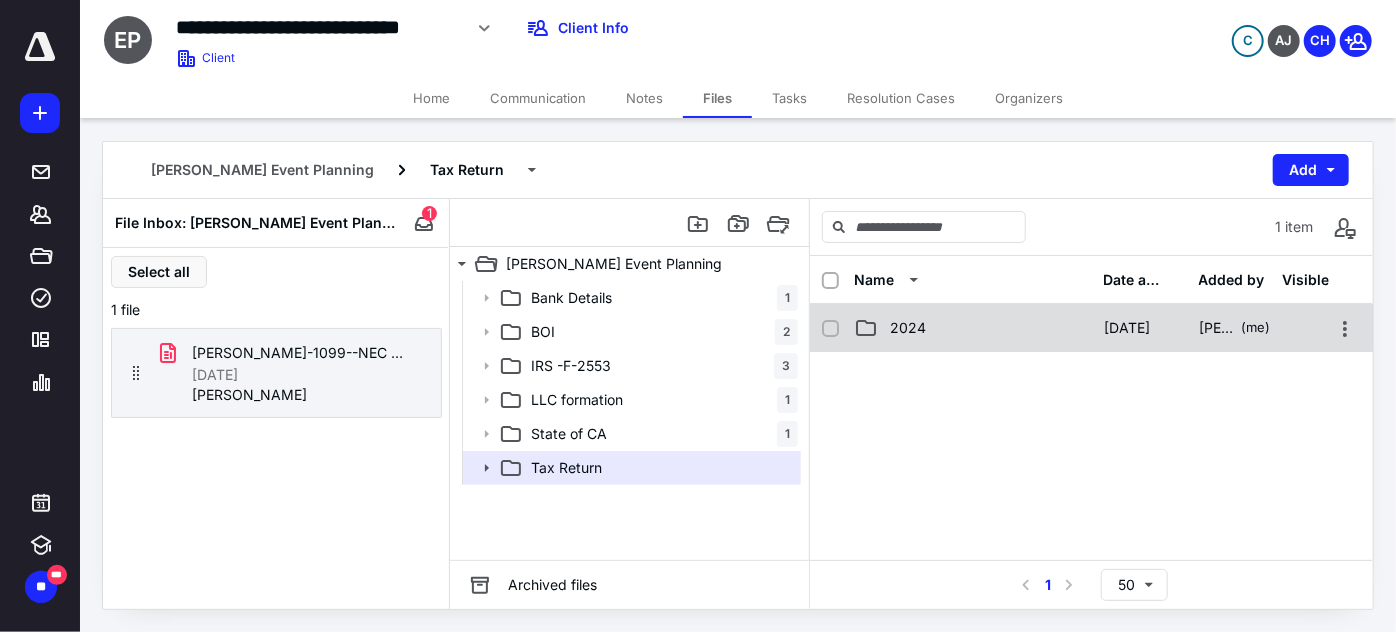 click on "2024 [DATE] [PERSON_NAME] Honrubia  (me)" at bounding box center [1091, 328] 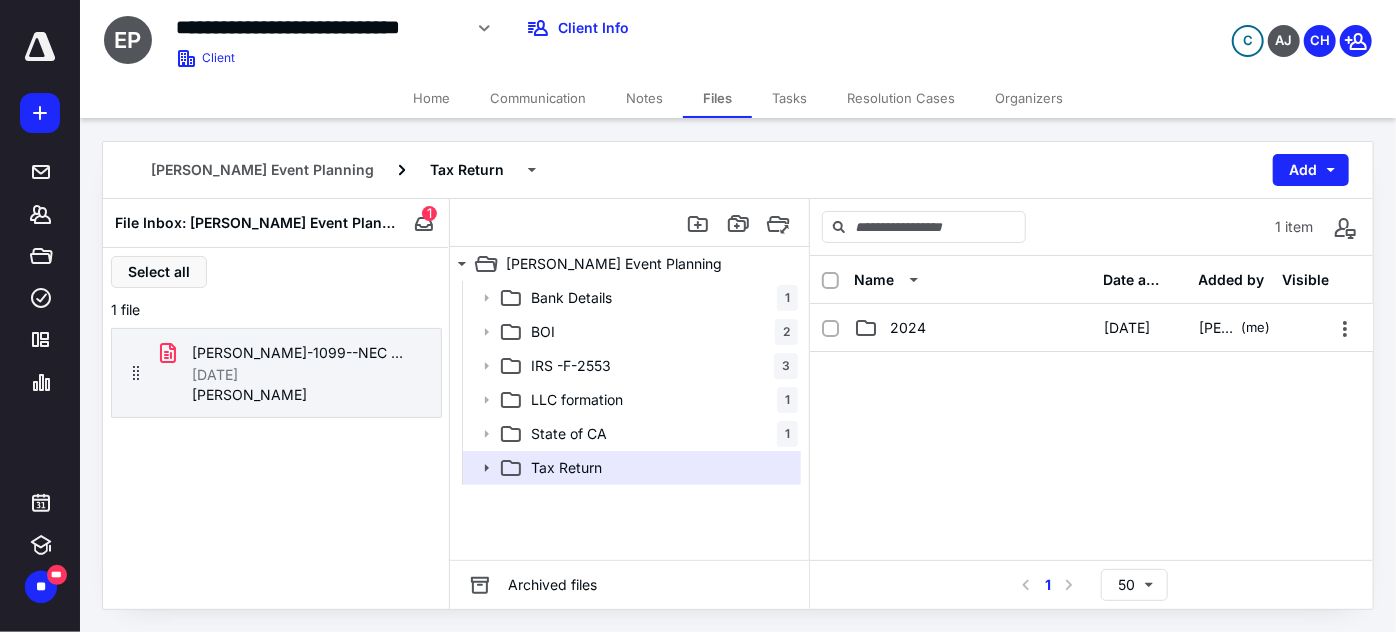 click on "2024" at bounding box center [973, 328] 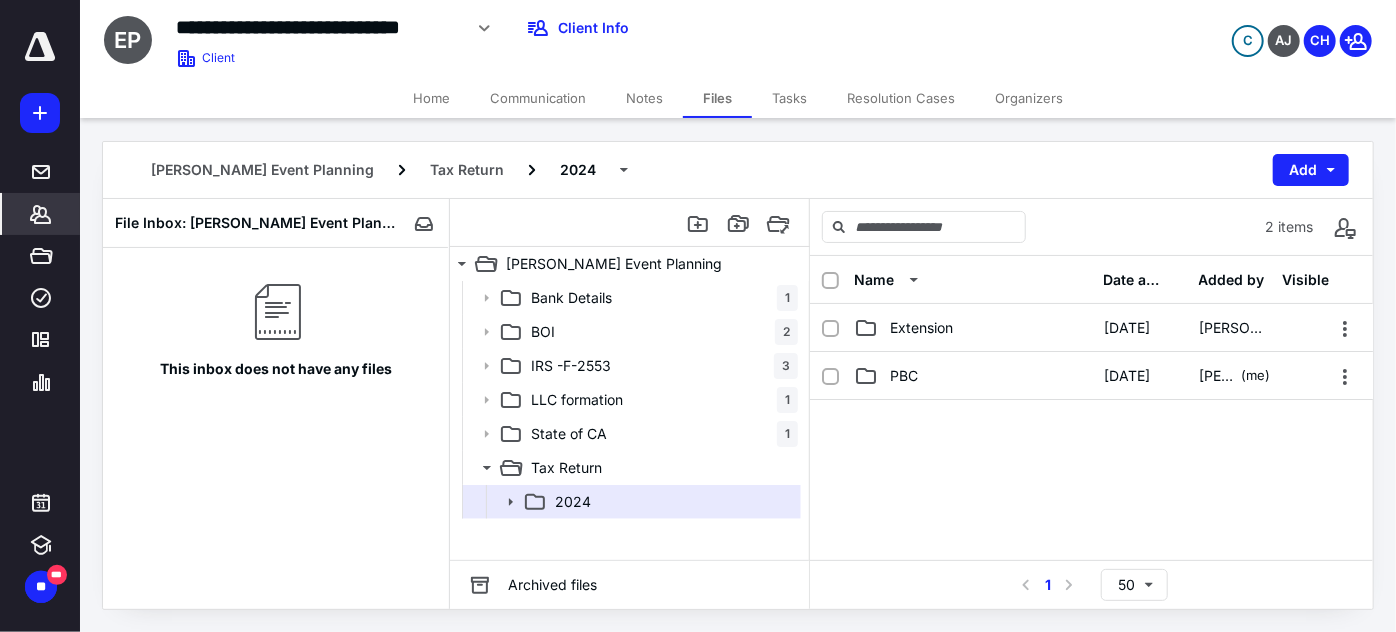 click 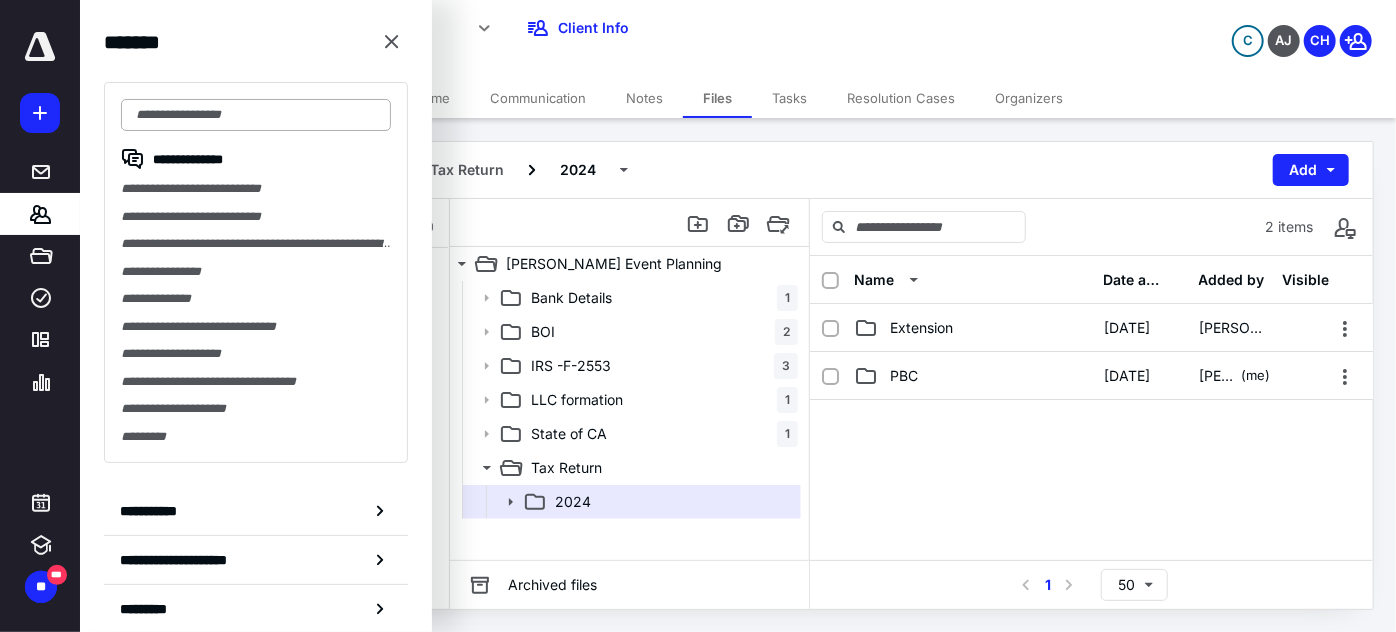 click at bounding box center (256, 115) 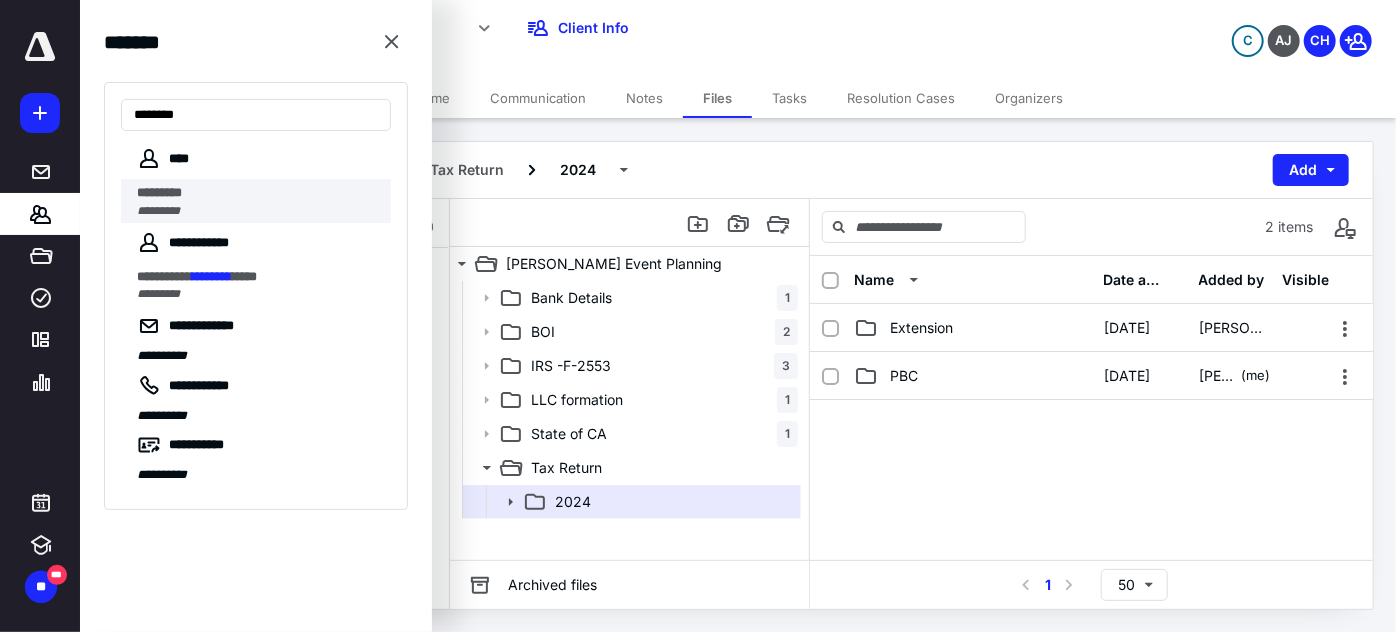 type on "********" 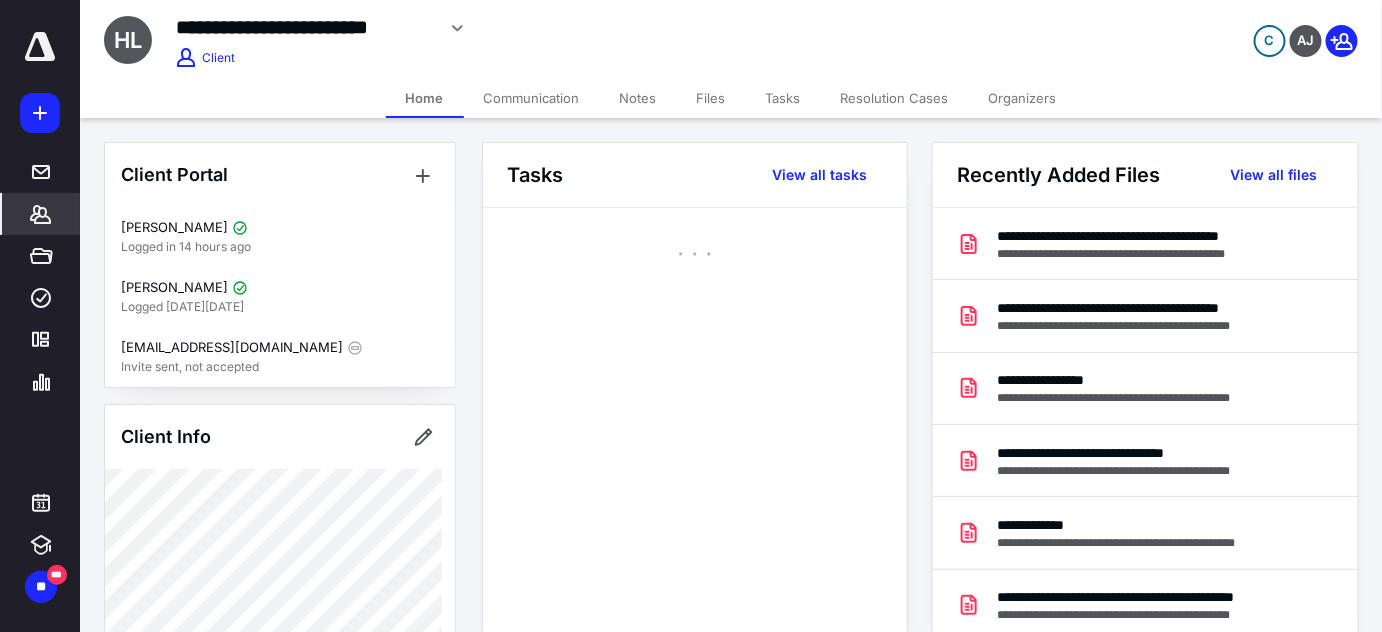 click on "Files" at bounding box center [711, 98] 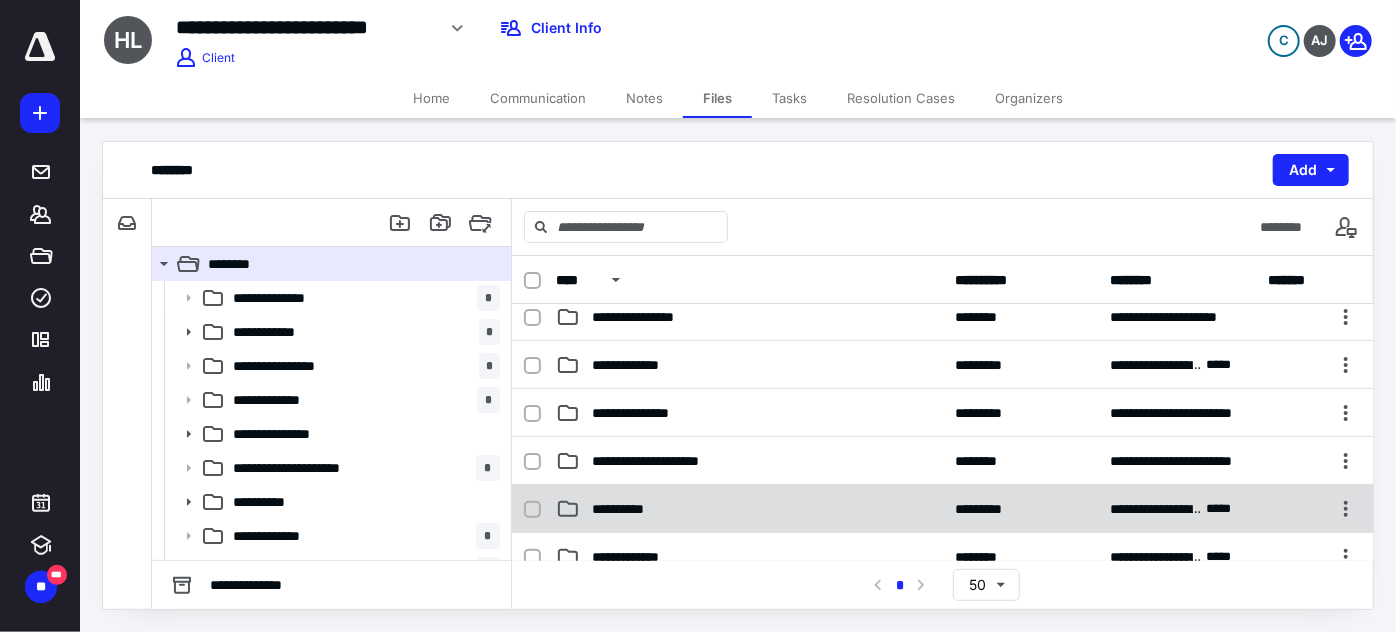scroll, scrollTop: 272, scrollLeft: 0, axis: vertical 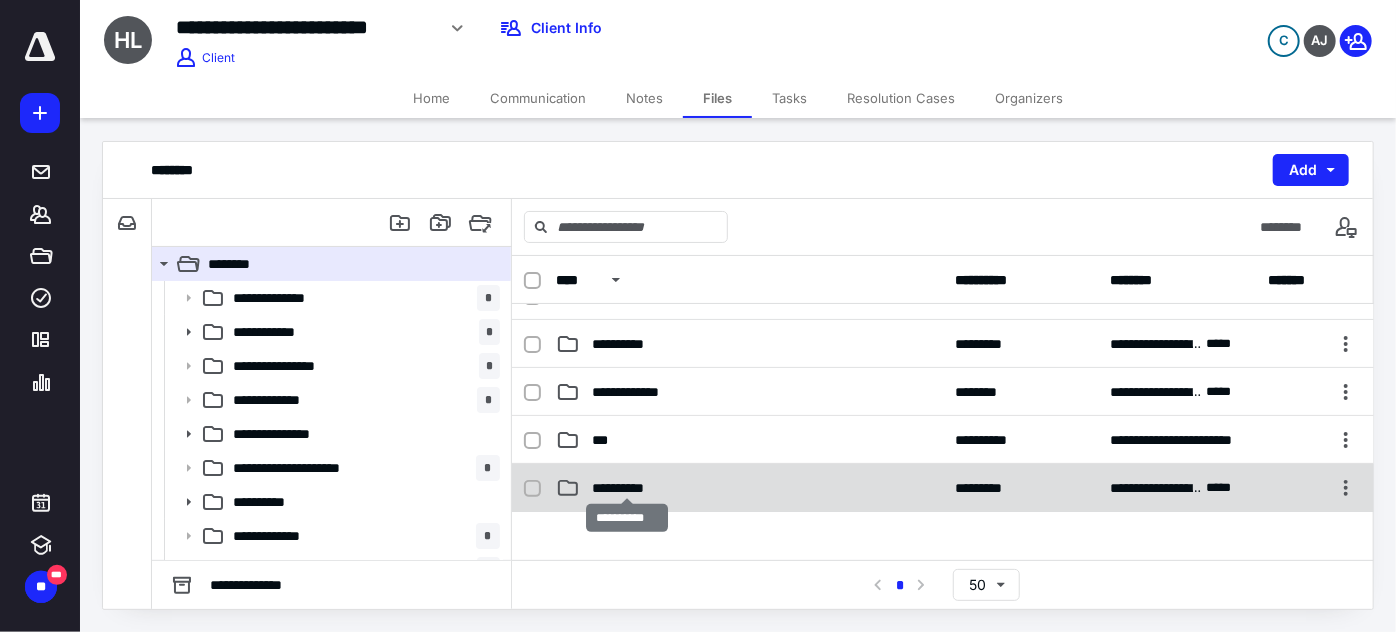 click on "**********" at bounding box center [627, 488] 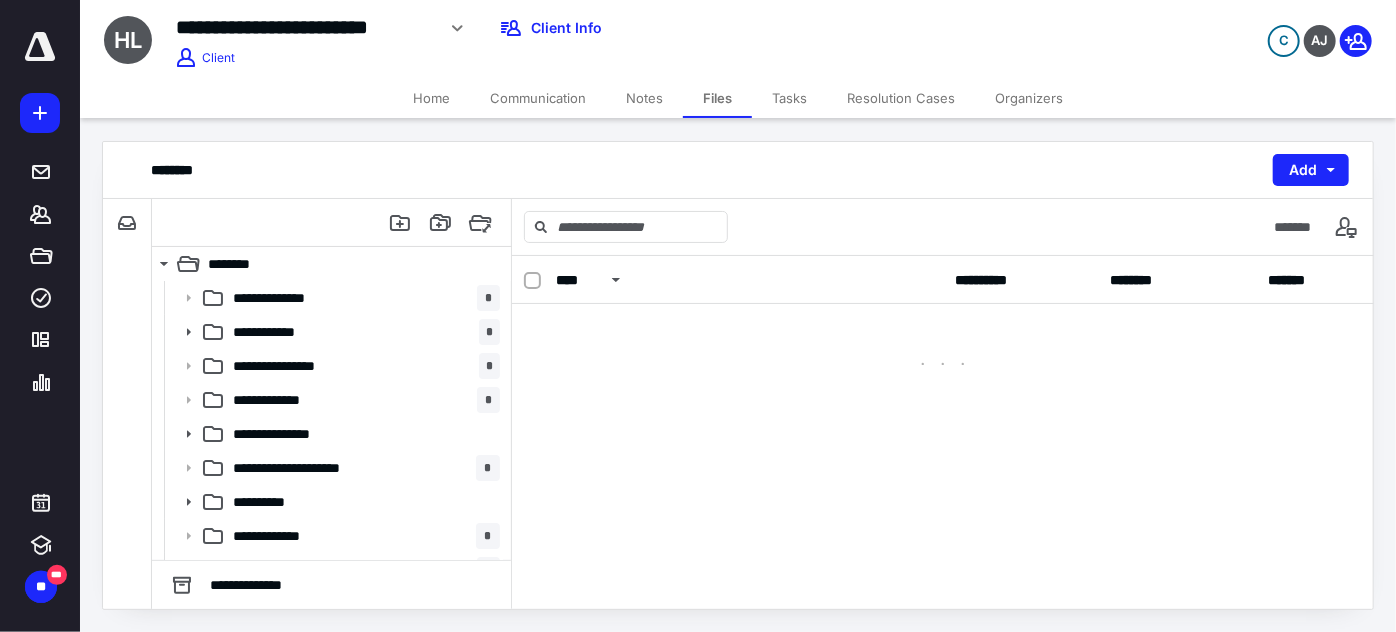 scroll, scrollTop: 0, scrollLeft: 0, axis: both 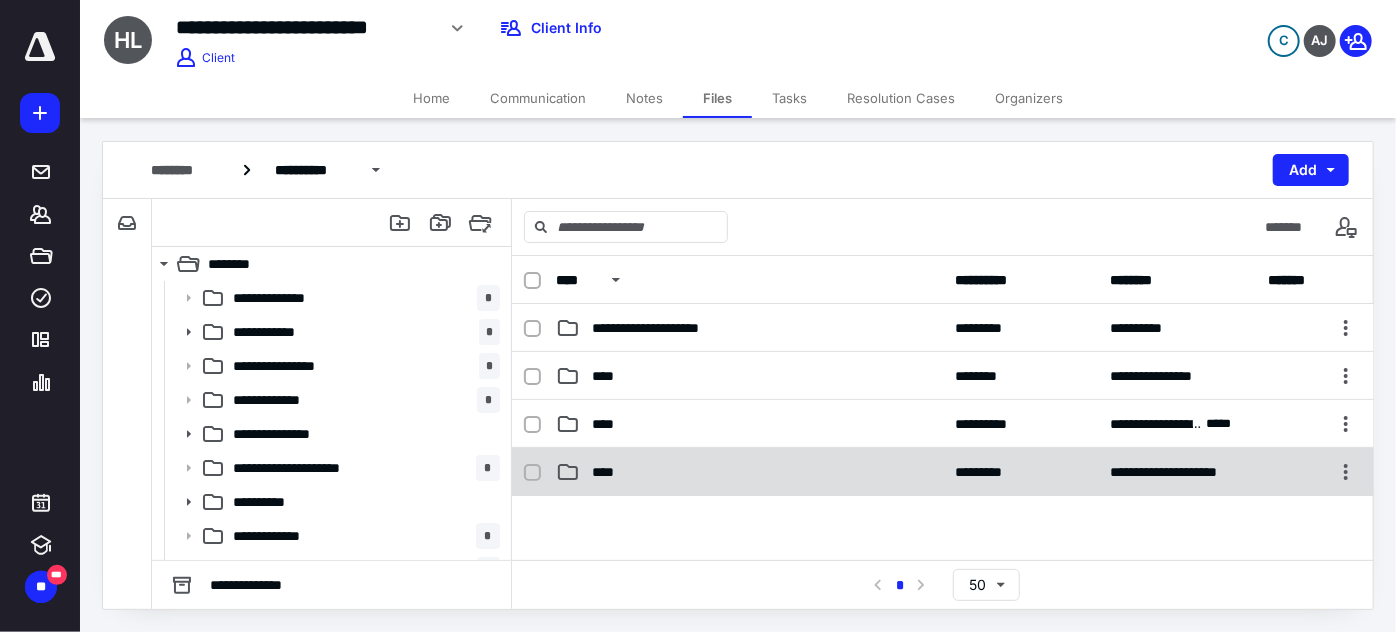 click on "****" at bounding box center [749, 472] 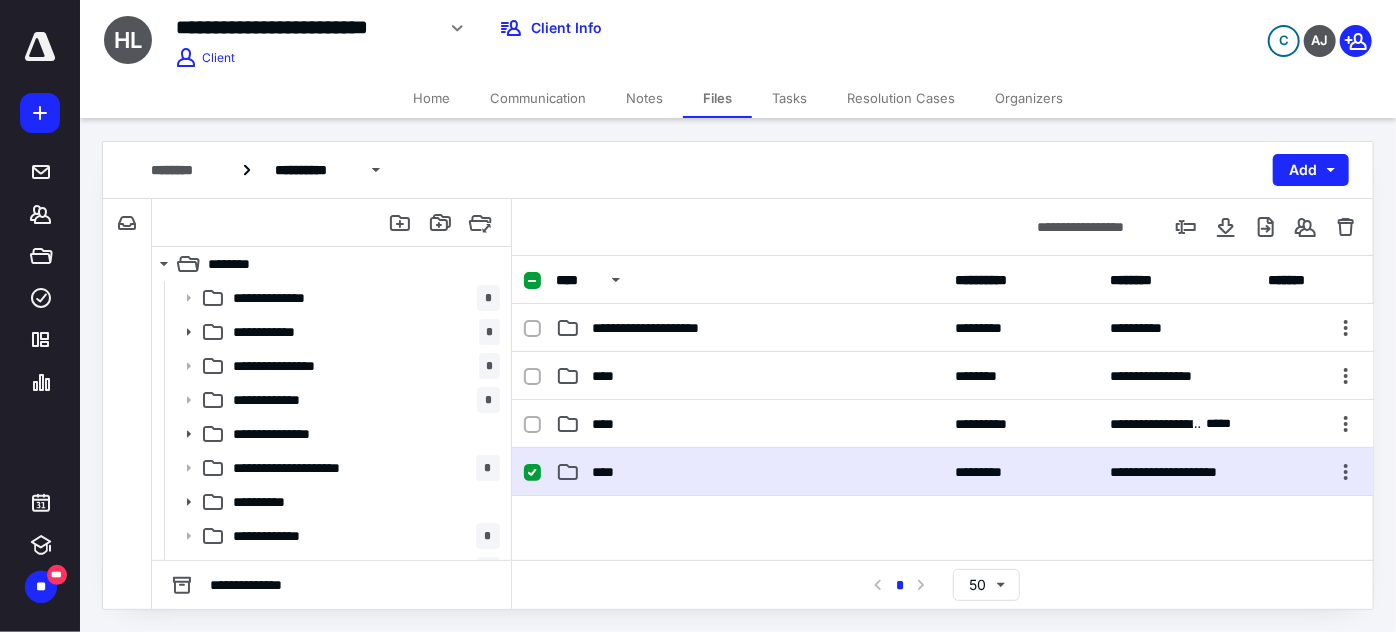 click on "****" at bounding box center [749, 472] 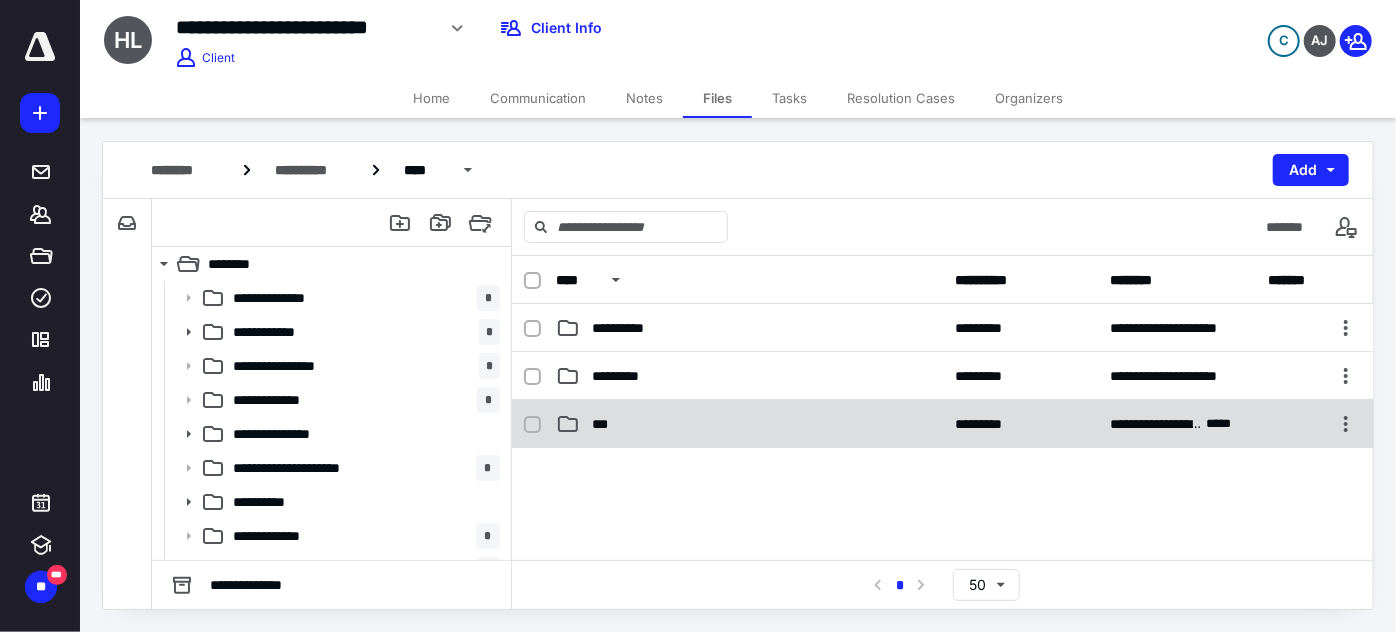 click on "***" at bounding box center (749, 424) 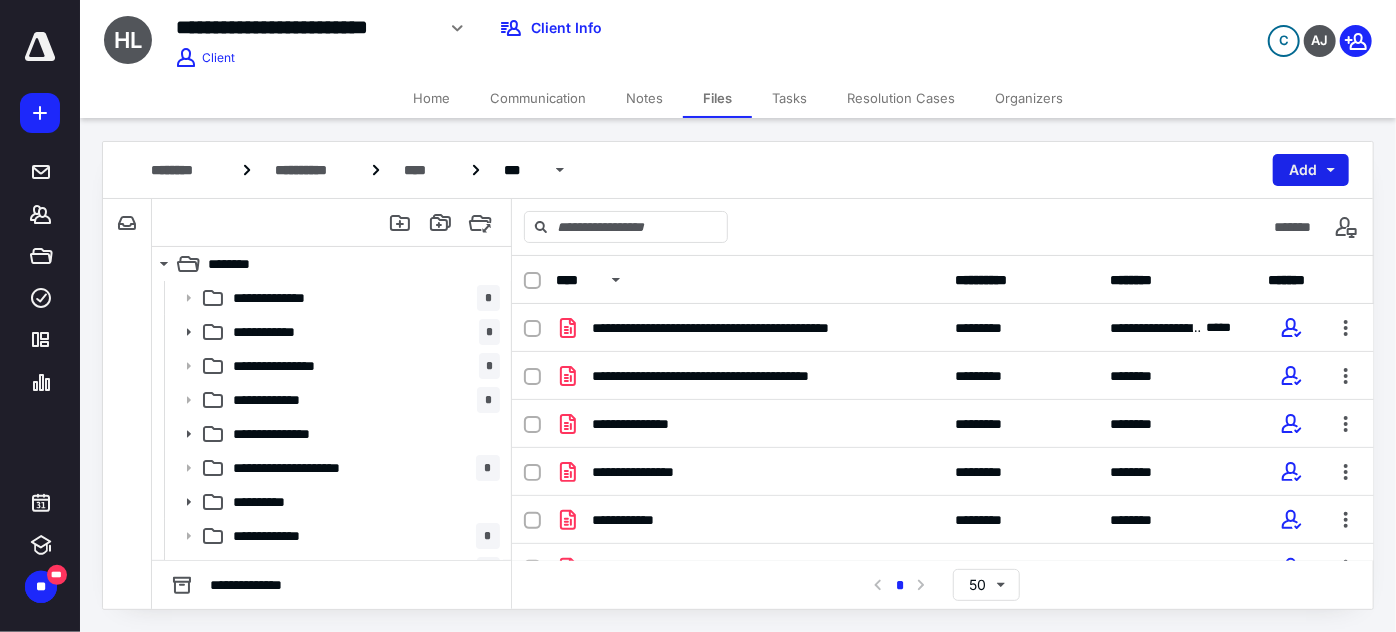 click on "Add" at bounding box center [1311, 170] 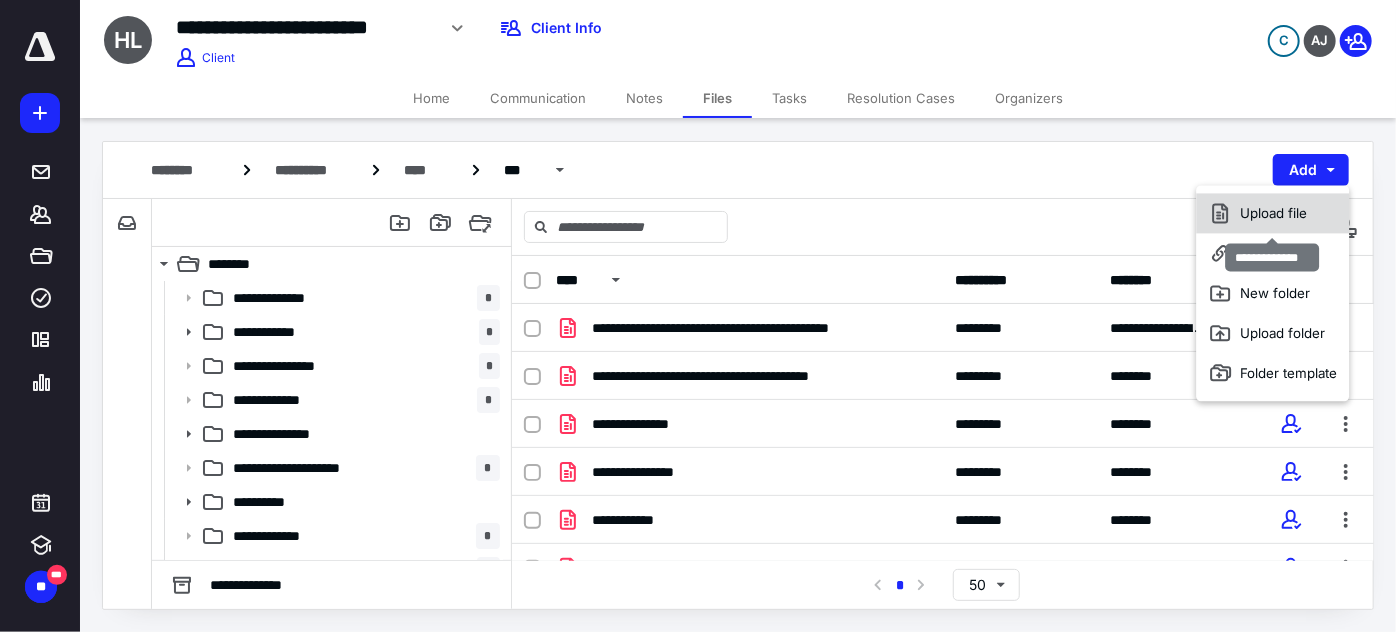 click on "Upload file" at bounding box center (1273, 213) 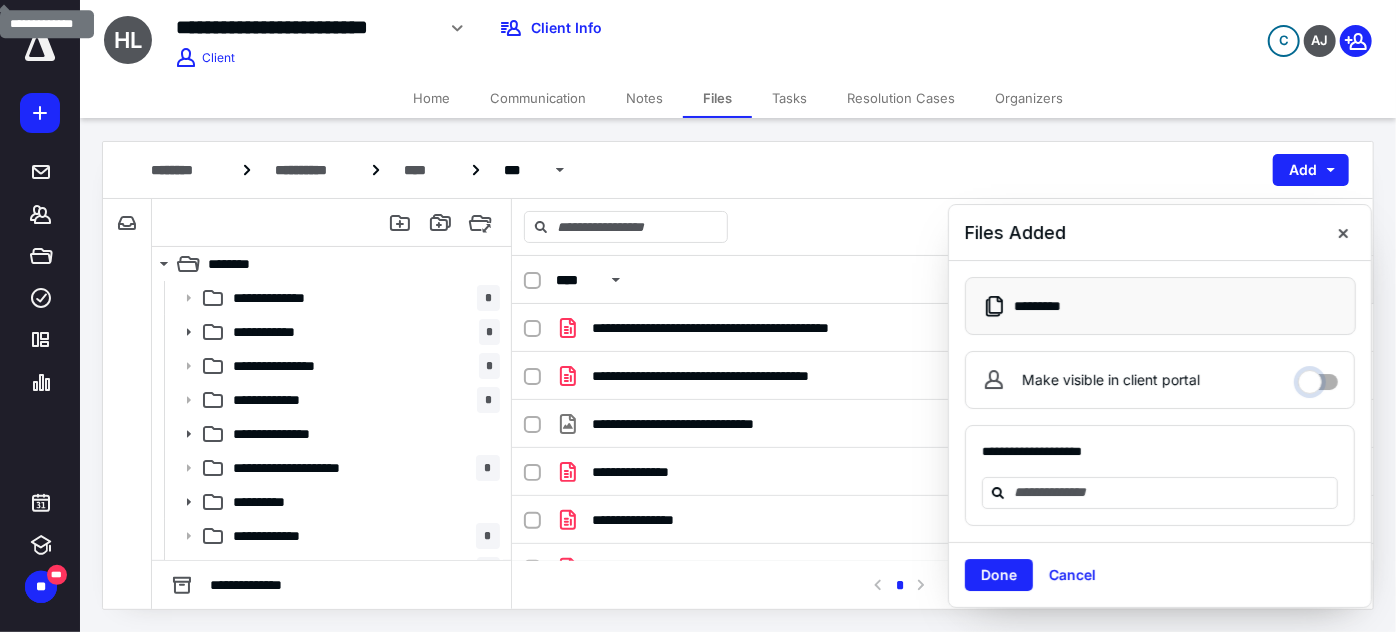 drag, startPoint x: 1323, startPoint y: 380, endPoint x: 1323, endPoint y: 364, distance: 16 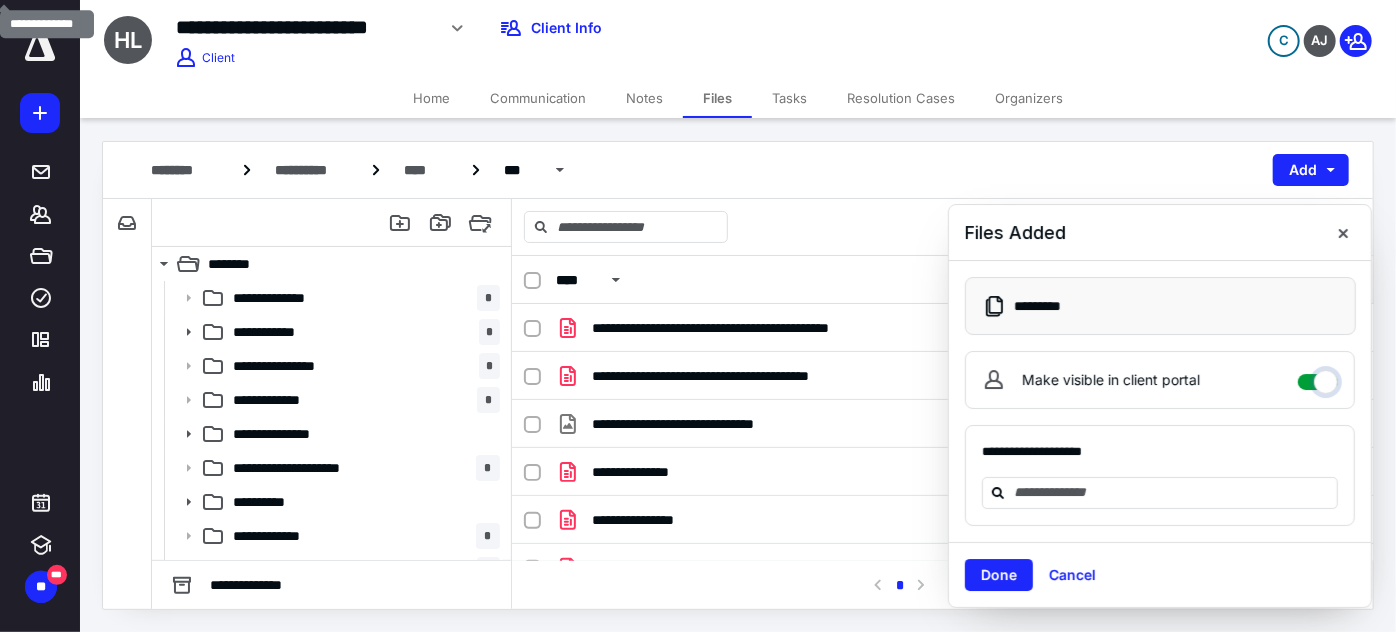 checkbox on "****" 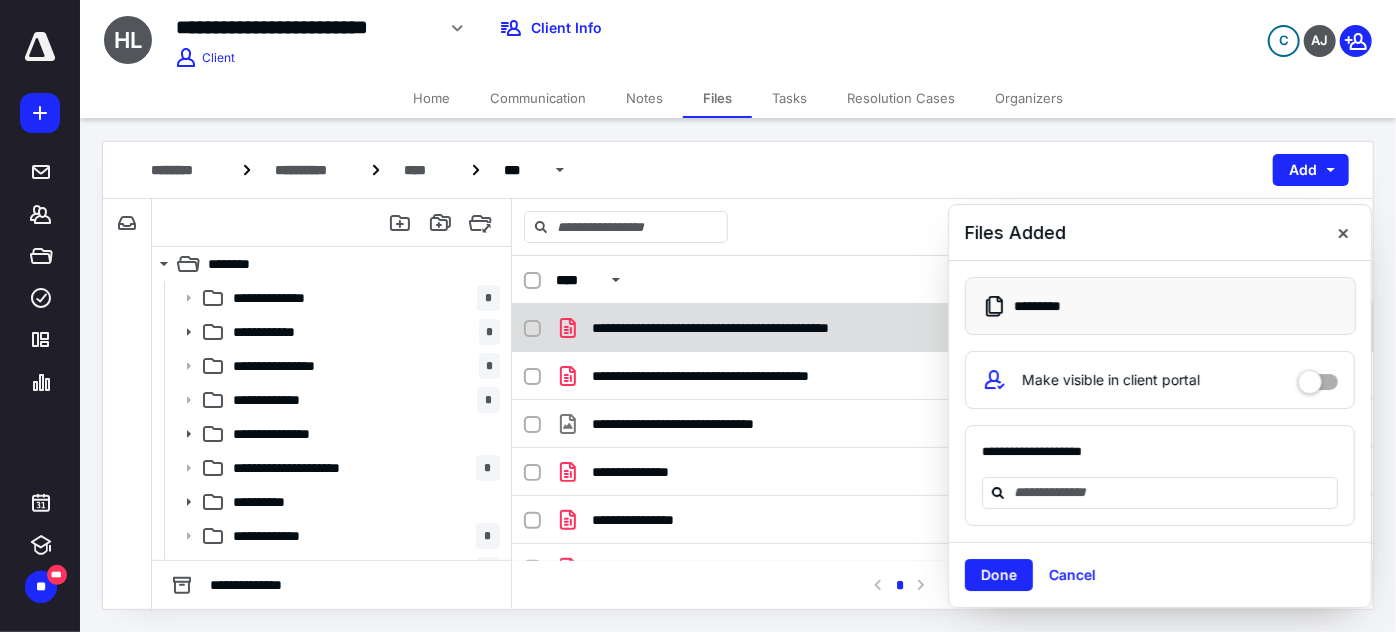 drag, startPoint x: 1346, startPoint y: 226, endPoint x: 1023, endPoint y: 324, distance: 337.53964 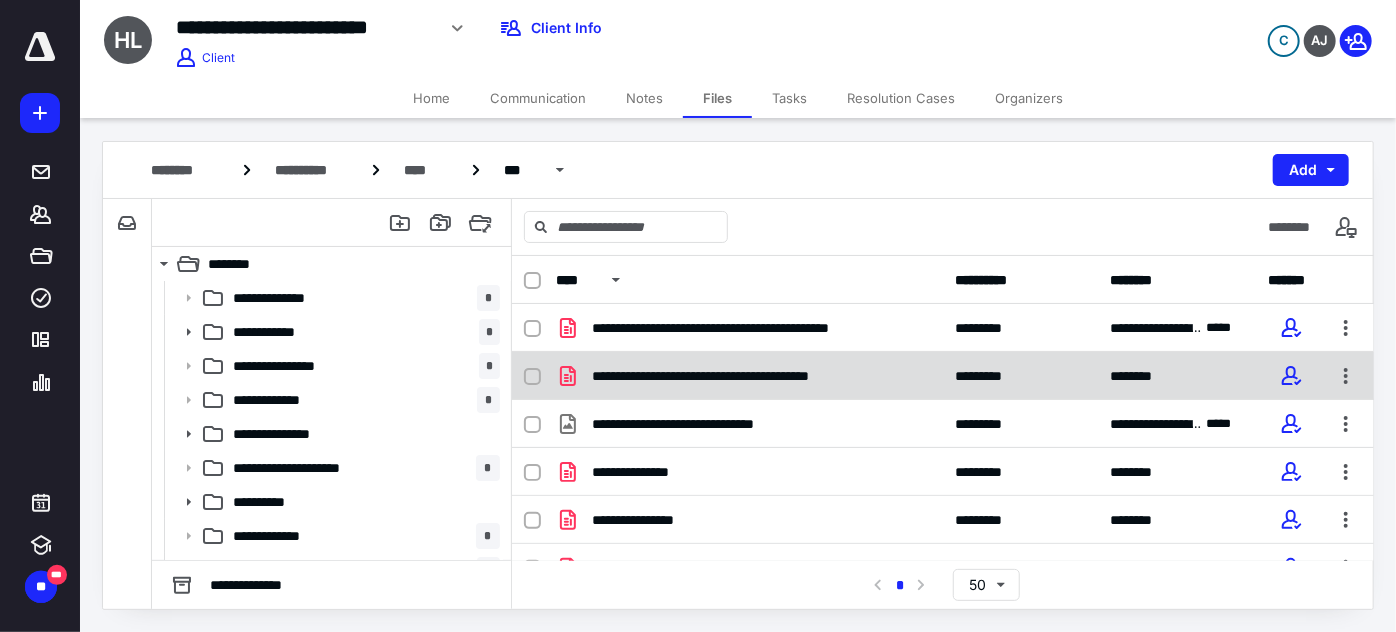 checkbox on "true" 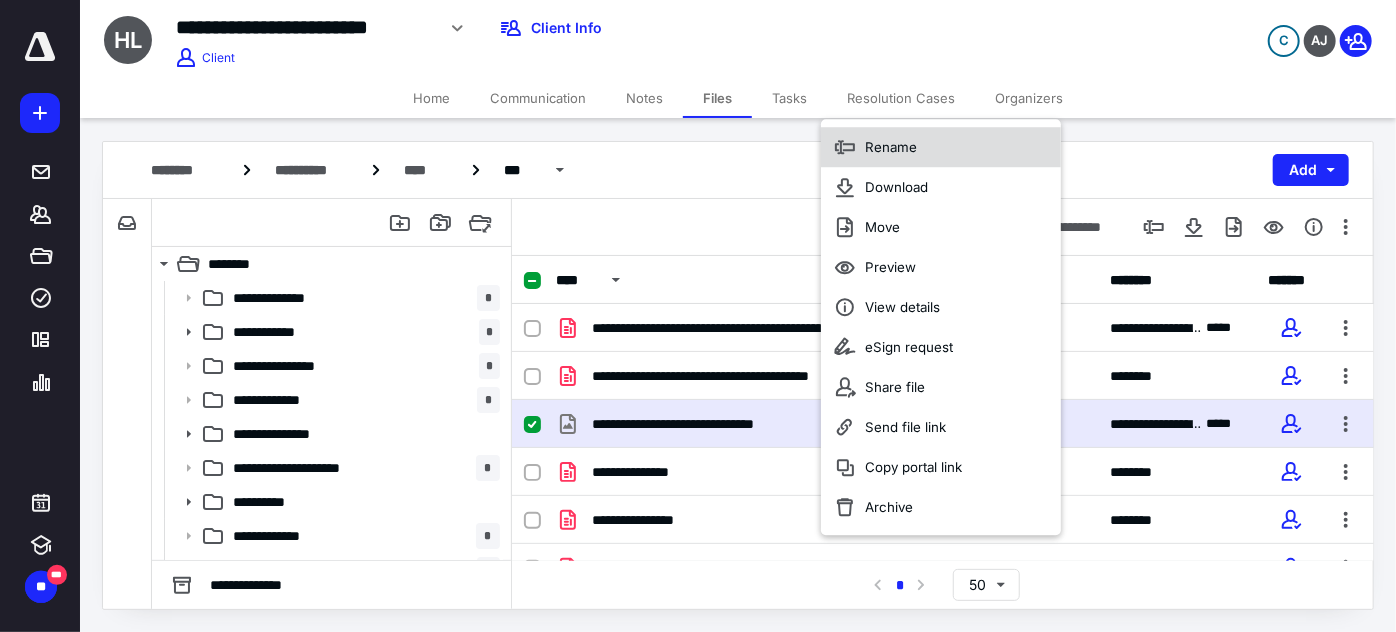 click on "Rename" at bounding box center (891, 147) 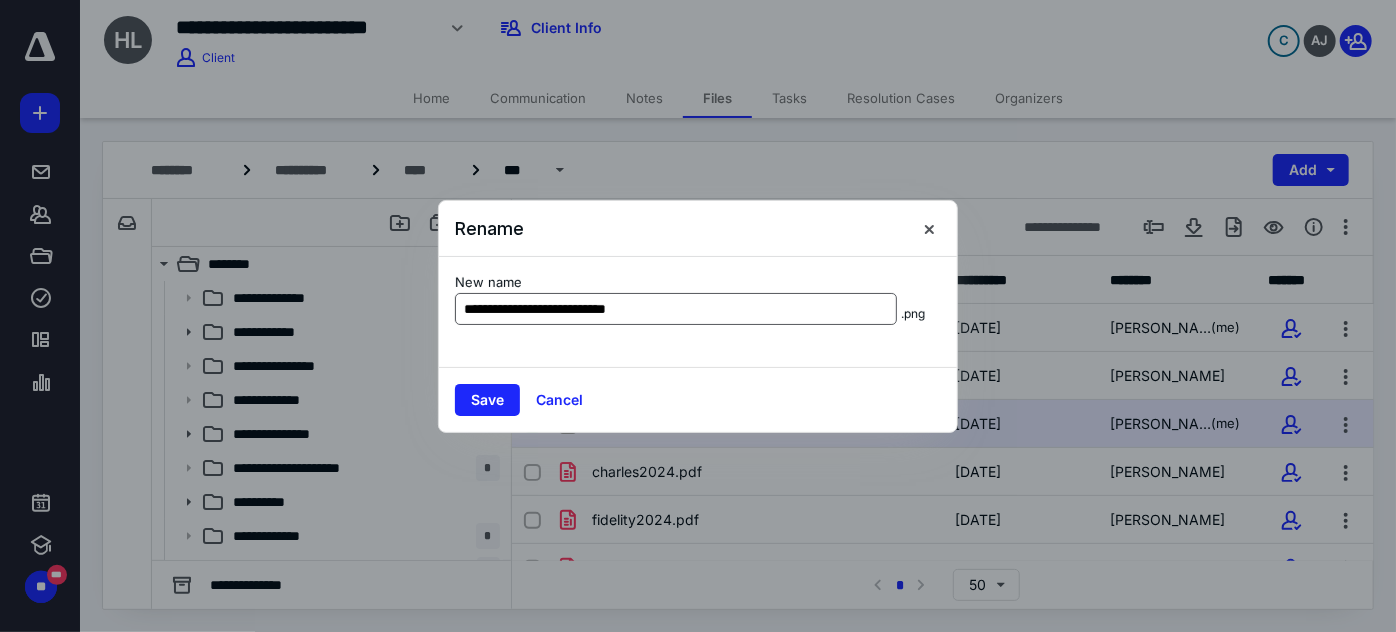 click on "**********" at bounding box center [676, 309] 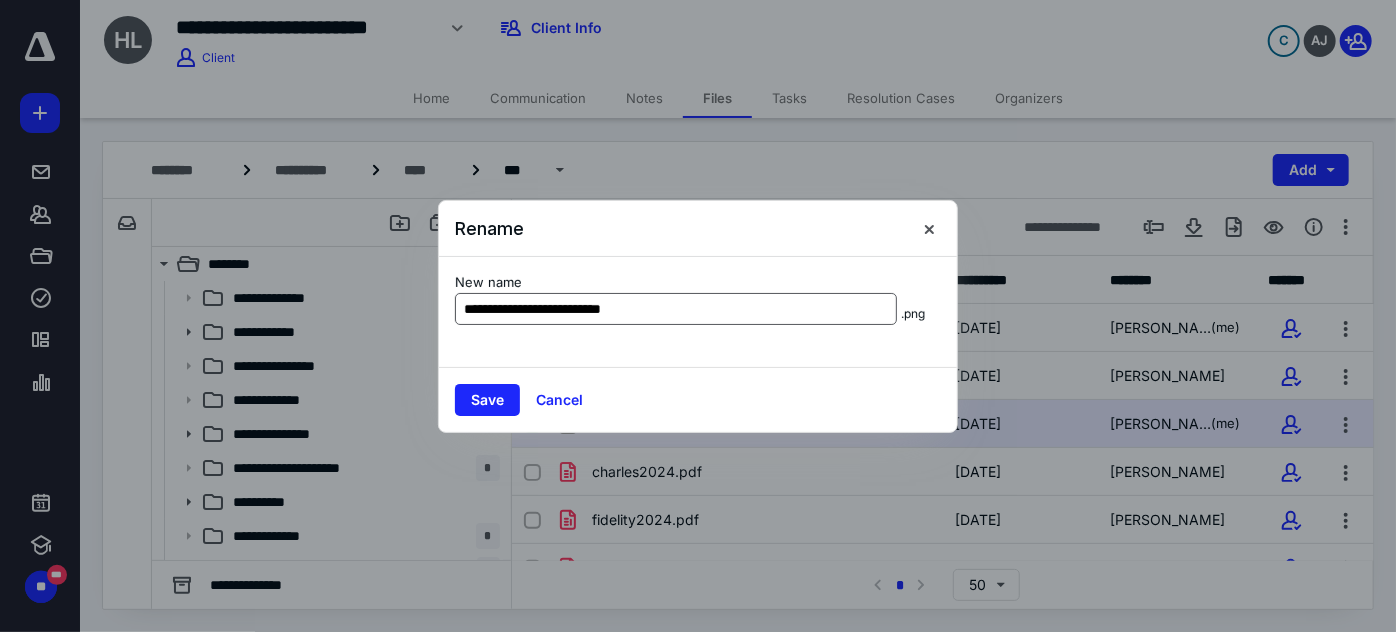 type on "**********" 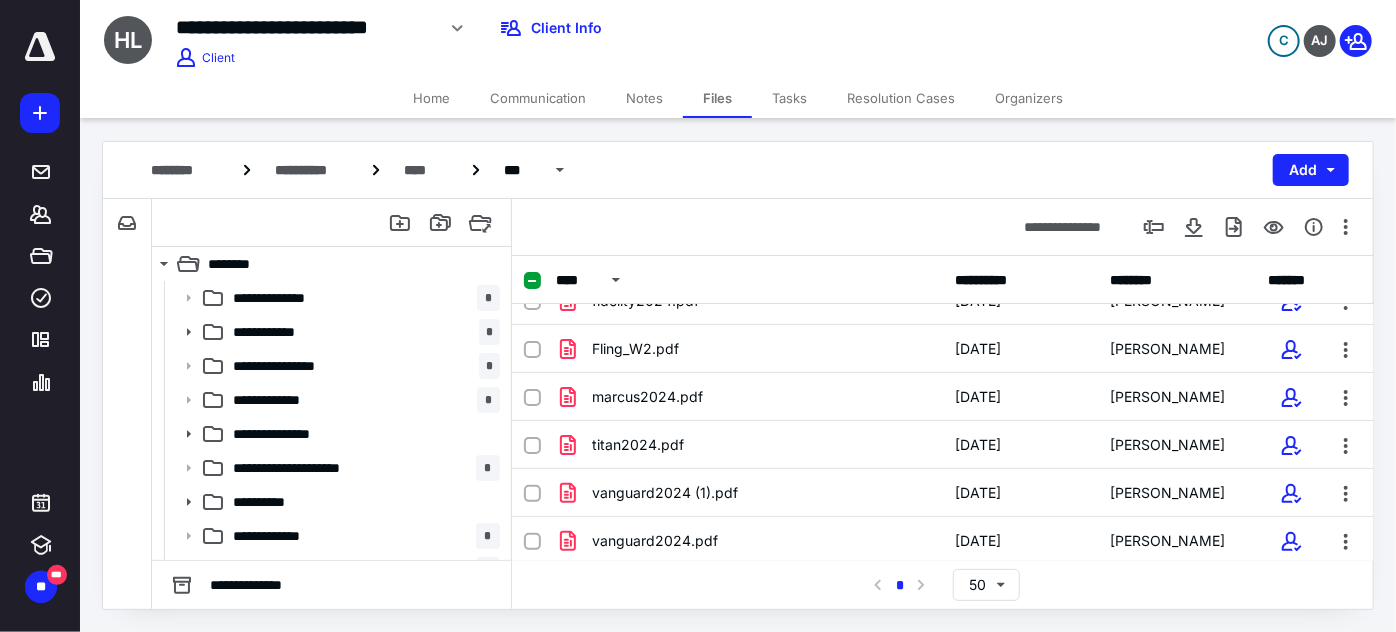 scroll, scrollTop: 0, scrollLeft: 0, axis: both 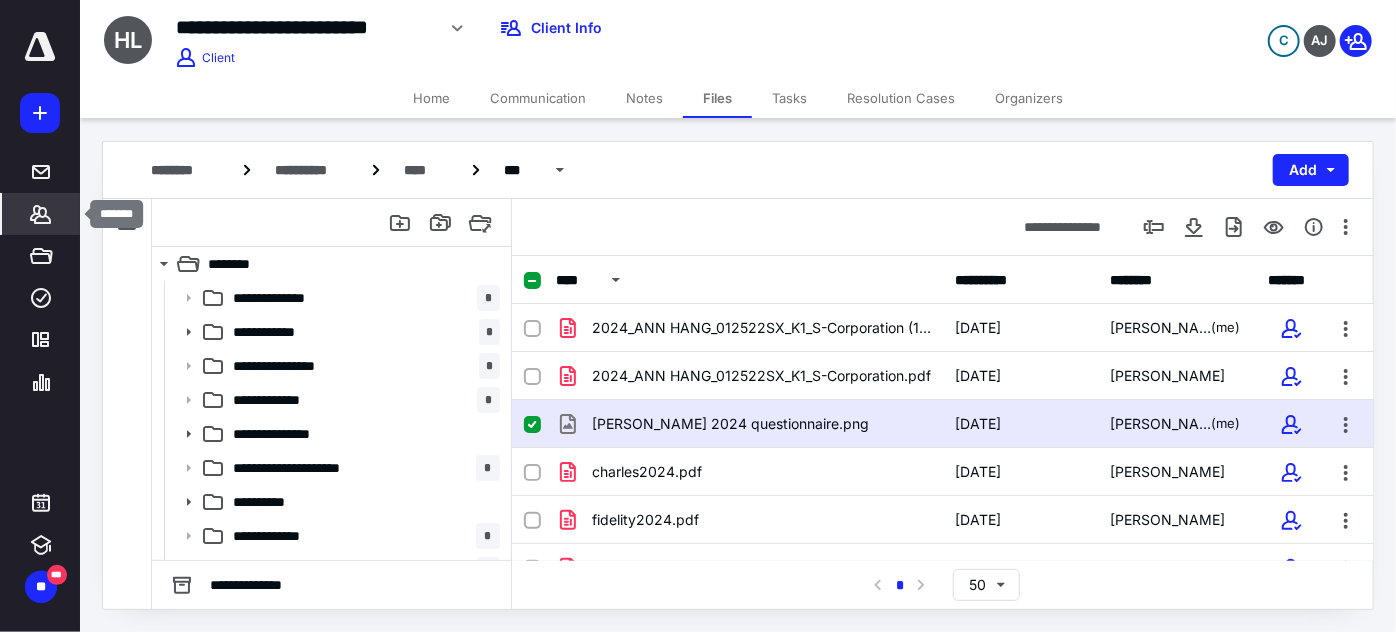 click on "*******" at bounding box center [41, 214] 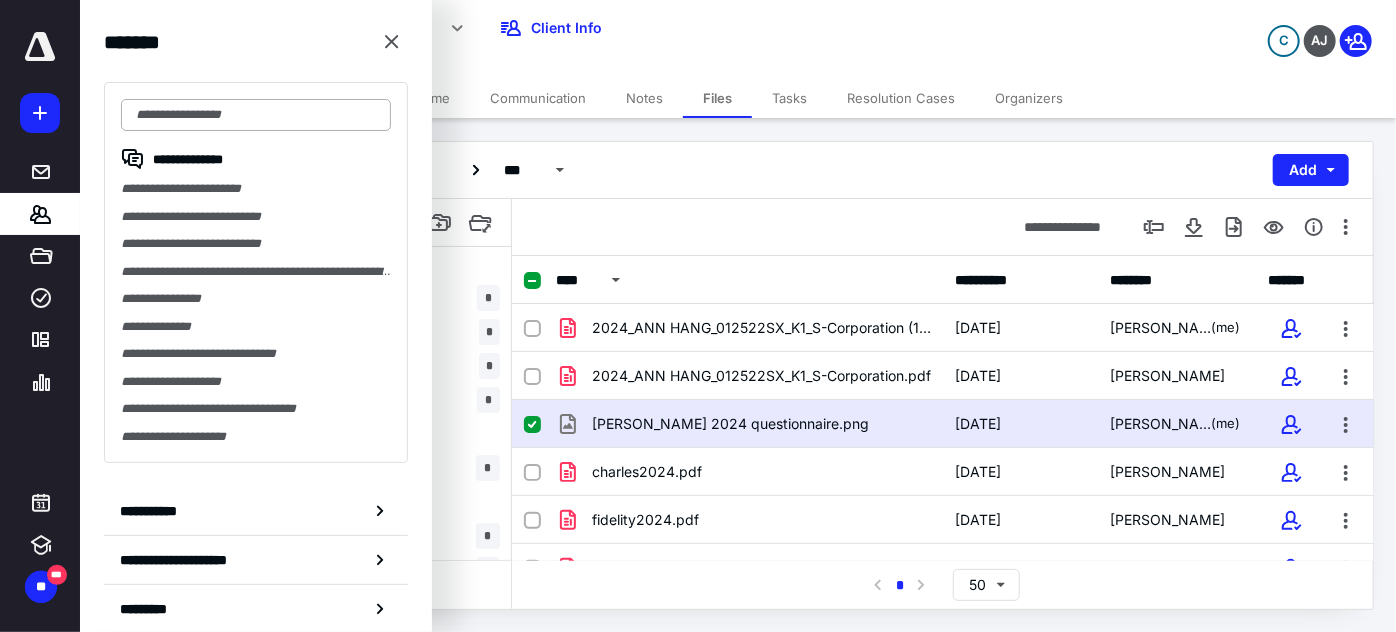 click at bounding box center (256, 115) 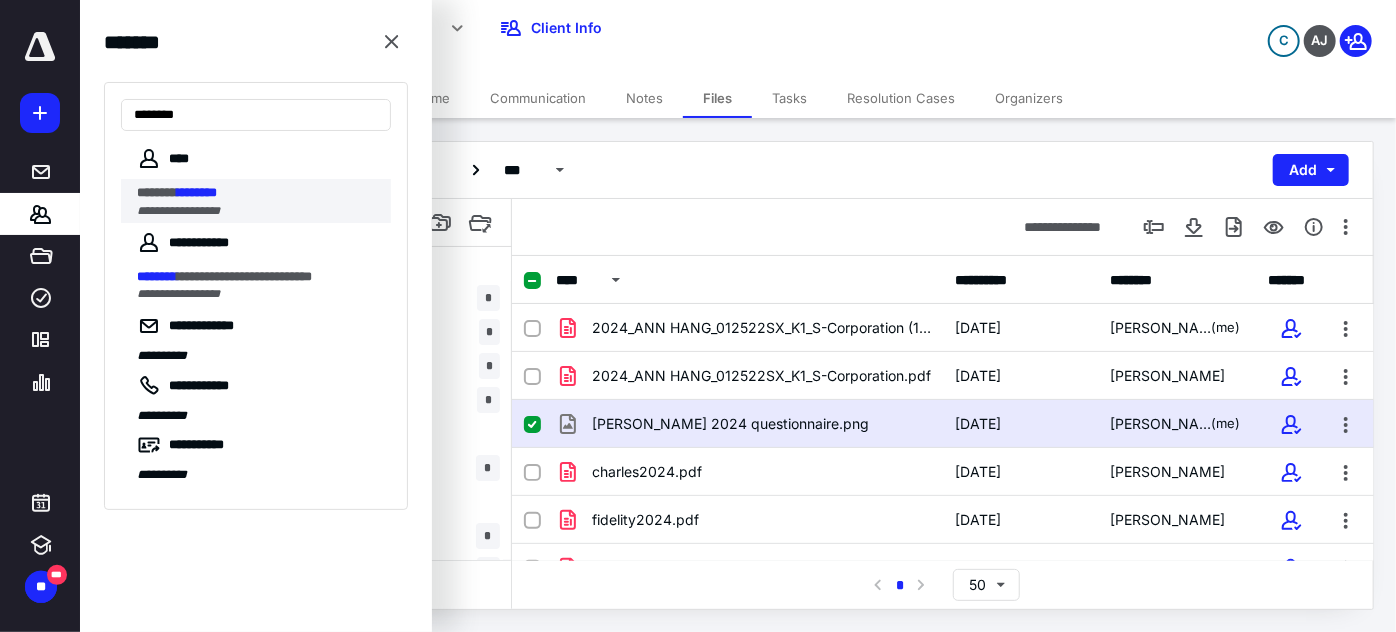 type on "********" 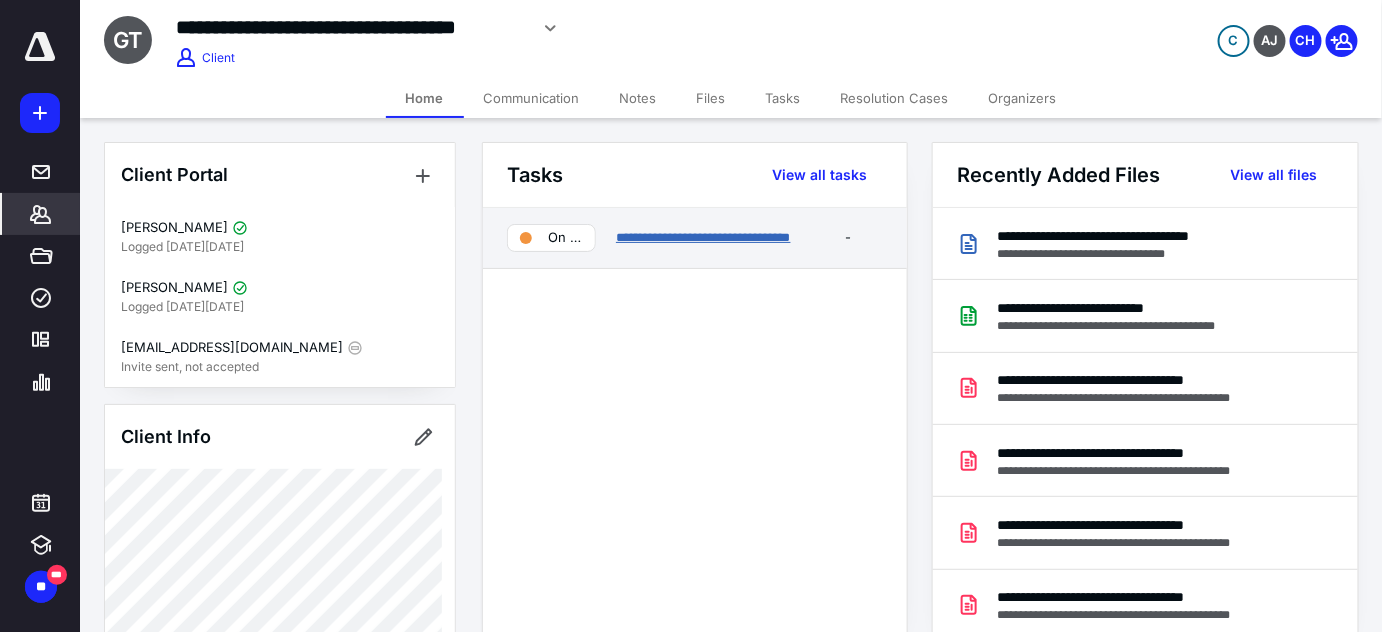 click on "**********" at bounding box center (703, 237) 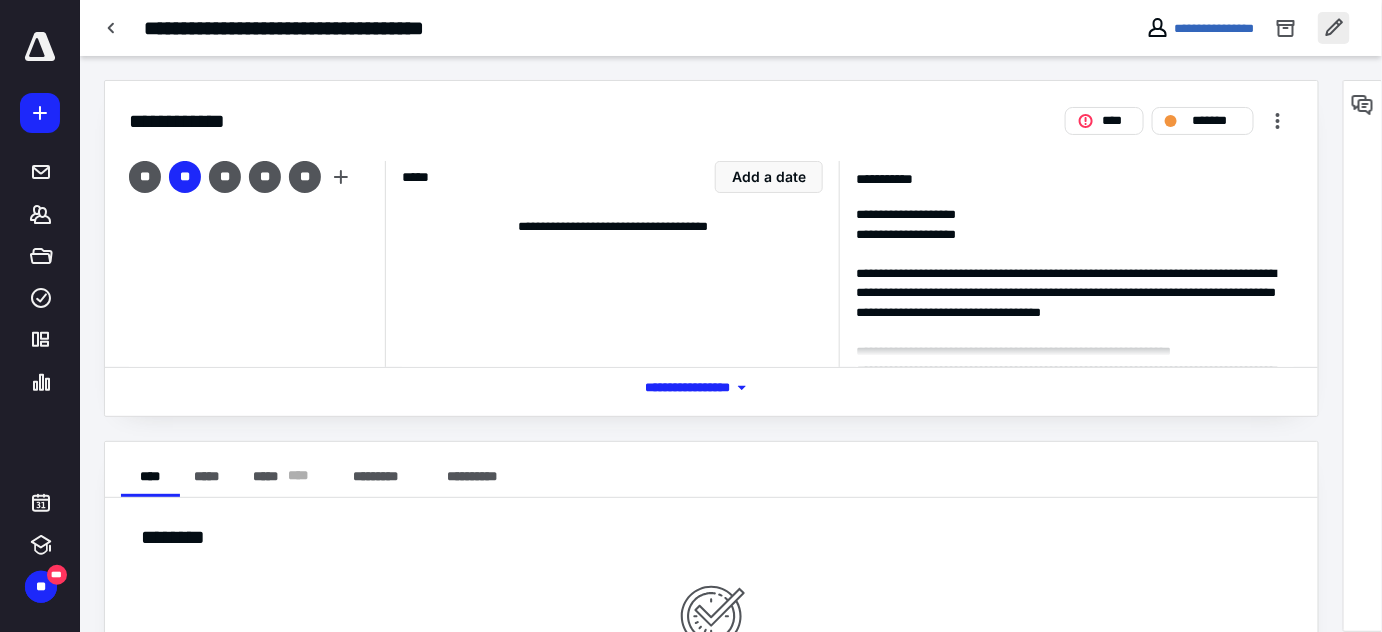 click at bounding box center (1334, 28) 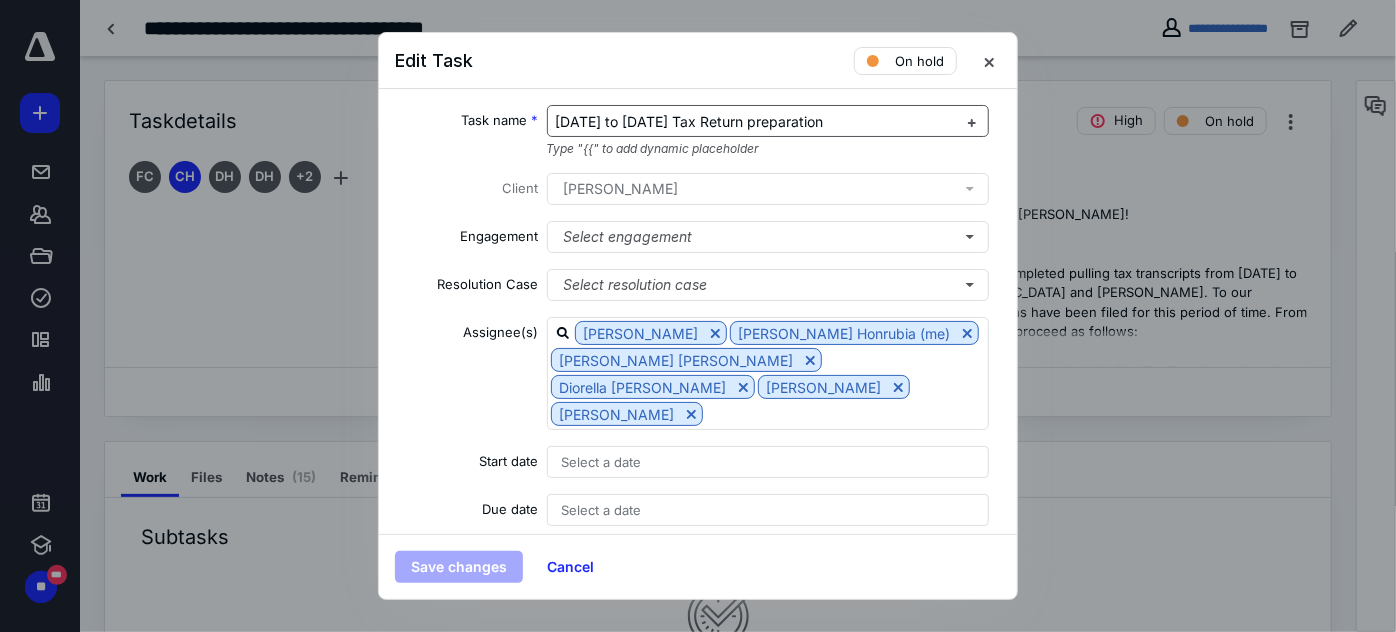 click on "[DATE] to [DATE] Tax Return preparation" at bounding box center (690, 121) 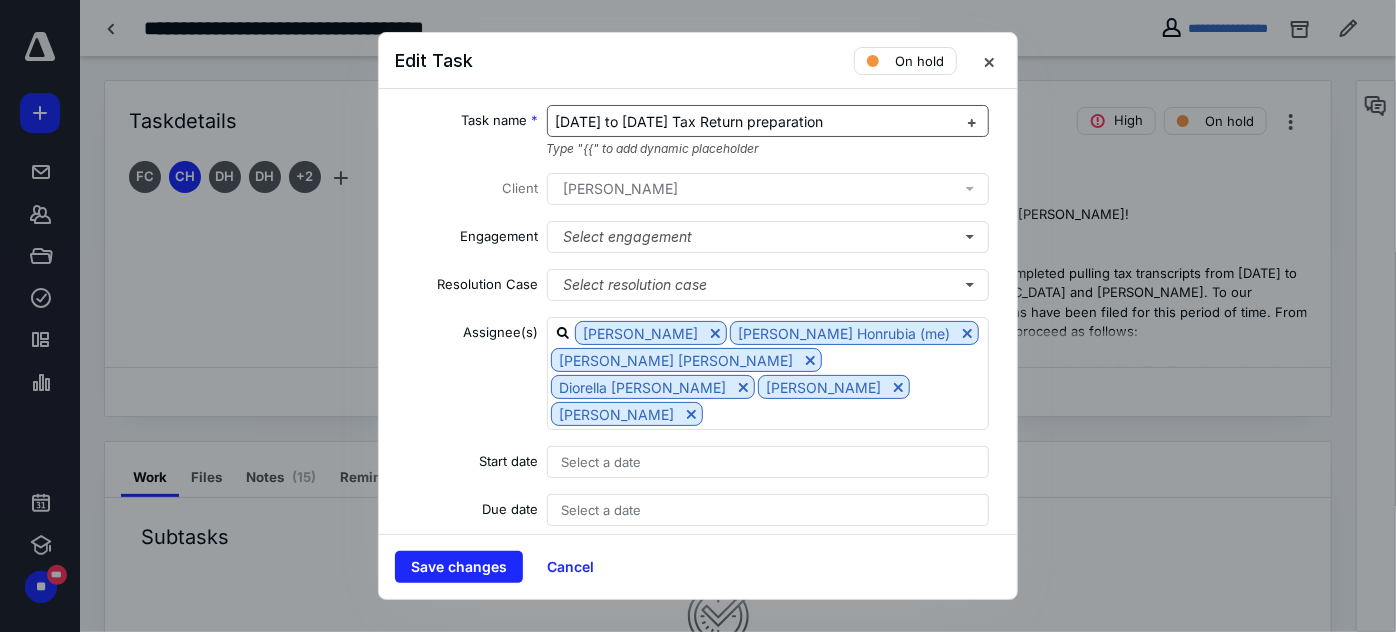click on "[DATE] to [DATE] Tax Return preparation" at bounding box center (690, 121) 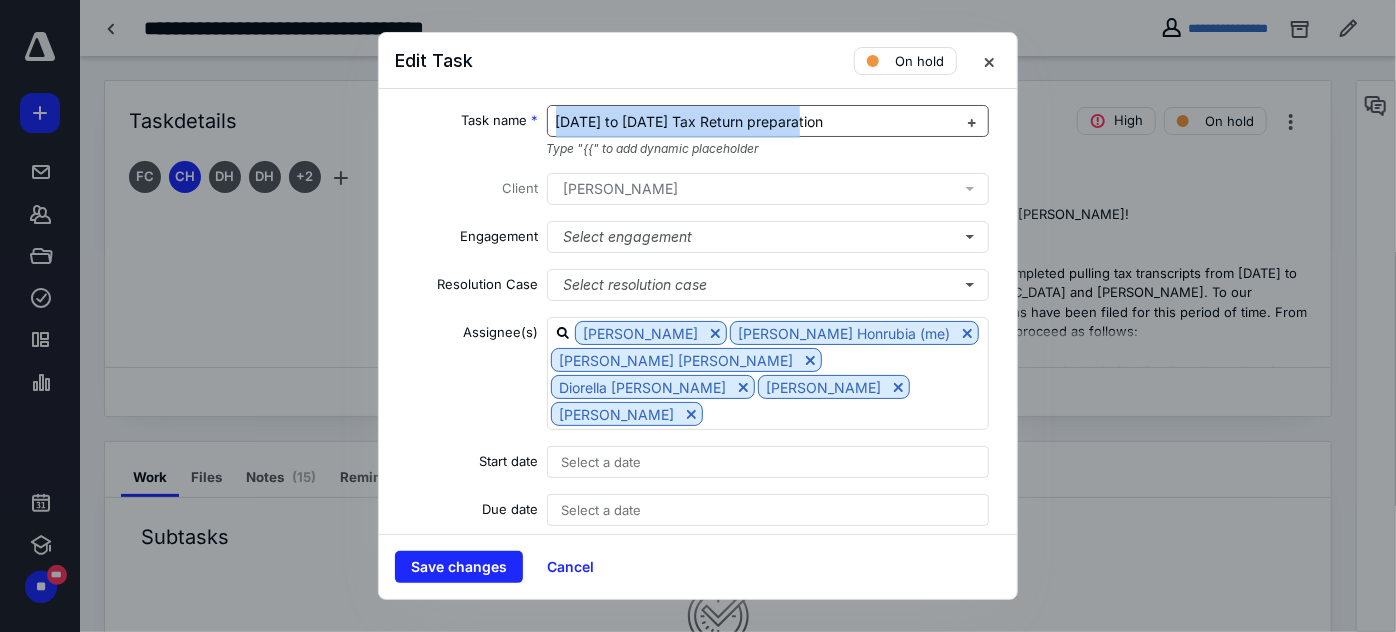 click on "[DATE] to [DATE] Tax Return preparation" at bounding box center (690, 121) 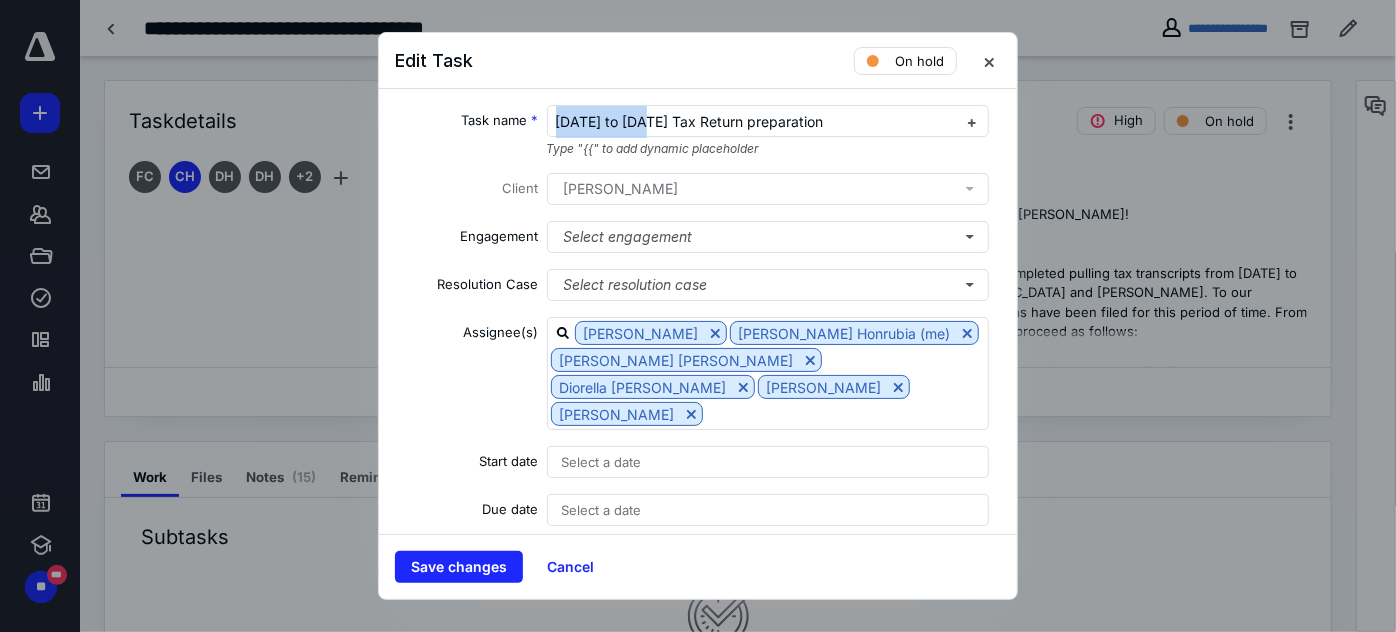 drag, startPoint x: 641, startPoint y: 116, endPoint x: 522, endPoint y: 121, distance: 119.104996 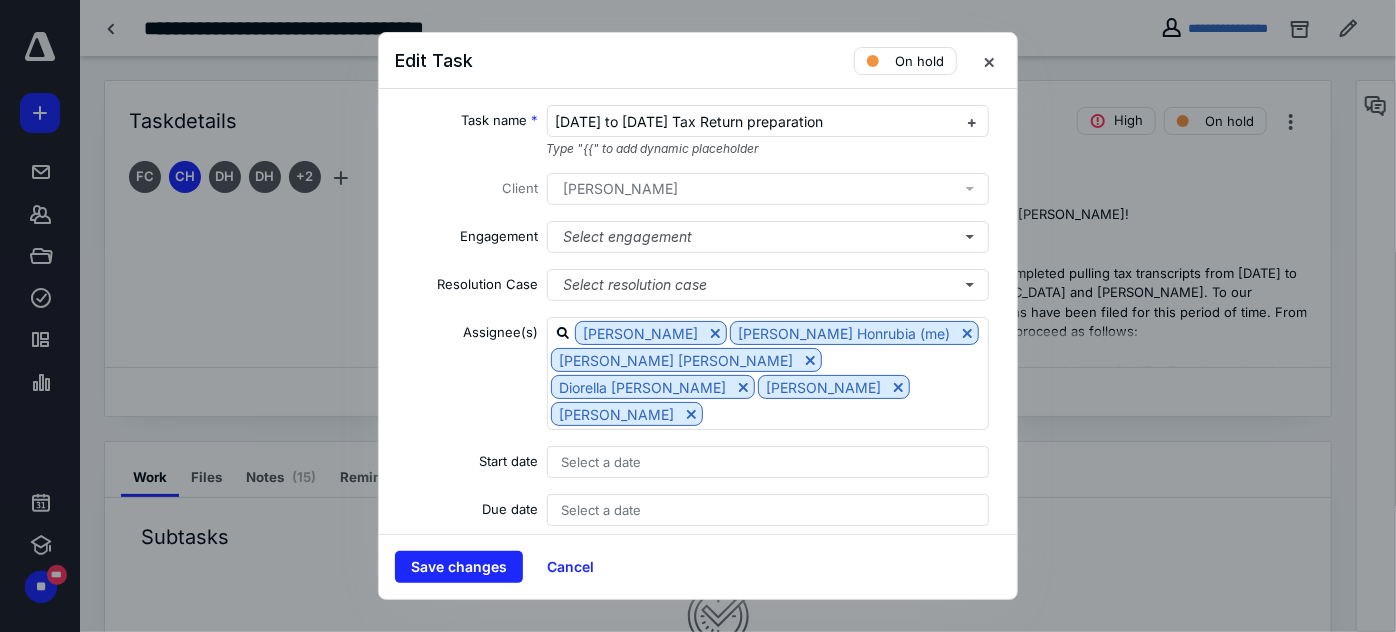 type 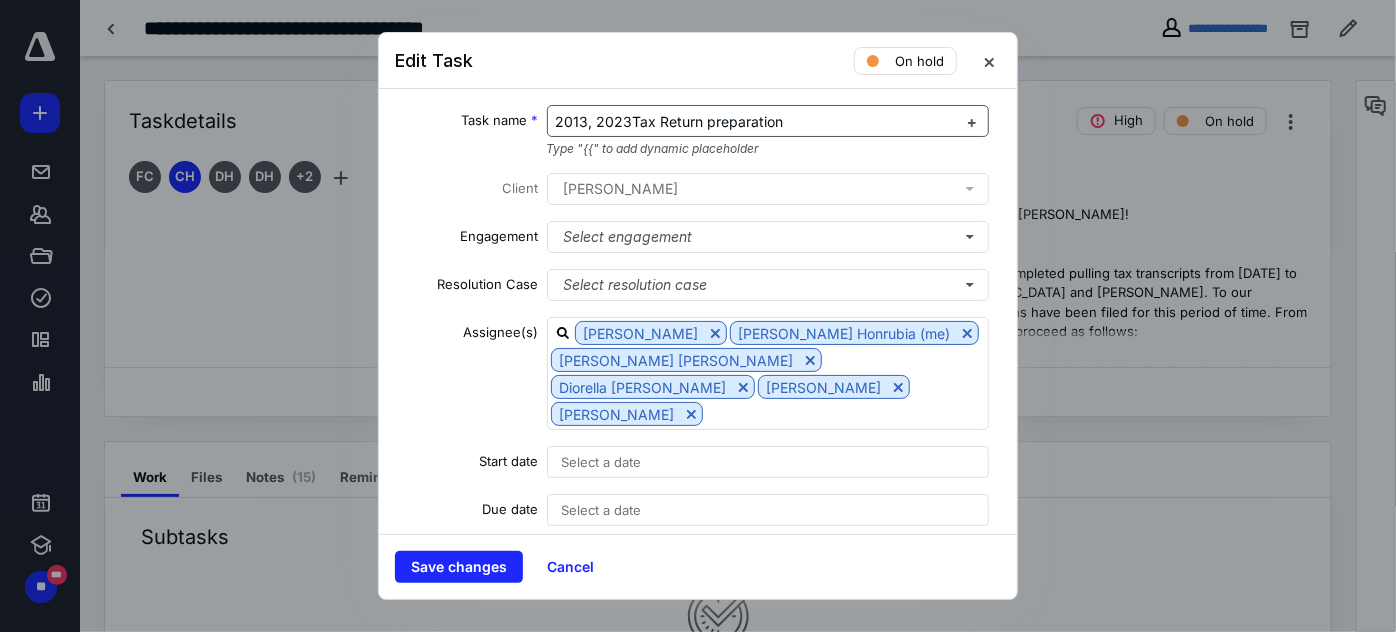 click on "2013, 2023Tax Return preparation" at bounding box center [670, 121] 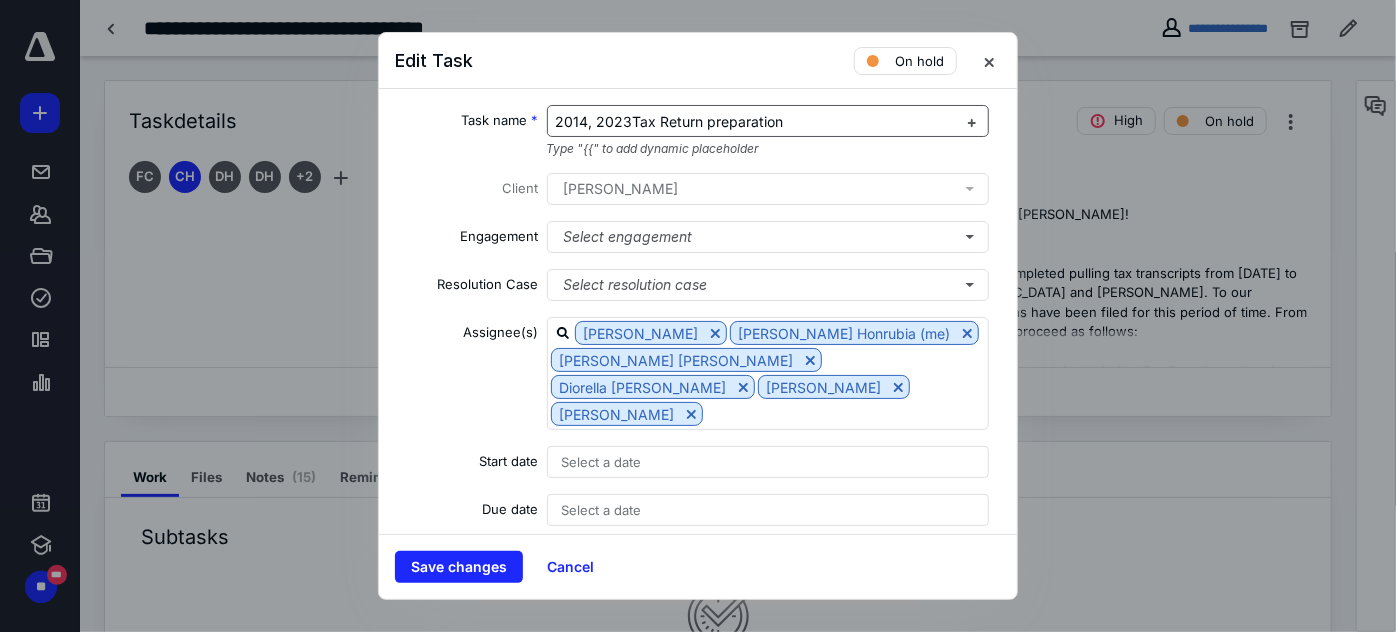 click on "2014, 2023Tax Return preparation" at bounding box center [670, 121] 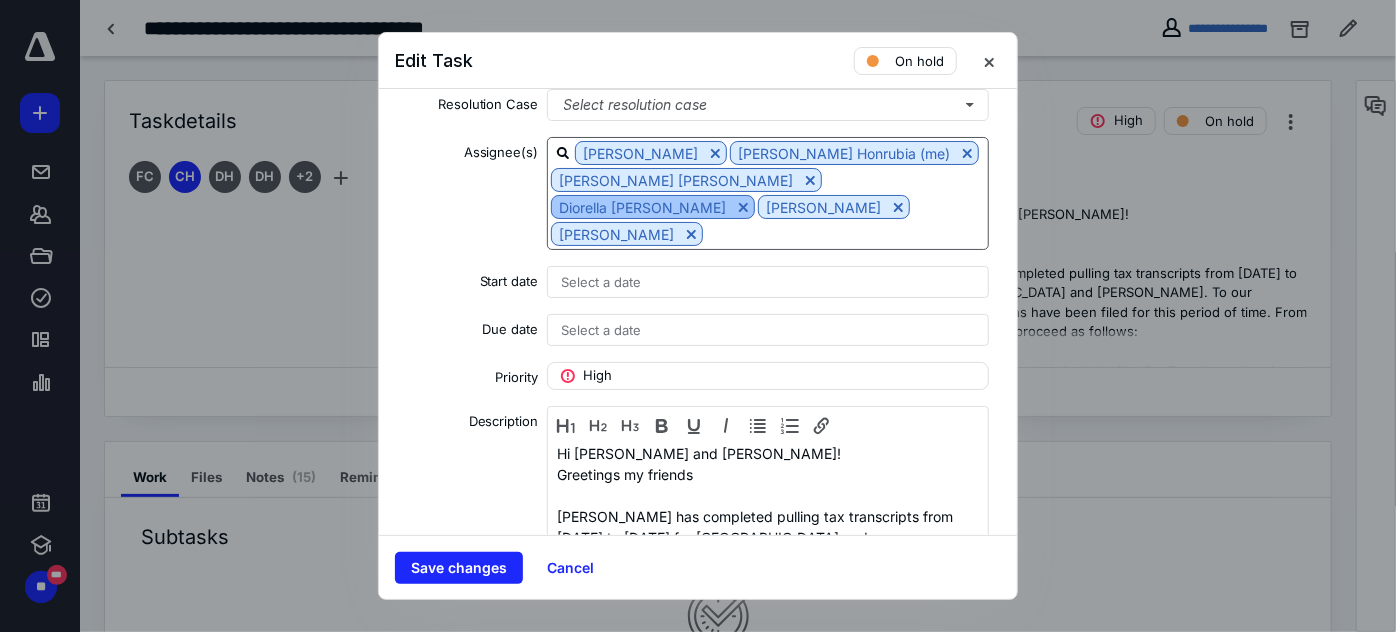 scroll, scrollTop: 90, scrollLeft: 0, axis: vertical 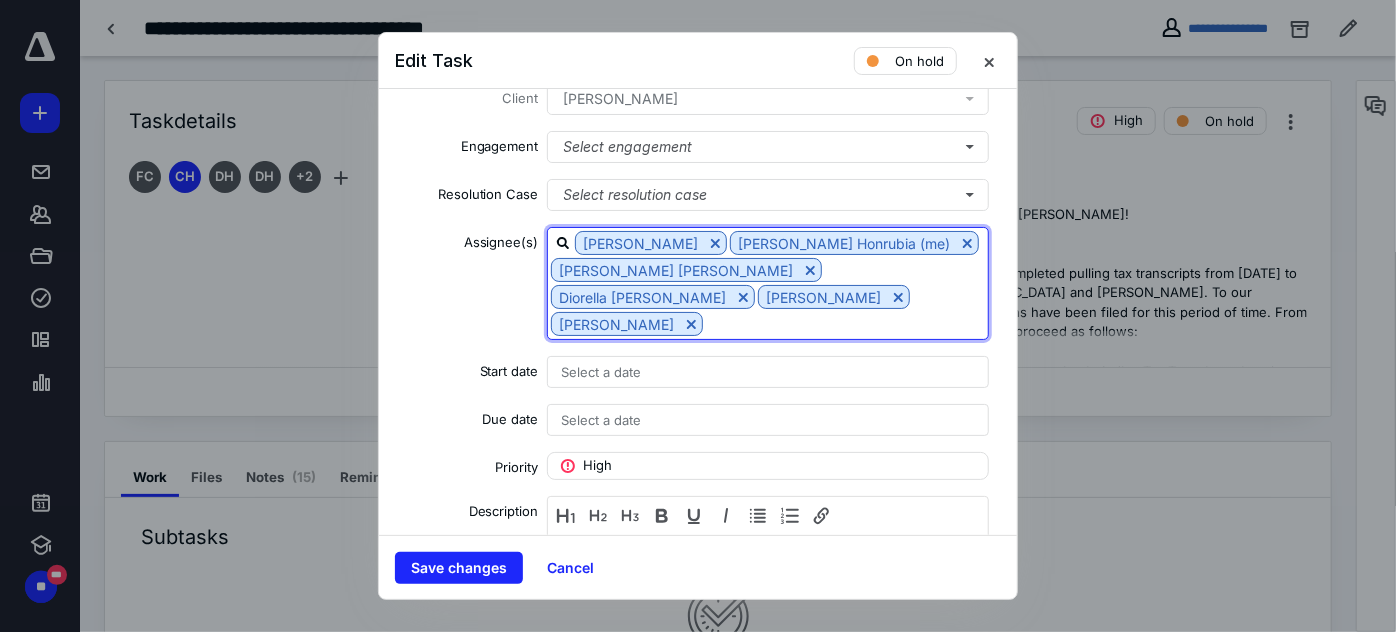 click at bounding box center [846, 323] 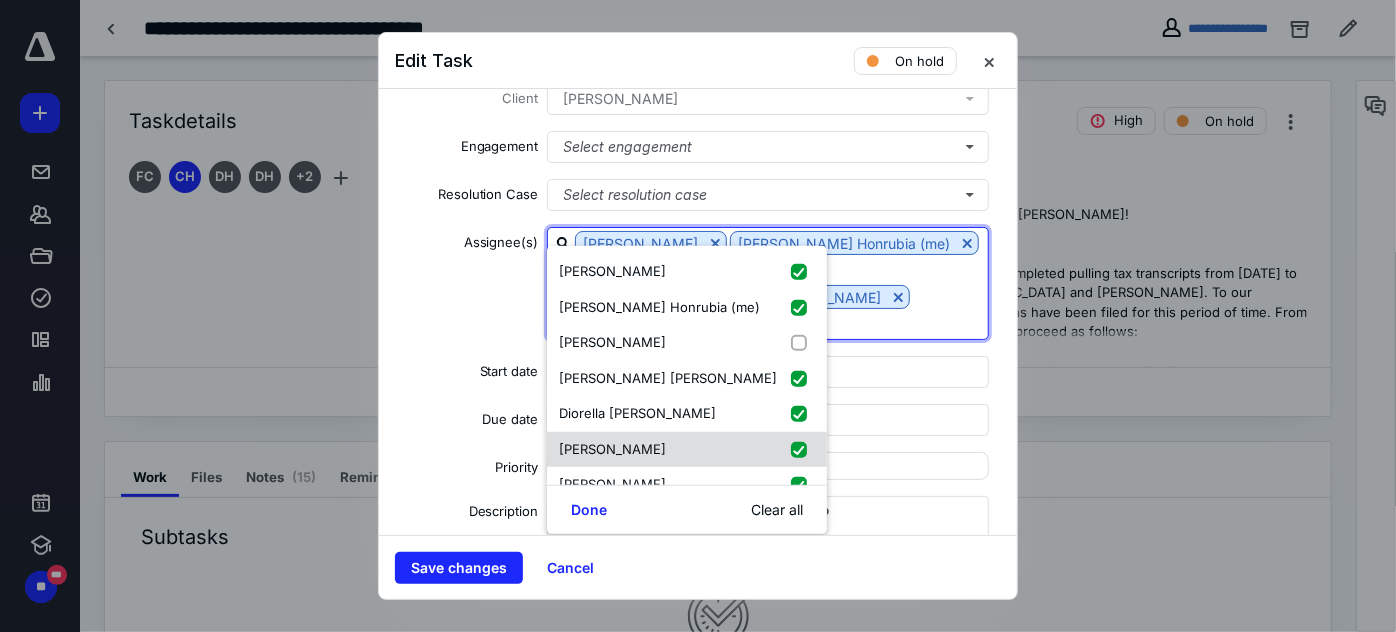 scroll, scrollTop: 90, scrollLeft: 0, axis: vertical 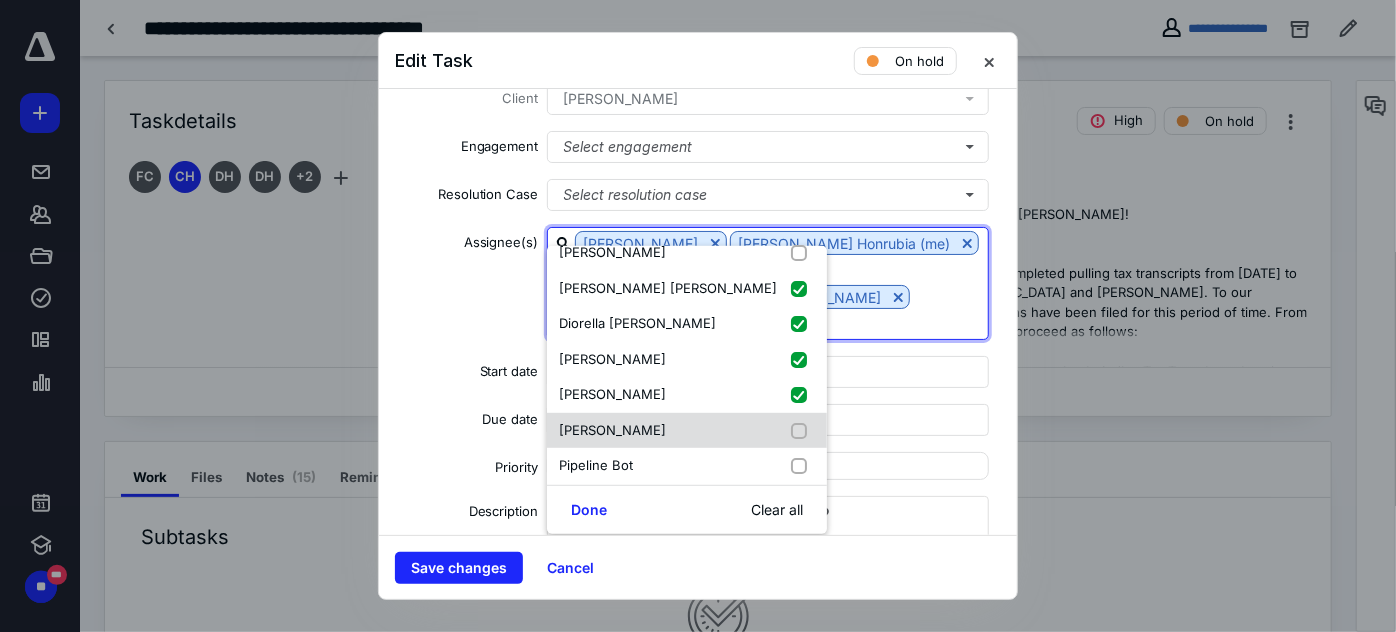click on "[PERSON_NAME]" at bounding box center [687, 430] 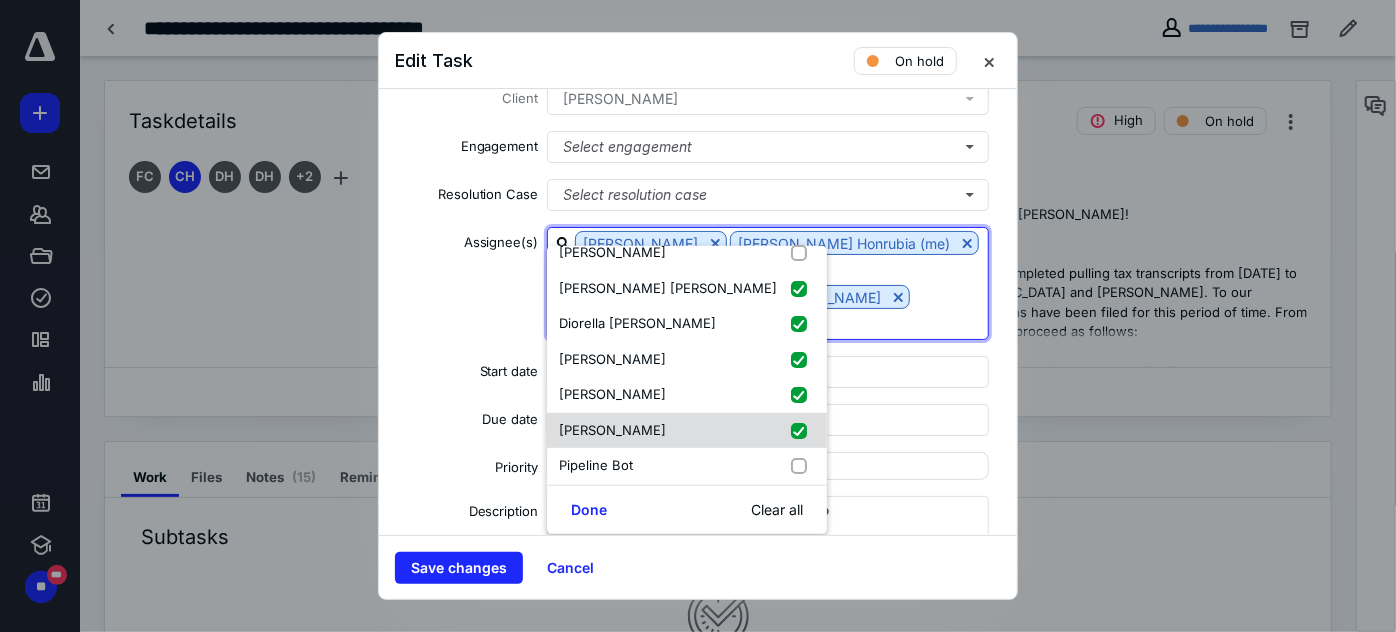checkbox on "true" 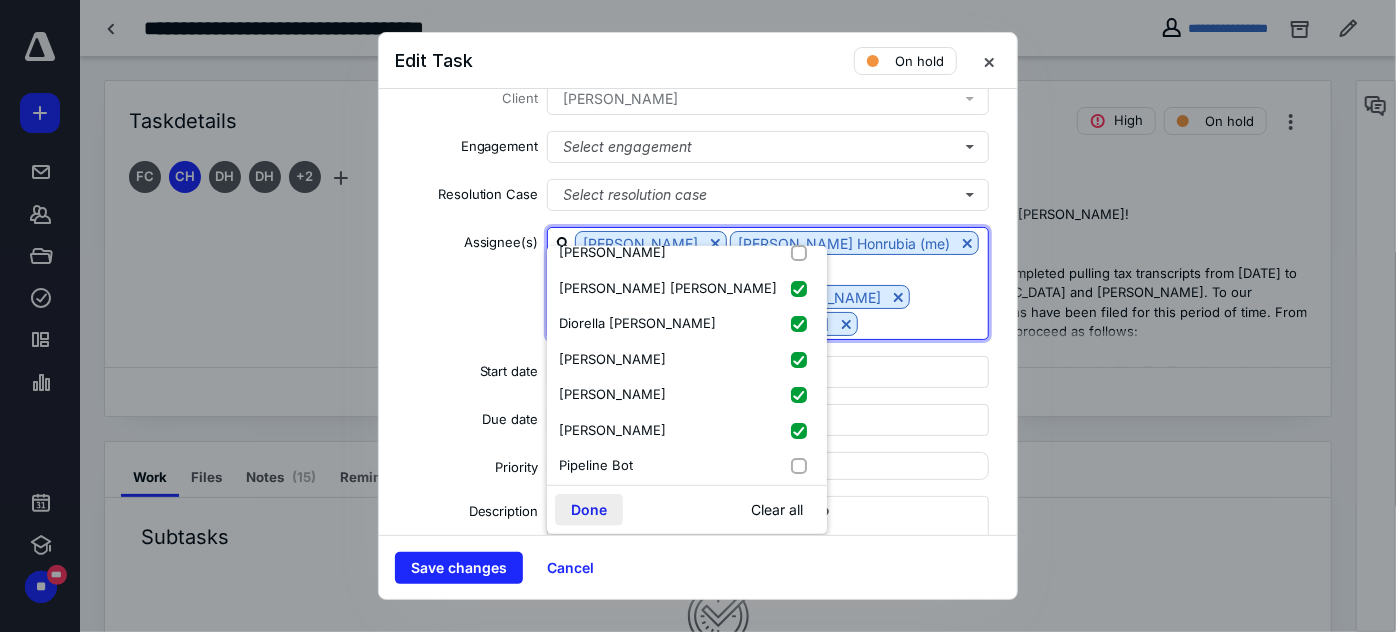 click on "Done" at bounding box center (589, 510) 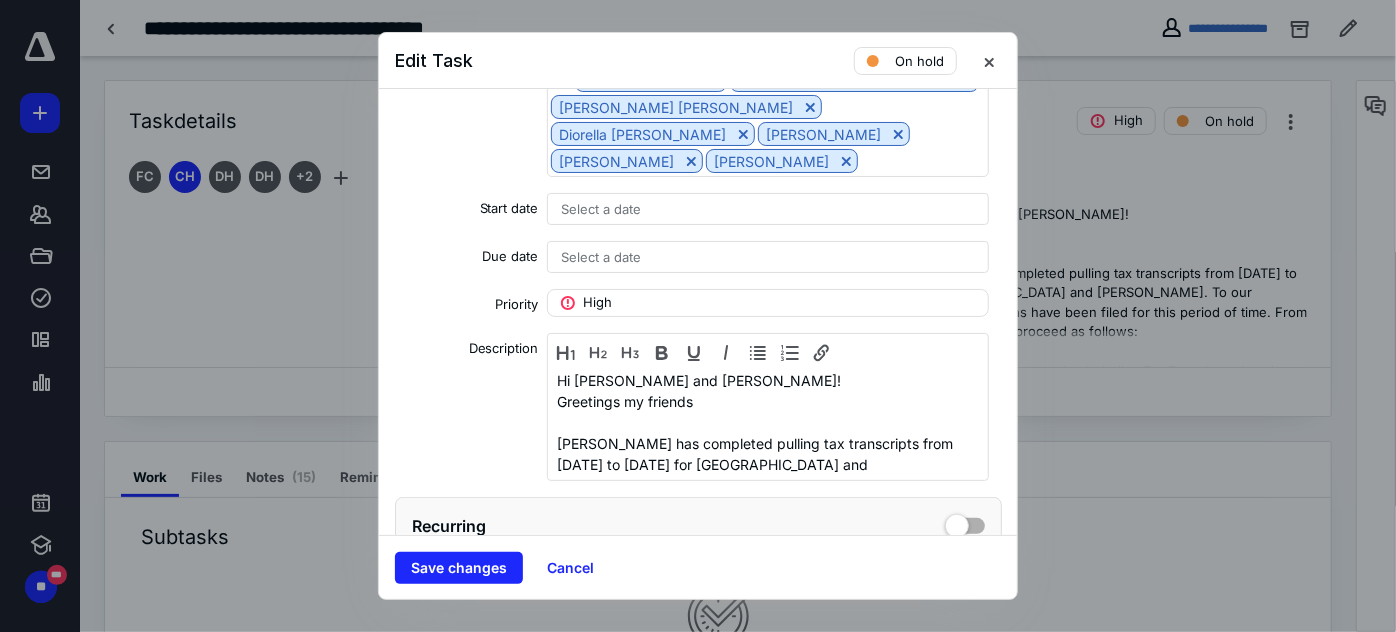 scroll, scrollTop: 272, scrollLeft: 0, axis: vertical 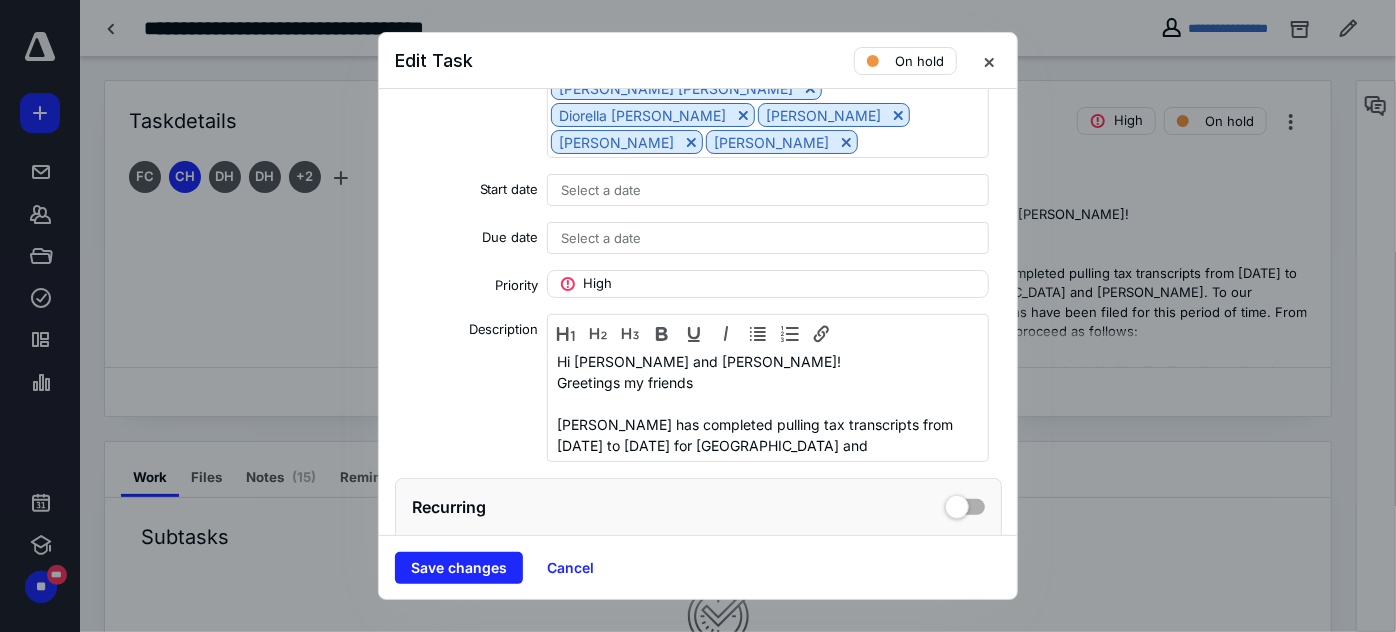 click on "Select a date" at bounding box center [602, 190] 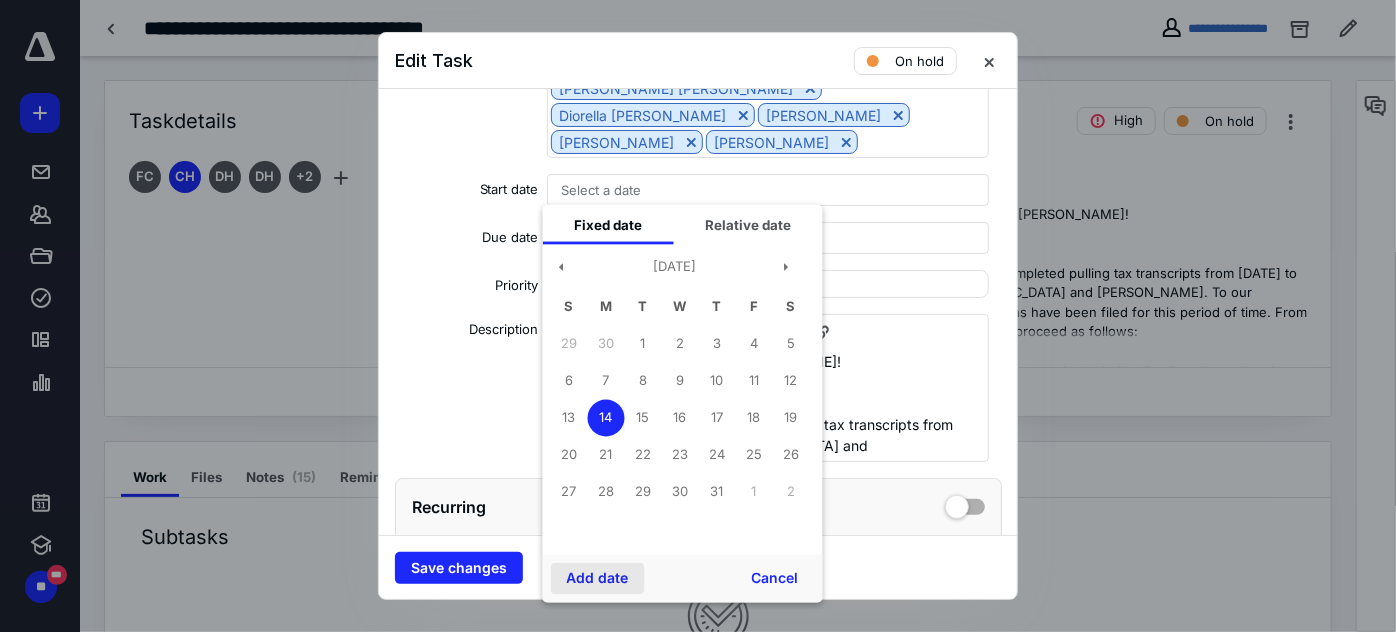 click on "Add date" at bounding box center [598, 579] 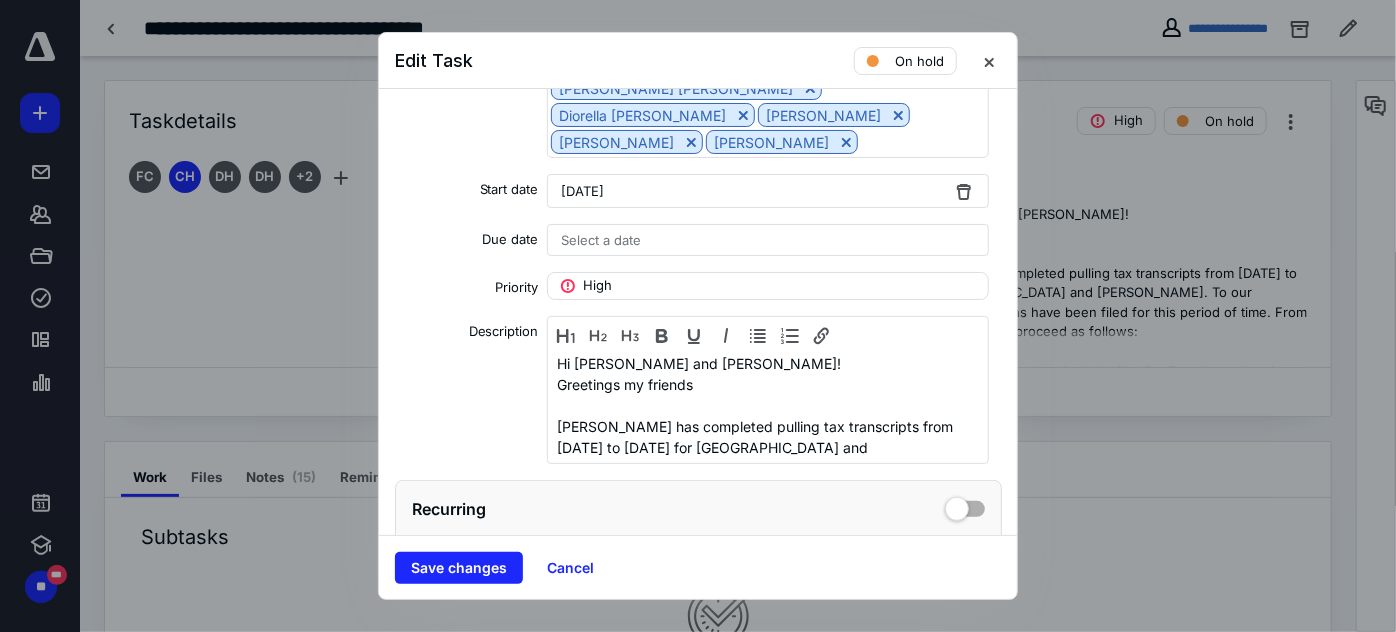click on "Select a date" at bounding box center (602, 240) 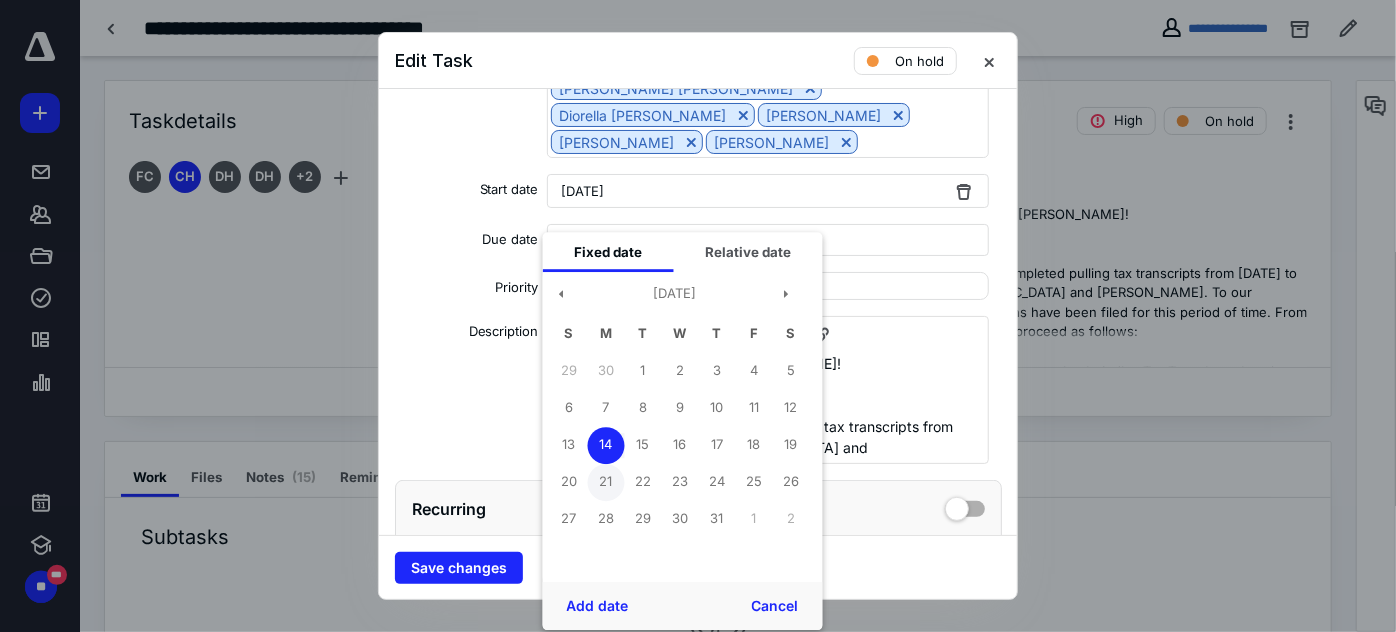 click on "21" at bounding box center (606, 482) 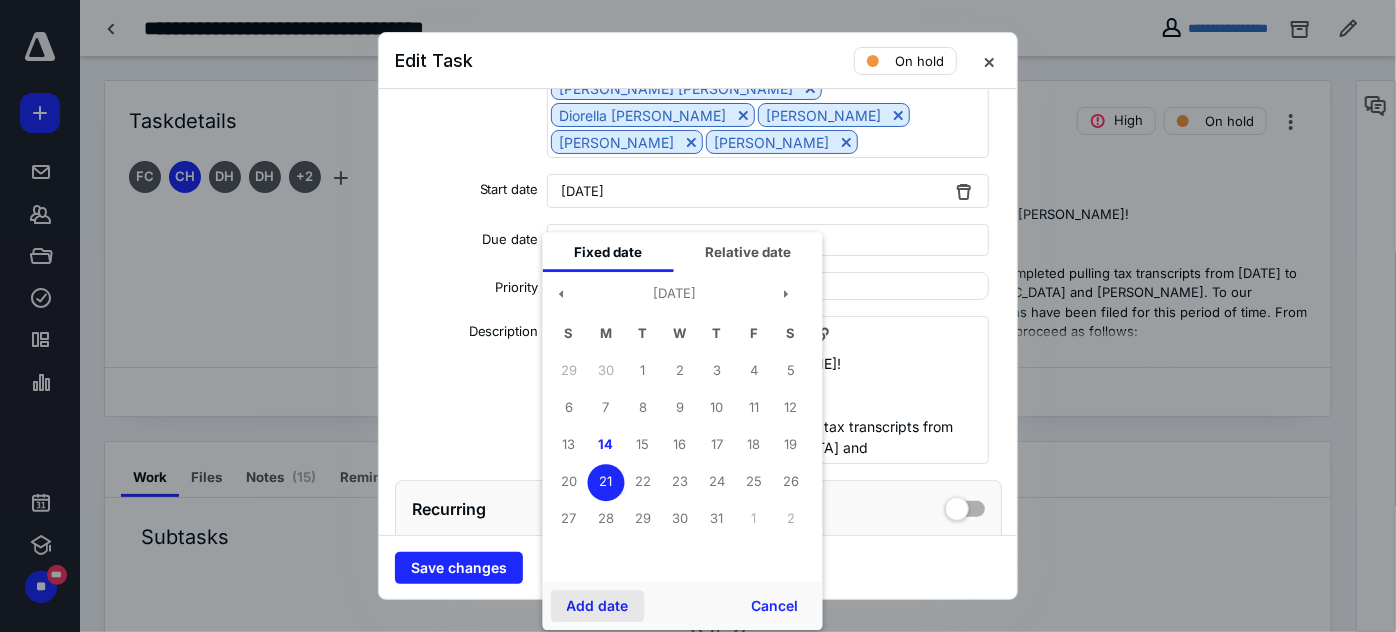 click on "Add date" at bounding box center [598, 606] 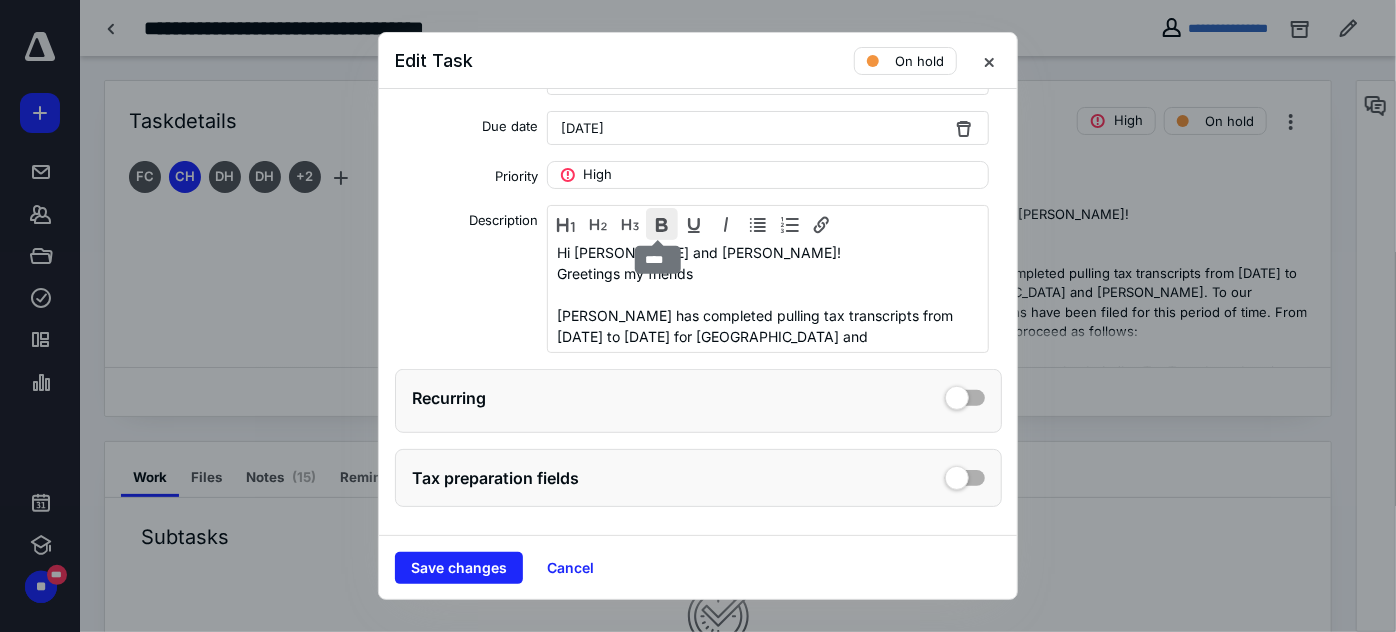 scroll, scrollTop: 386, scrollLeft: 0, axis: vertical 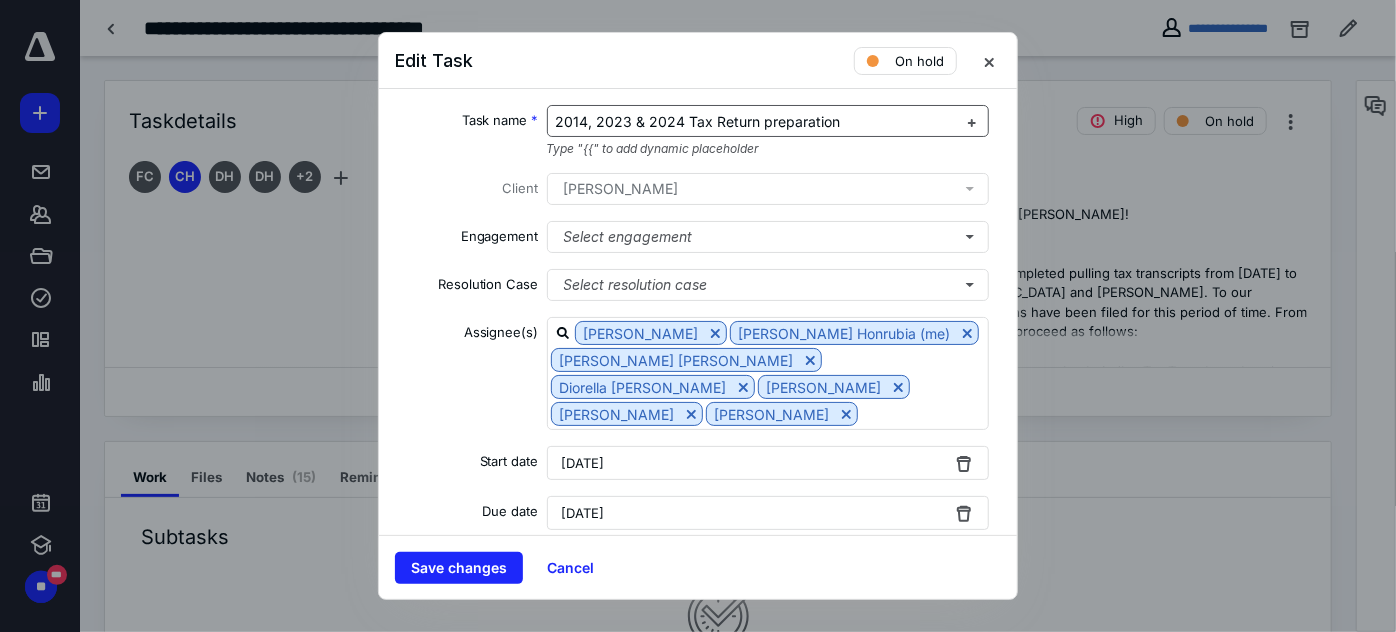 click on "2014, 2023 & 2024 Tax Return preparation" at bounding box center [698, 121] 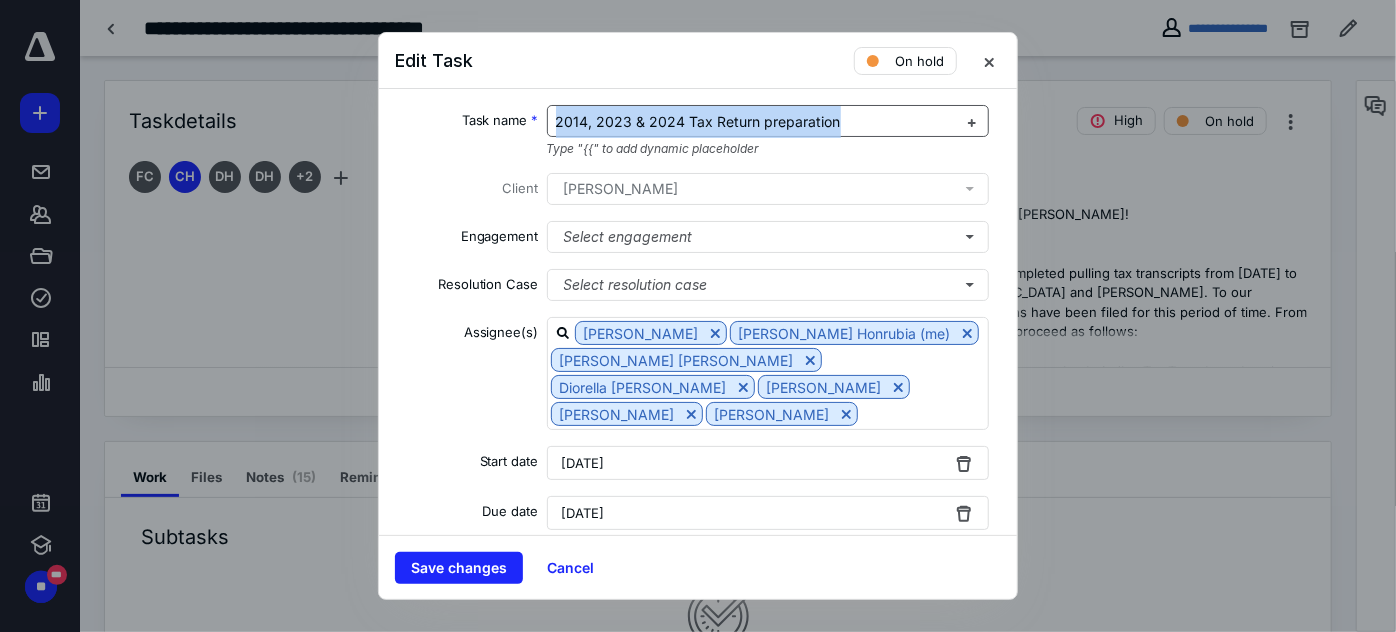 drag, startPoint x: 811, startPoint y: 118, endPoint x: 542, endPoint y: 112, distance: 269.0669 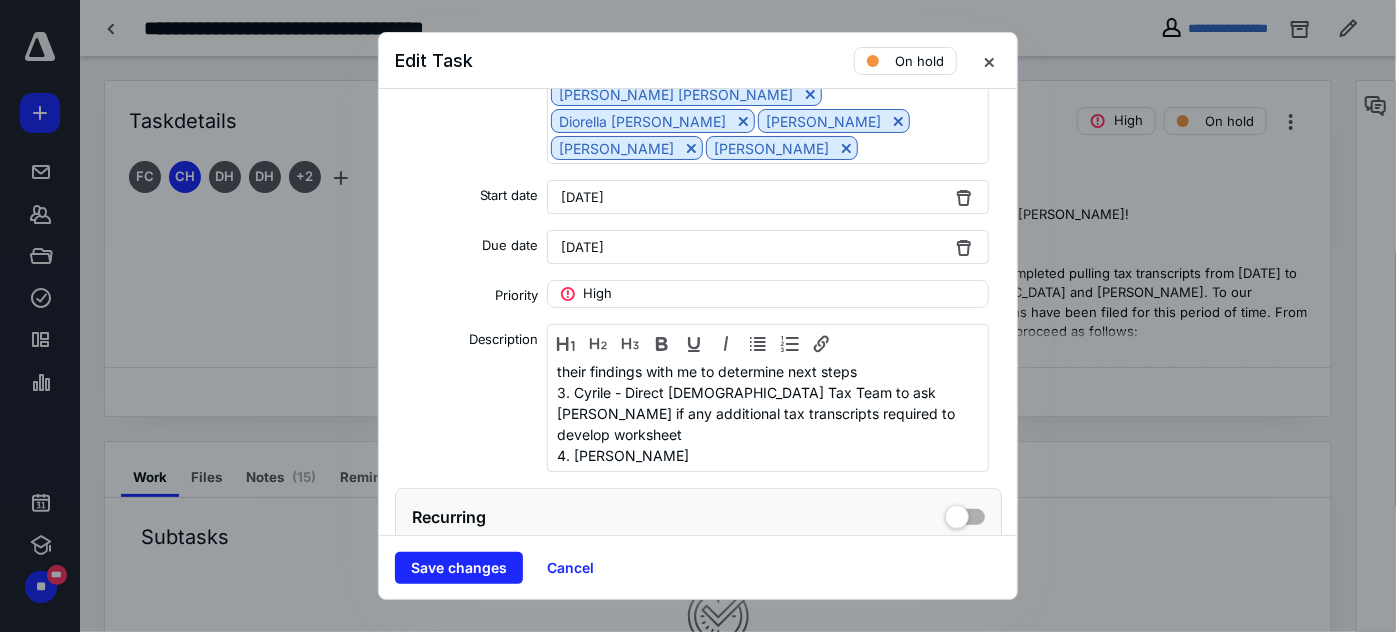 scroll, scrollTop: 272, scrollLeft: 0, axis: vertical 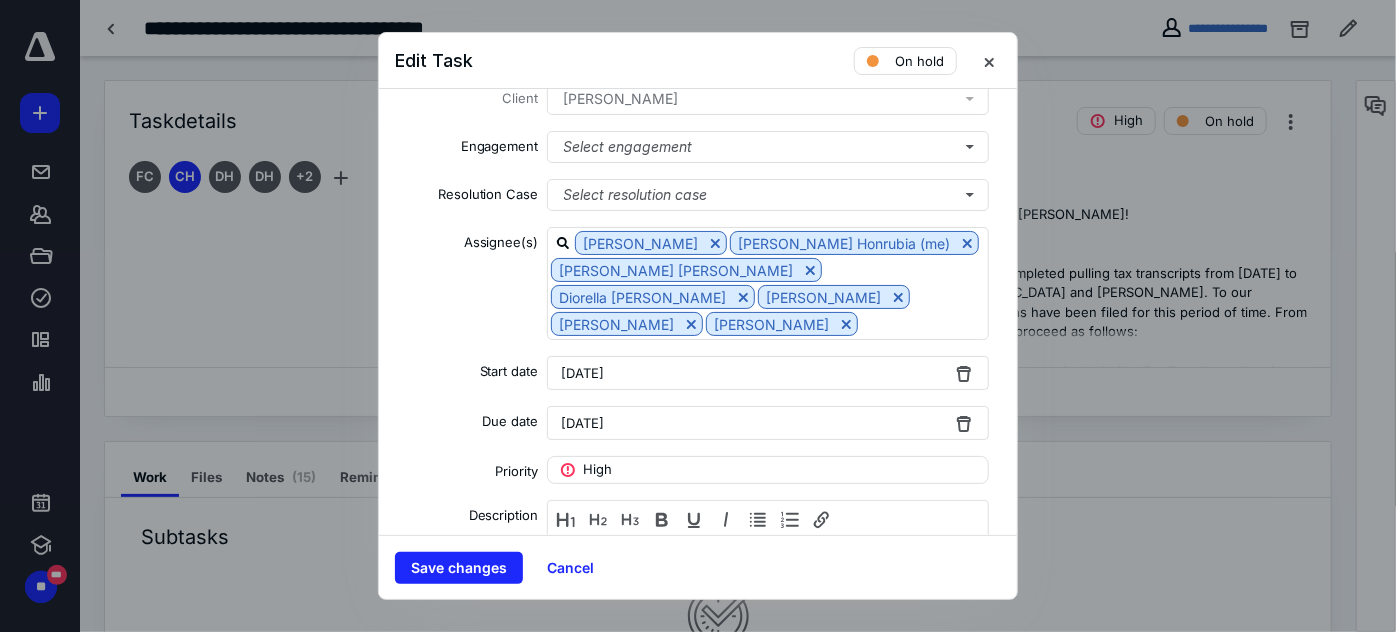 click on "[DATE]" at bounding box center (583, 423) 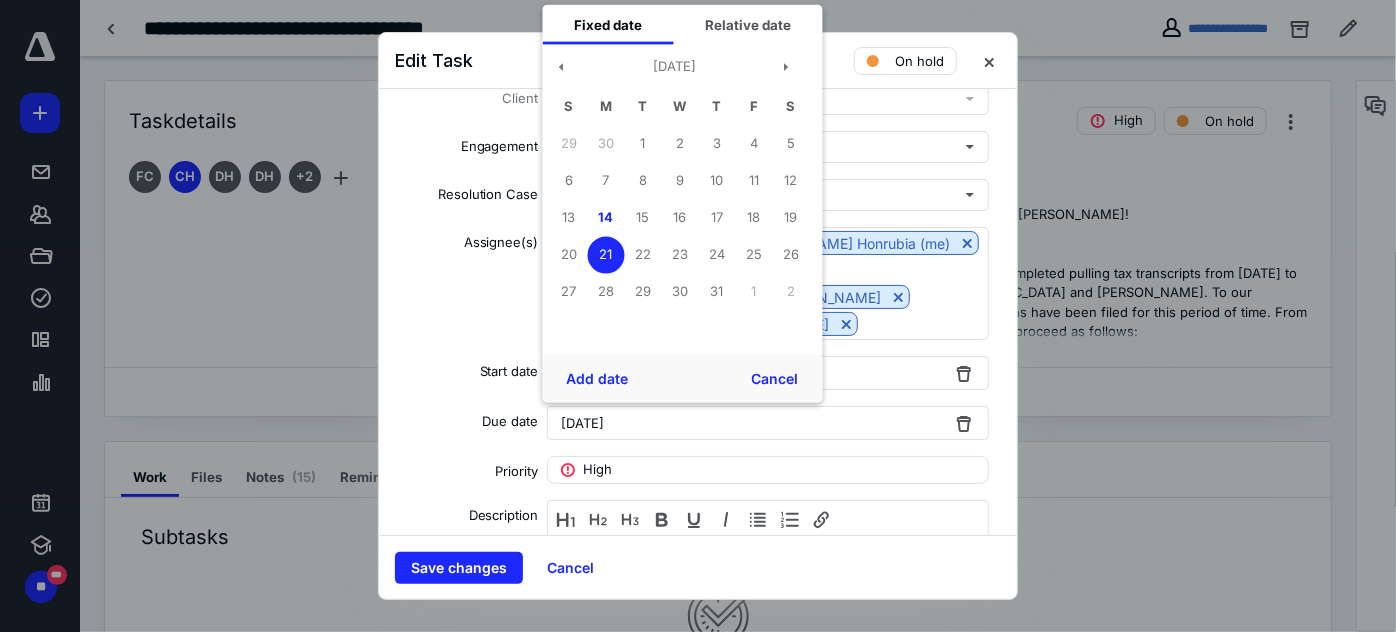 click on "[DATE]" at bounding box center [583, 423] 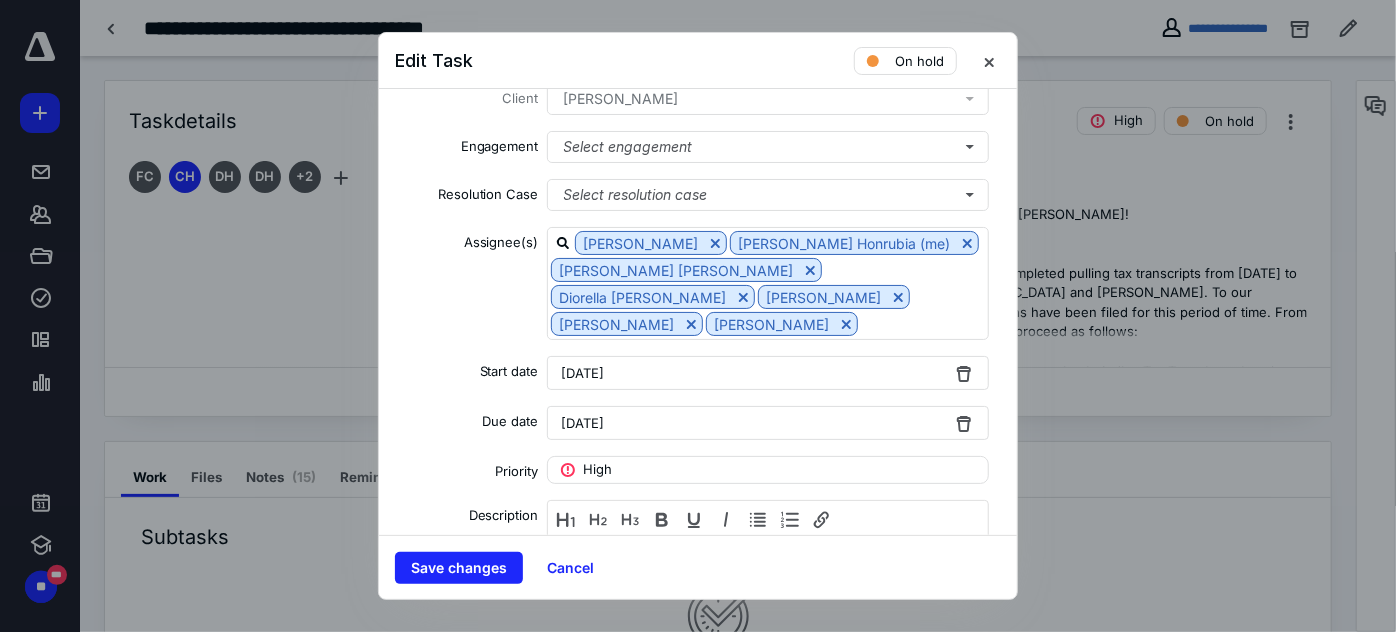 click on "[DATE]" at bounding box center [583, 423] 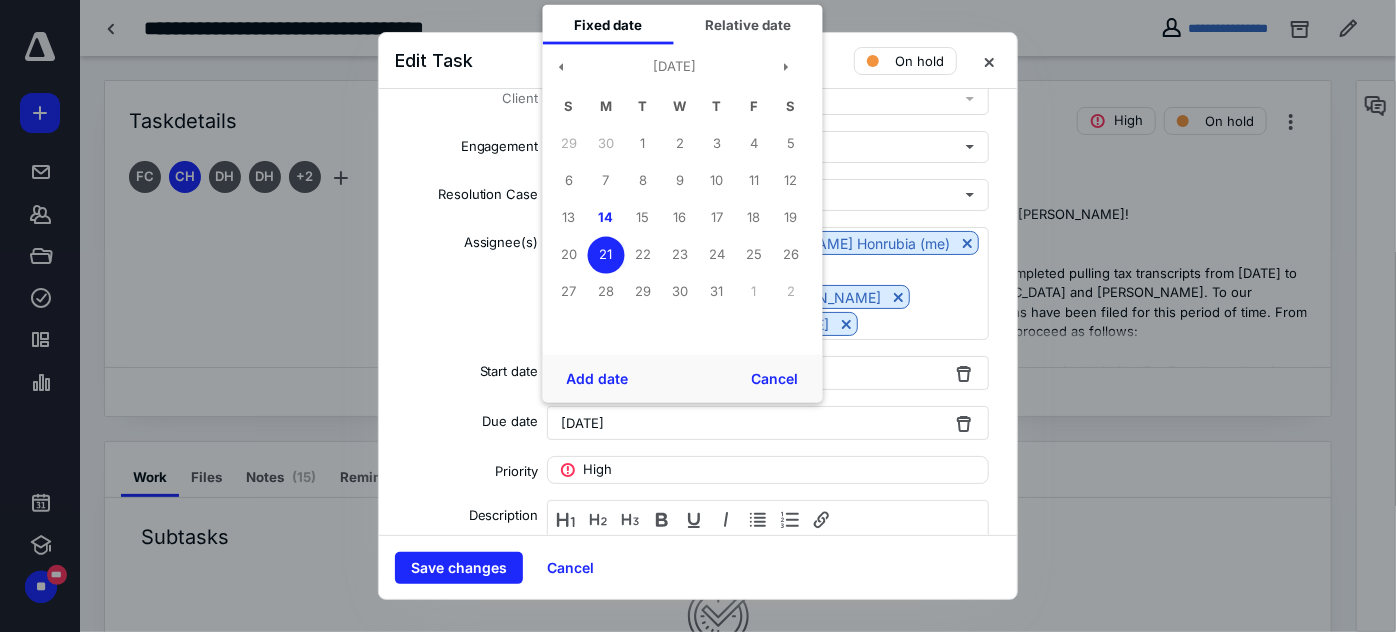 click on "[DATE]" at bounding box center [583, 423] 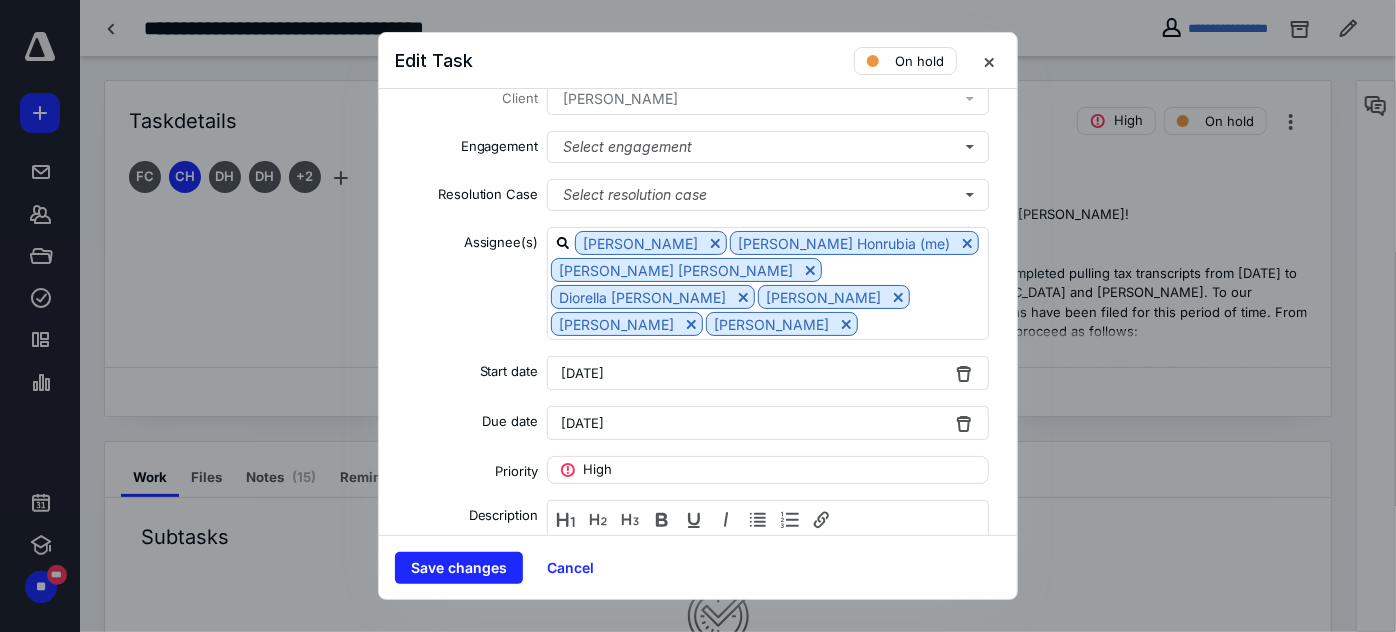 click on "[DATE]" at bounding box center [583, 373] 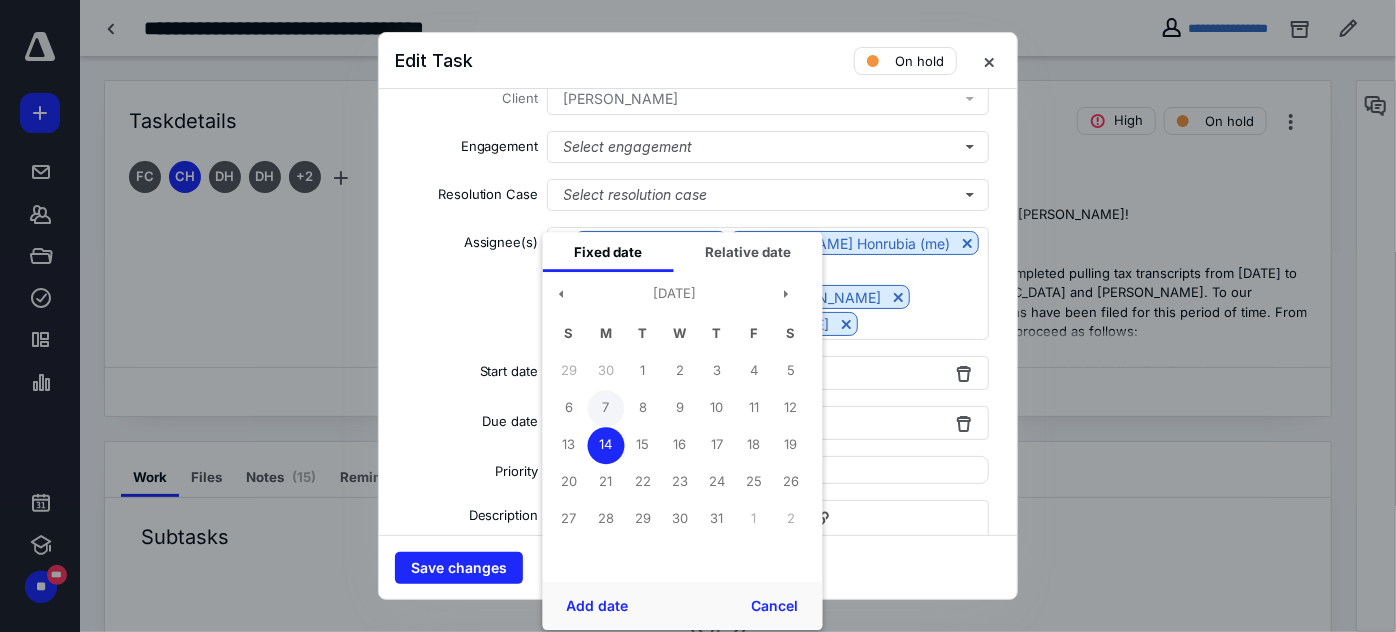 click on "7" at bounding box center [606, 408] 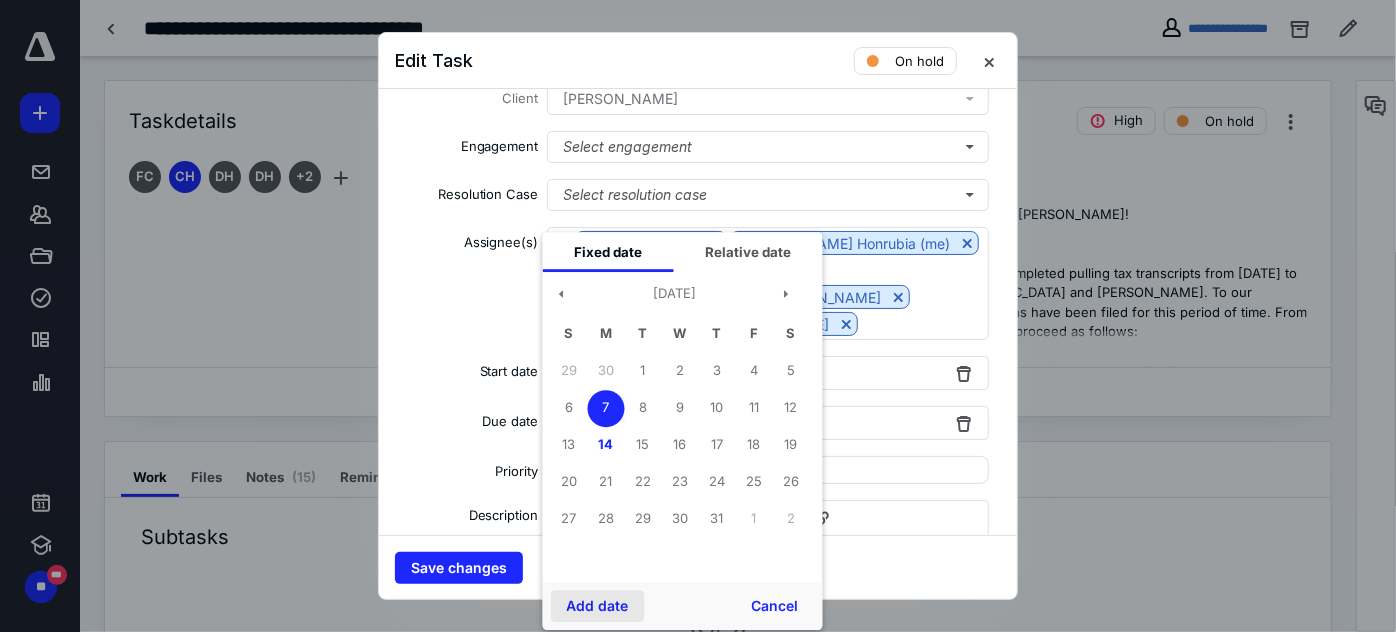 drag, startPoint x: 590, startPoint y: 605, endPoint x: 605, endPoint y: 556, distance: 51.24451 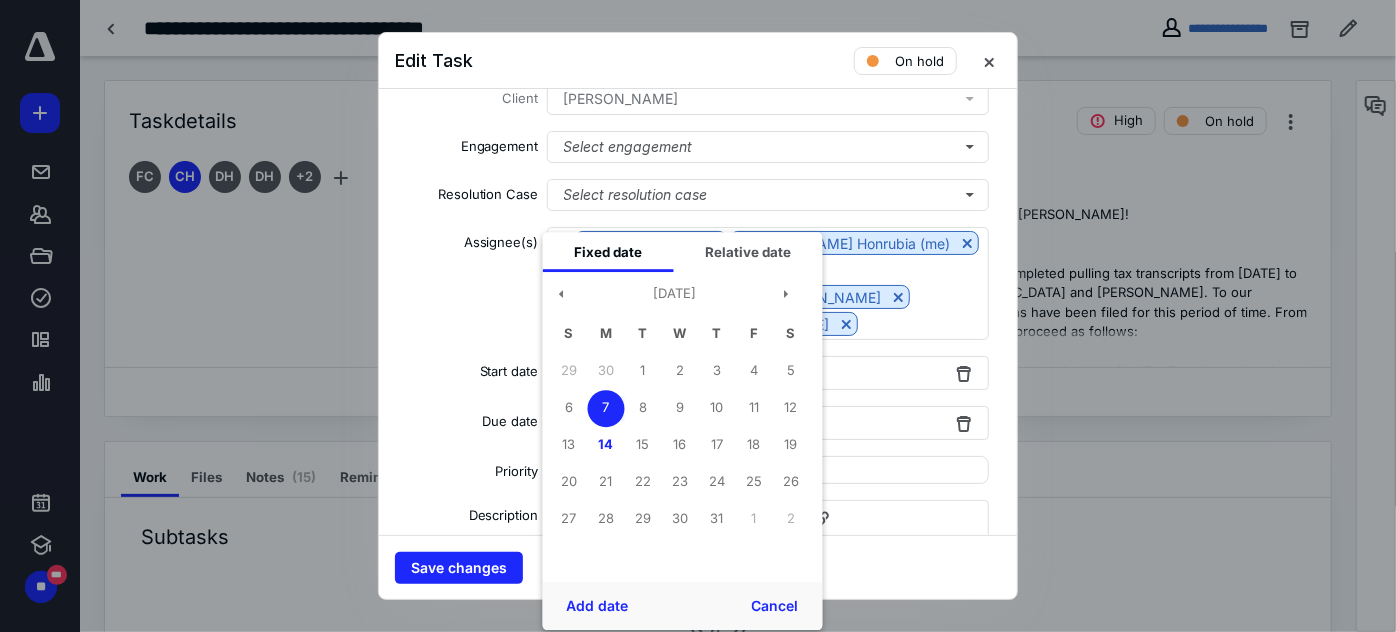 click on "Add date" at bounding box center [598, 606] 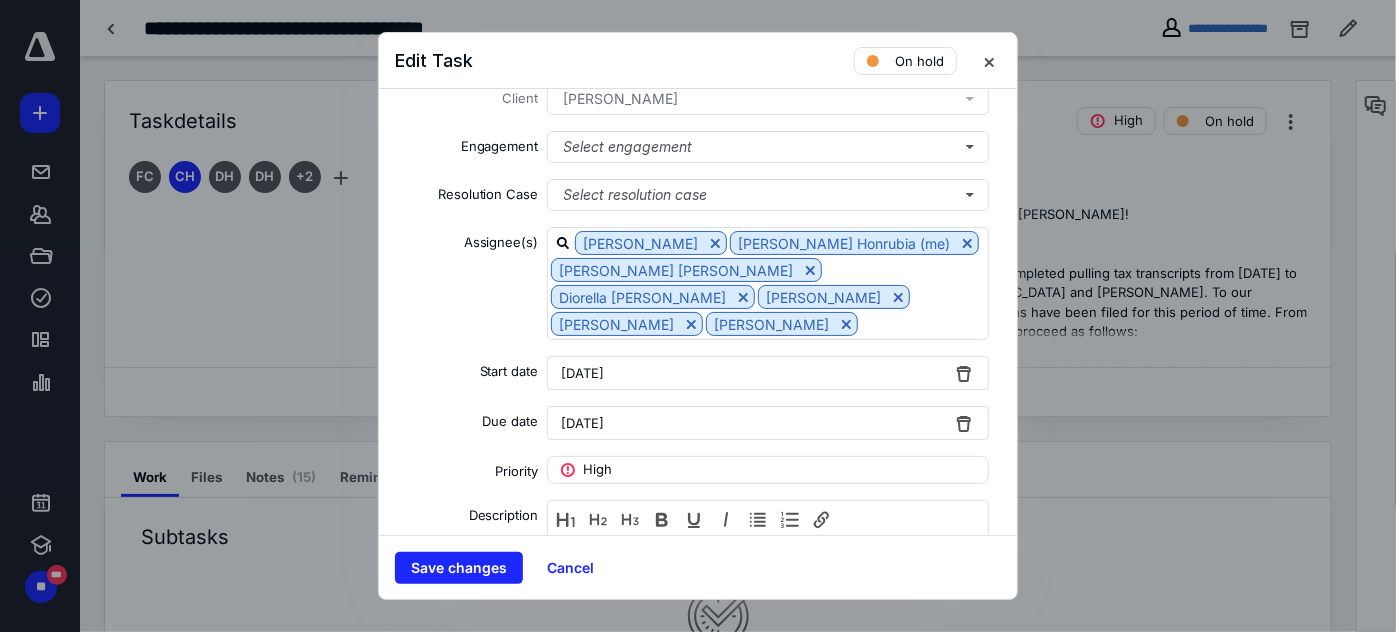 click on "[DATE]" at bounding box center [583, 423] 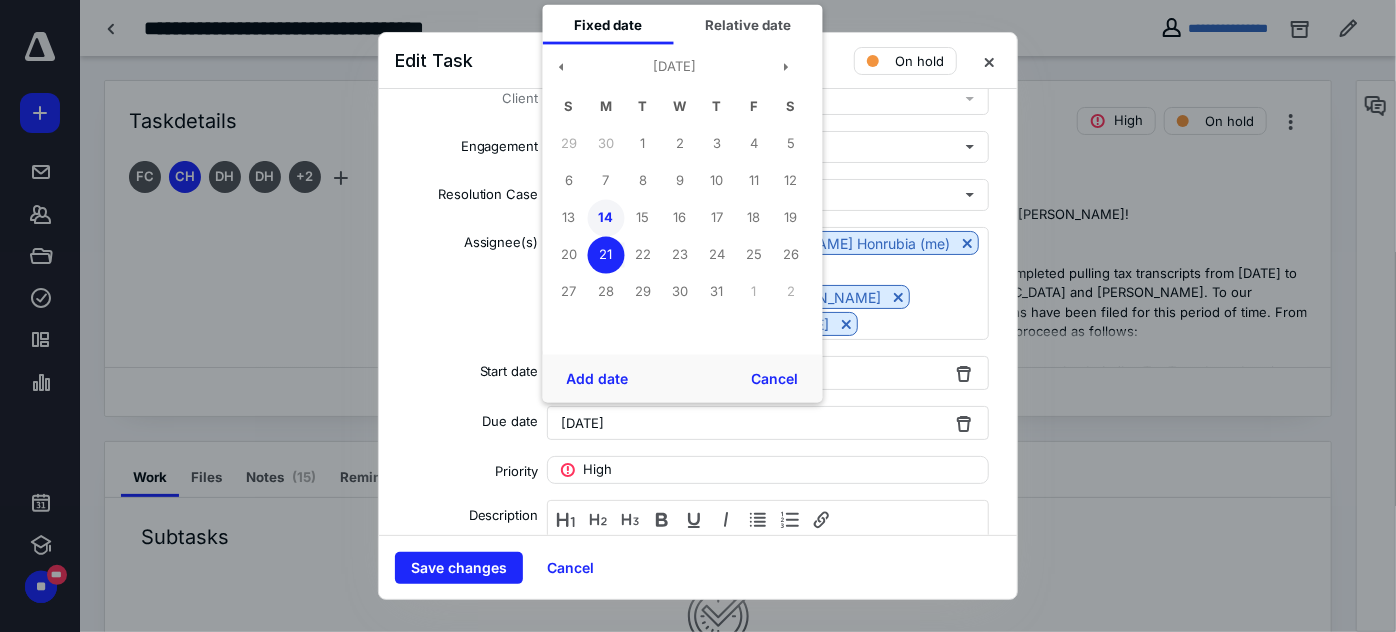 click on "14" at bounding box center (606, 217) 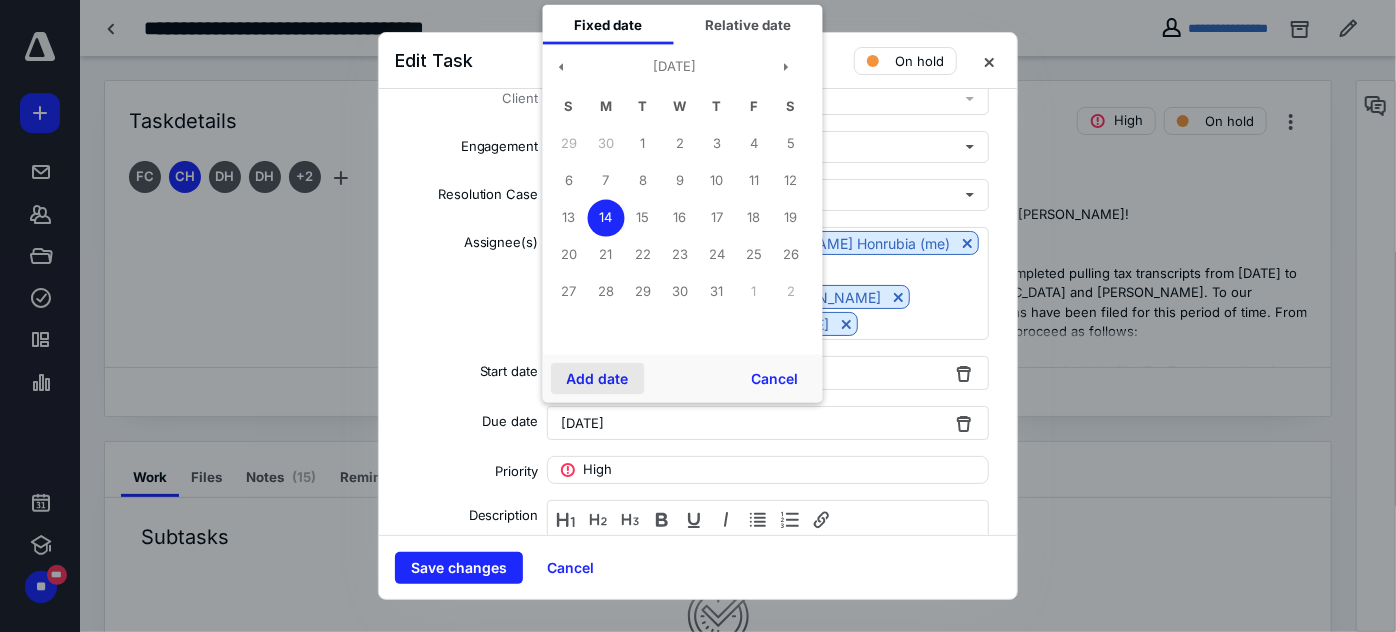 click on "Add date" at bounding box center [598, 379] 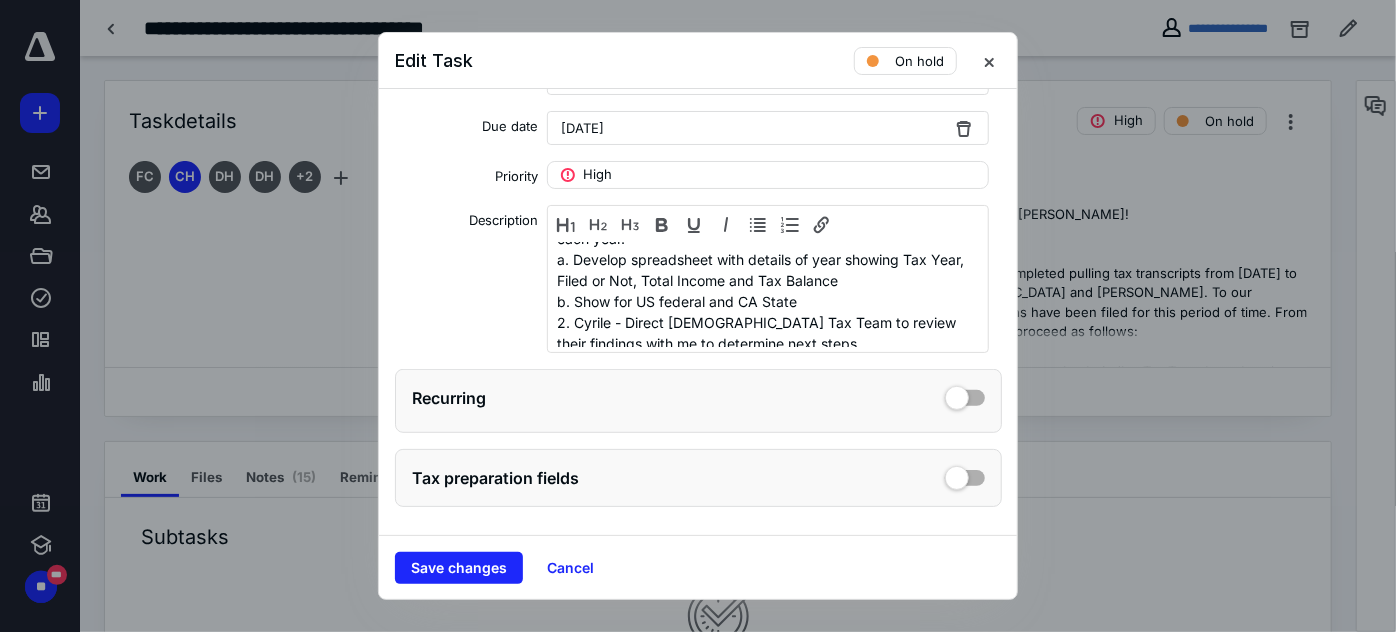scroll, scrollTop: 386, scrollLeft: 0, axis: vertical 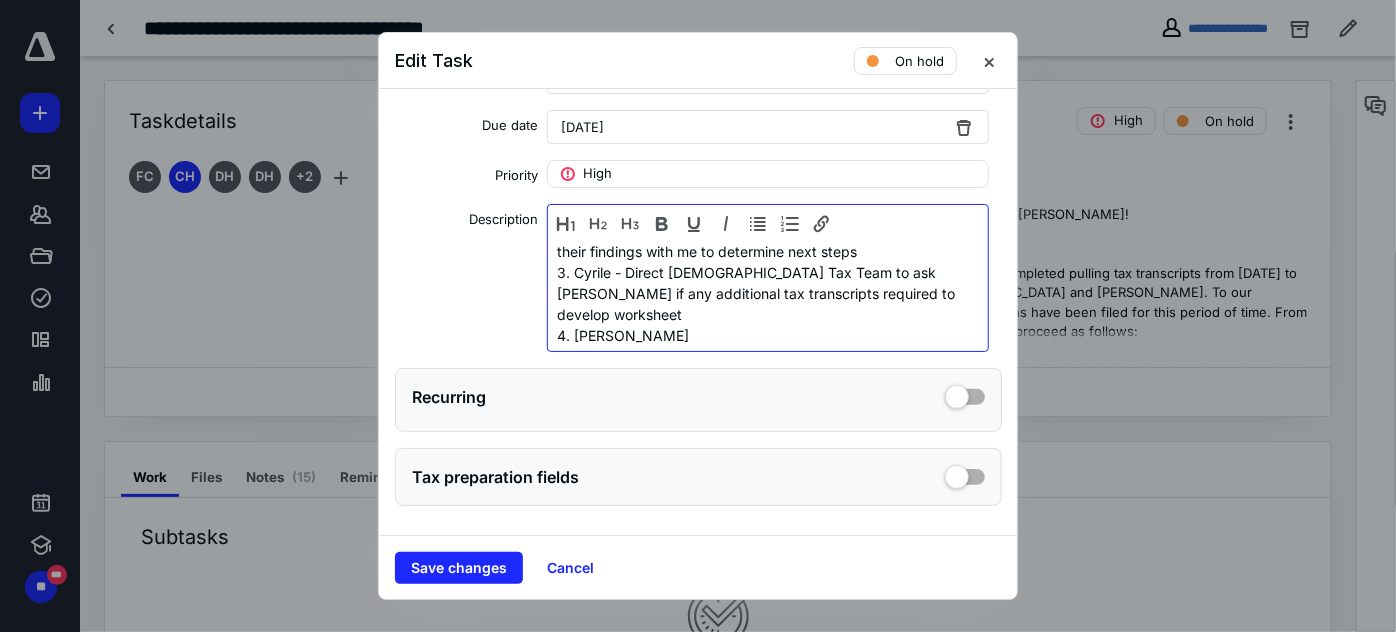 click on "Please keep me posted on this project." at bounding box center (763, 377) 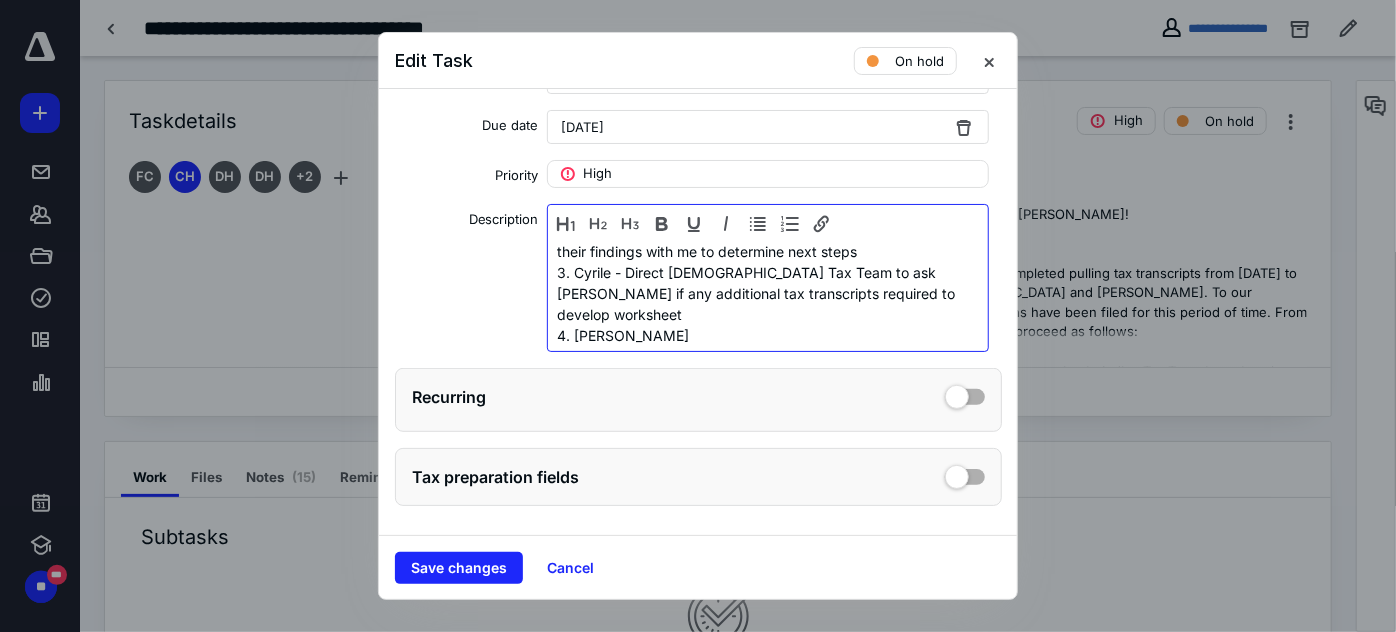 type 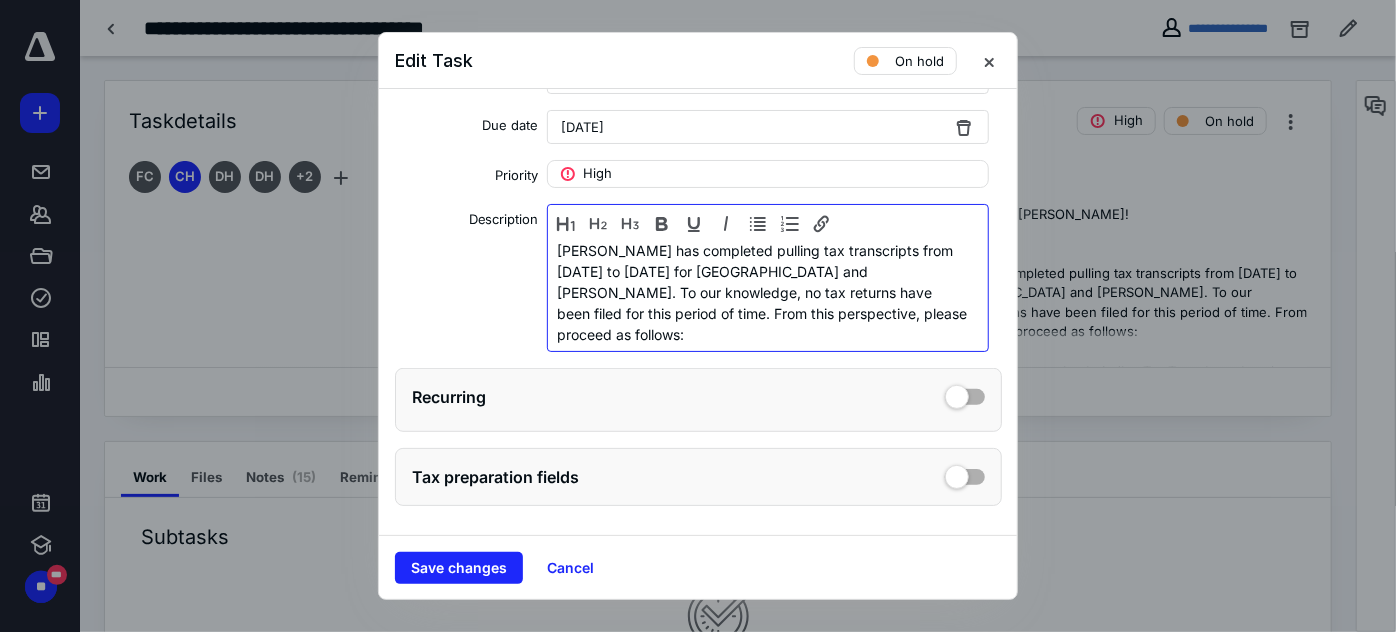 scroll, scrollTop: 0, scrollLeft: 0, axis: both 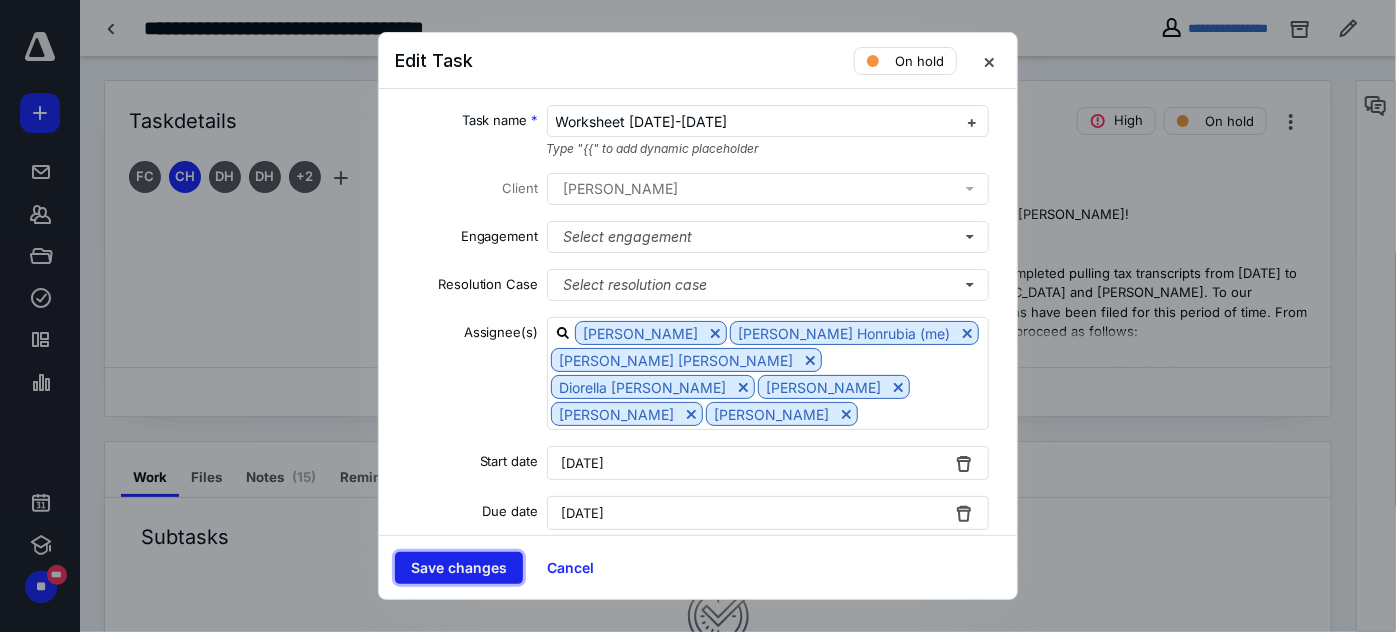 click on "Save changes" at bounding box center (459, 568) 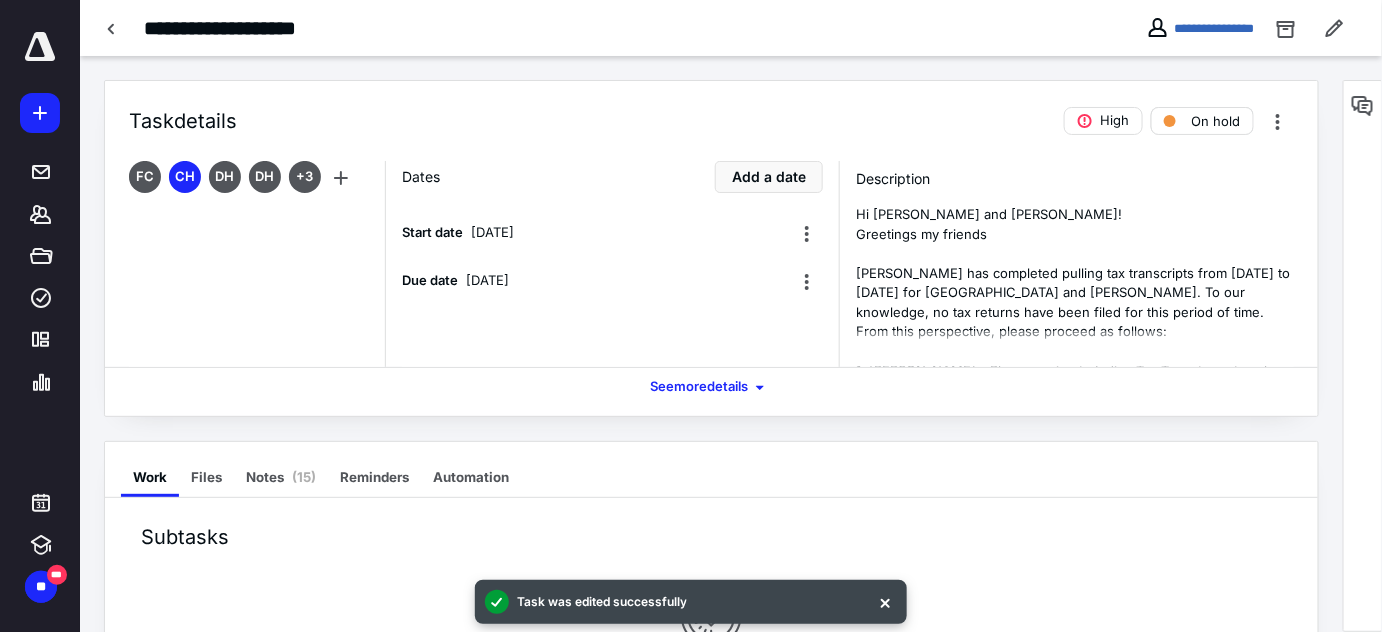 click on "On hold" at bounding box center [1202, 121] 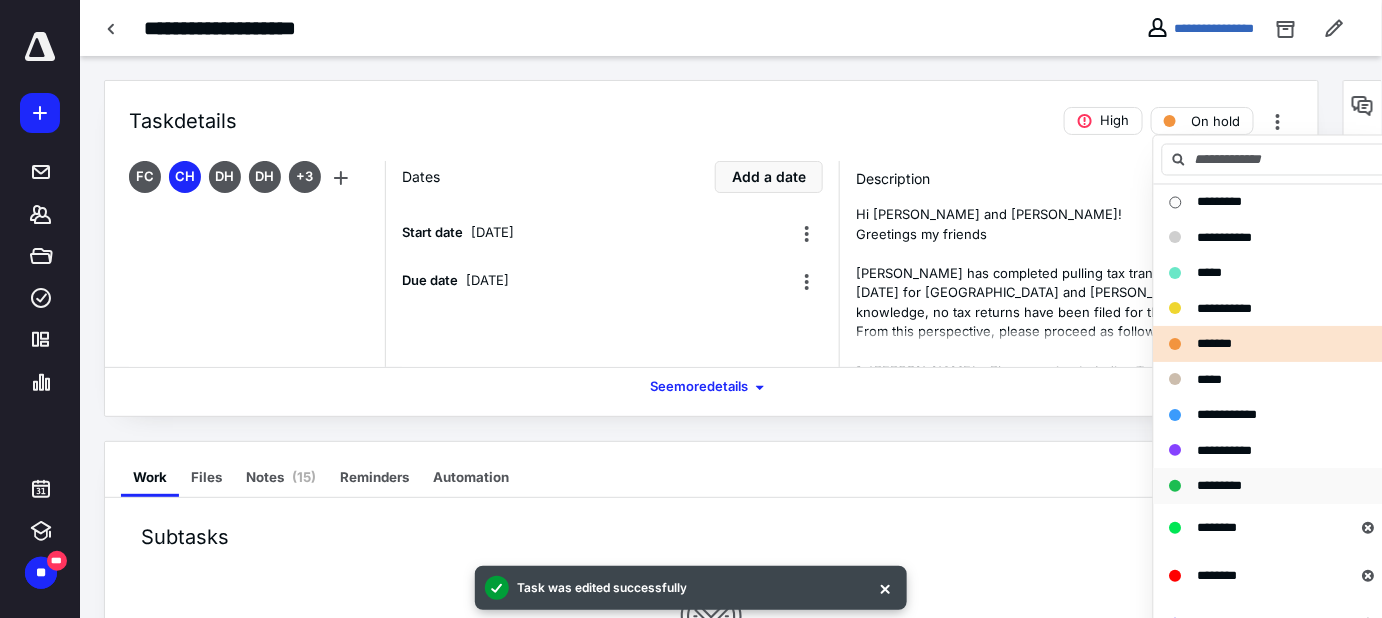 click on "*********" at bounding box center [1220, 486] 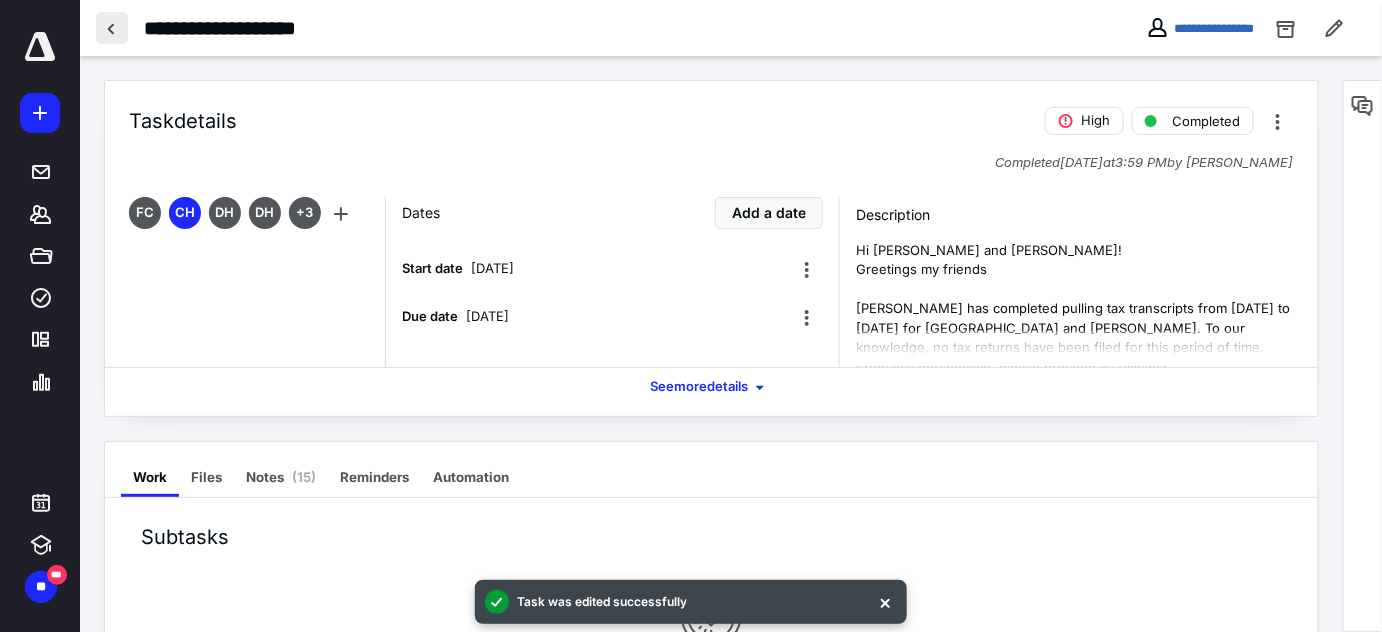 click at bounding box center [112, 28] 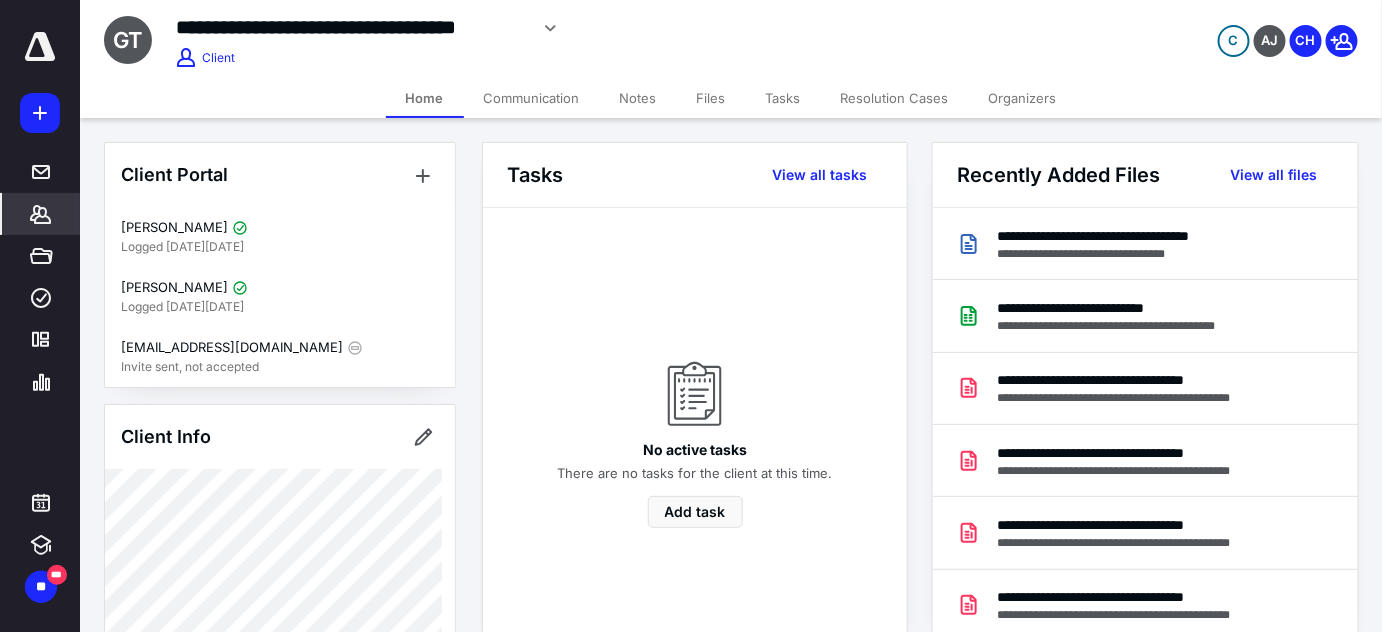 click on "Tasks" at bounding box center [783, 98] 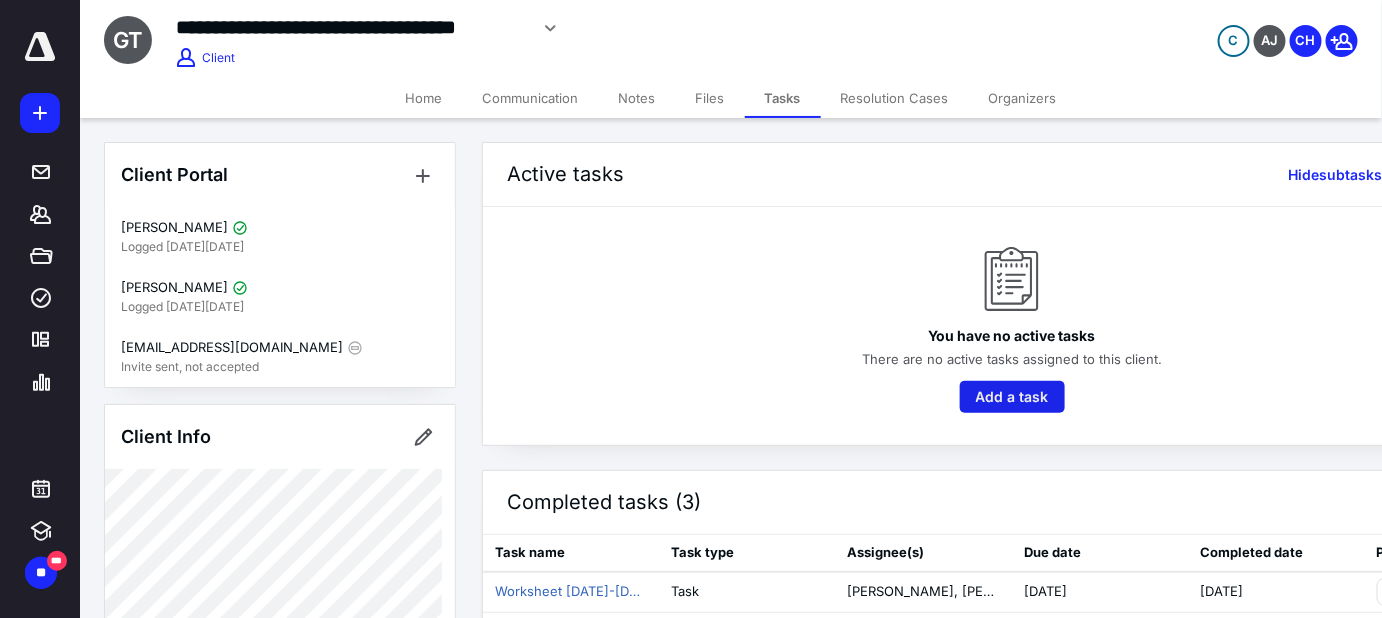 click on "Add a task" at bounding box center [1012, 397] 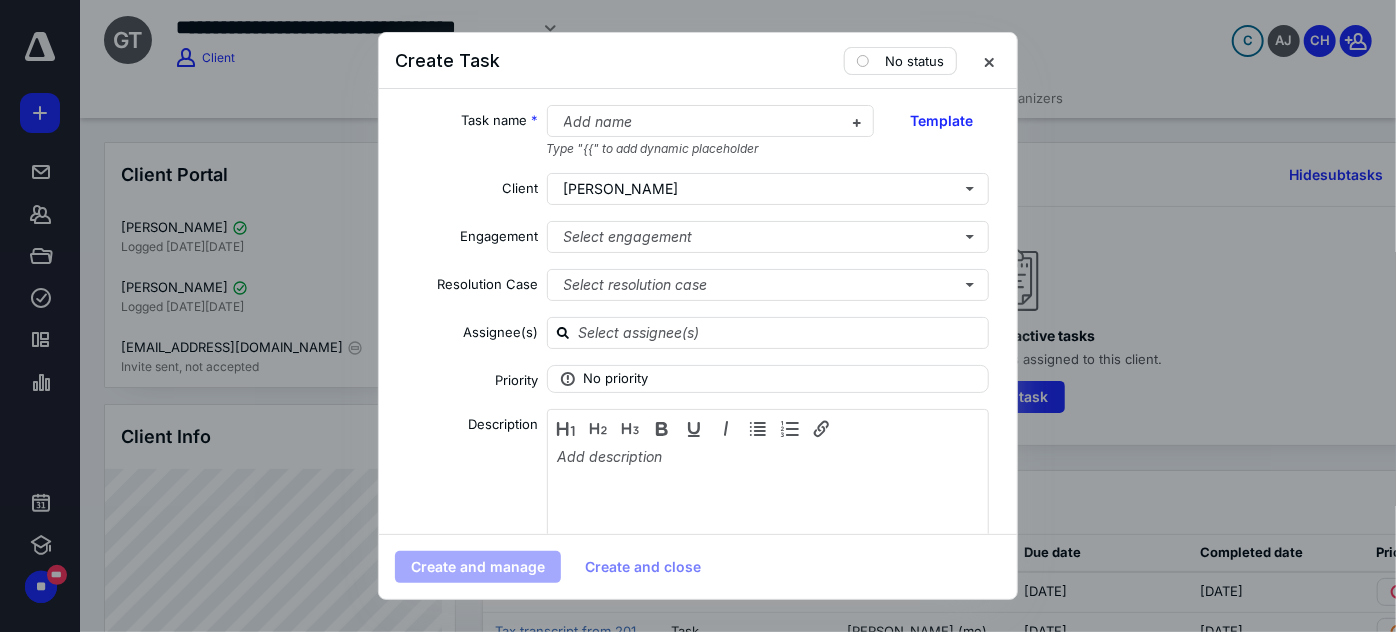 click on "No status" at bounding box center (914, 61) 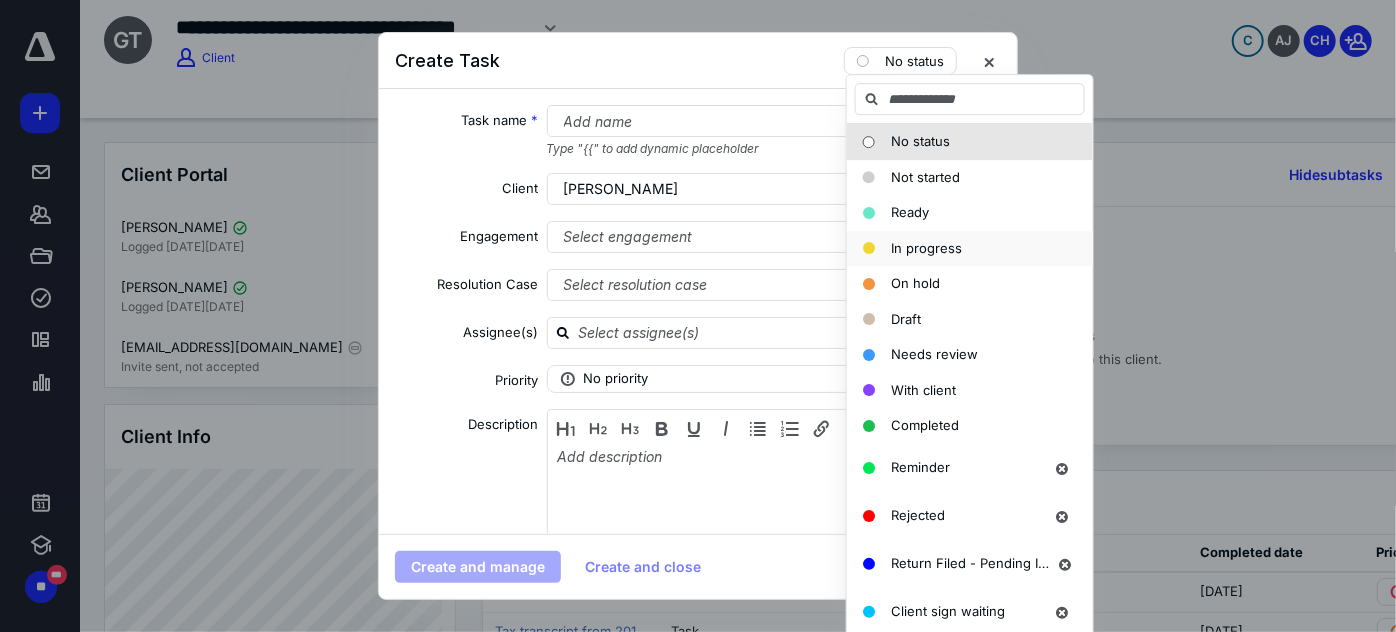 click on "In progress" at bounding box center [958, 249] 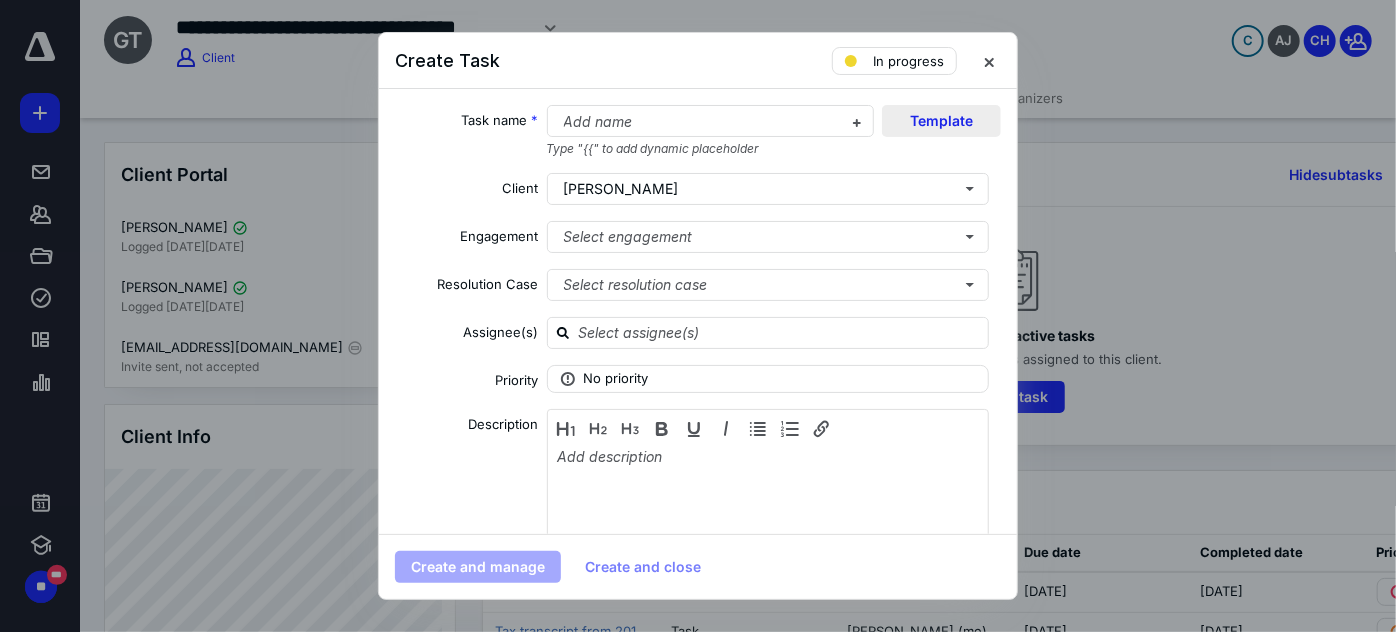 click on "Template" at bounding box center [941, 121] 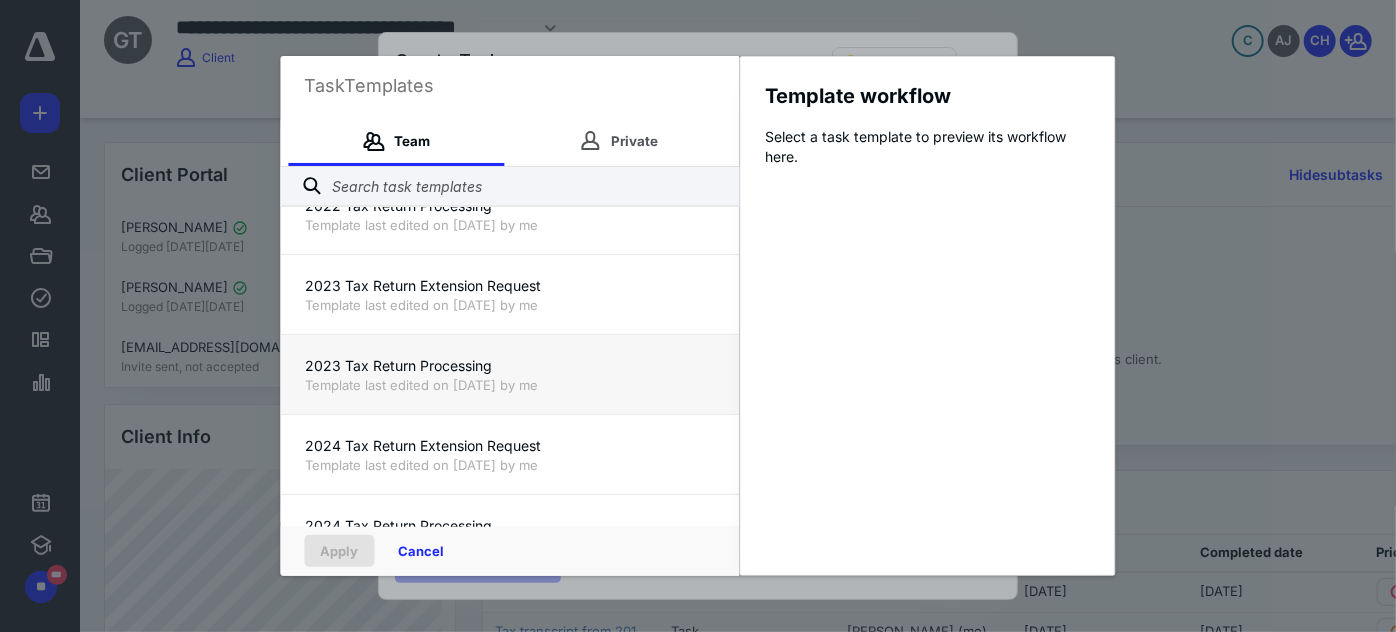 scroll, scrollTop: 363, scrollLeft: 0, axis: vertical 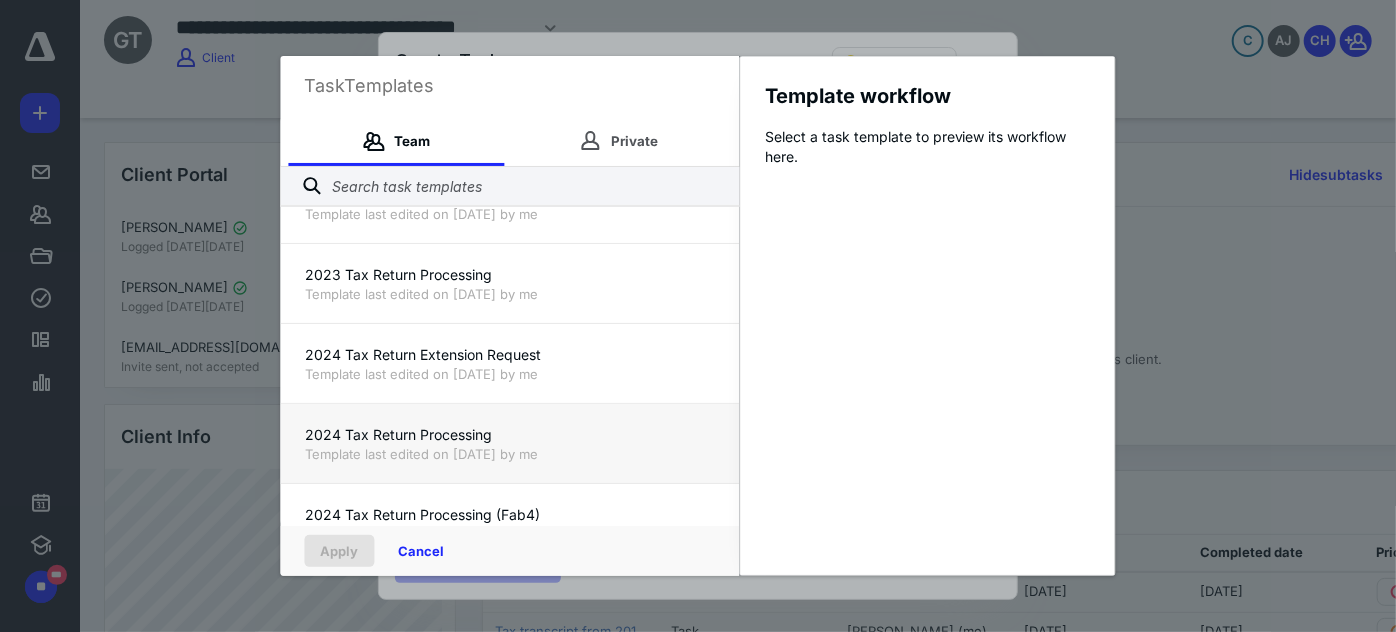 click on "2024 Tax Return Processing" at bounding box center [510, 435] 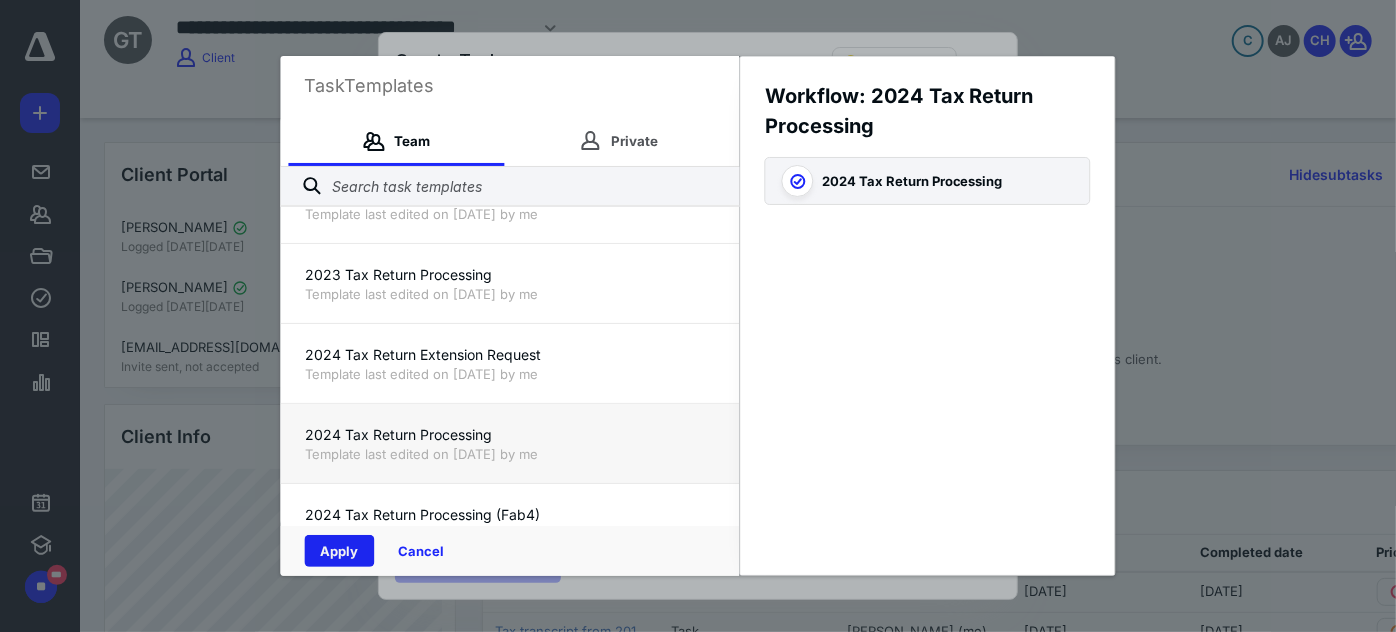 click on "Apply" at bounding box center [340, 551] 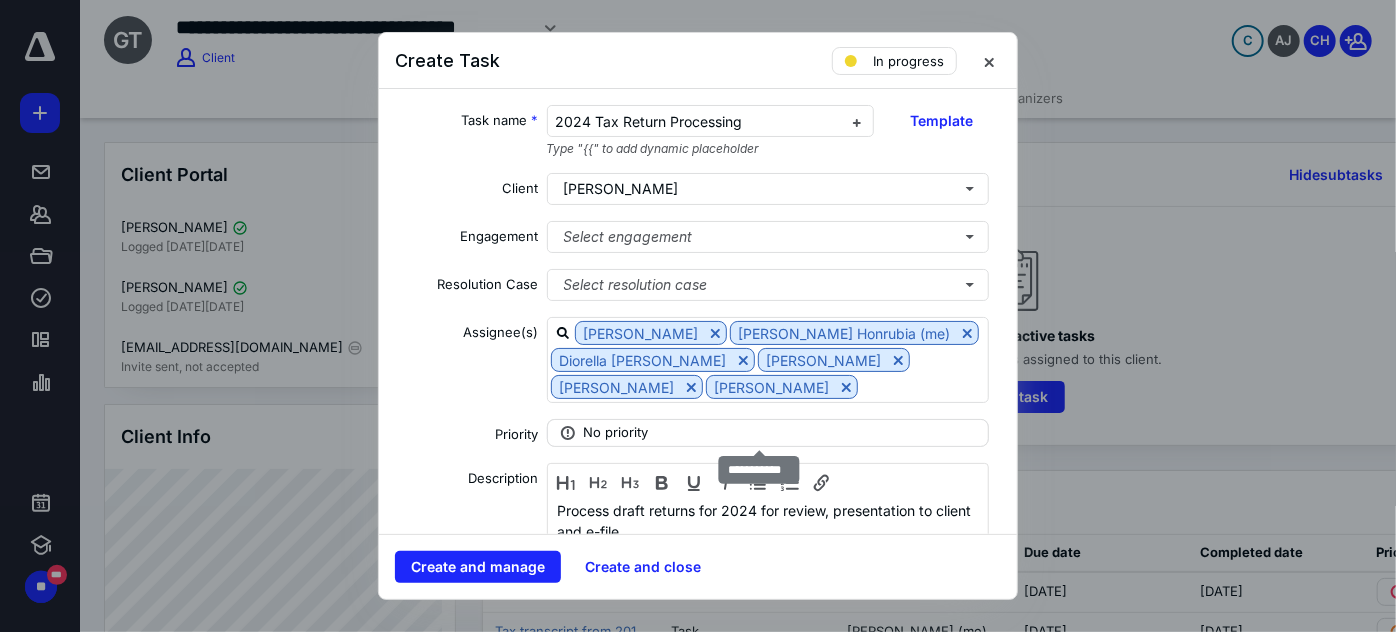 click on "No priority" at bounding box center (616, 433) 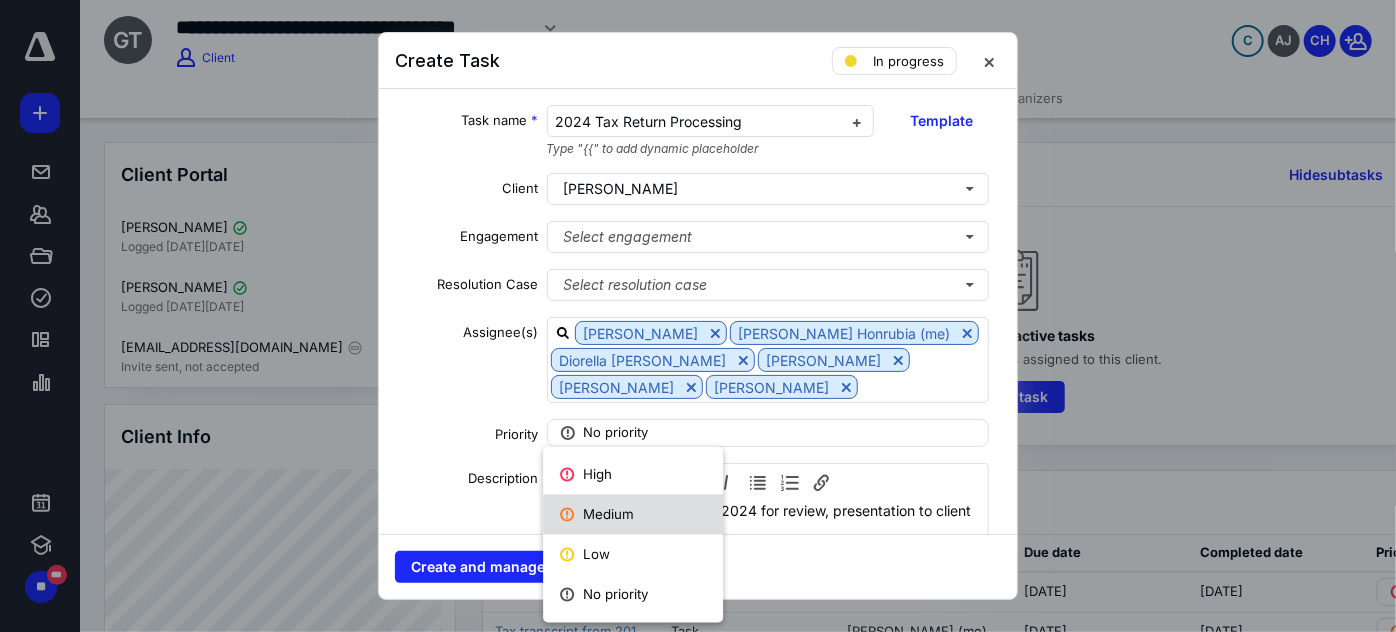 click on "Medium" at bounding box center (633, 515) 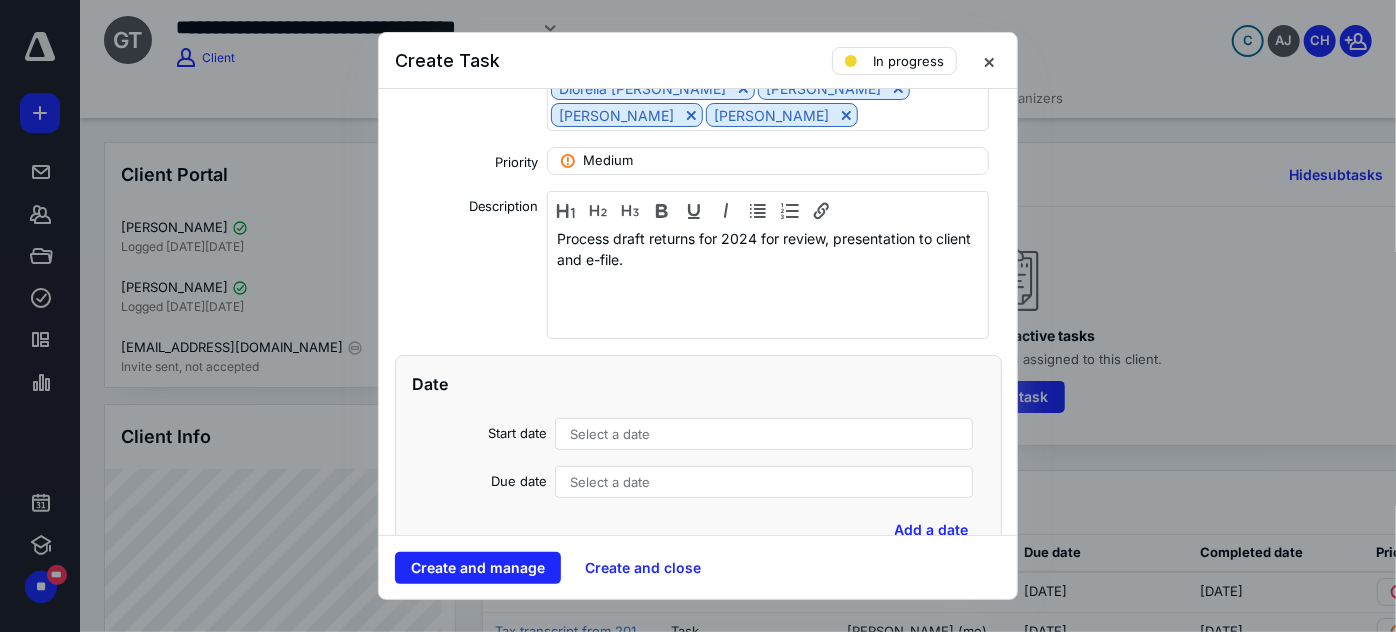 scroll, scrollTop: 272, scrollLeft: 0, axis: vertical 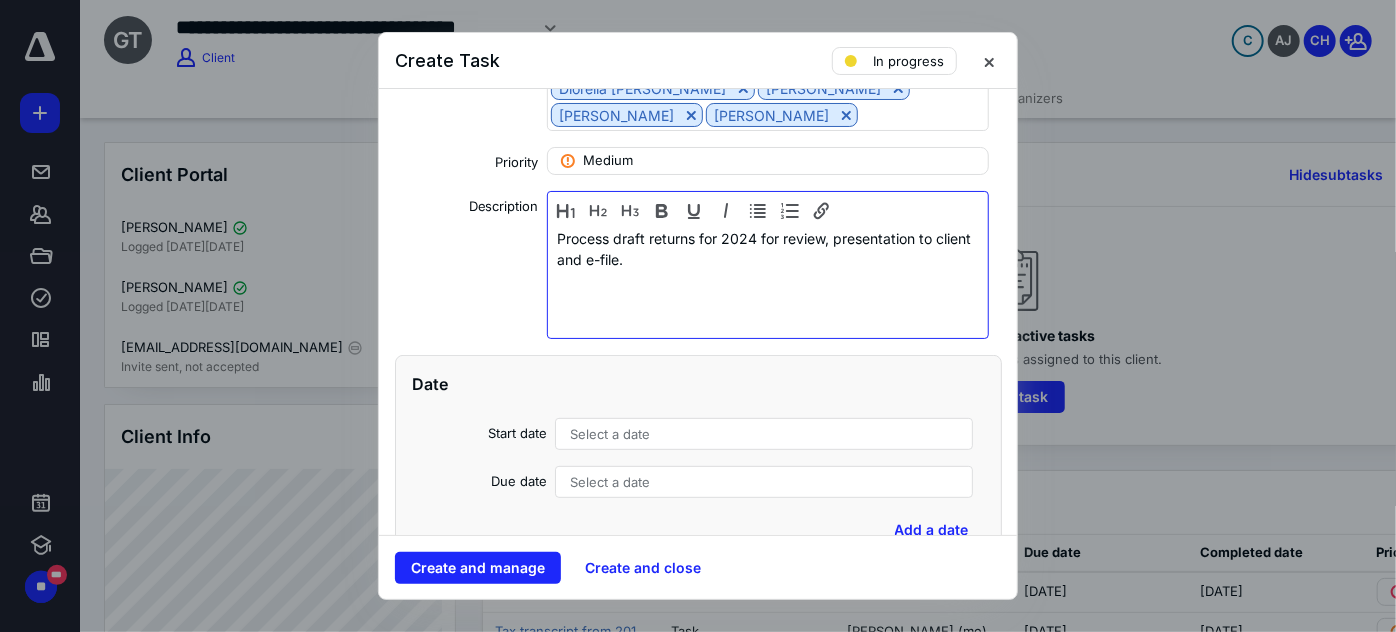 click on "Process draft returns for 2024 for review, presentation to client and e-file." at bounding box center (768, 249) 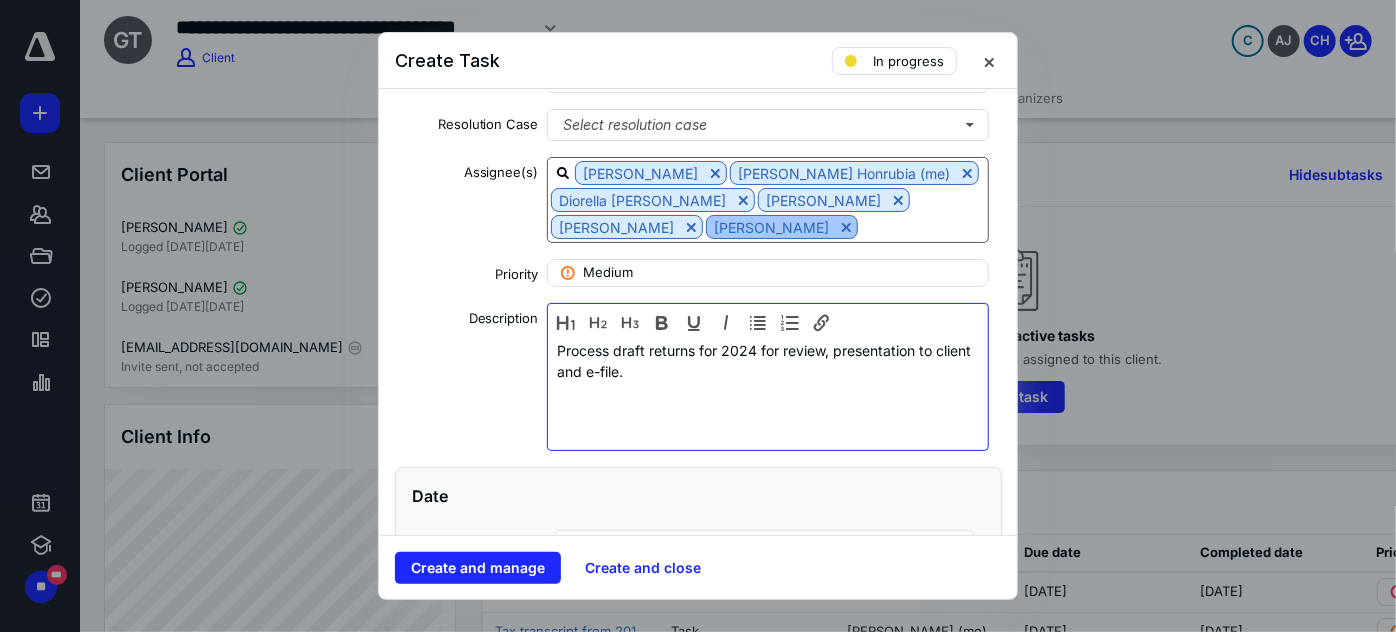 scroll, scrollTop: 272, scrollLeft: 0, axis: vertical 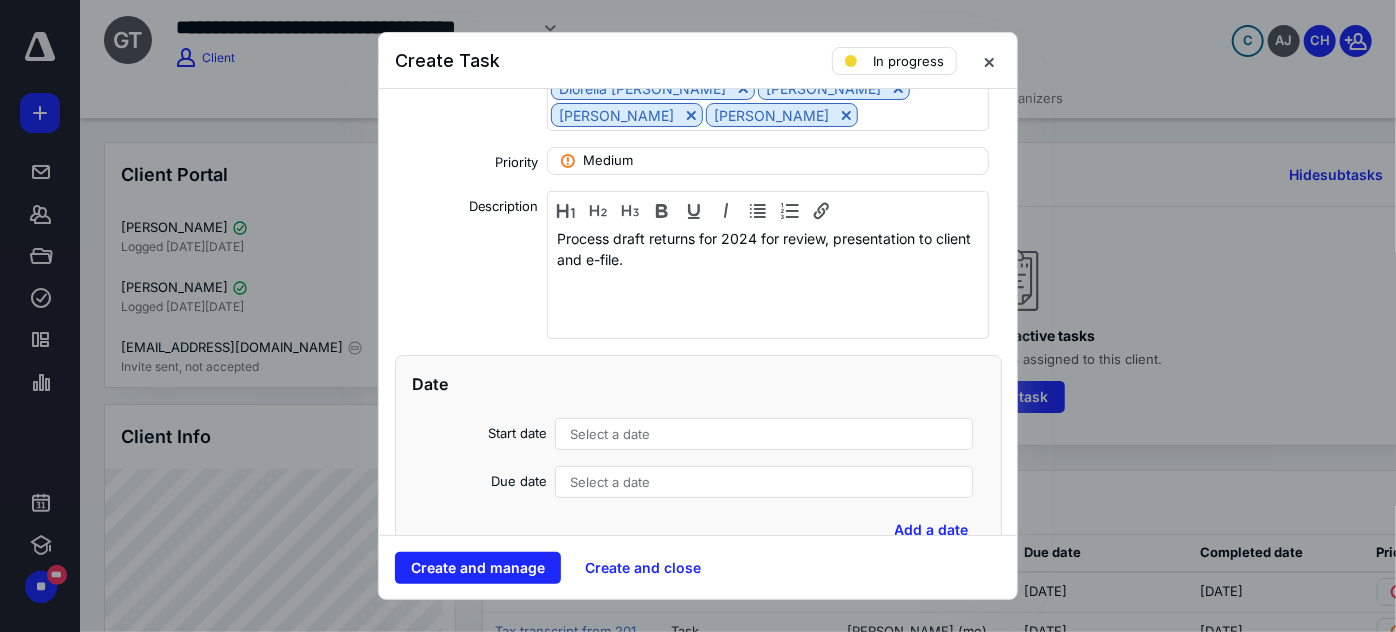 click on "Select a date" at bounding box center (610, 434) 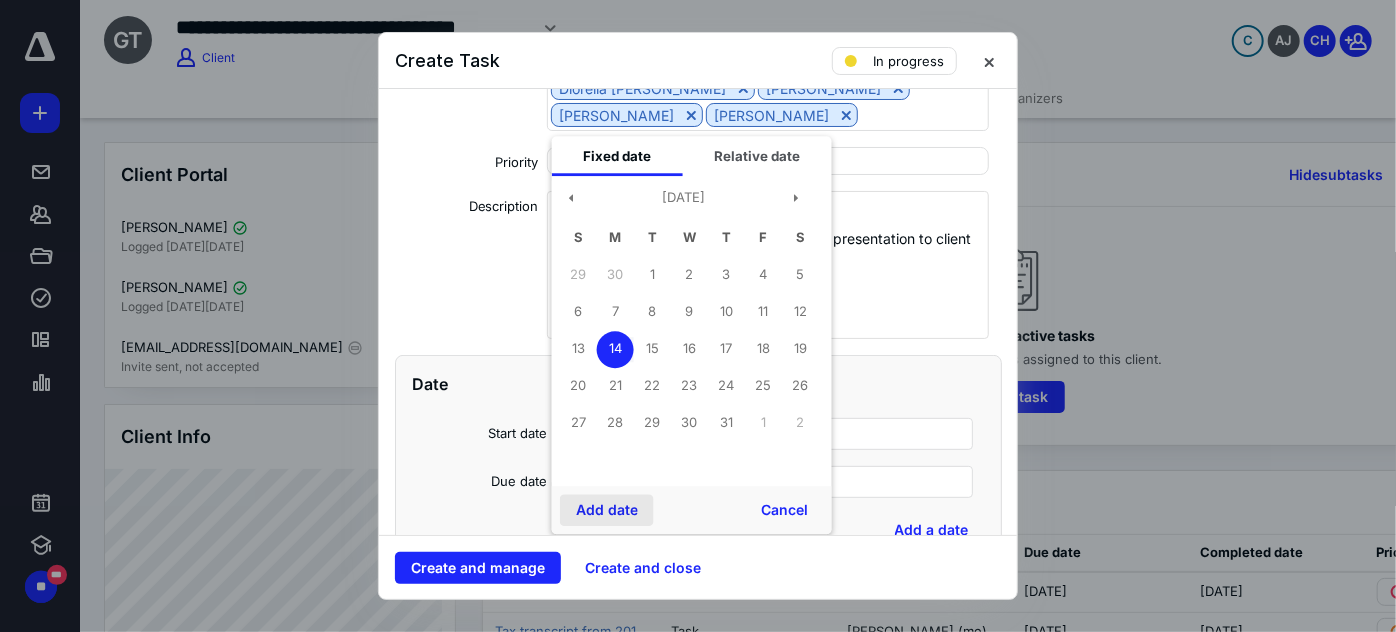 click on "Add date" at bounding box center (607, 510) 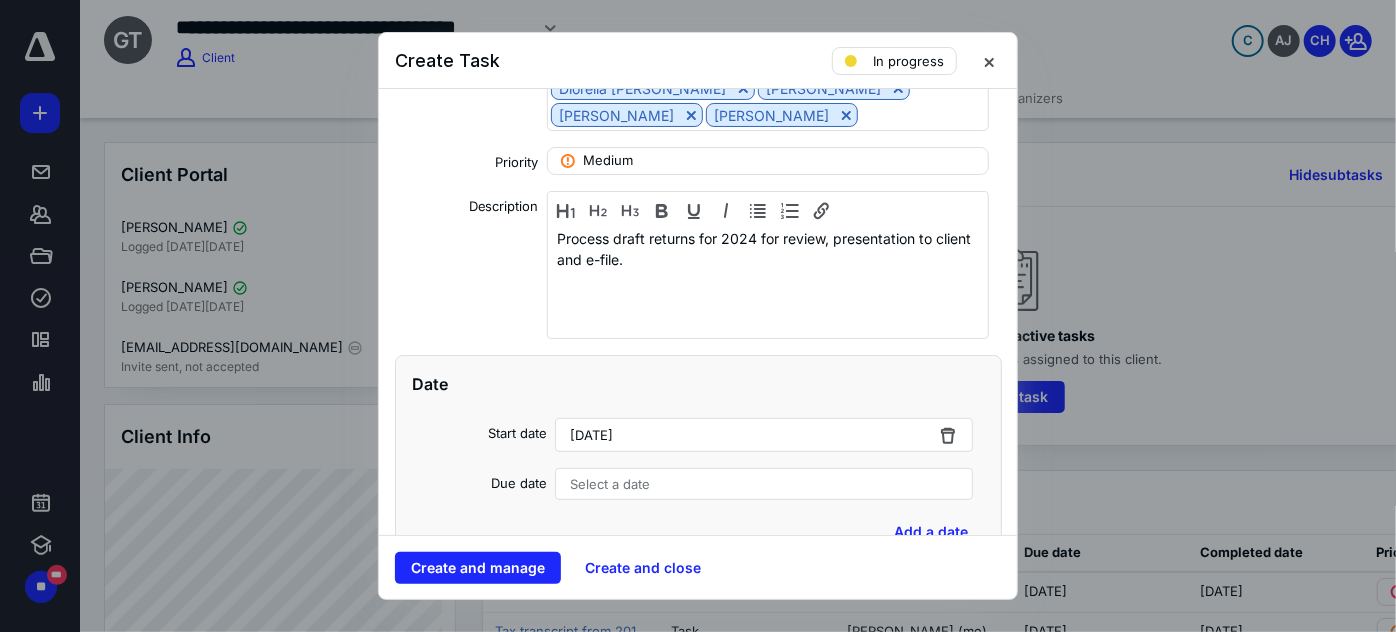 click on "Select a date" at bounding box center [610, 484] 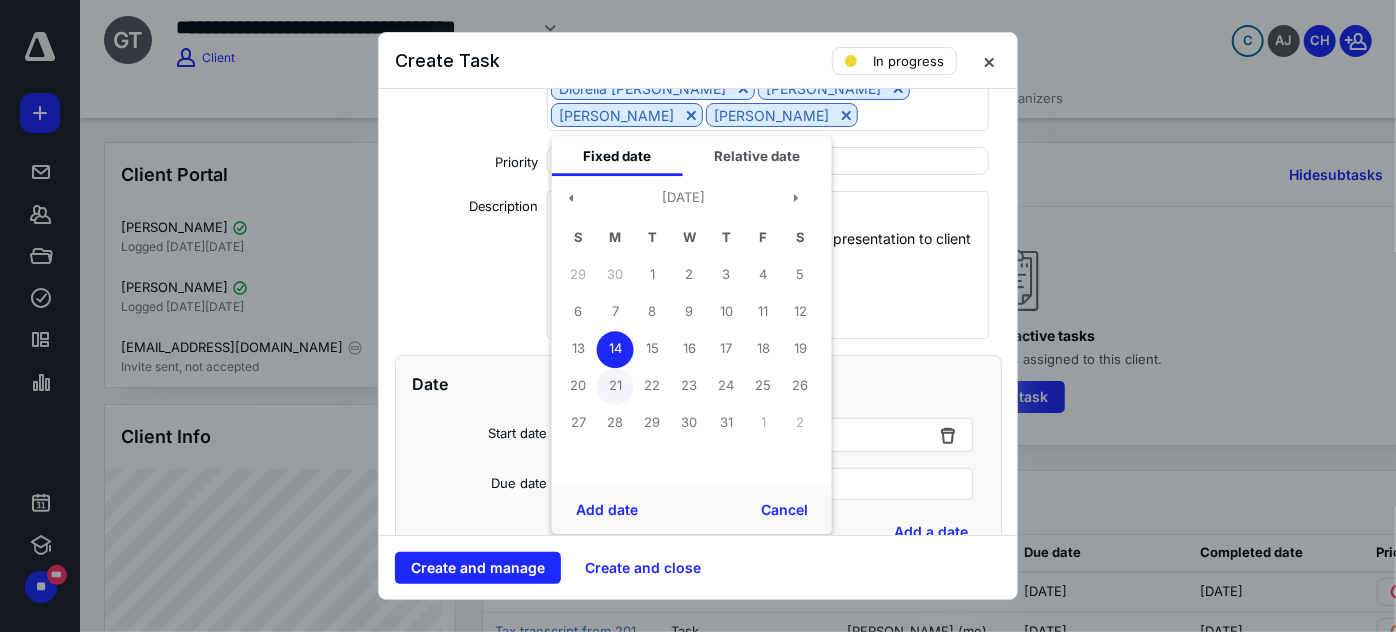 click on "21" at bounding box center (615, 386) 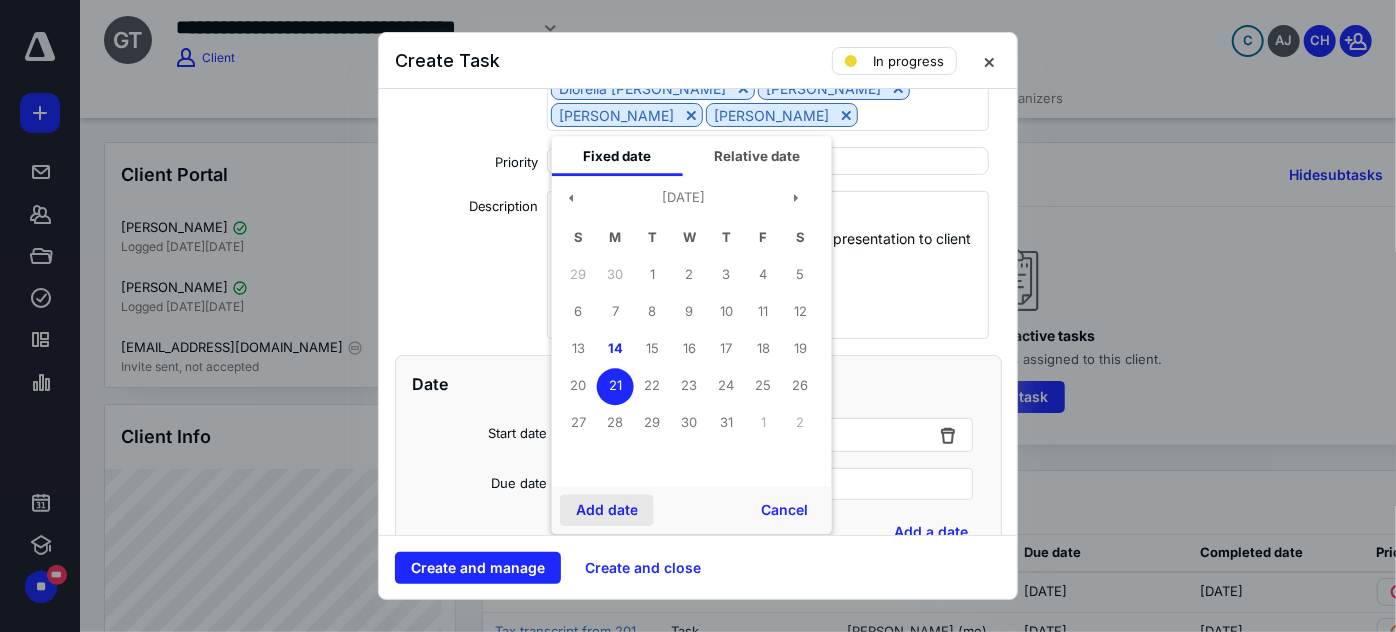 click on "Add date" at bounding box center (607, 510) 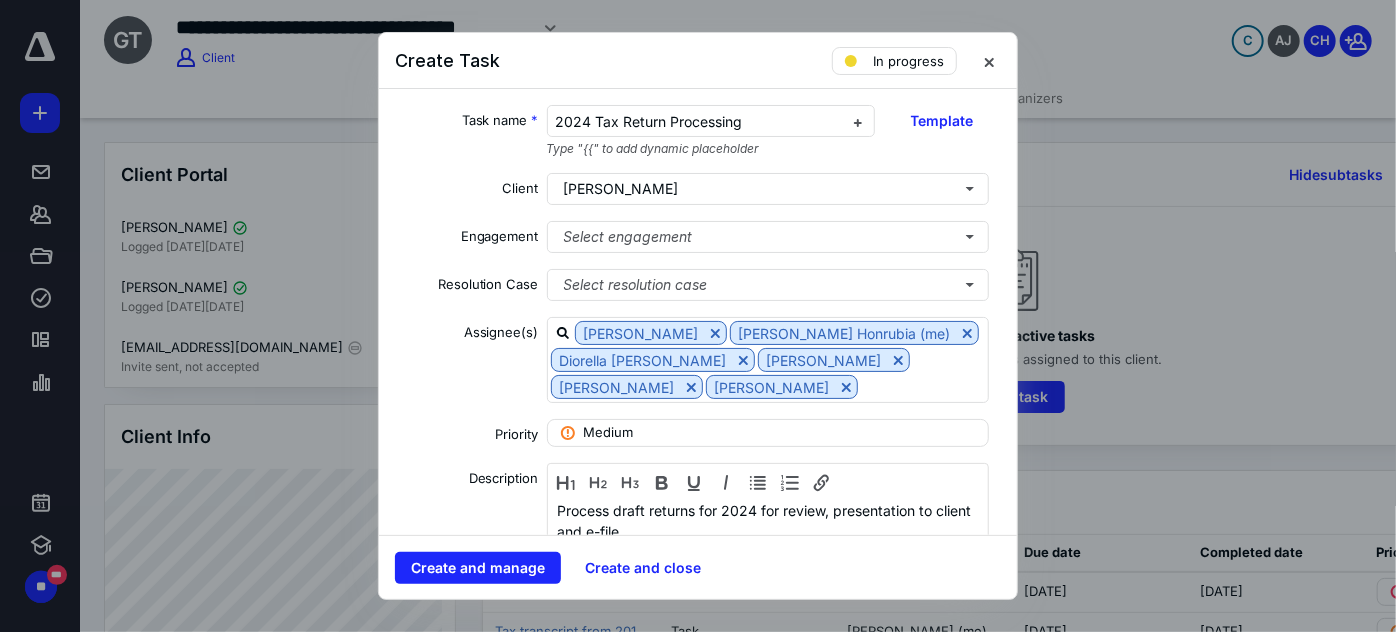 scroll, scrollTop: 0, scrollLeft: 0, axis: both 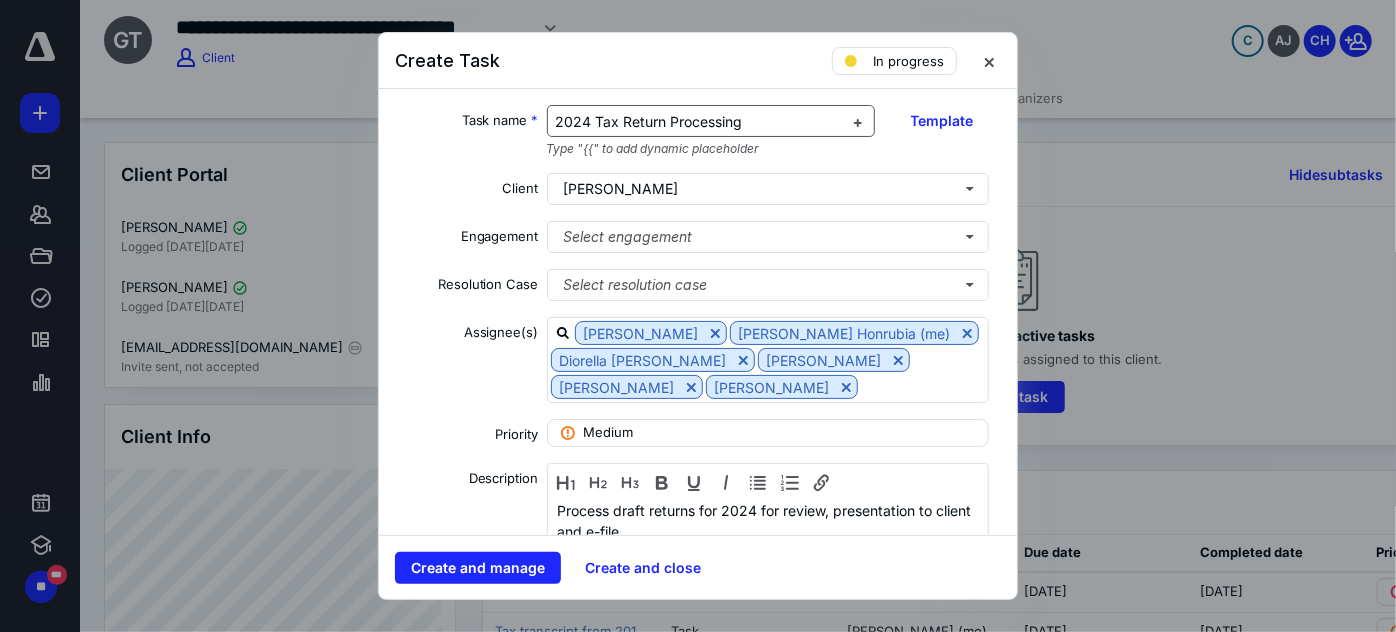 click on "2024 Tax Return Processing" at bounding box center (649, 121) 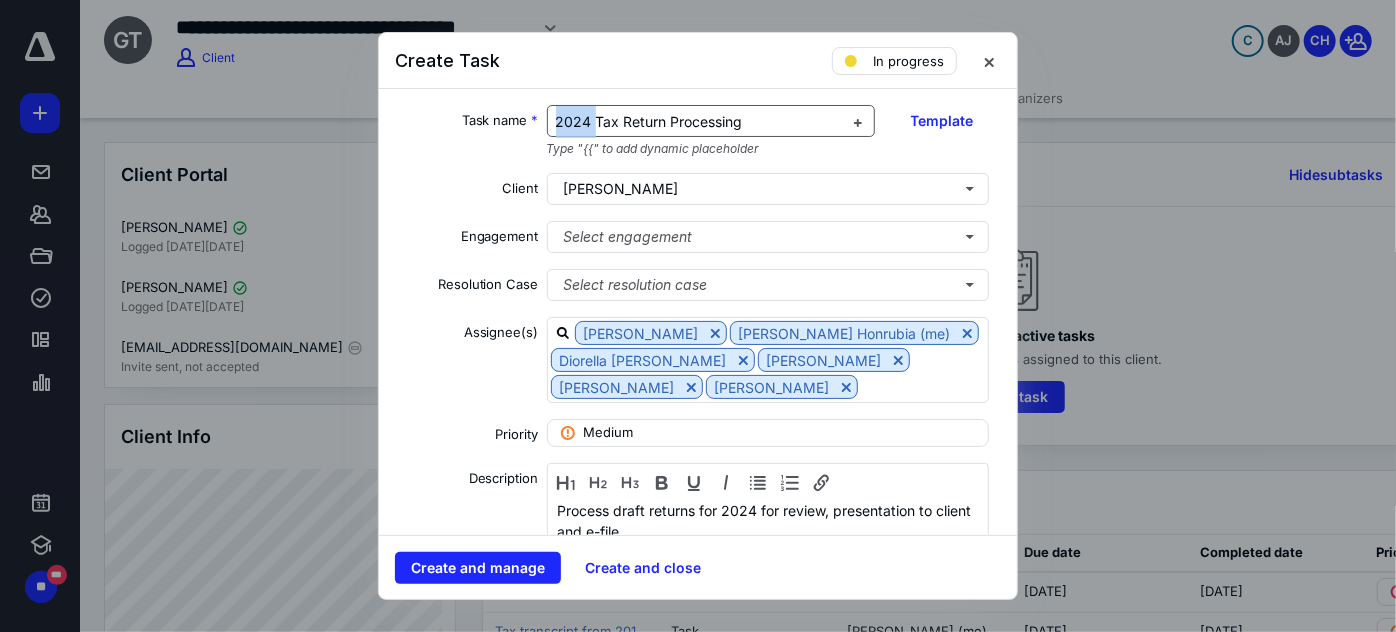 click on "2024 Tax Return Processing" at bounding box center [649, 121] 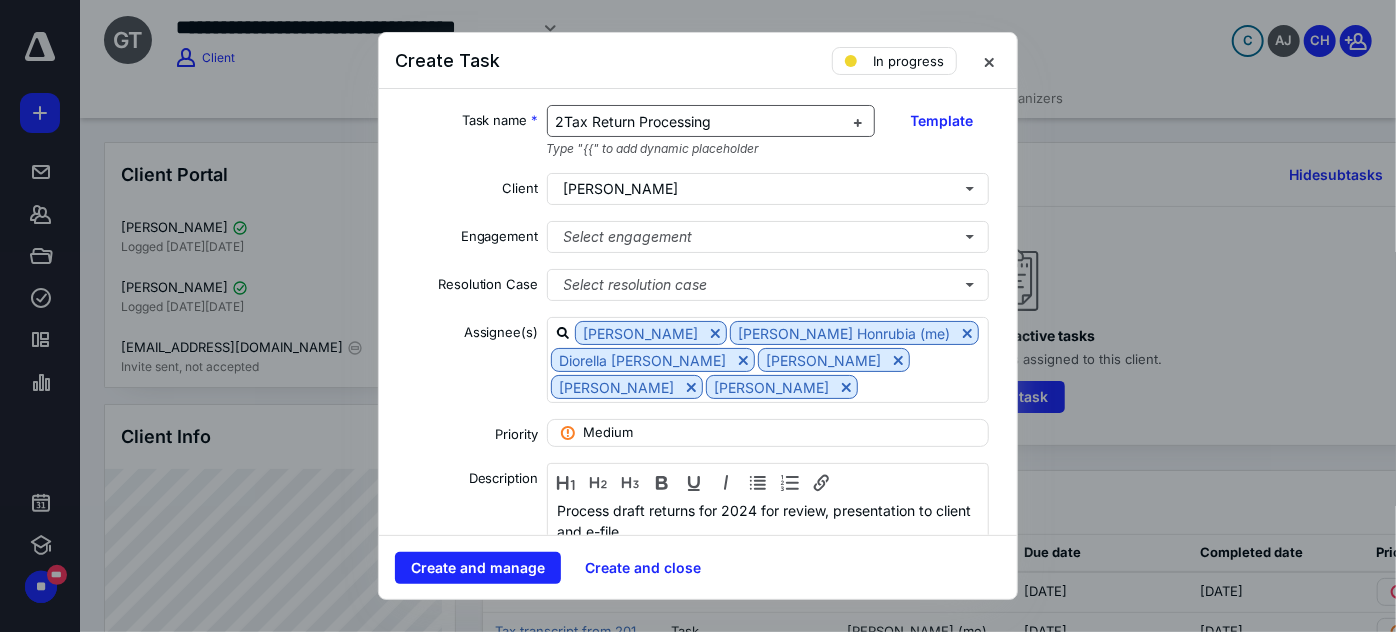 type 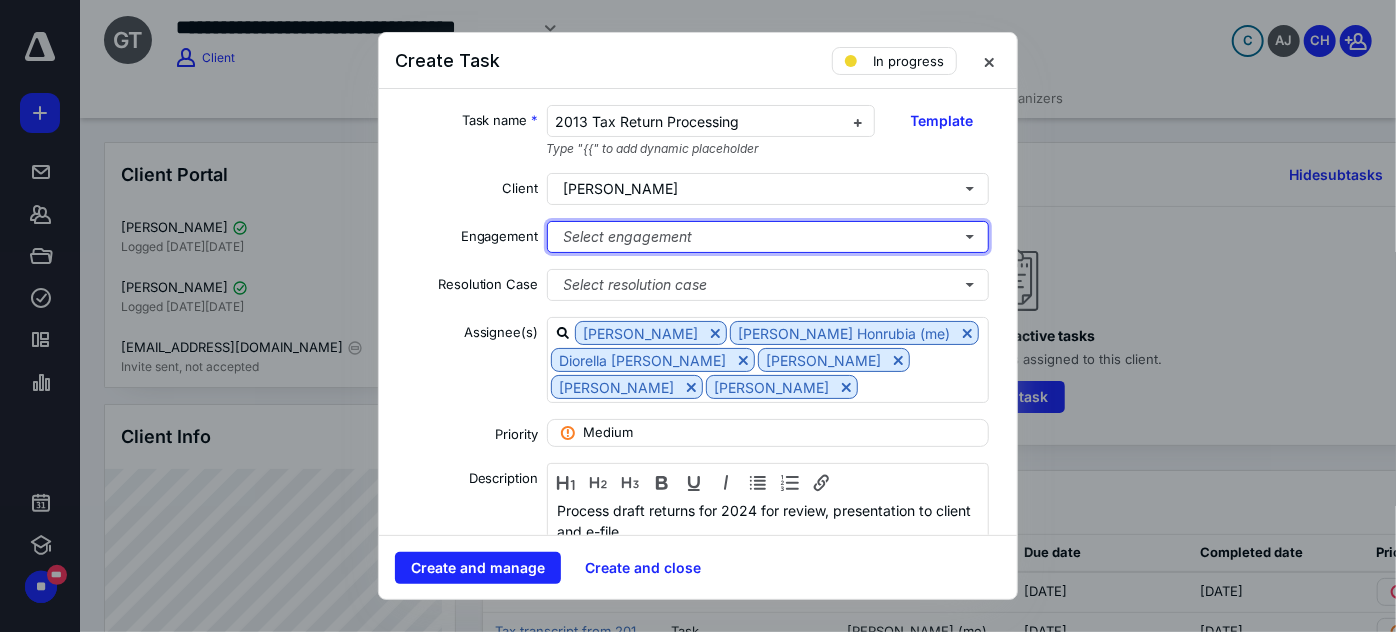 drag, startPoint x: 753, startPoint y: 236, endPoint x: 1016, endPoint y: 302, distance: 271.15494 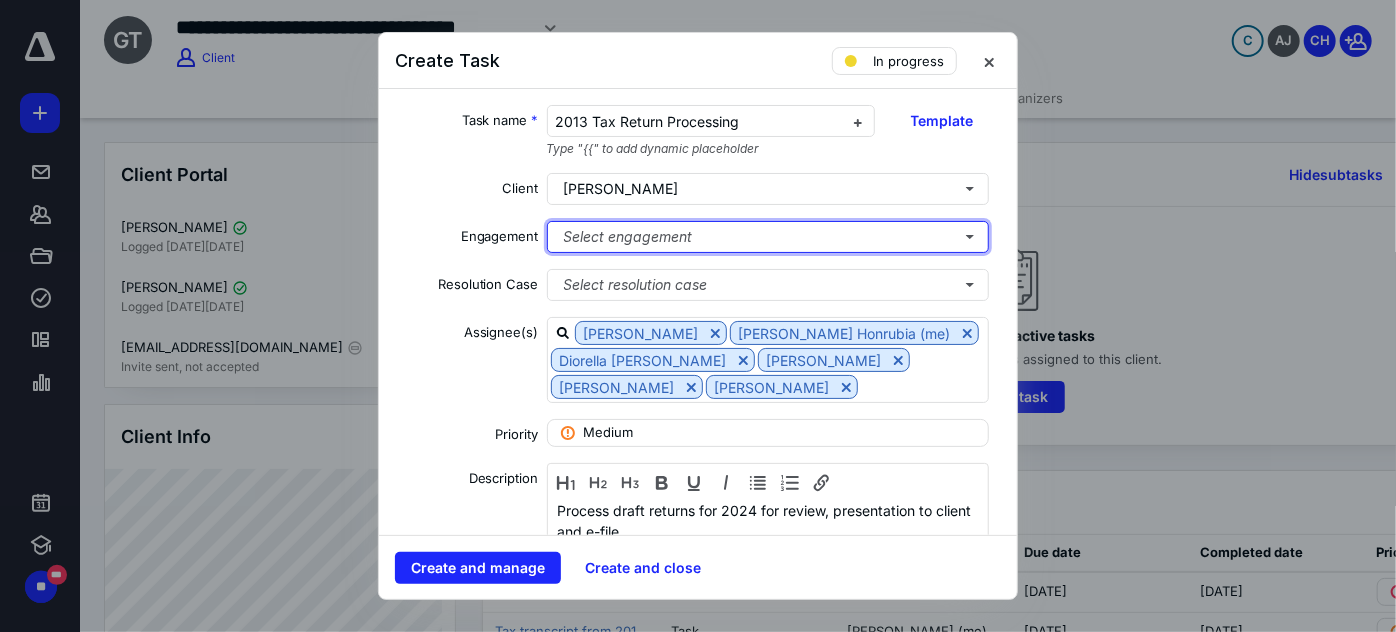 click on "Create Task In progress Task name   * 2013 Tax Return Processing Type "{{" to add dynamic placeholder Template Client [PERSON_NAME] Engagement Select engagement Resolution Case Select resolution case Assignee(s) [PERSON_NAME] [PERSON_NAME] Honrubia (me) [PERSON_NAME] [PERSON_NAME] [PERSON_NAME] [PERSON_NAME] [PERSON_NAME] Priority Medium Description Process draft returns for 2024 for review, presentation to client and e-file. Date Start date [DATE] Due date [DATE] Add a date Recurring Tax preparation fields Reminder Add reminder File Add file Automation Add automation Add a client request Add a subtask Create and manage Create and close" at bounding box center (698, 316) 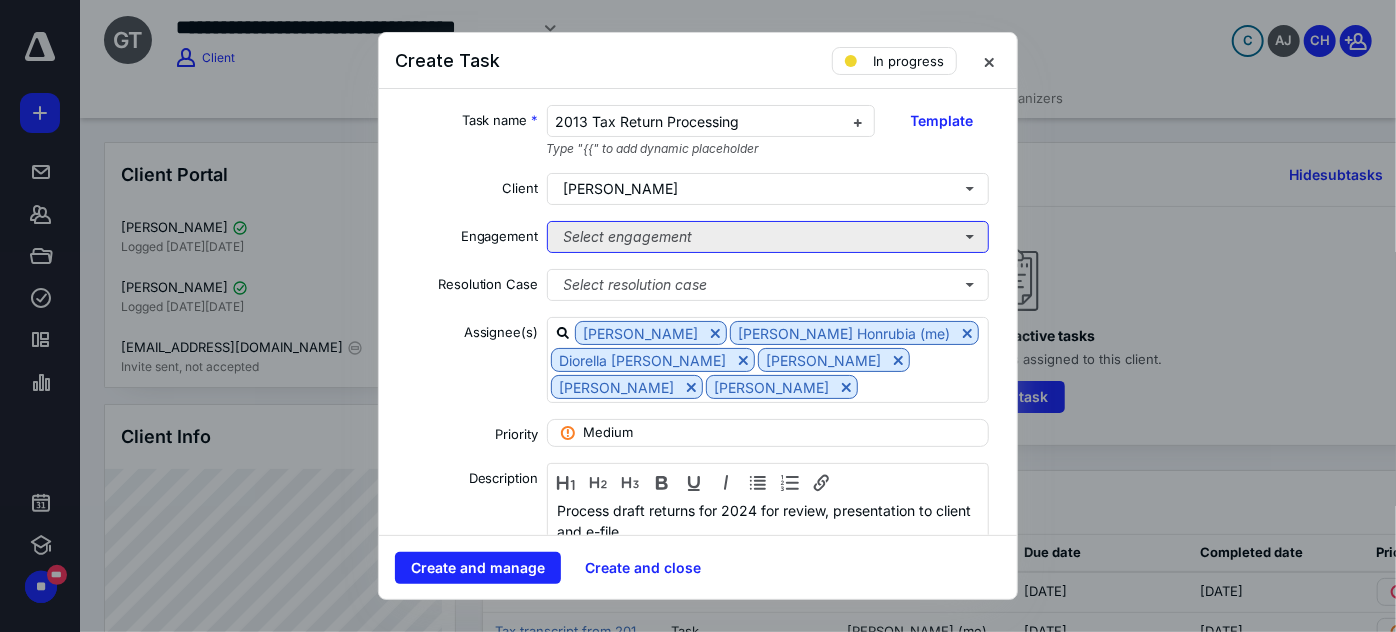 click on "Select engagement" at bounding box center [768, 237] 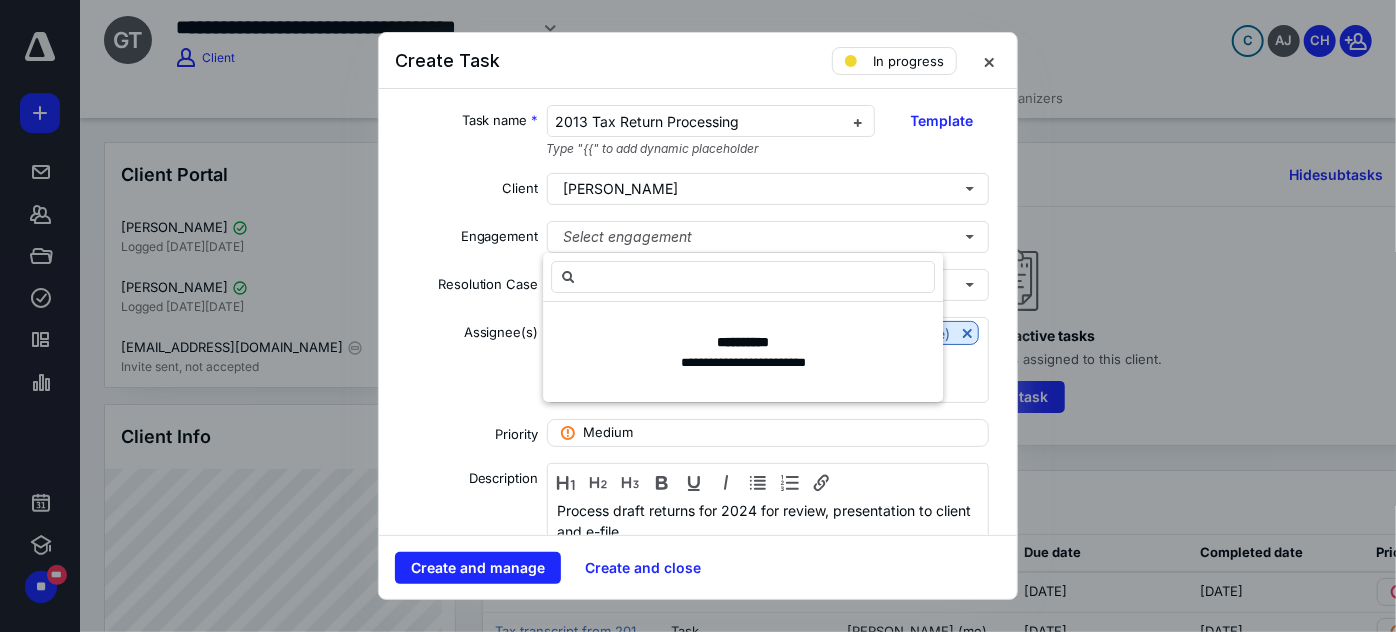 click on "Engagement" at bounding box center (467, 240) 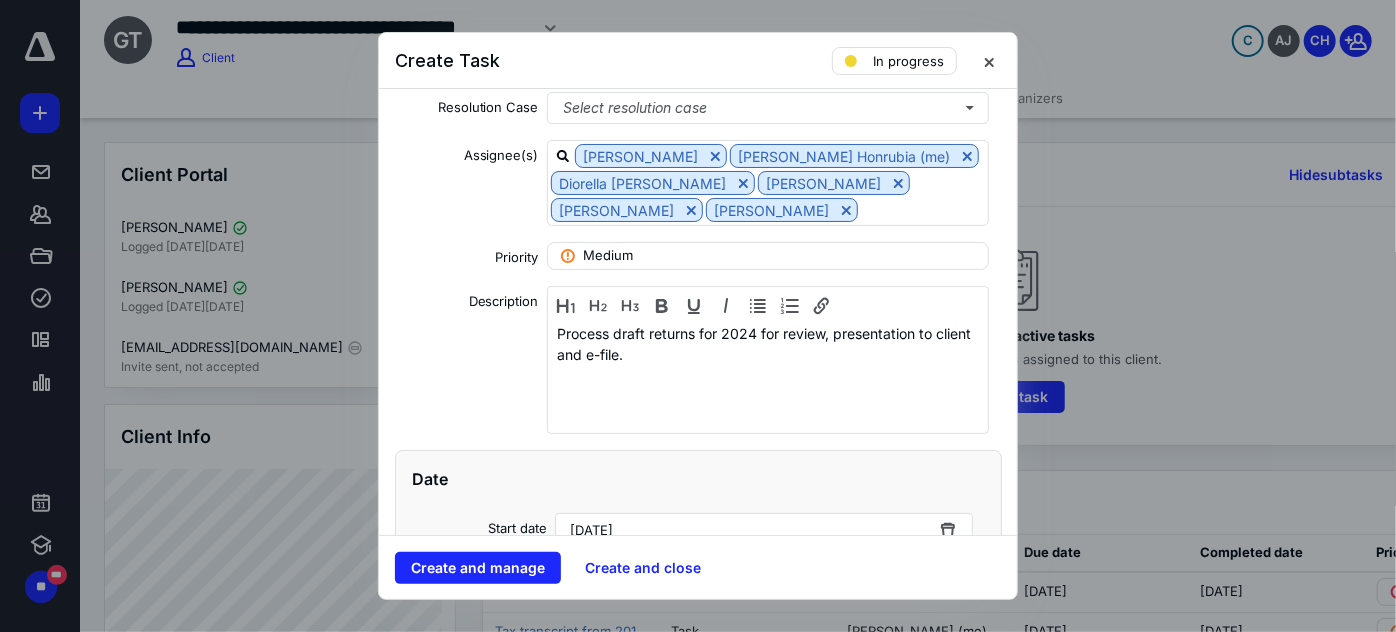 scroll, scrollTop: 181, scrollLeft: 0, axis: vertical 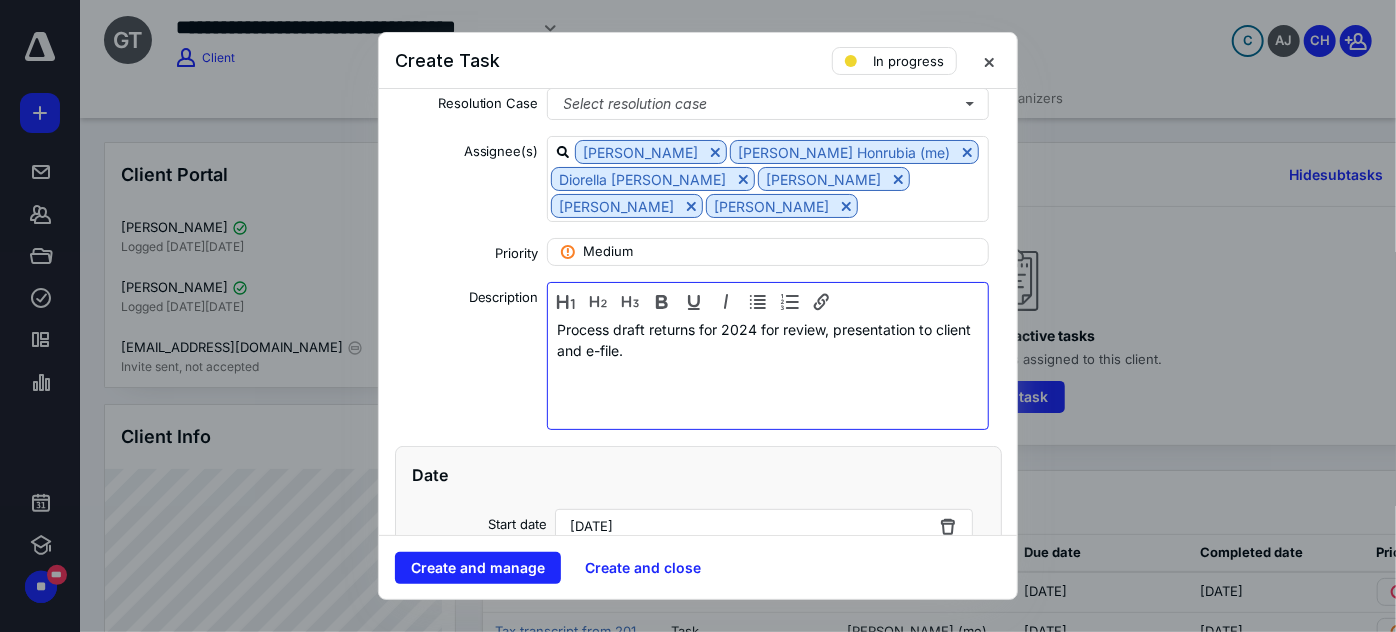 click on "Process draft returns for 2024 for review, presentation to client and e-file." at bounding box center (768, 340) 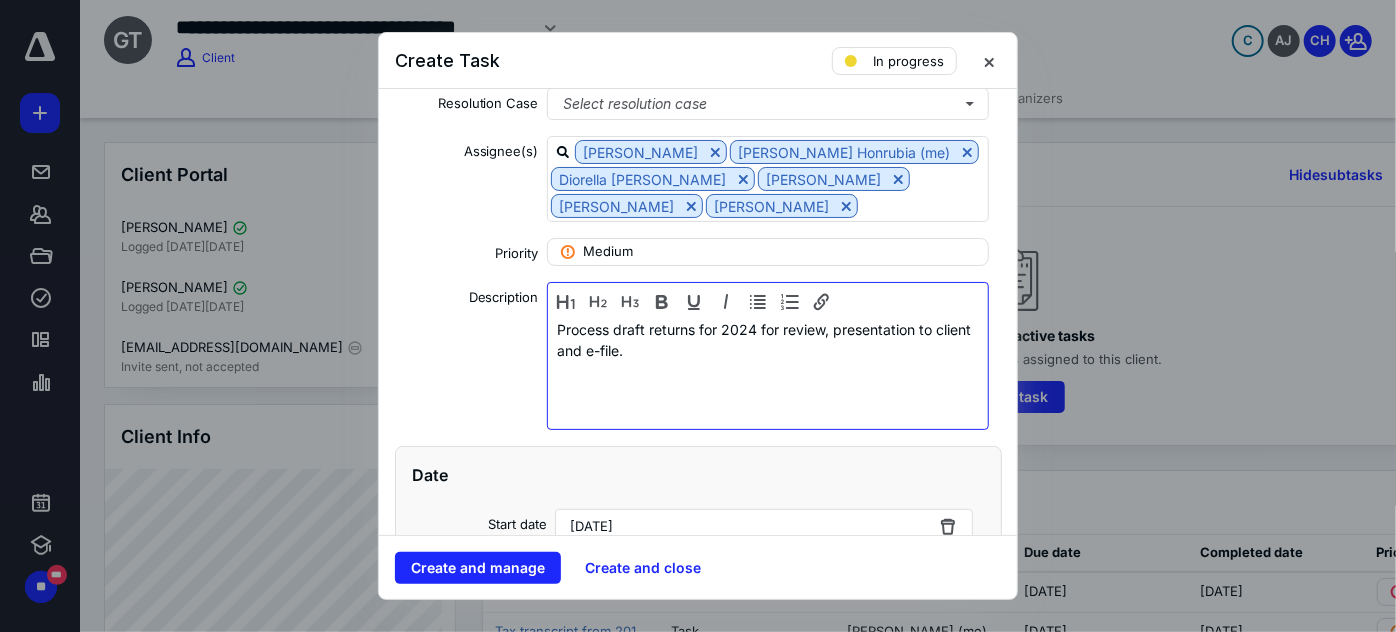 type 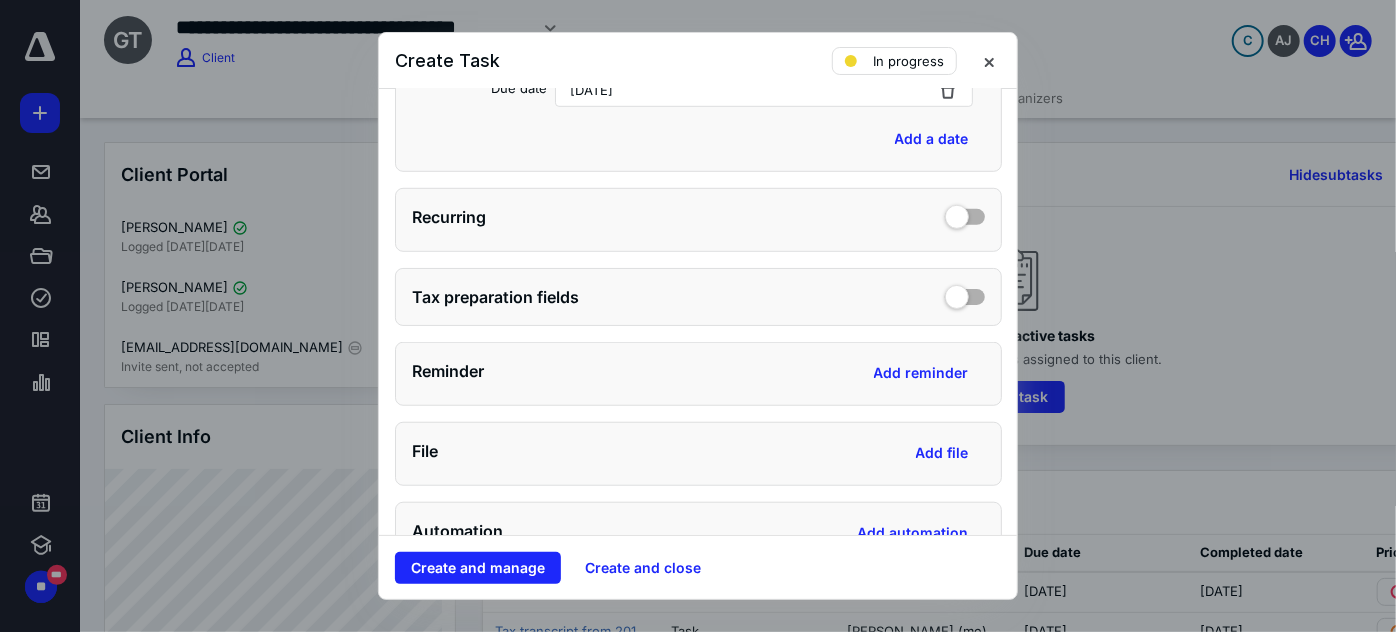 scroll, scrollTop: 807, scrollLeft: 0, axis: vertical 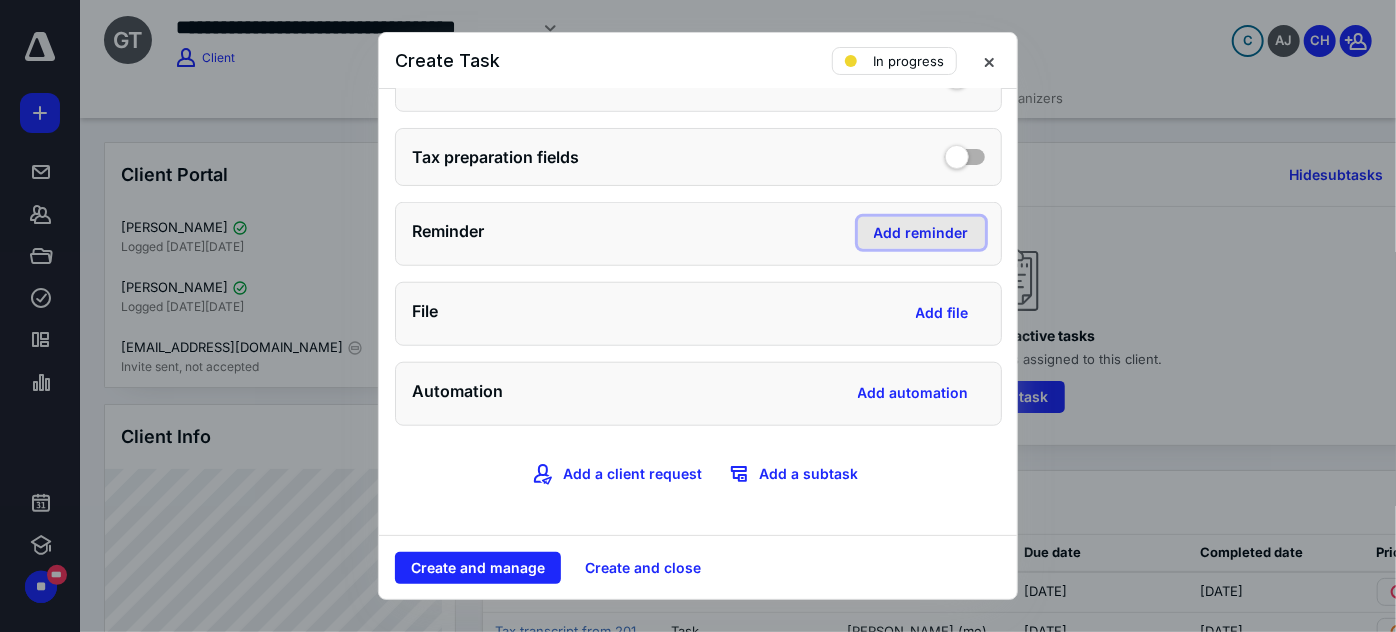 click on "Add reminder" at bounding box center (921, 233) 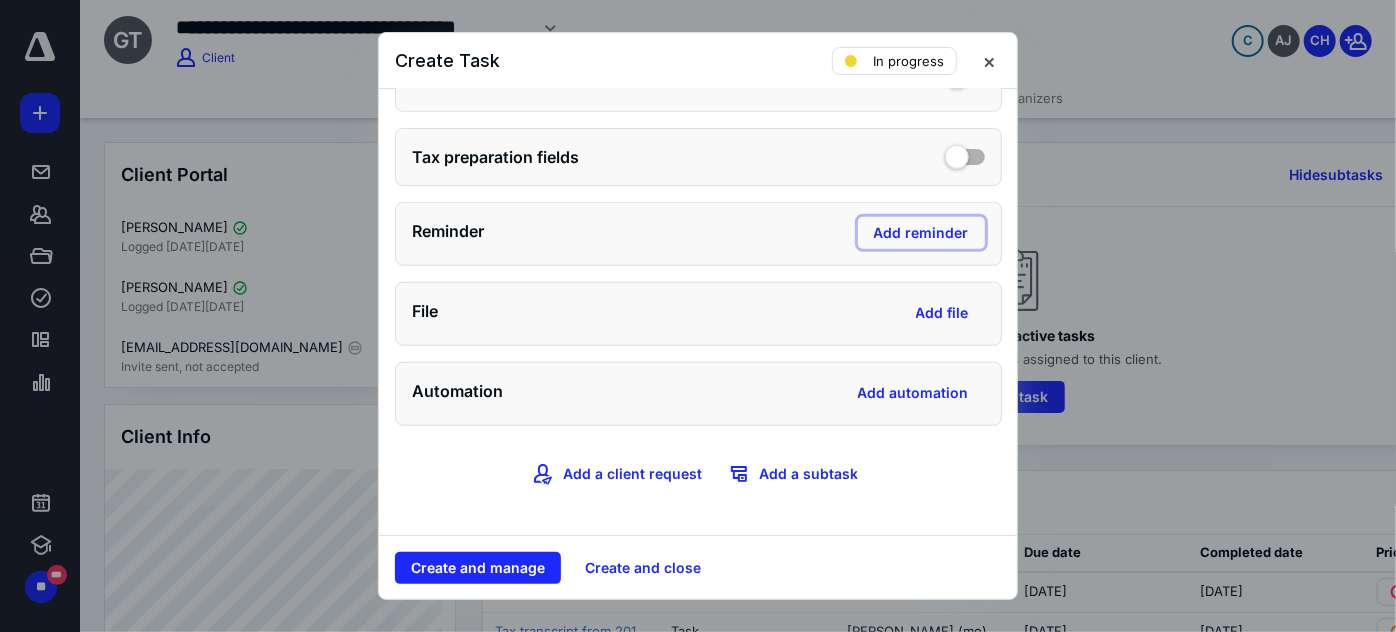 scroll, scrollTop: 828, scrollLeft: 0, axis: vertical 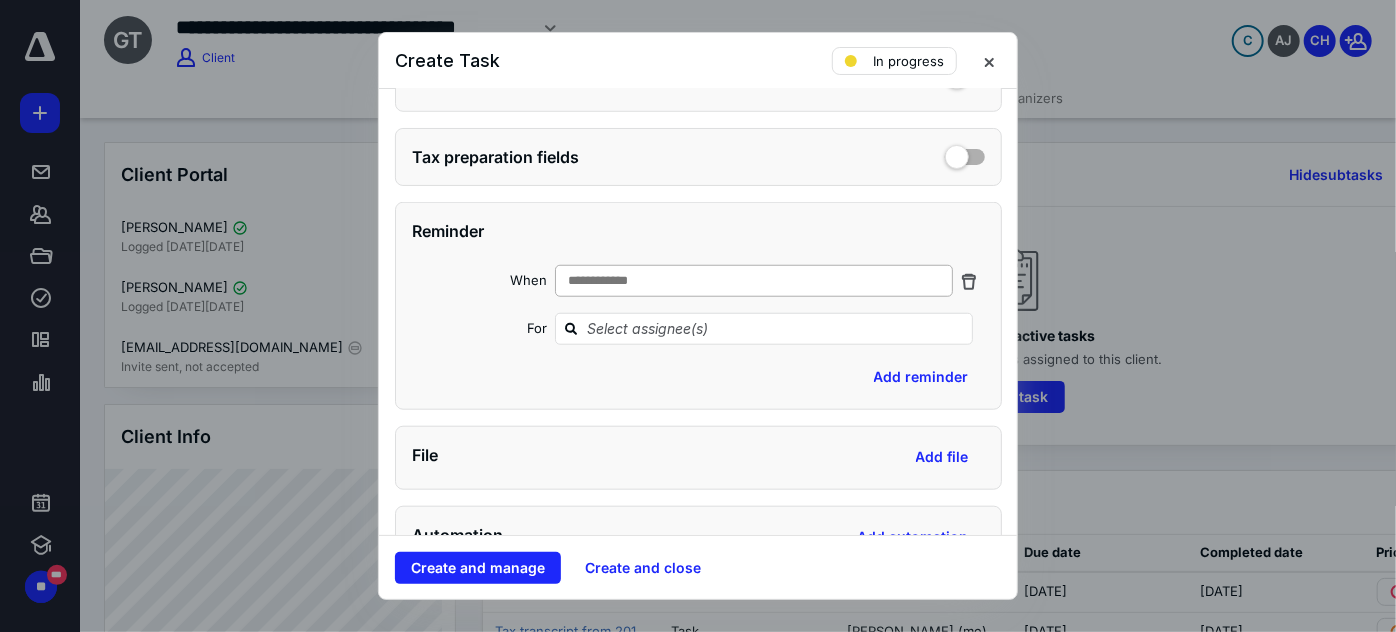 click on "**********" at bounding box center [609, 281] 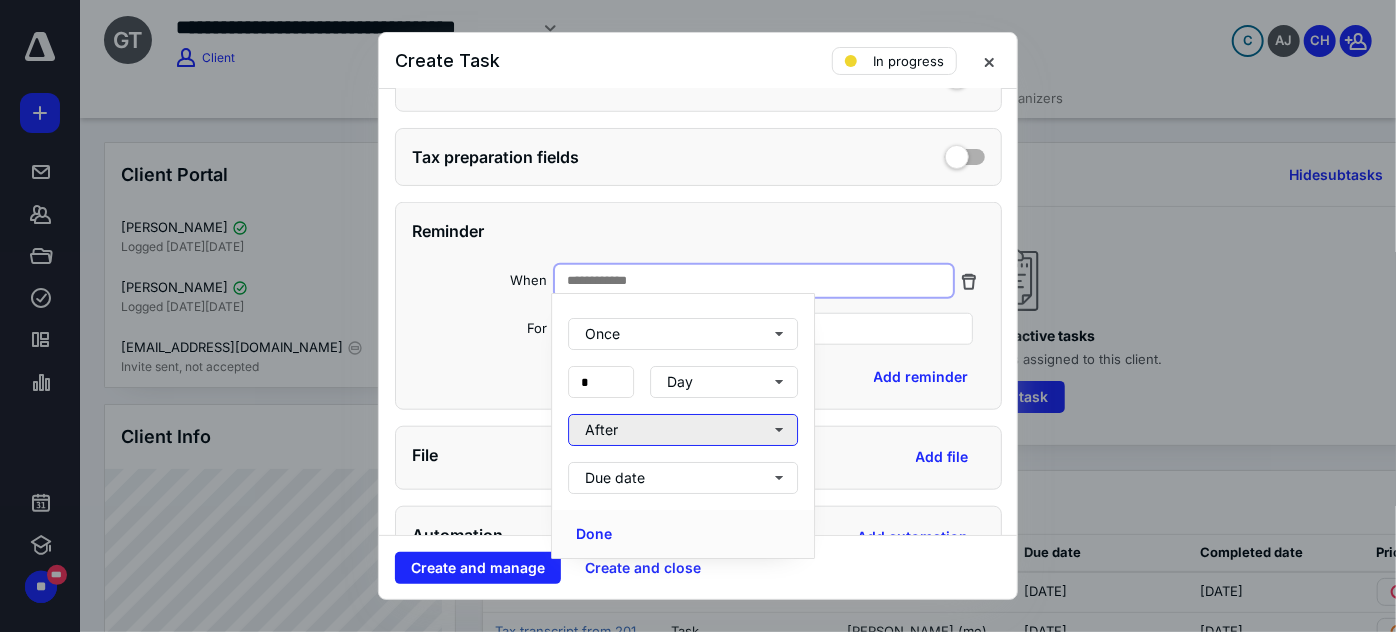 click on "After" at bounding box center [683, 430] 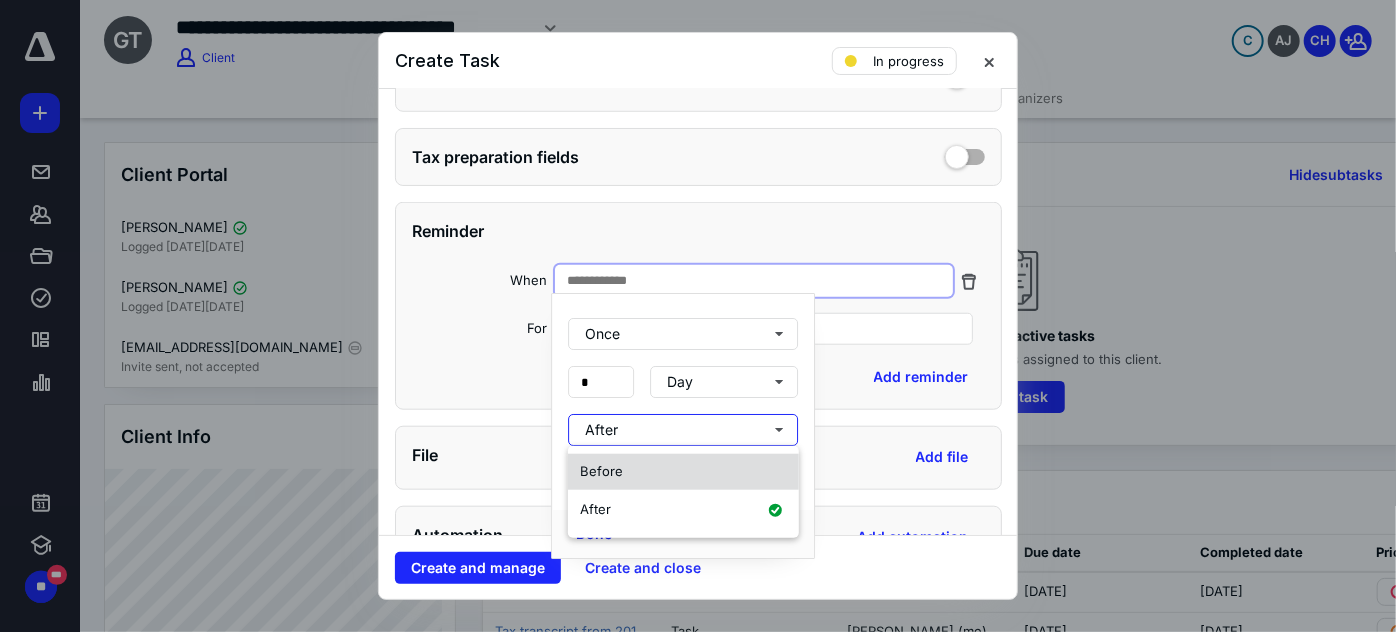 click on "Before" at bounding box center (683, 472) 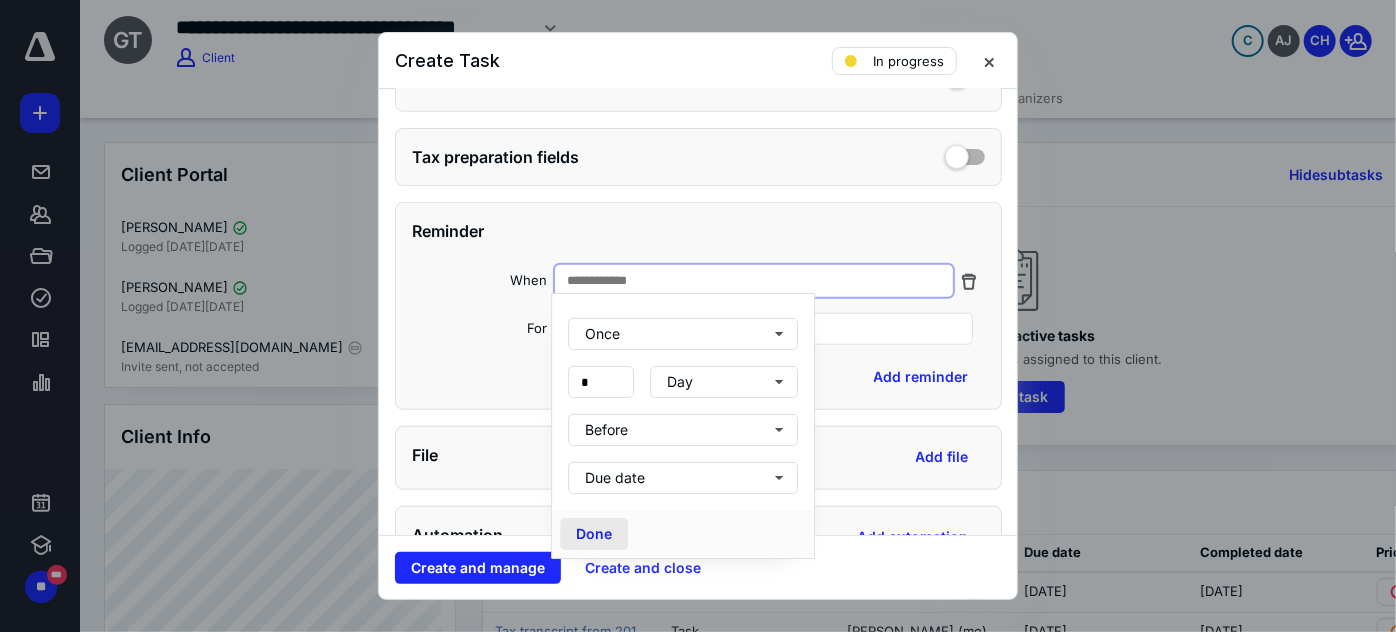 click on "Done" at bounding box center [594, 534] 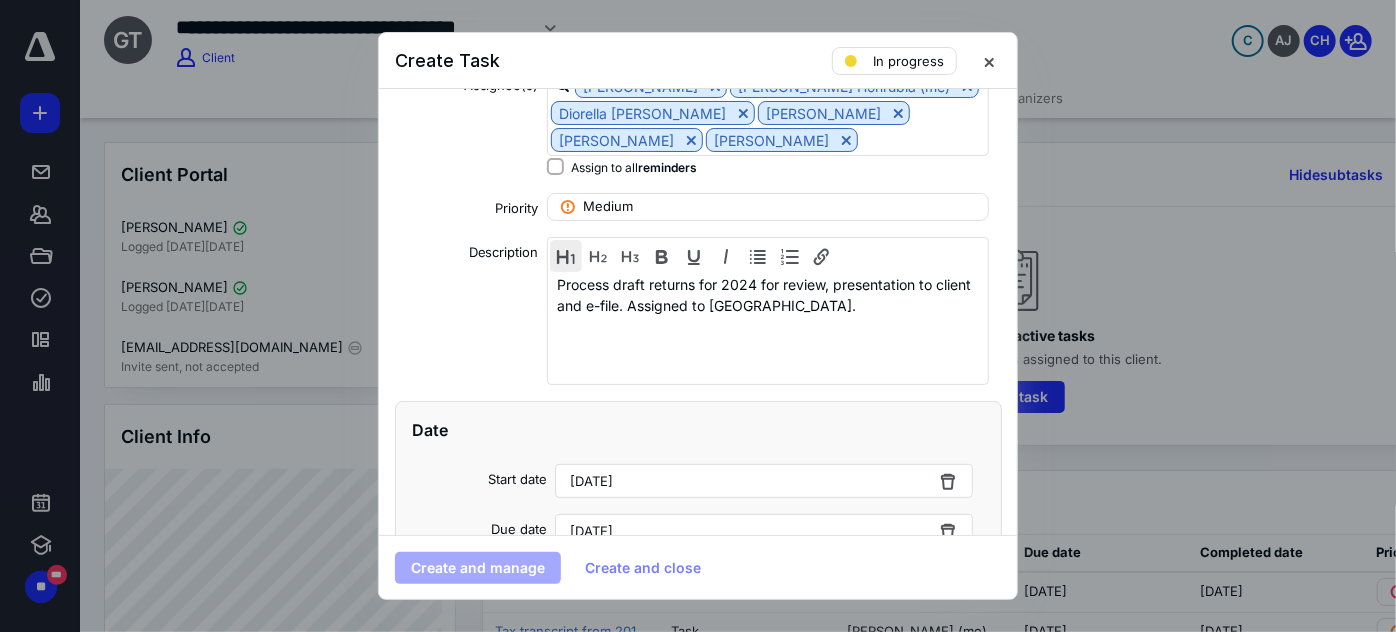scroll, scrollTop: 176, scrollLeft: 0, axis: vertical 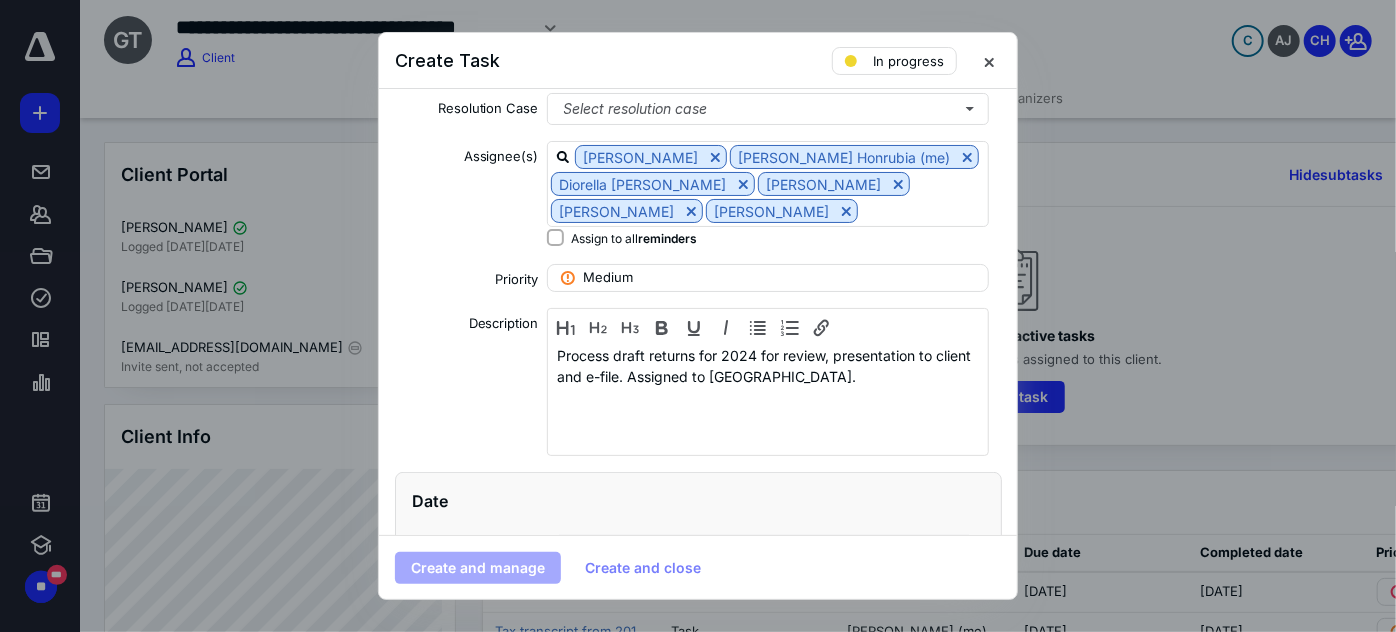 click on "Assign to all  reminders" at bounding box center [555, 237] 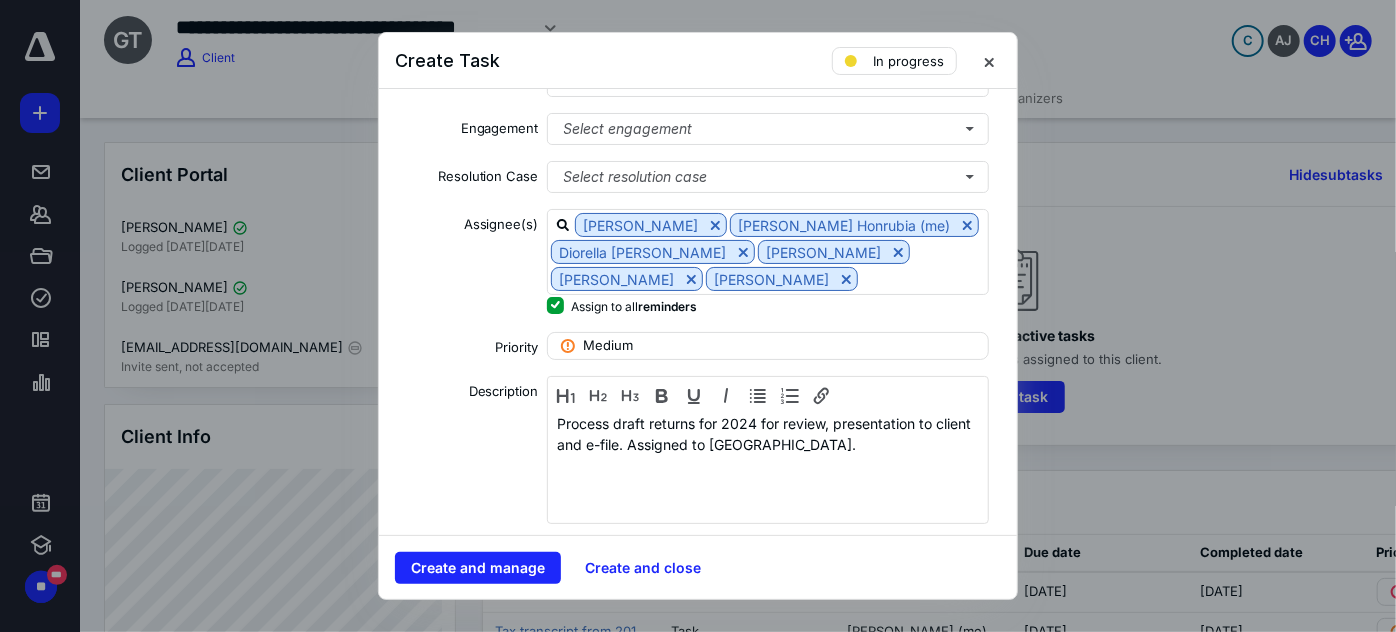 scroll, scrollTop: 181, scrollLeft: 0, axis: vertical 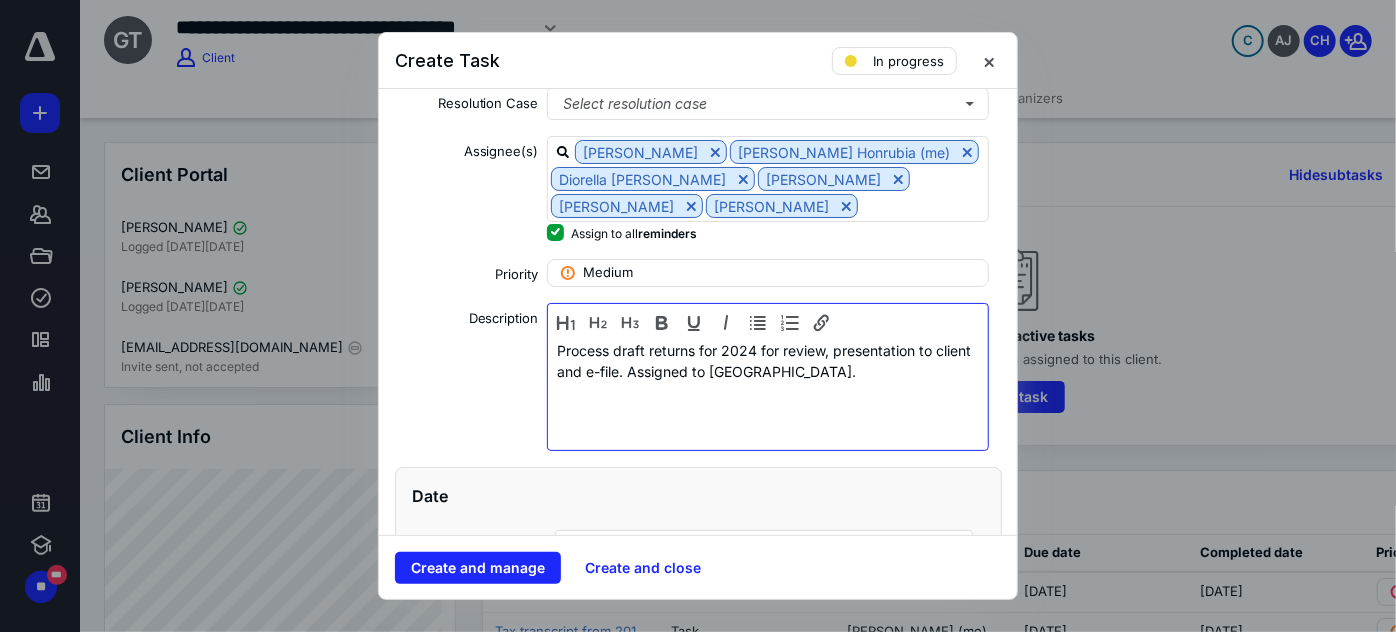 click on "Process draft returns for 2024 for review, presentation to client and e-file. Assigned to [GEOGRAPHIC_DATA]." at bounding box center [768, 361] 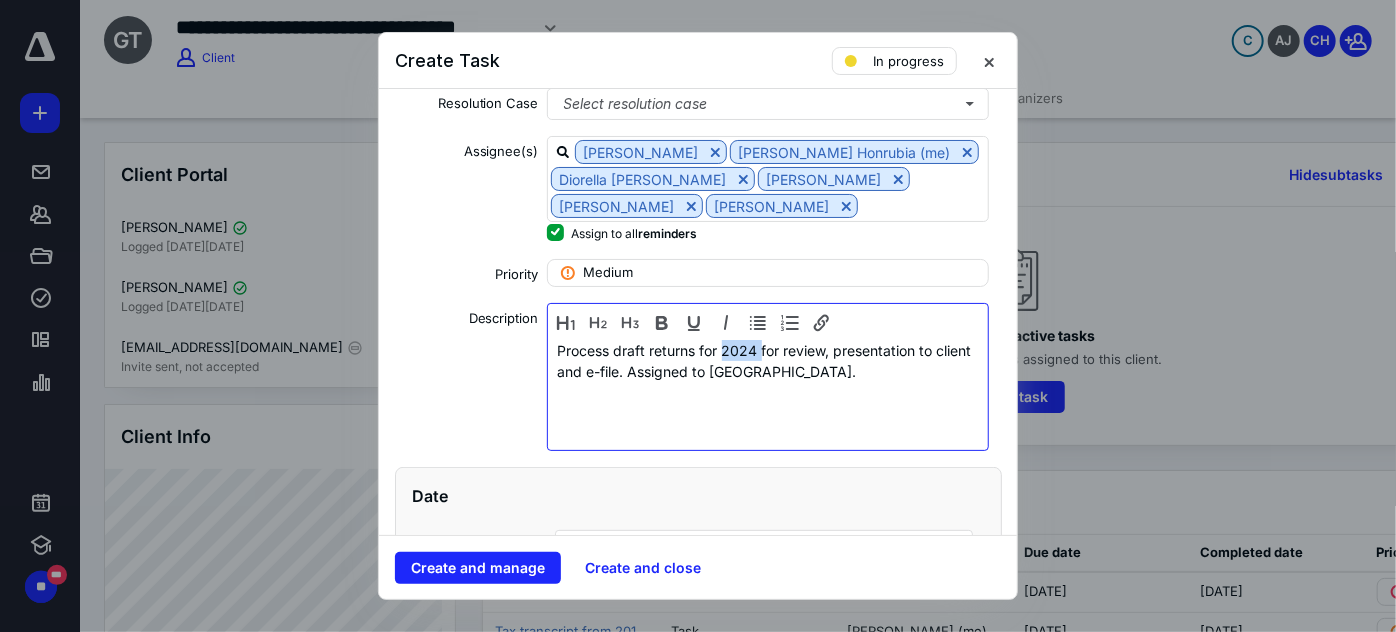 click on "Process draft returns for 2024 for review, presentation to client and e-file. Assigned to [GEOGRAPHIC_DATA]." at bounding box center [768, 361] 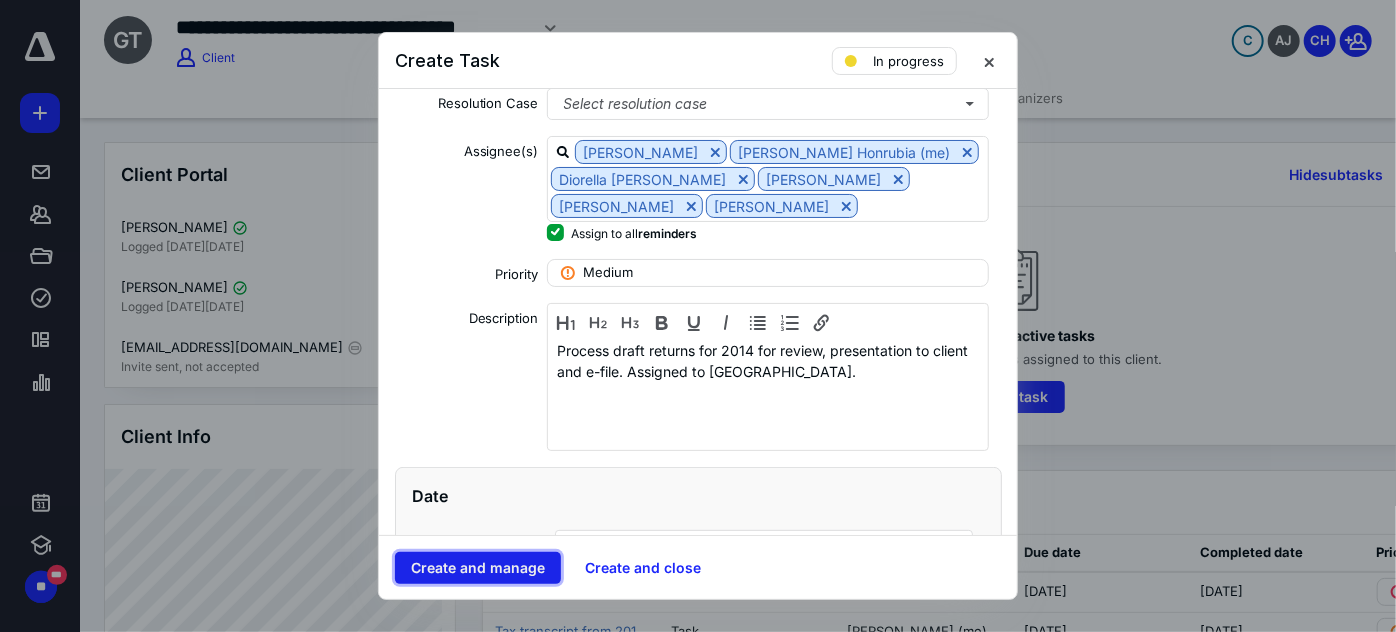 click on "Create and manage" at bounding box center (478, 568) 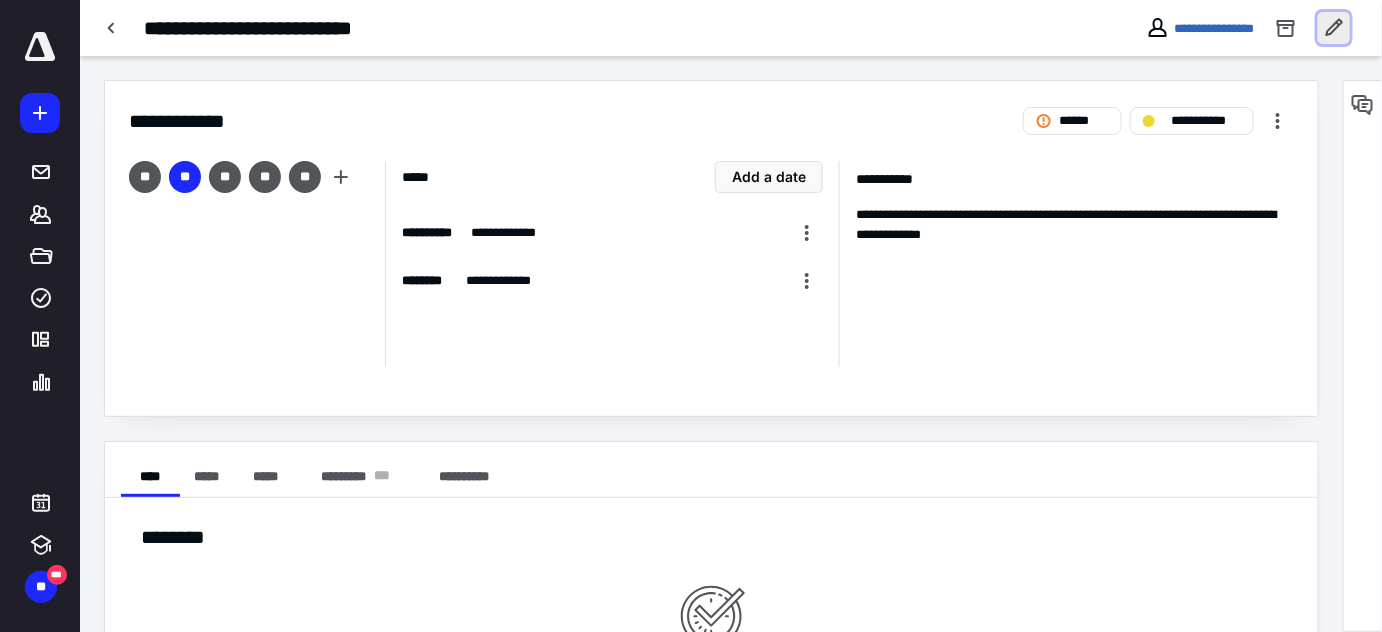 click at bounding box center (1334, 28) 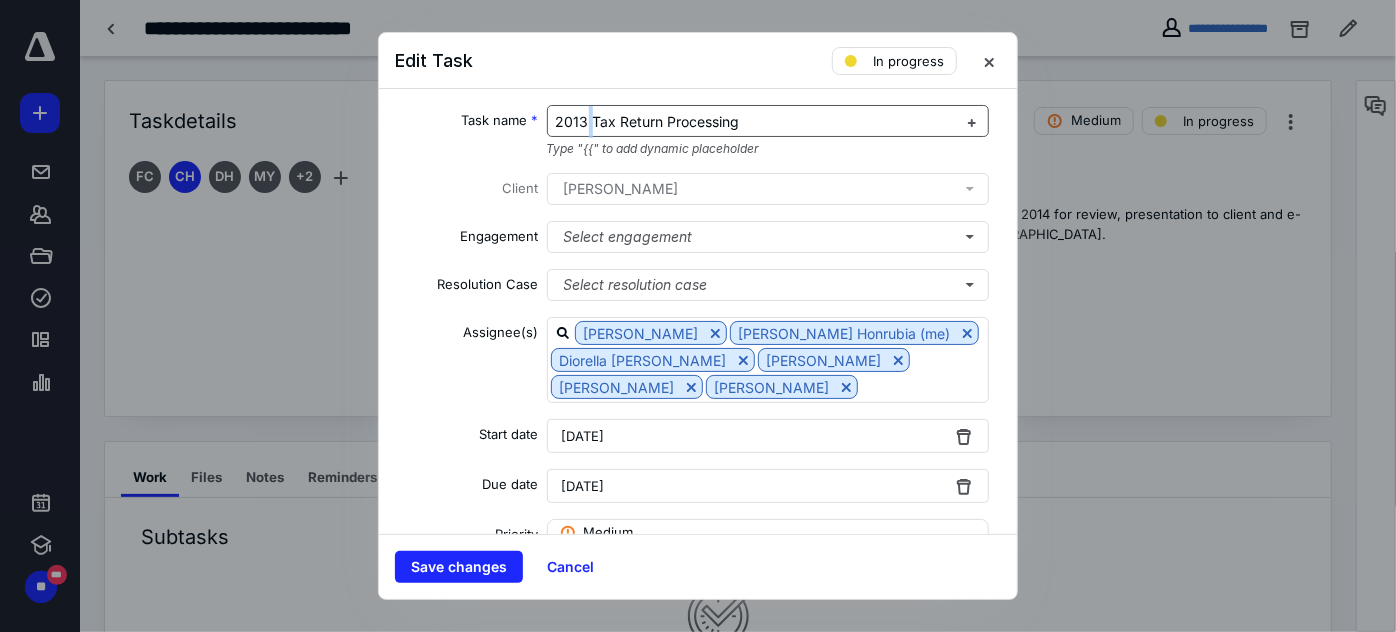 click on "2013 Tax Return Processing" at bounding box center [648, 121] 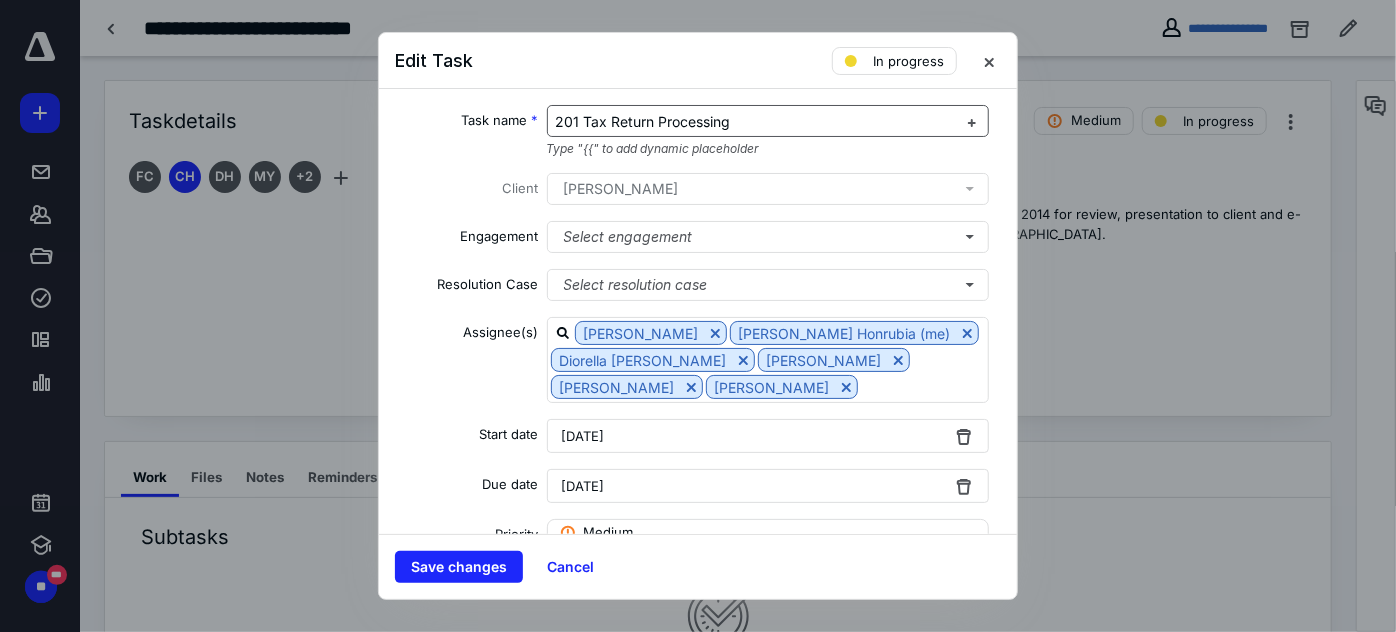 type 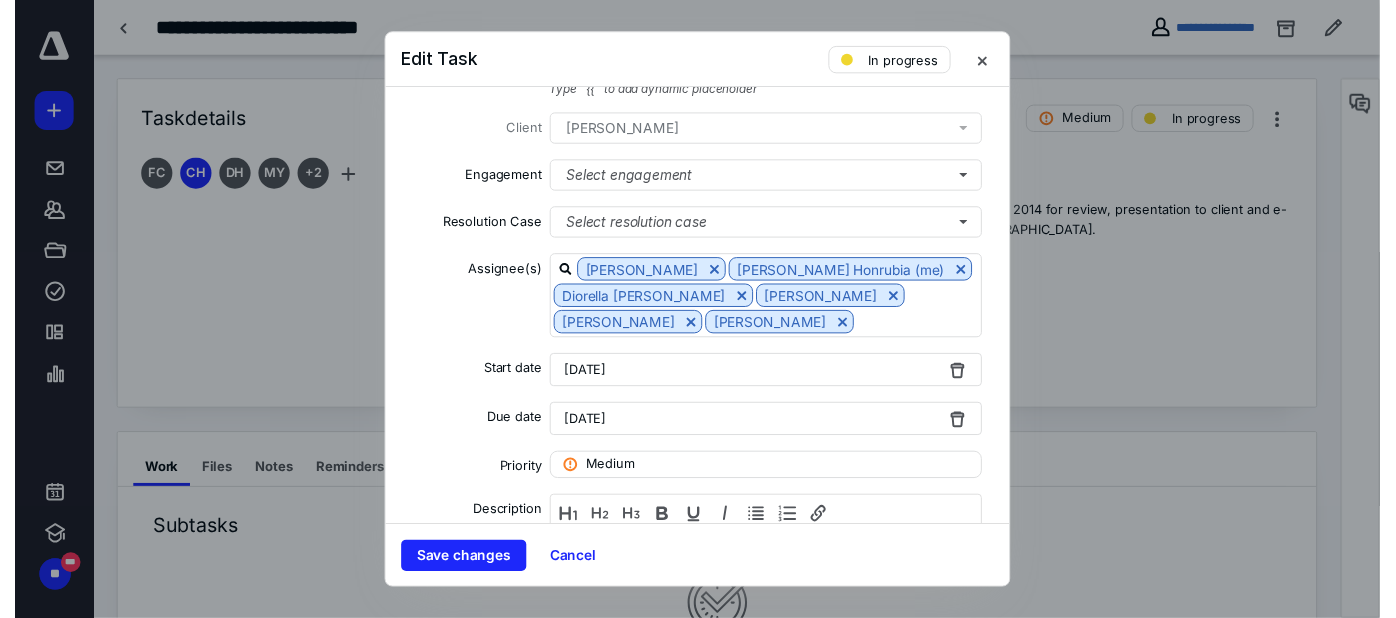 scroll, scrollTop: 181, scrollLeft: 0, axis: vertical 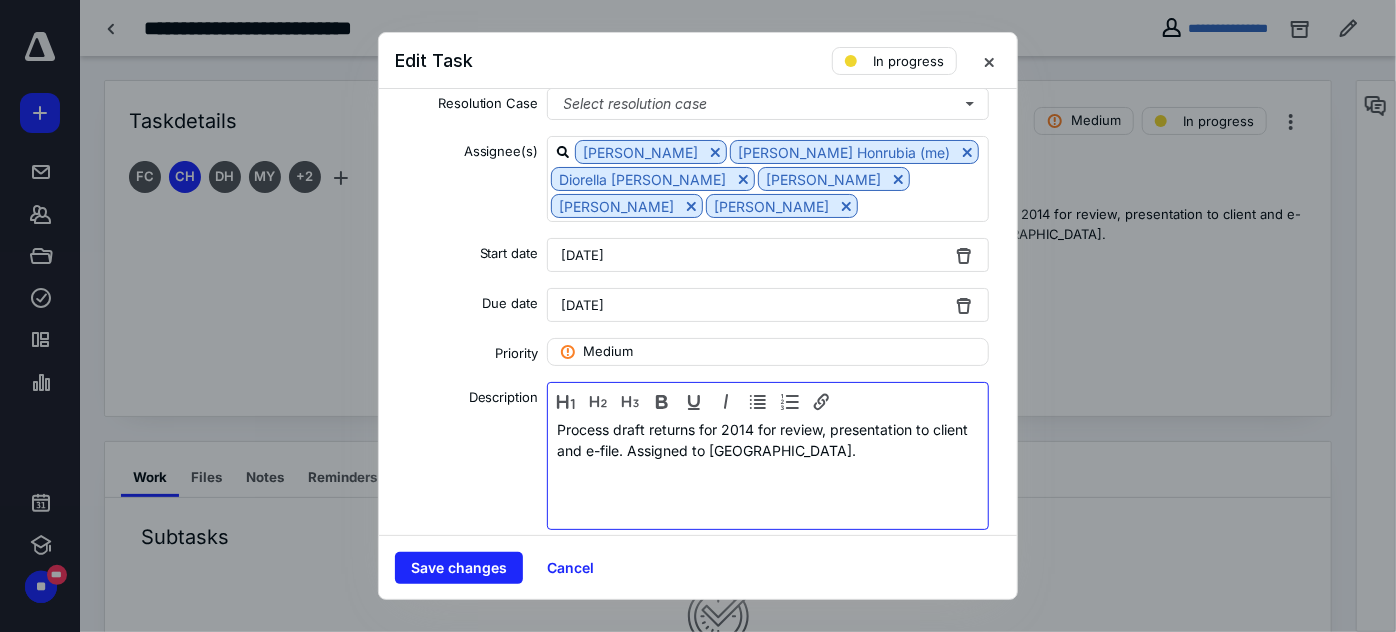 click on "Process draft returns for 2014 for review, presentation to client and e-file. Assigned to [GEOGRAPHIC_DATA]." at bounding box center [768, 440] 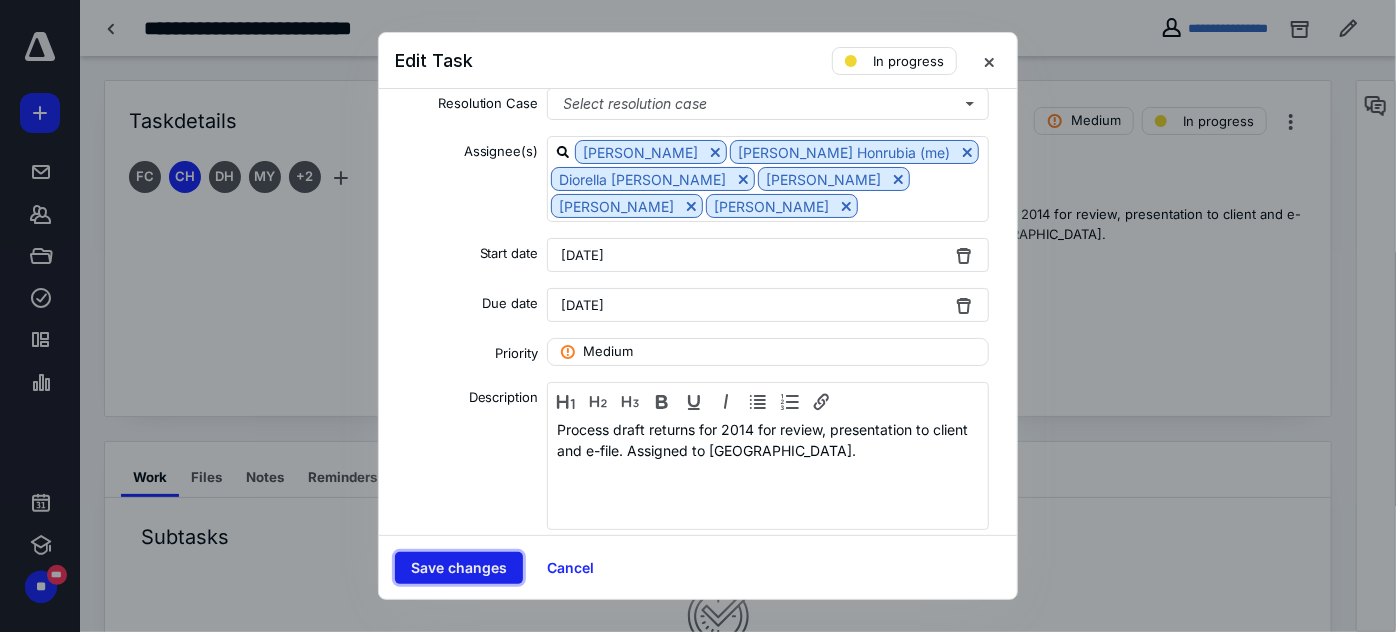 click on "Save changes" at bounding box center [459, 568] 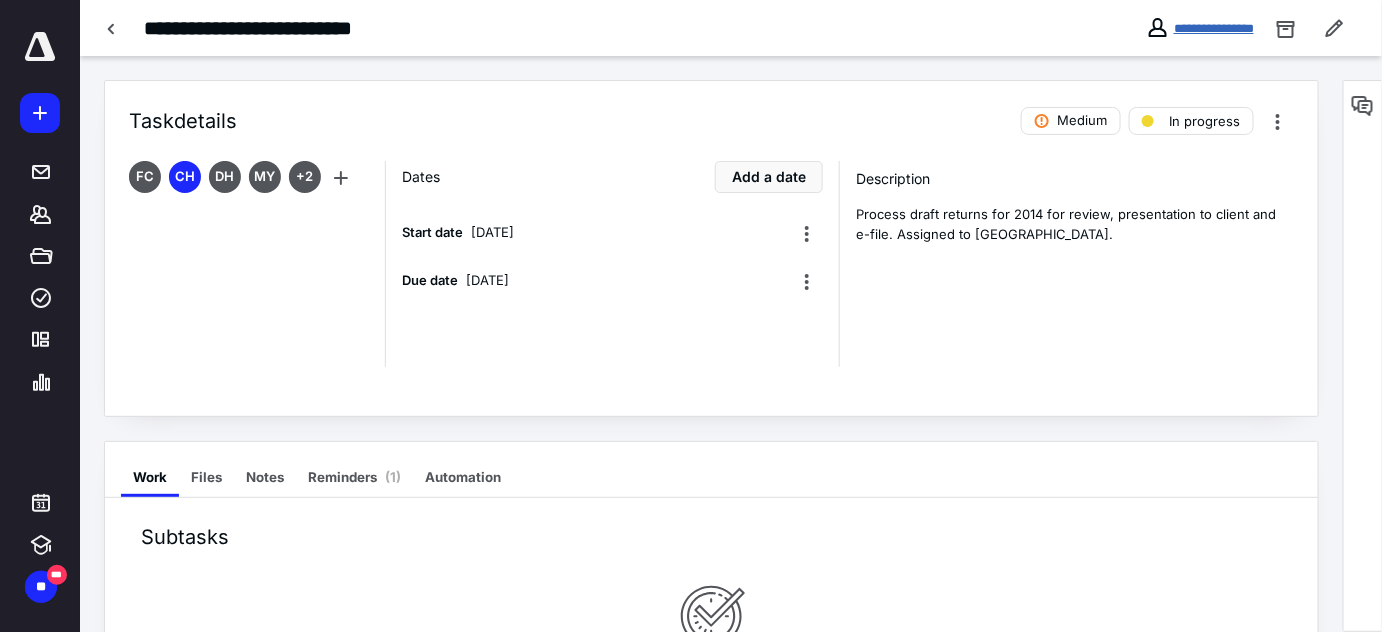 click on "**********" at bounding box center [1214, 28] 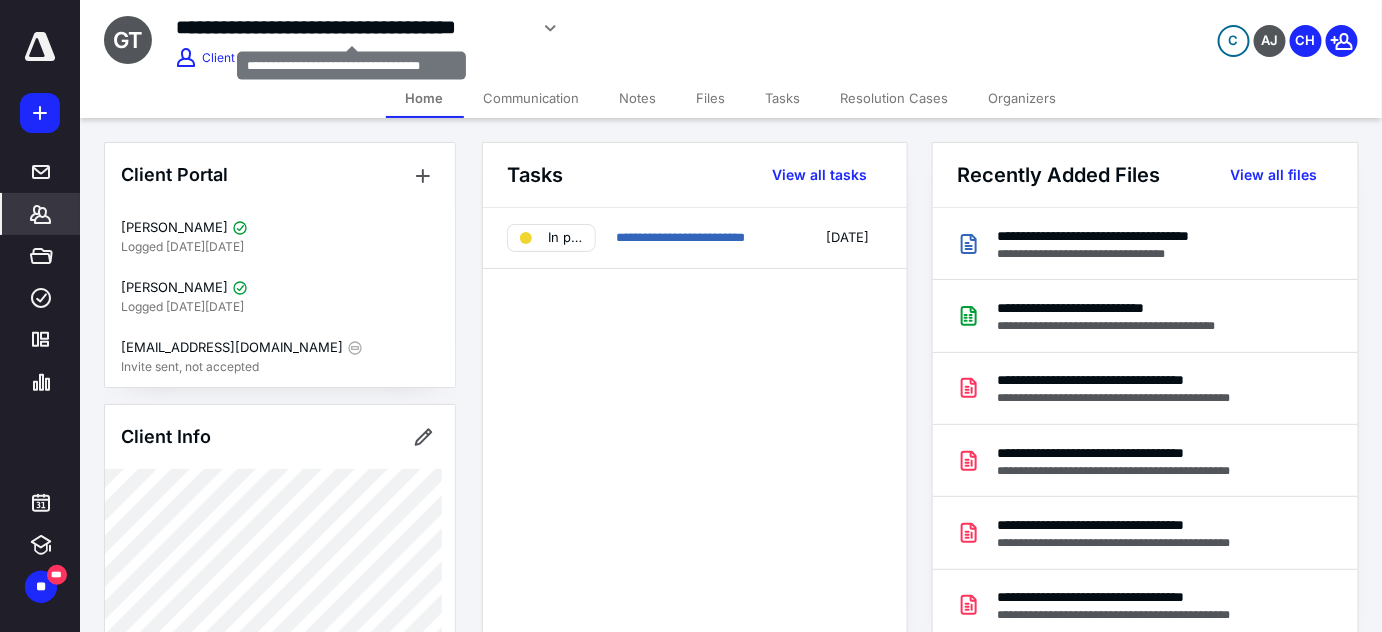 click on "**********" at bounding box center [351, 27] 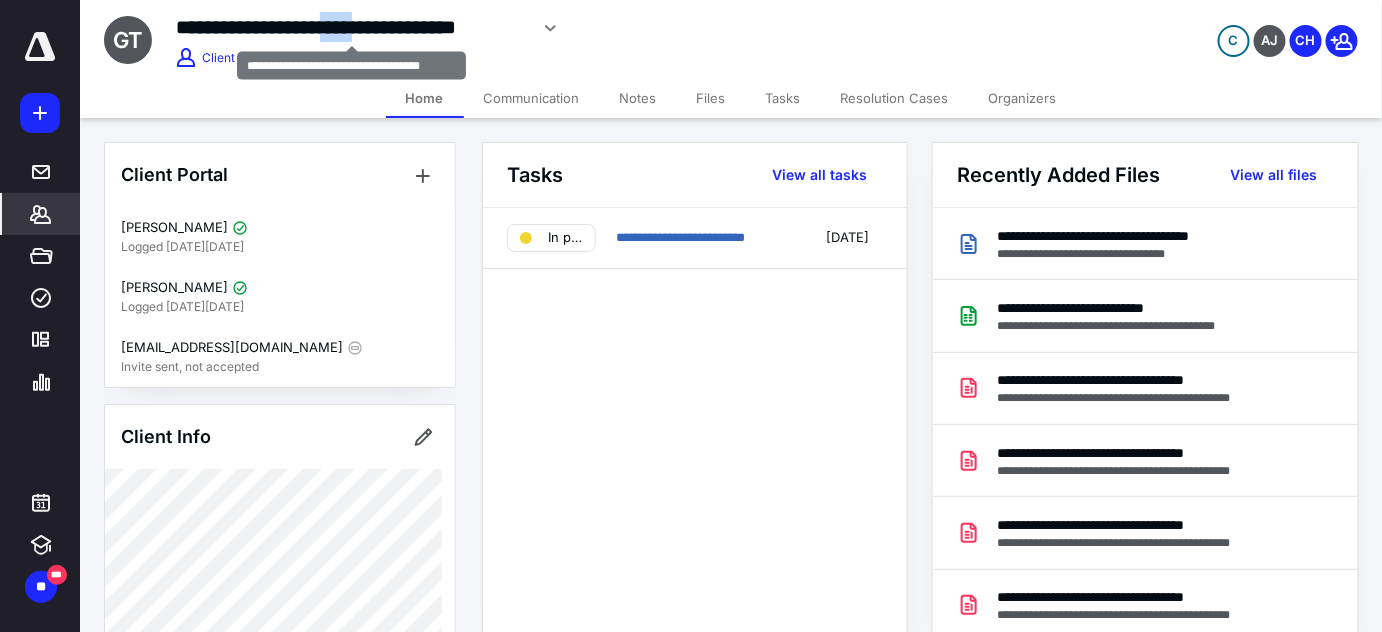 click on "**********" at bounding box center [351, 27] 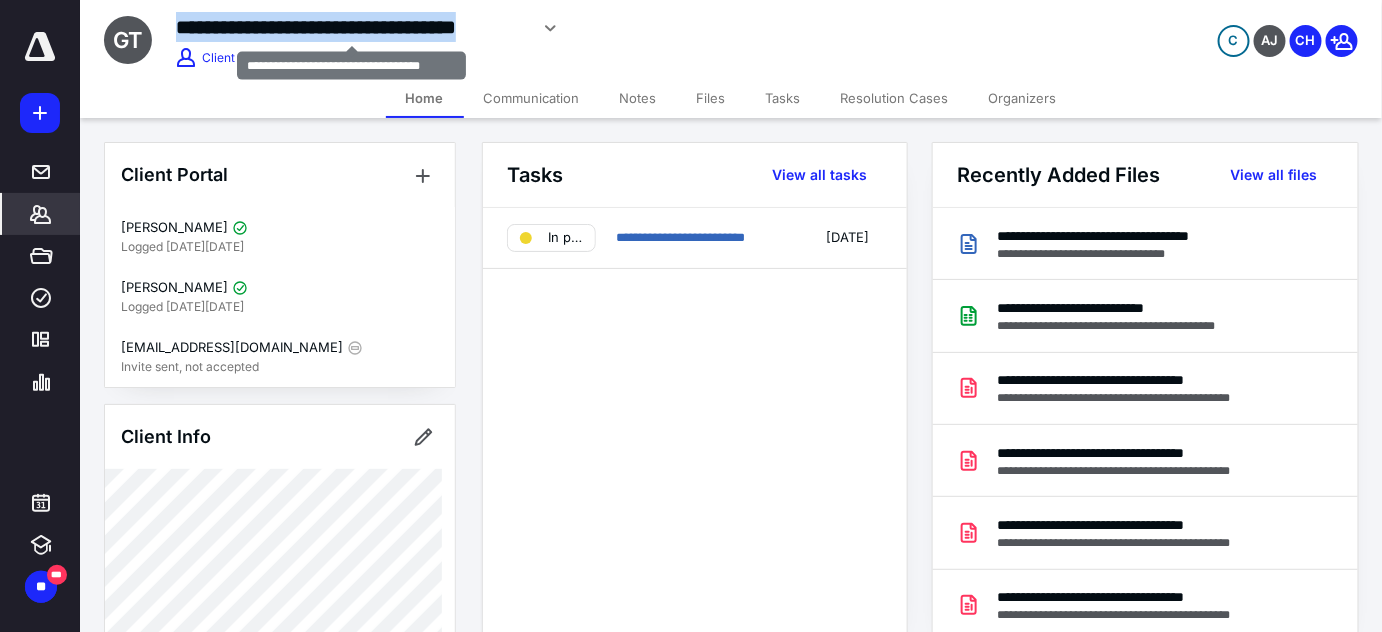 click on "**********" at bounding box center [351, 27] 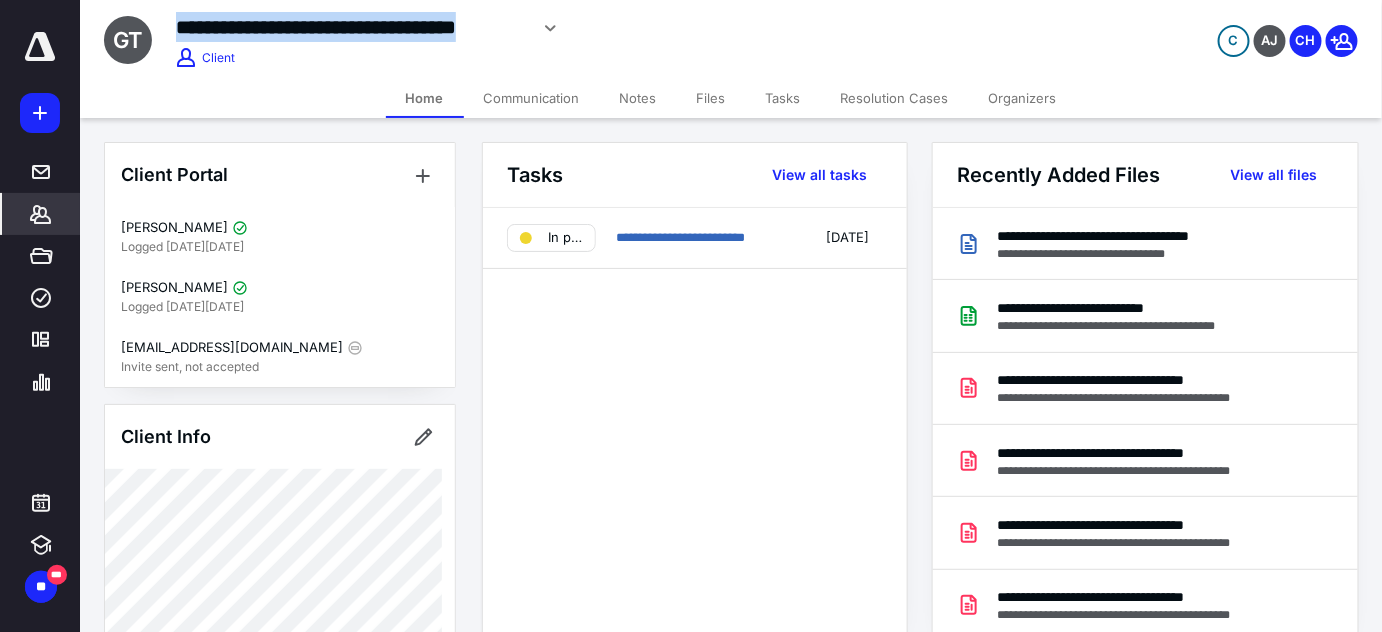 copy on "**********" 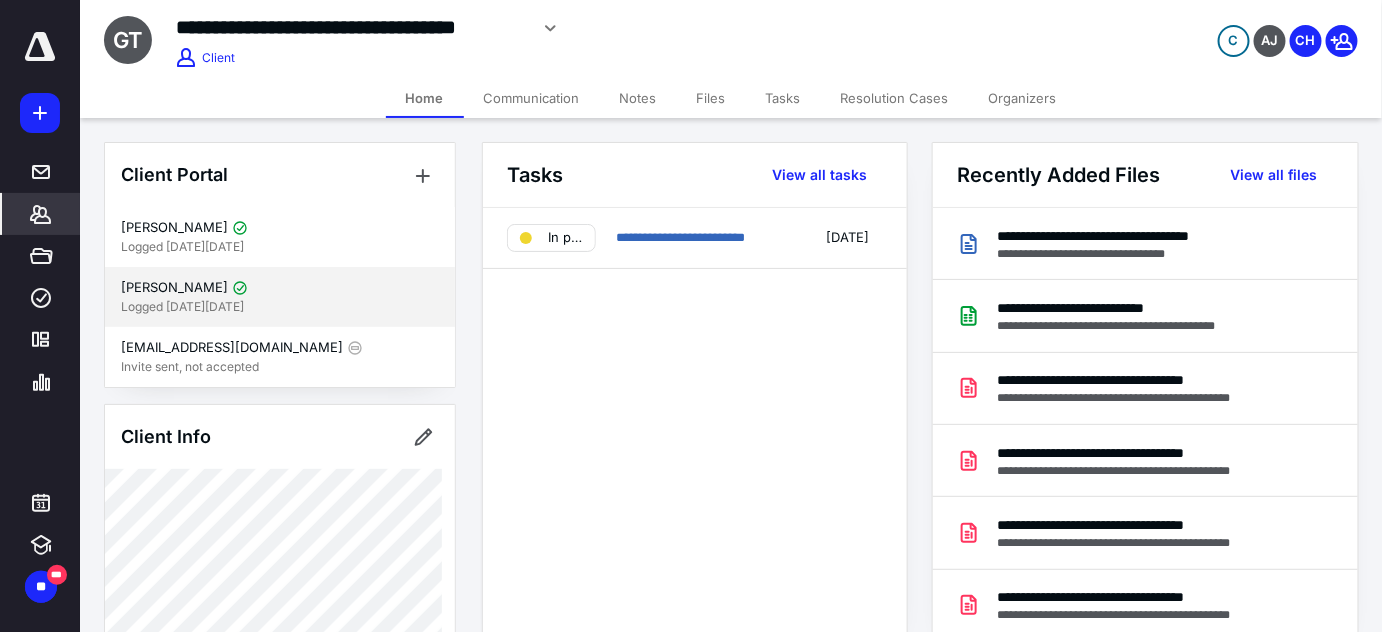 click on "Logged [DATE][DATE]" at bounding box center [280, 307] 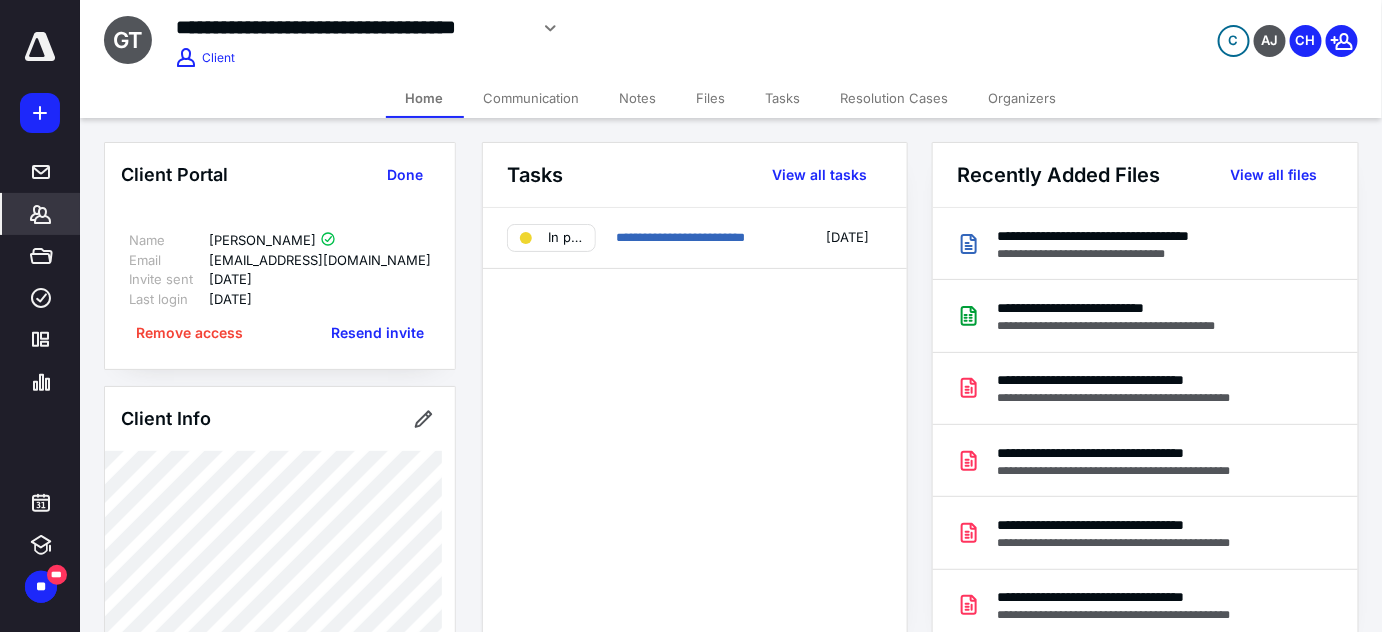 click on "[EMAIL_ADDRESS][DOMAIN_NAME]" at bounding box center [320, 261] 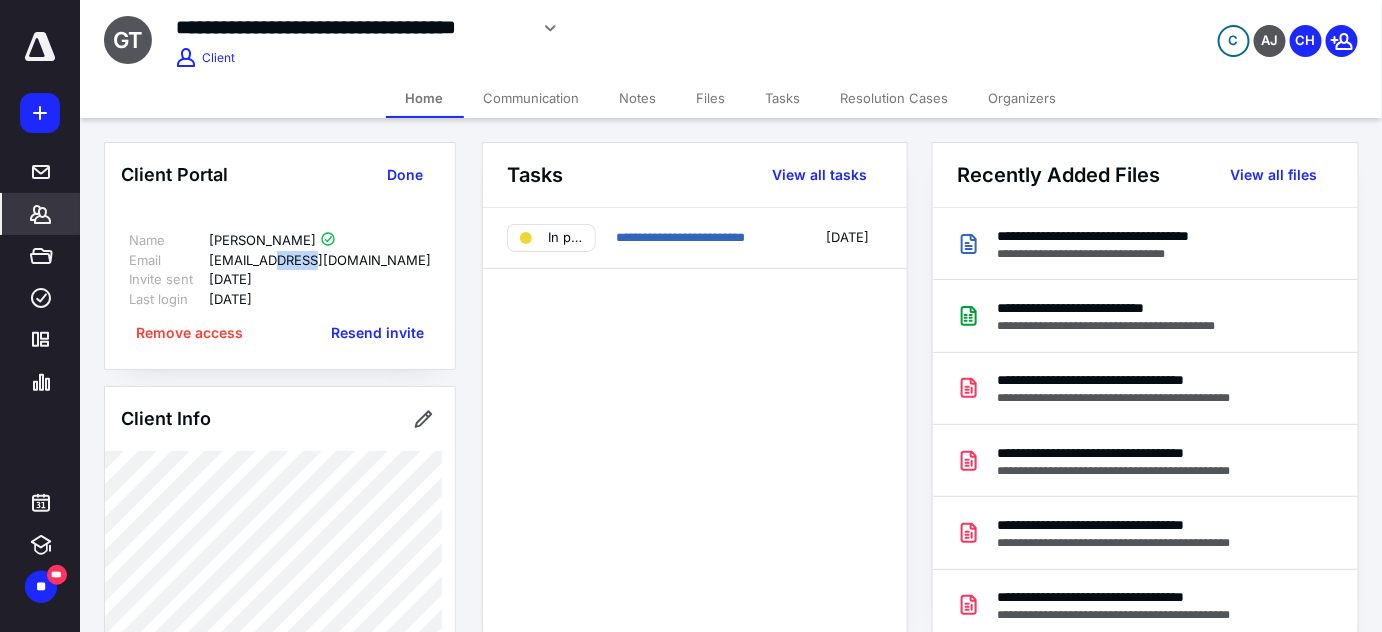 click on "[EMAIL_ADDRESS][DOMAIN_NAME]" at bounding box center (320, 261) 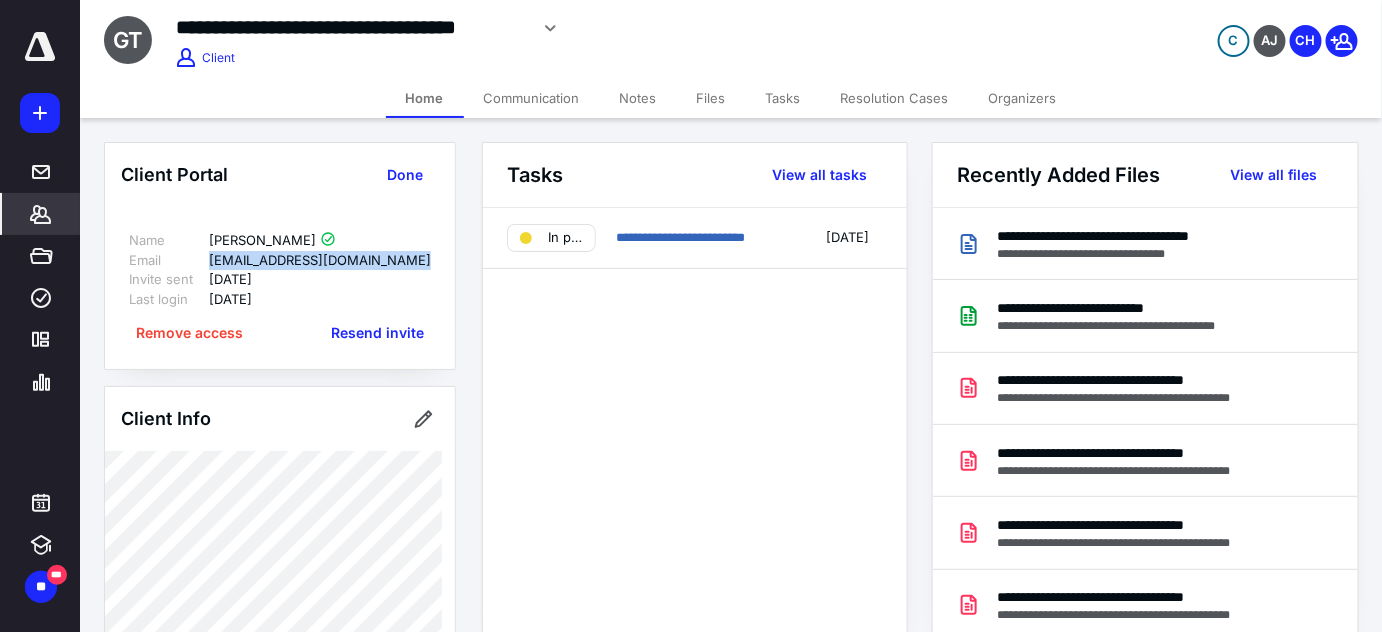 click on "[EMAIL_ADDRESS][DOMAIN_NAME]" at bounding box center (320, 261) 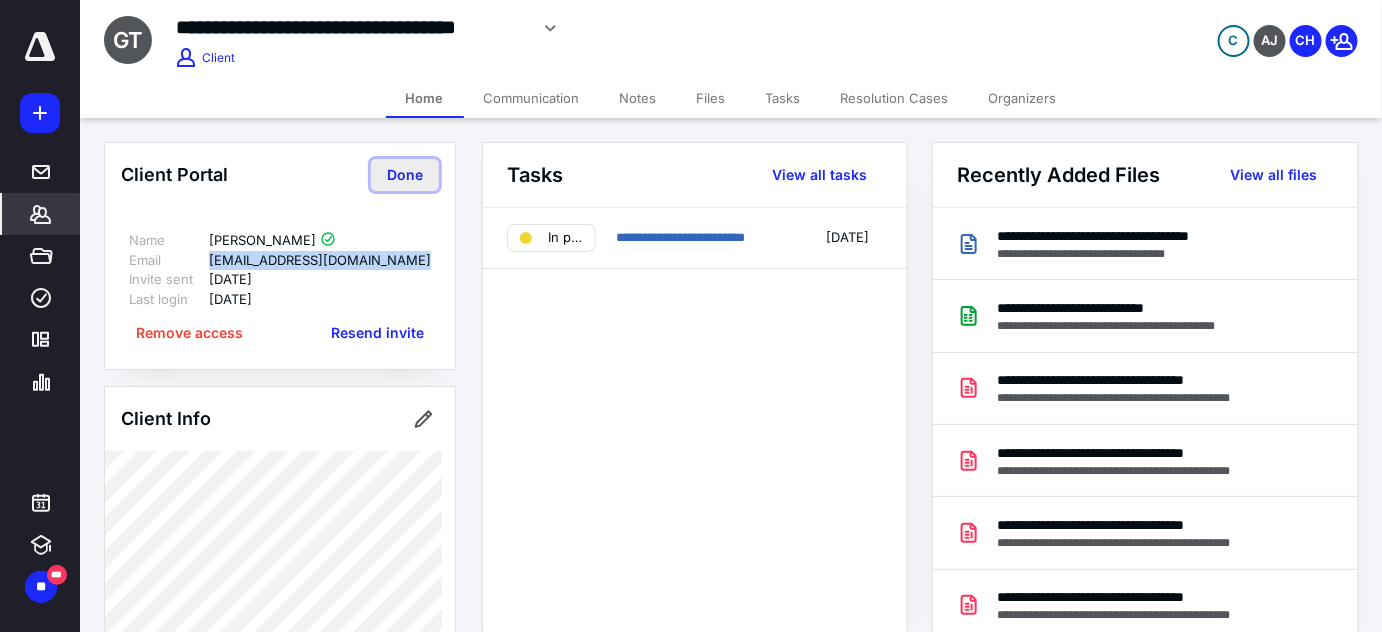 click on "Done" at bounding box center (405, 175) 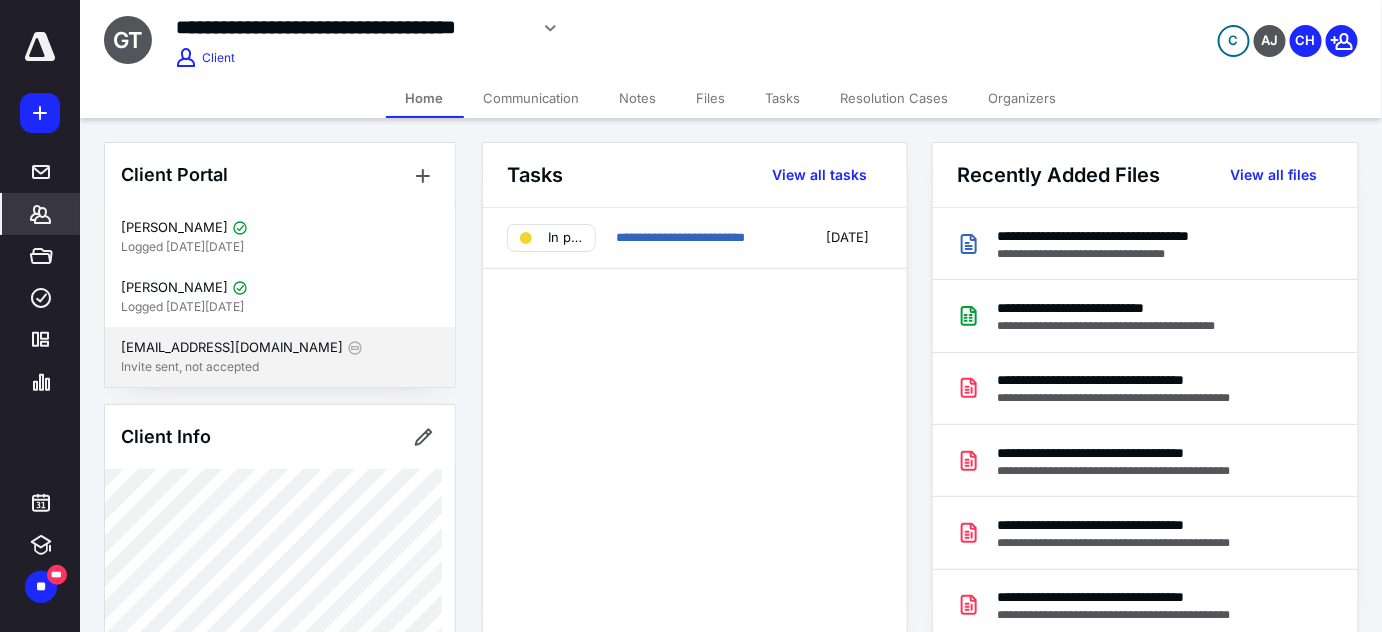 click on "Invite sent, not accepted" at bounding box center [280, 367] 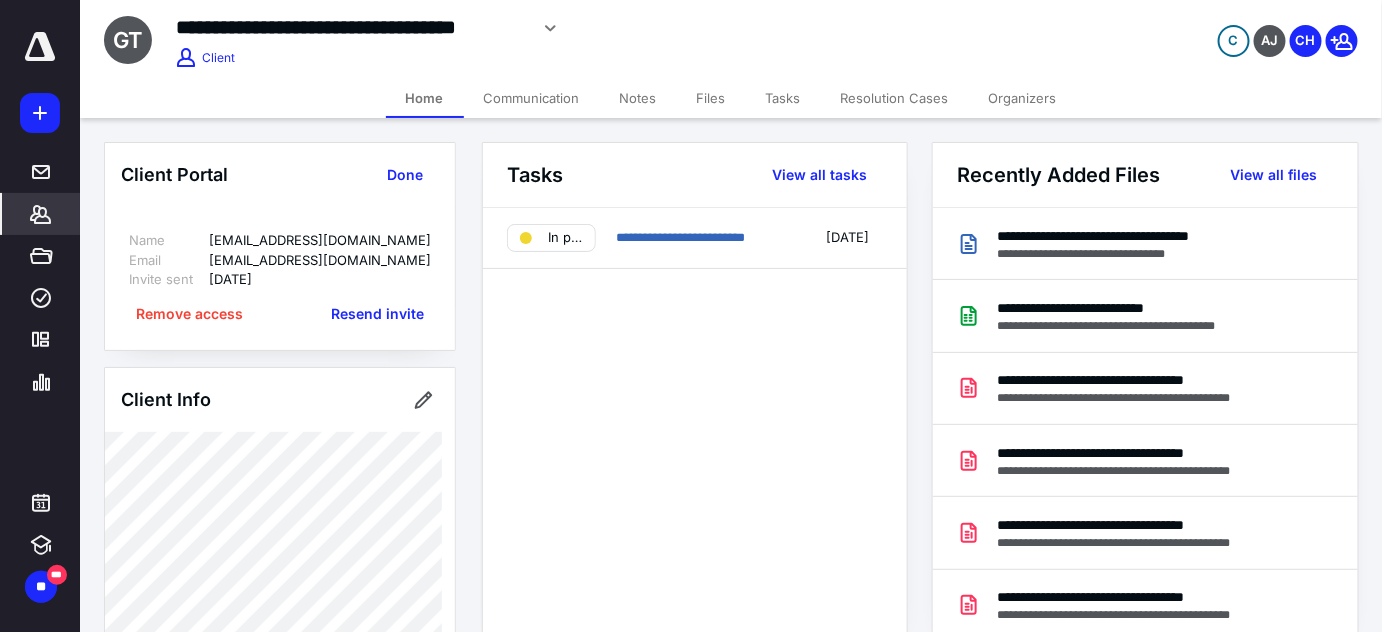 click on "[EMAIL_ADDRESS][DOMAIN_NAME]" at bounding box center (320, 241) 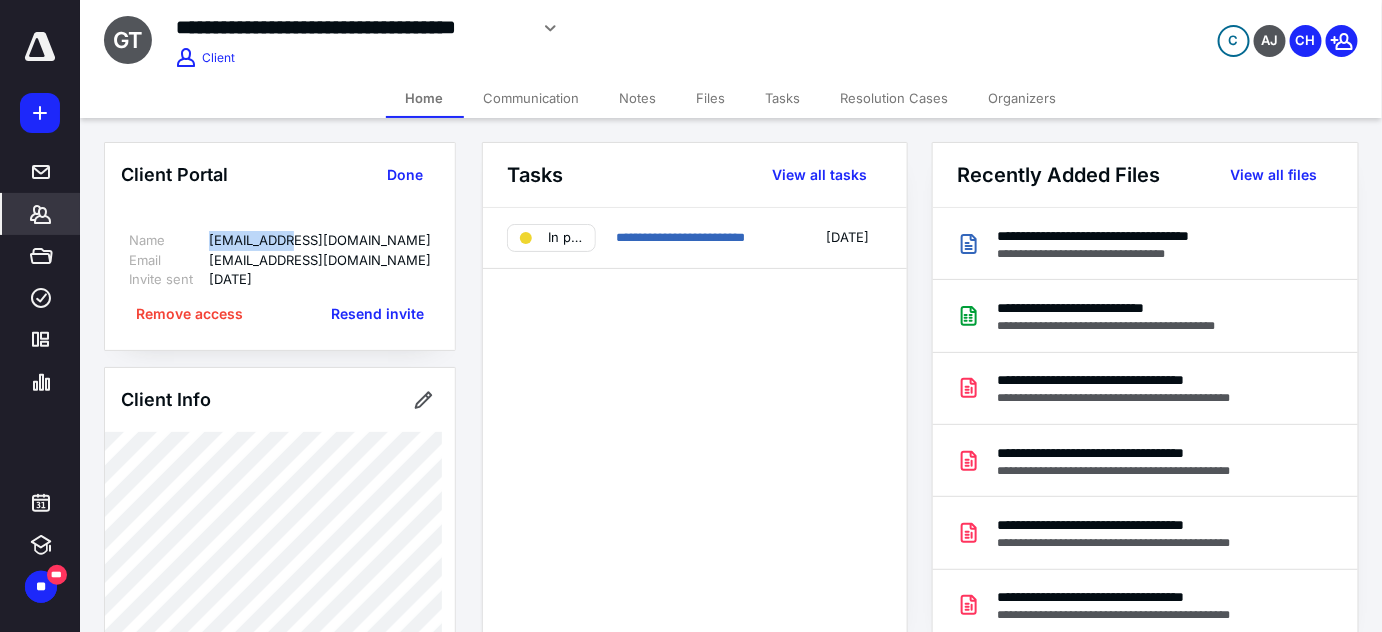 click on "[EMAIL_ADDRESS][DOMAIN_NAME]" at bounding box center [320, 241] 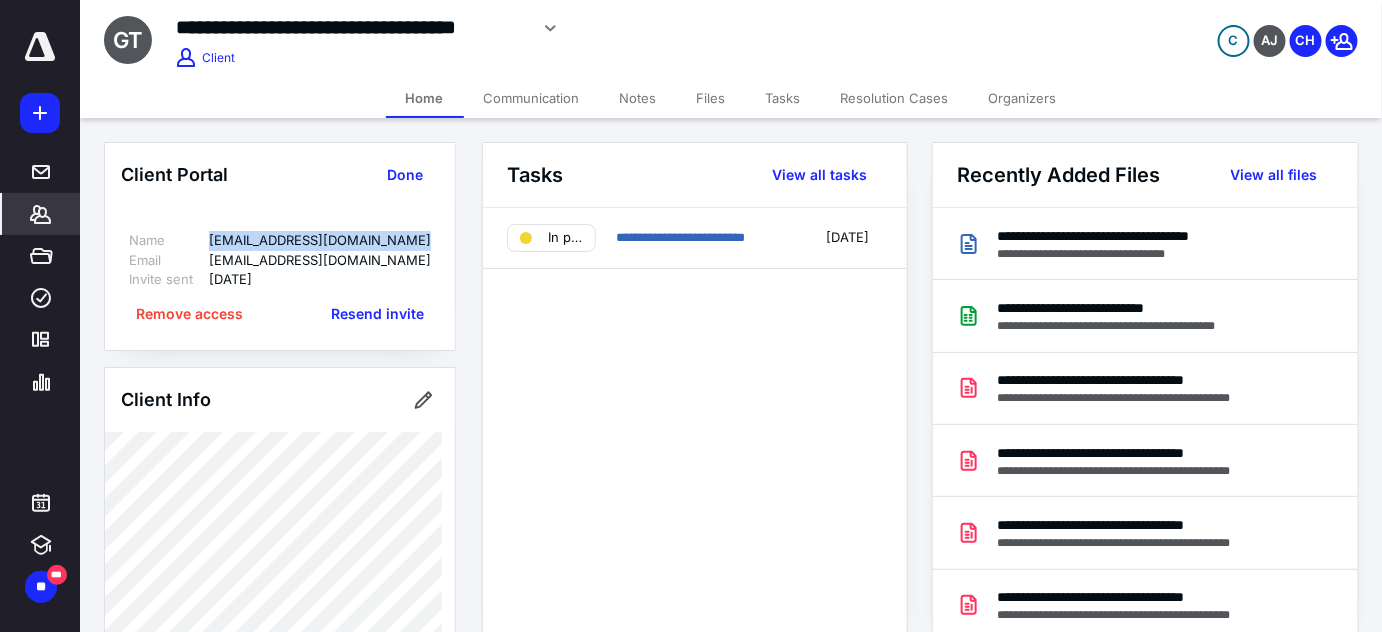 click on "[EMAIL_ADDRESS][DOMAIN_NAME]" at bounding box center (320, 241) 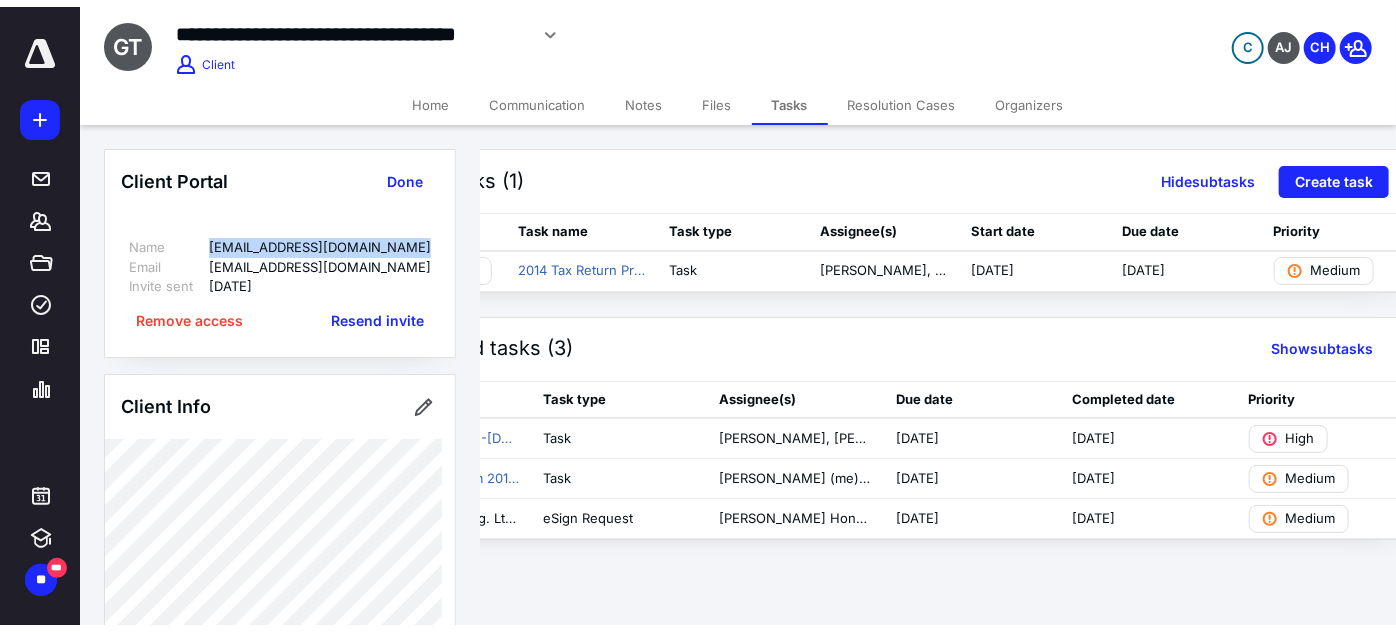 scroll, scrollTop: 0, scrollLeft: 145, axis: horizontal 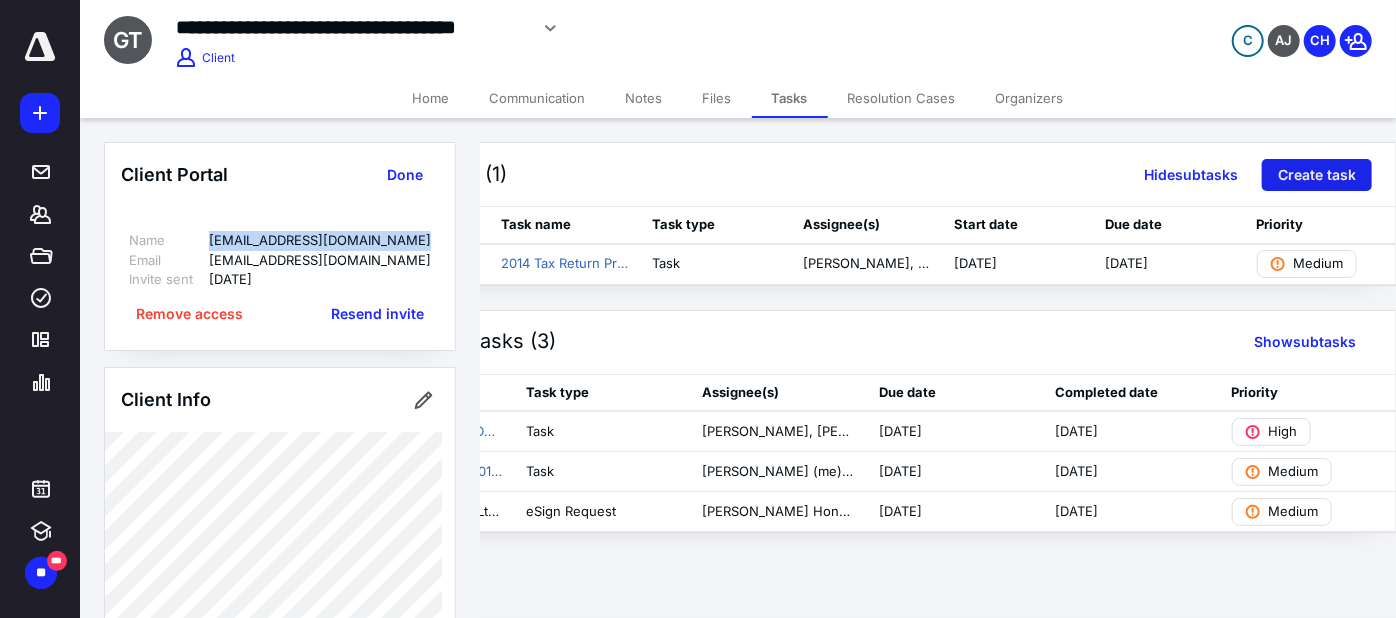 click on "Create task" at bounding box center (1317, 175) 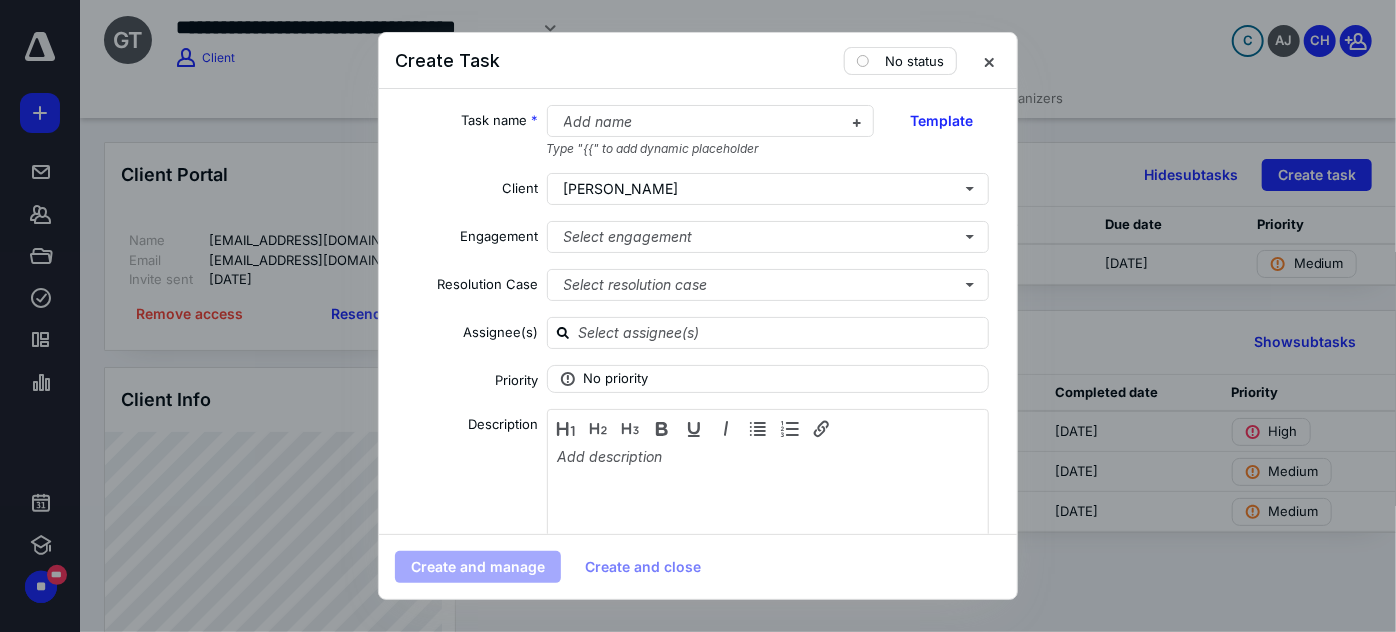 drag, startPoint x: 882, startPoint y: 53, endPoint x: 892, endPoint y: 62, distance: 13.453624 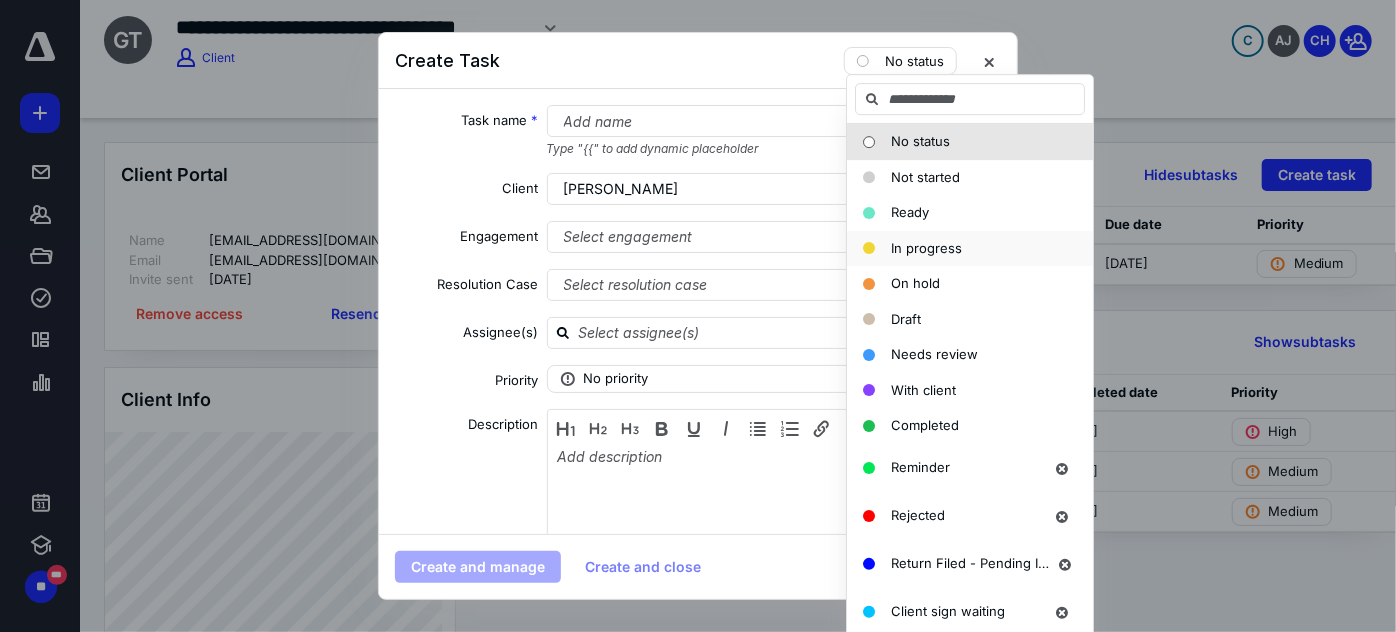 click on "In progress" at bounding box center (926, 249) 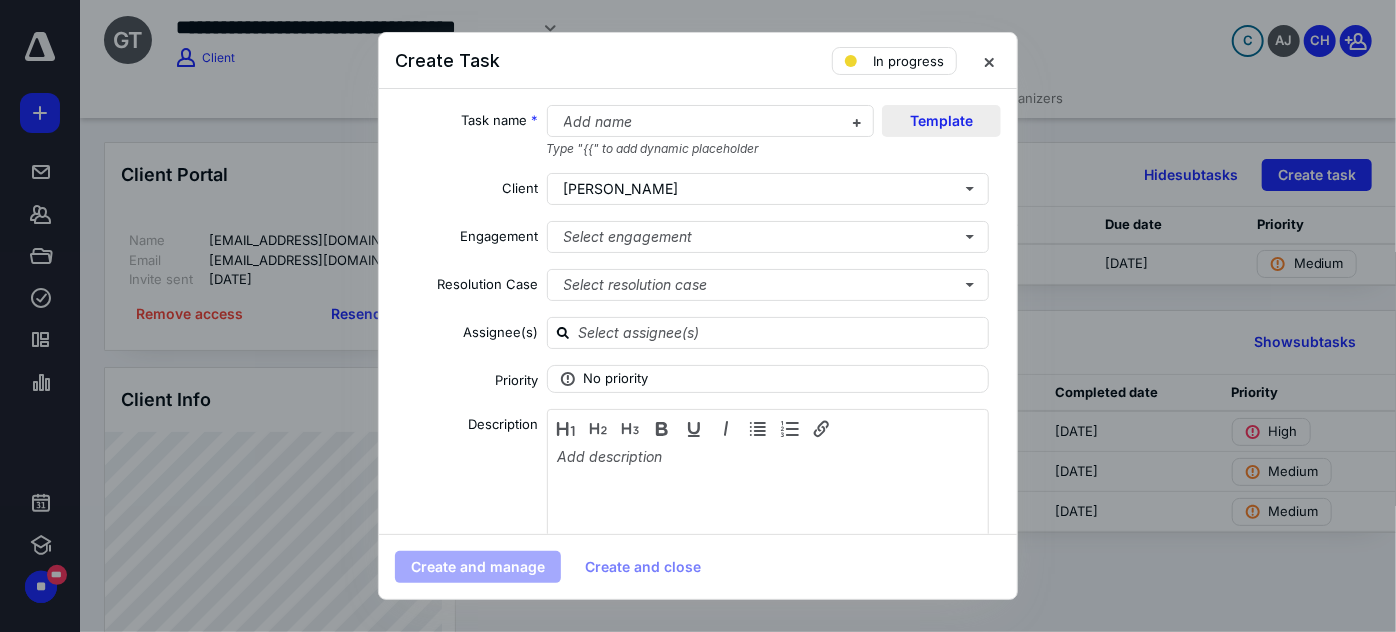 click on "Template" at bounding box center (941, 121) 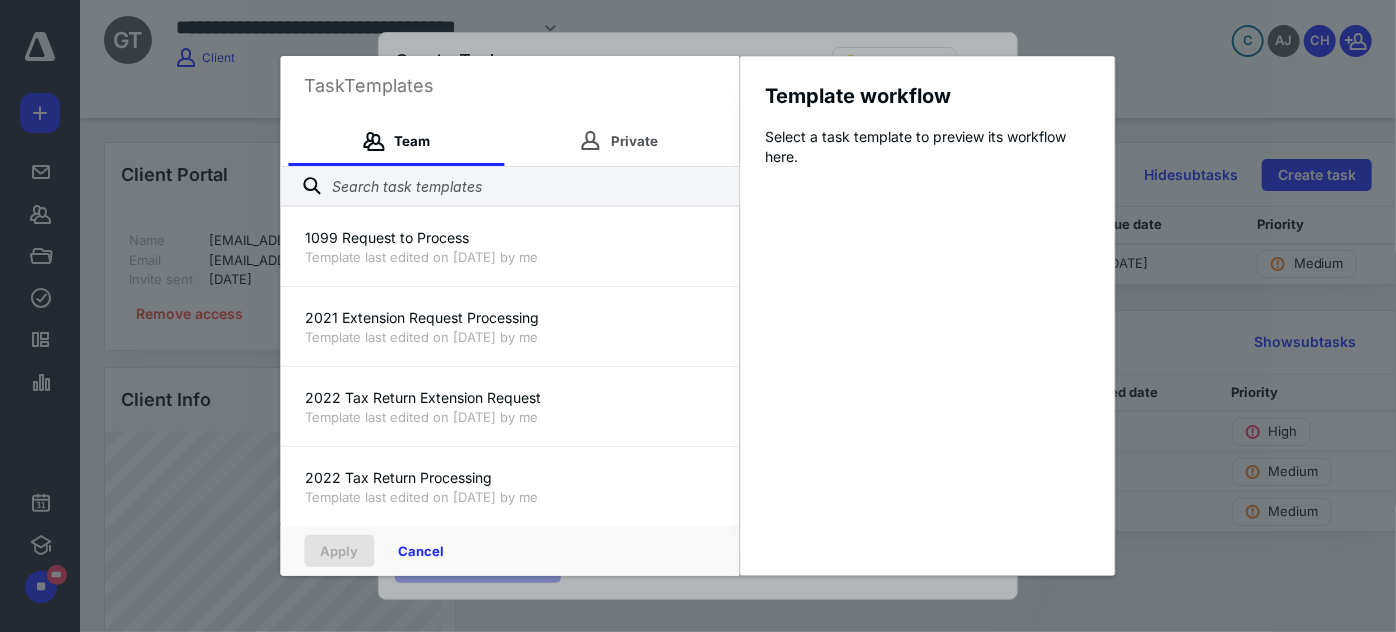 click on "Task  Templates Team Private 1099 Request to Process Template last edited on [DATE] by me 2021 Extension Request Processing Template last edited on [DATE] by me 2022 Tax Return Extension Request Template last edited on [DATE] by me 2022 Tax Return Processing Template last edited on [DATE] by me 2023 Tax Return Extension Request Template last edited on [DATE] by me 2023 Tax Return Processing Template last edited on [DATE] by me 2024 Tax Return Extension Request Template last edited on [DATE] by me 2024 Tax Return Processing Template last edited on [DATE] by me 2024 Tax Return Processing (Fab4) Template last edited on [DATE] by me Change of Address Template last edited on [DATE] by [PERSON_NAME] [PERSON_NAME] Estimated Payment Schedule 2023 Template last edited on [DATE] by [PERSON_NAME] Onboarding Process for New Client Template last edited on [DATE] by me Apply Cancel Template workflow Select a task template to preview its workflow here." at bounding box center [698, 316] 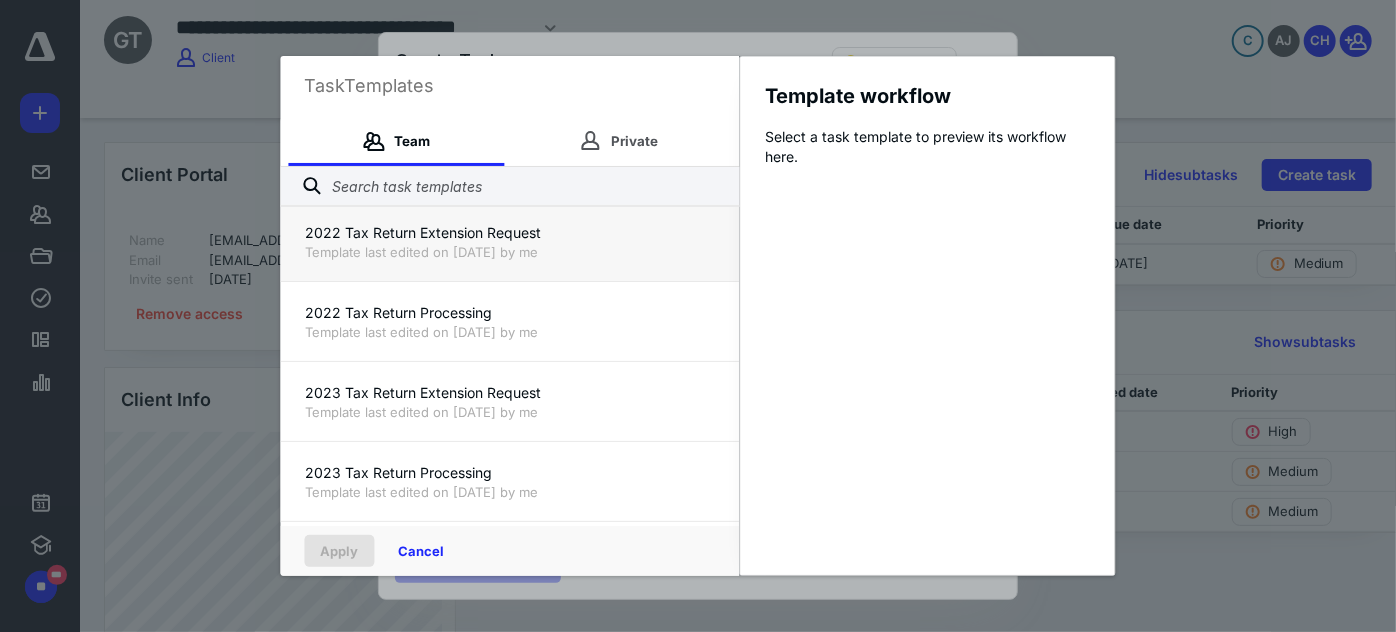 scroll, scrollTop: 363, scrollLeft: 0, axis: vertical 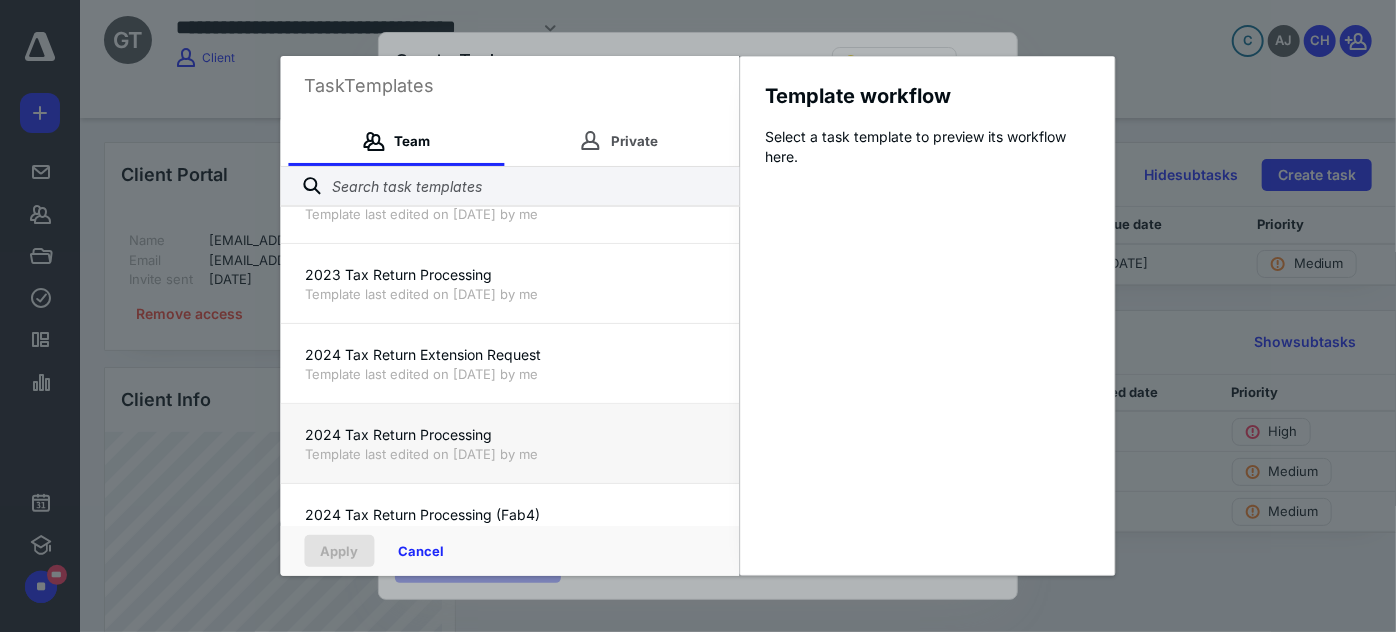 click on "Template last edited on [DATE] by me" at bounding box center (510, 454) 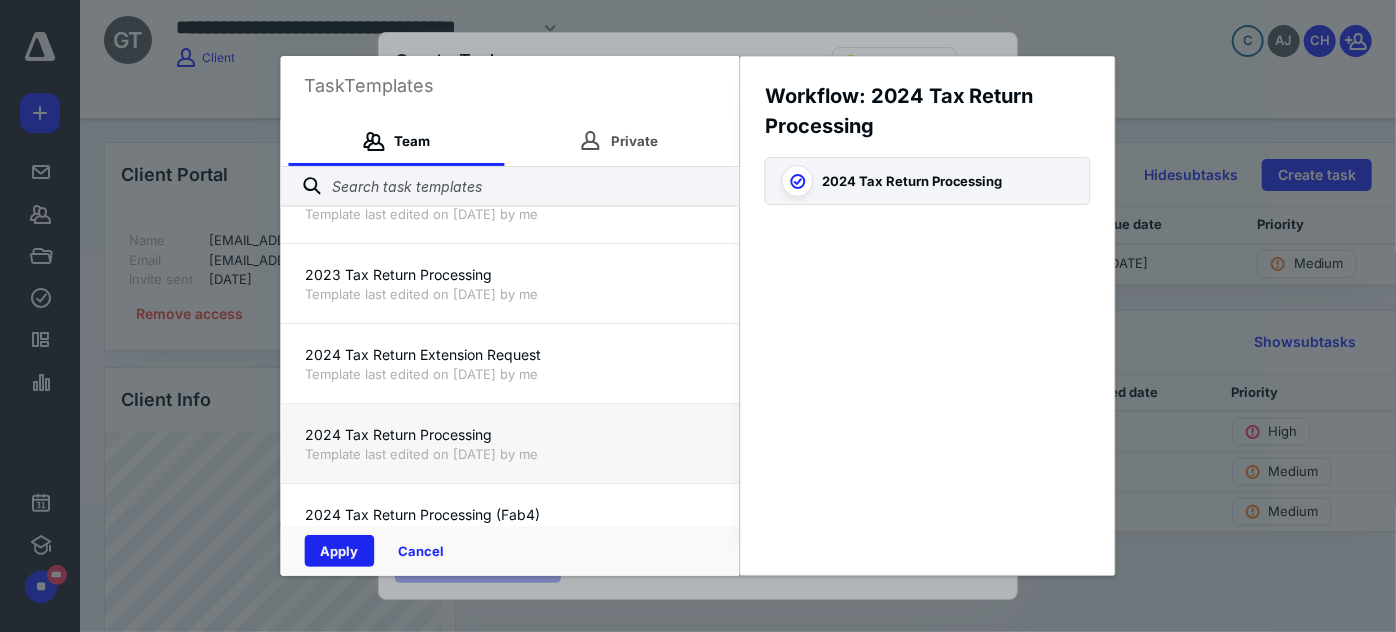 click on "Apply" at bounding box center [340, 551] 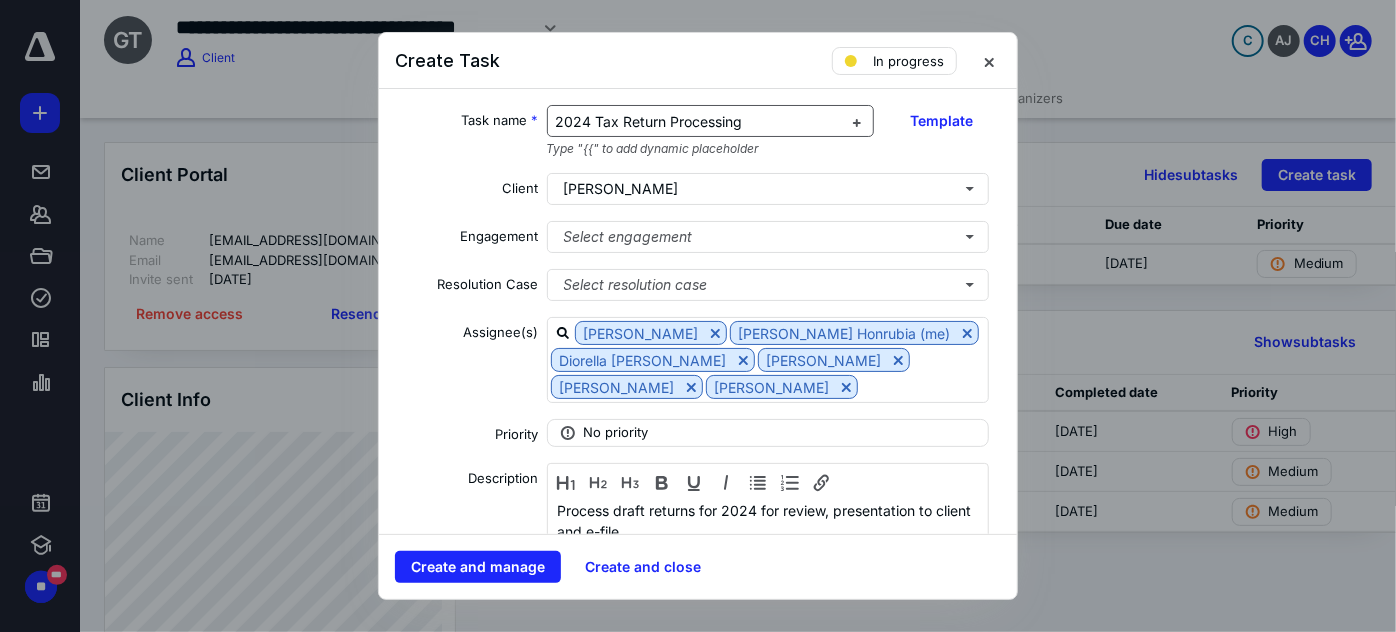 click on "2024 Tax Return Processing" at bounding box center [649, 121] 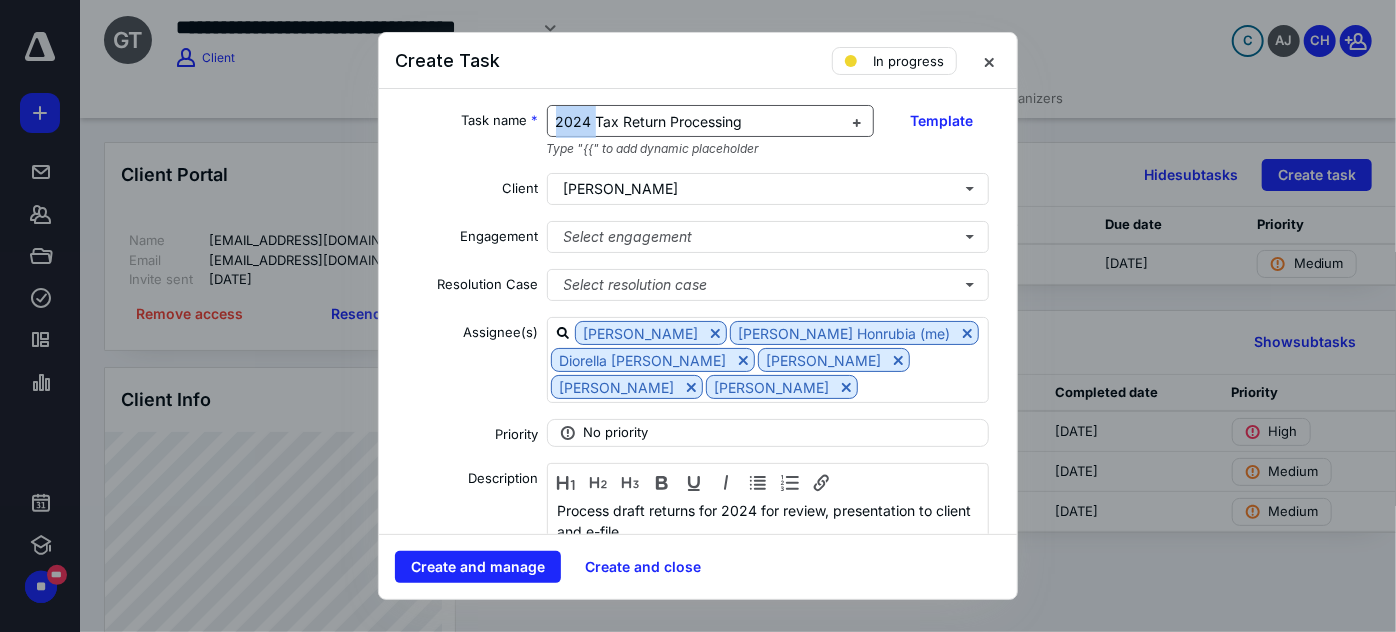 click on "2024 Tax Return Processing" at bounding box center (649, 121) 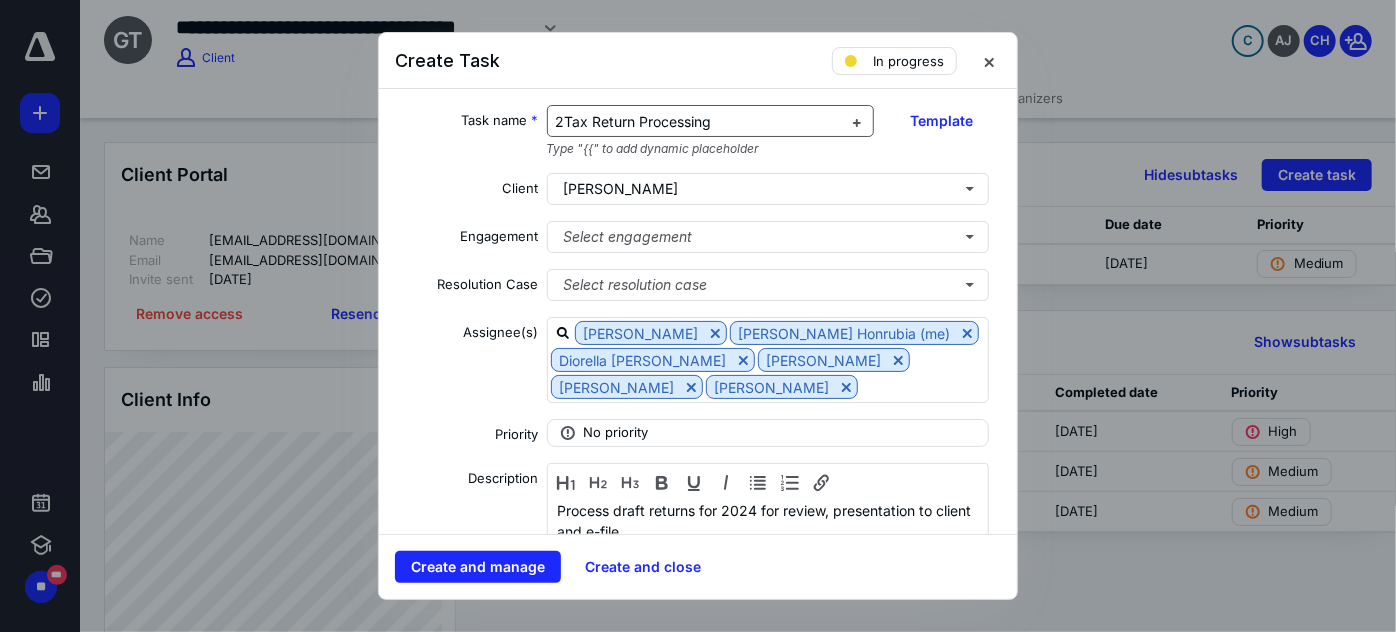 type 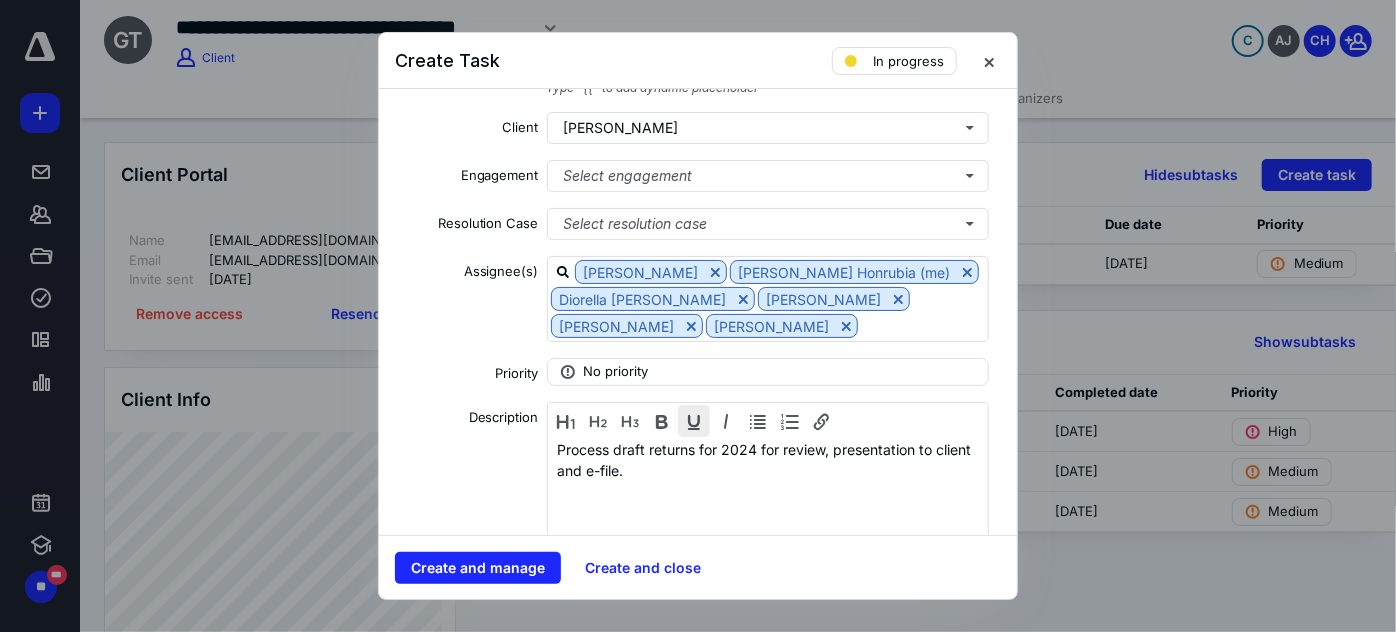 scroll, scrollTop: 90, scrollLeft: 0, axis: vertical 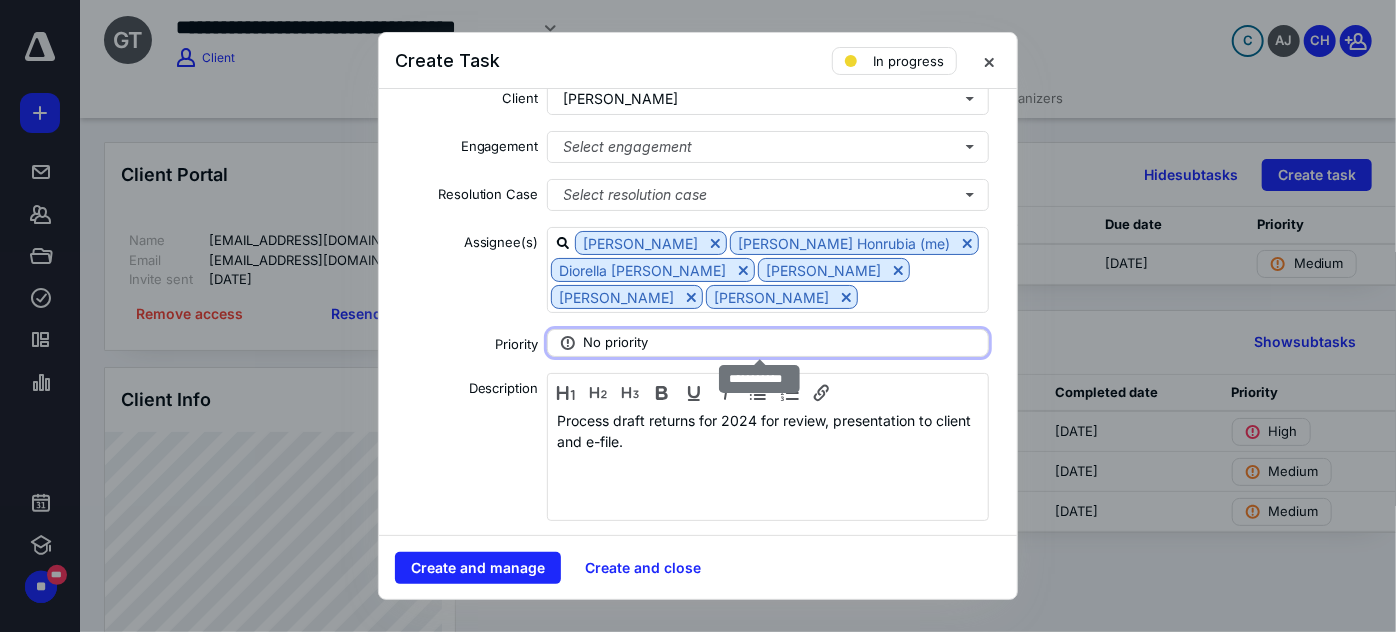 click on "No priority" at bounding box center [616, 343] 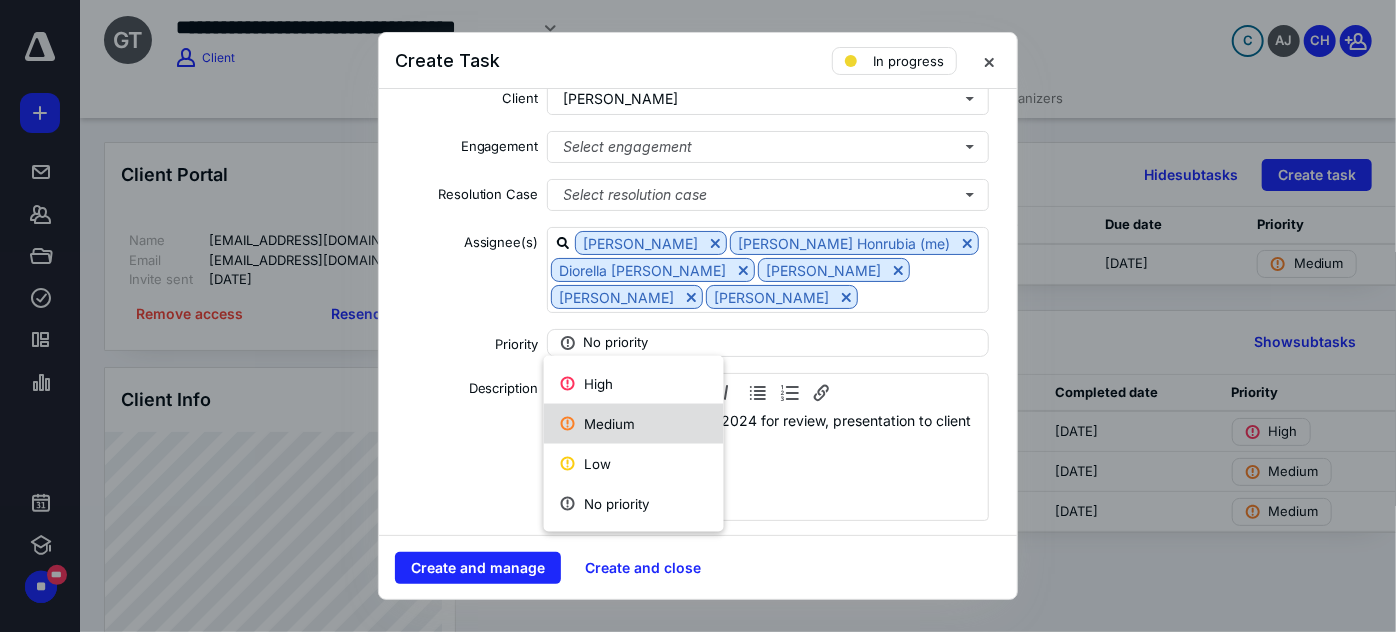 click on "Medium" at bounding box center [634, 424] 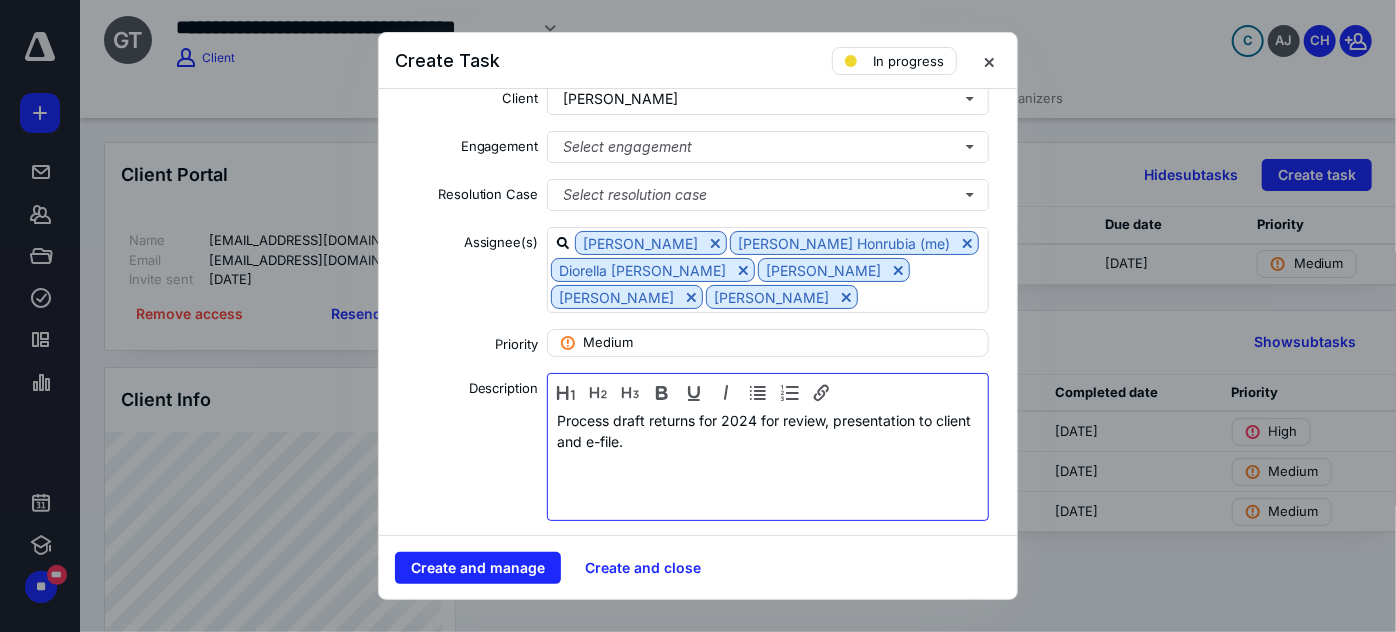 click on "Process draft returns for 2024 for review, presentation to client and e-file." at bounding box center [768, 431] 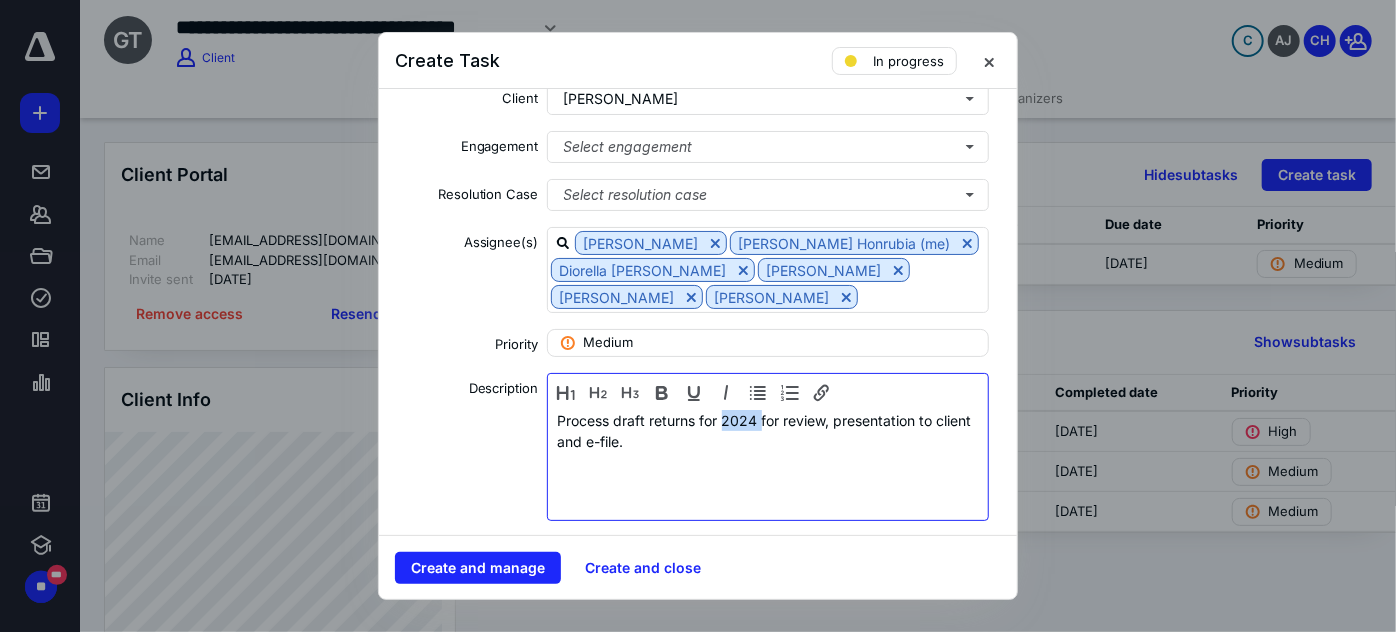 click on "Process draft returns for 2024 for review, presentation to client and e-file." at bounding box center [768, 431] 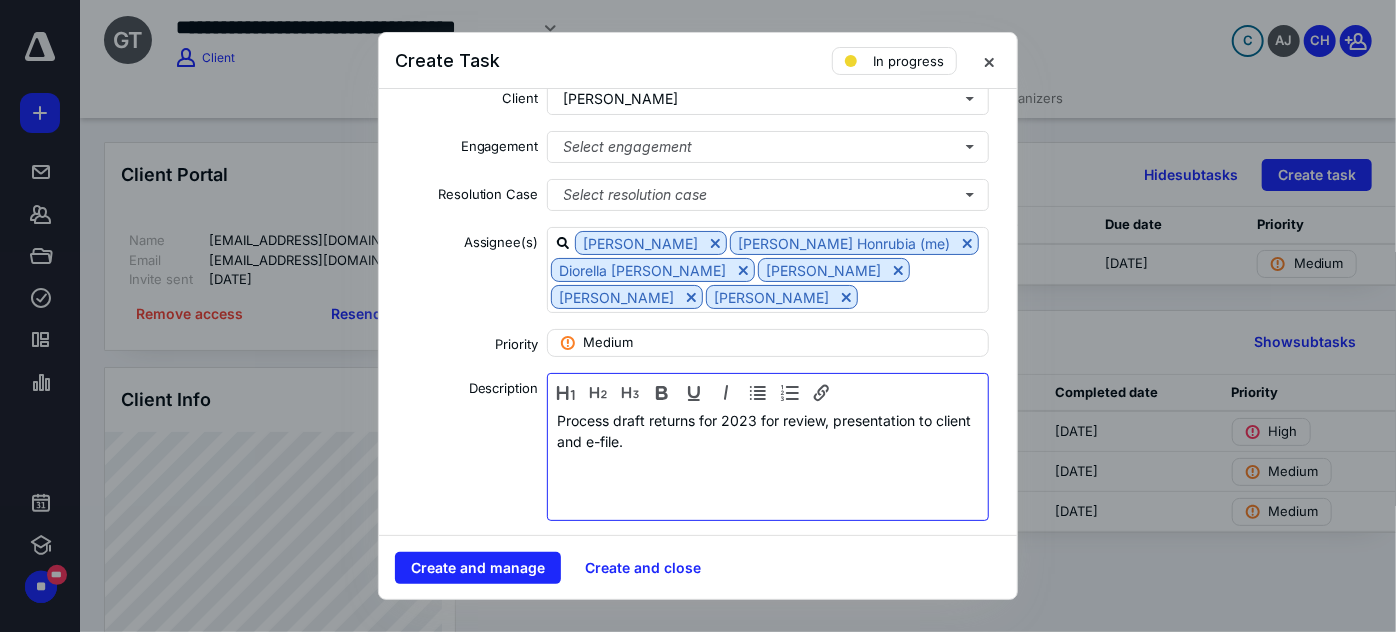 click on "Process draft returns for 2023 for review, presentation to client and e-file." at bounding box center (768, 431) 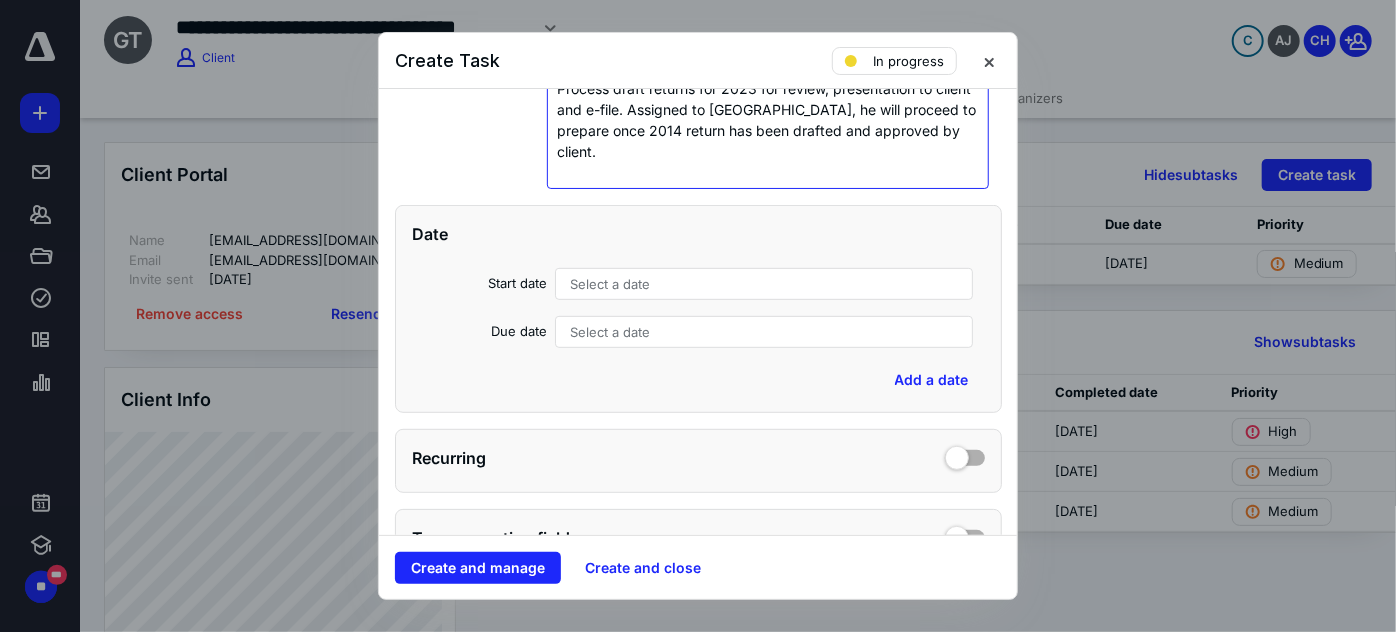 scroll, scrollTop: 454, scrollLeft: 0, axis: vertical 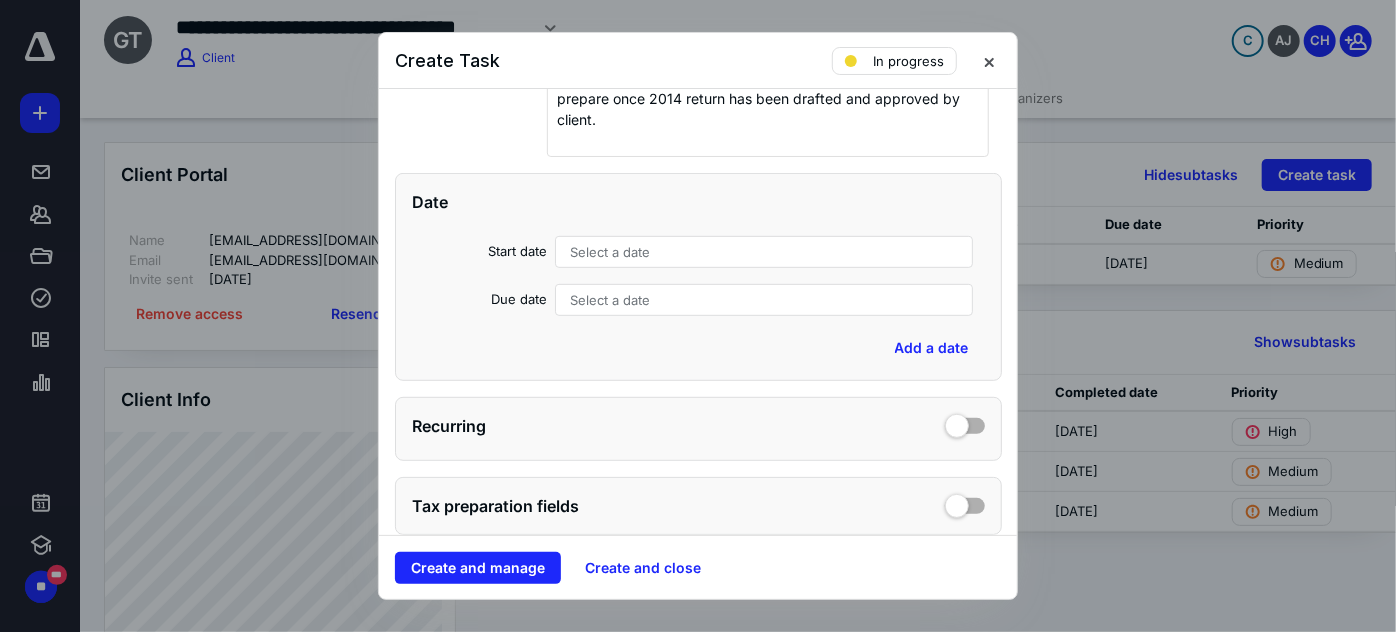 click on "Select a date" at bounding box center [610, 252] 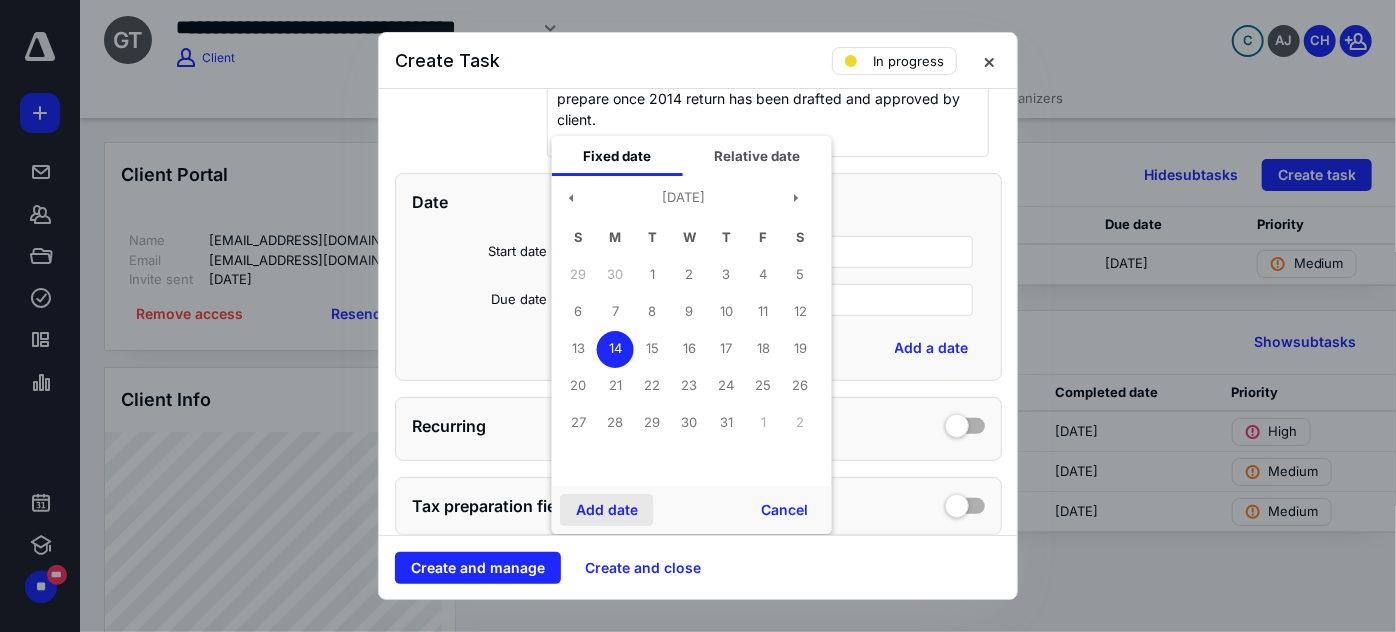 click on "Add date" at bounding box center [607, 510] 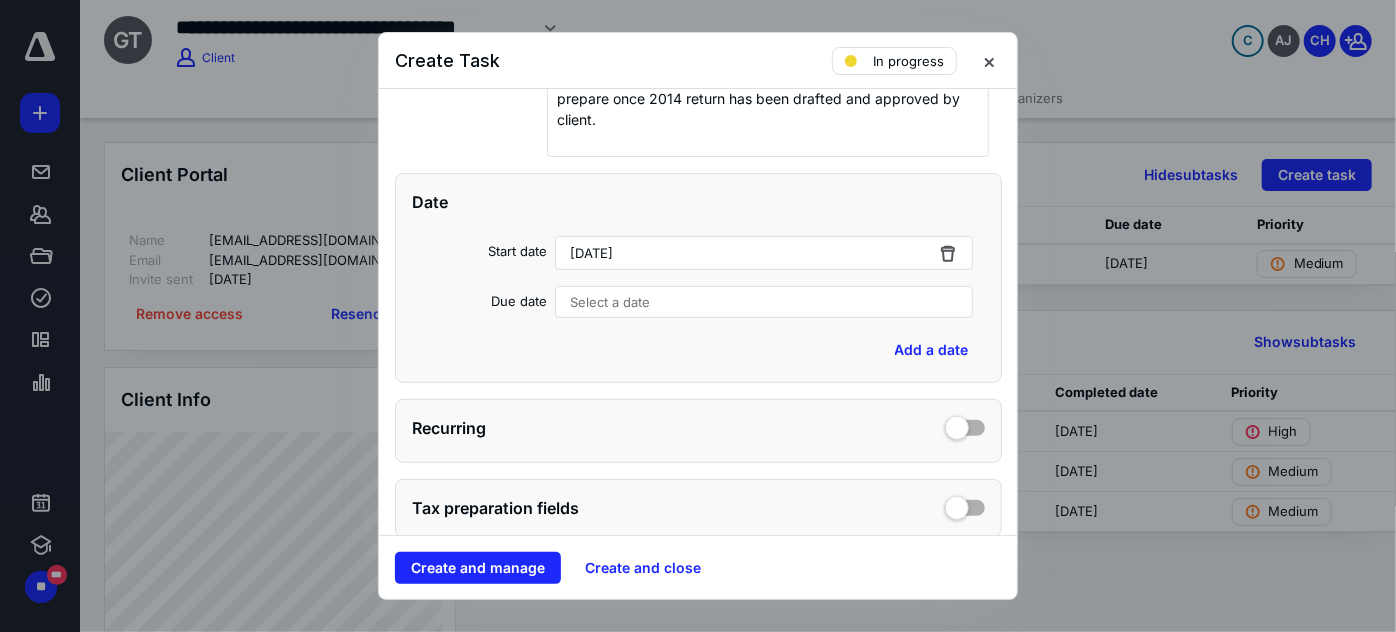click on "Select a date" at bounding box center (610, 302) 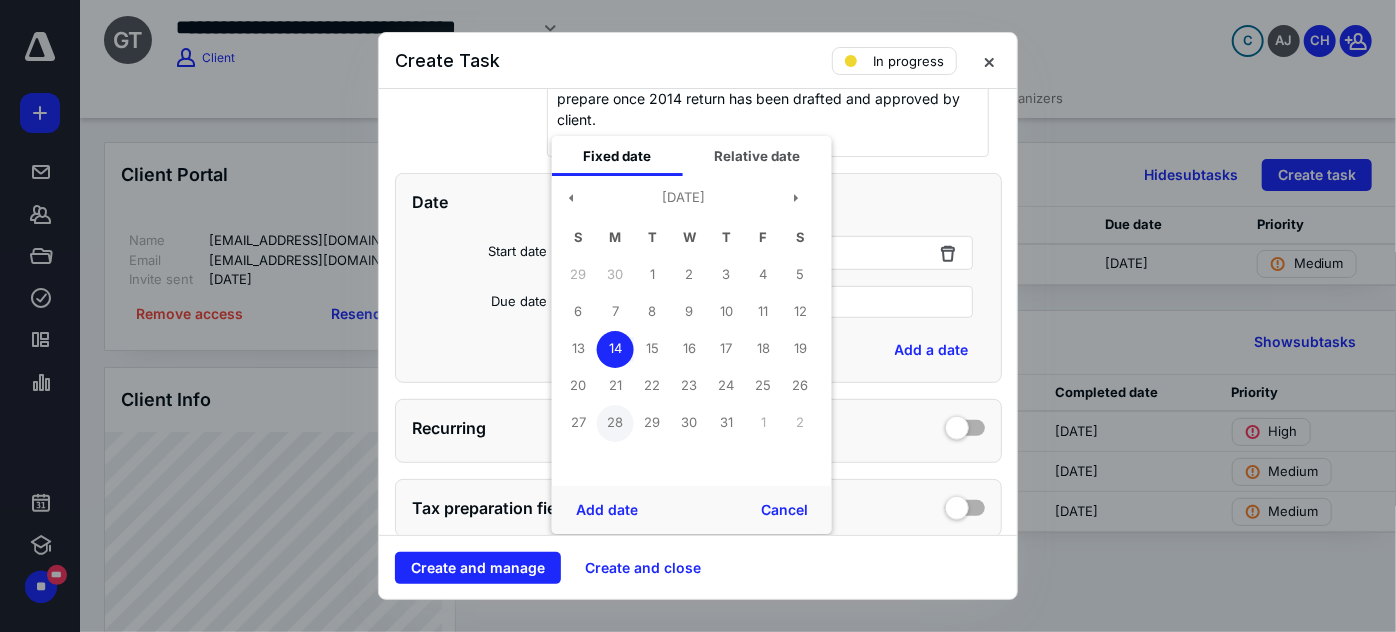 click on "28" at bounding box center (615, 423) 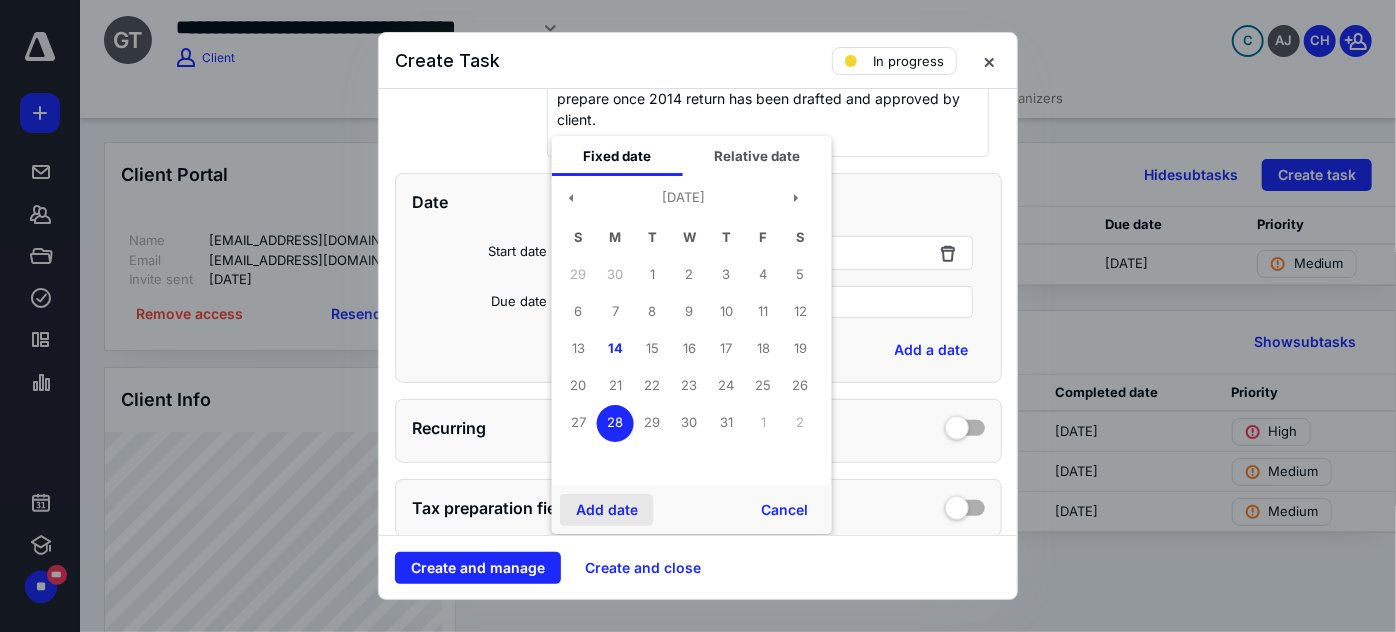 click on "Add date" at bounding box center (607, 510) 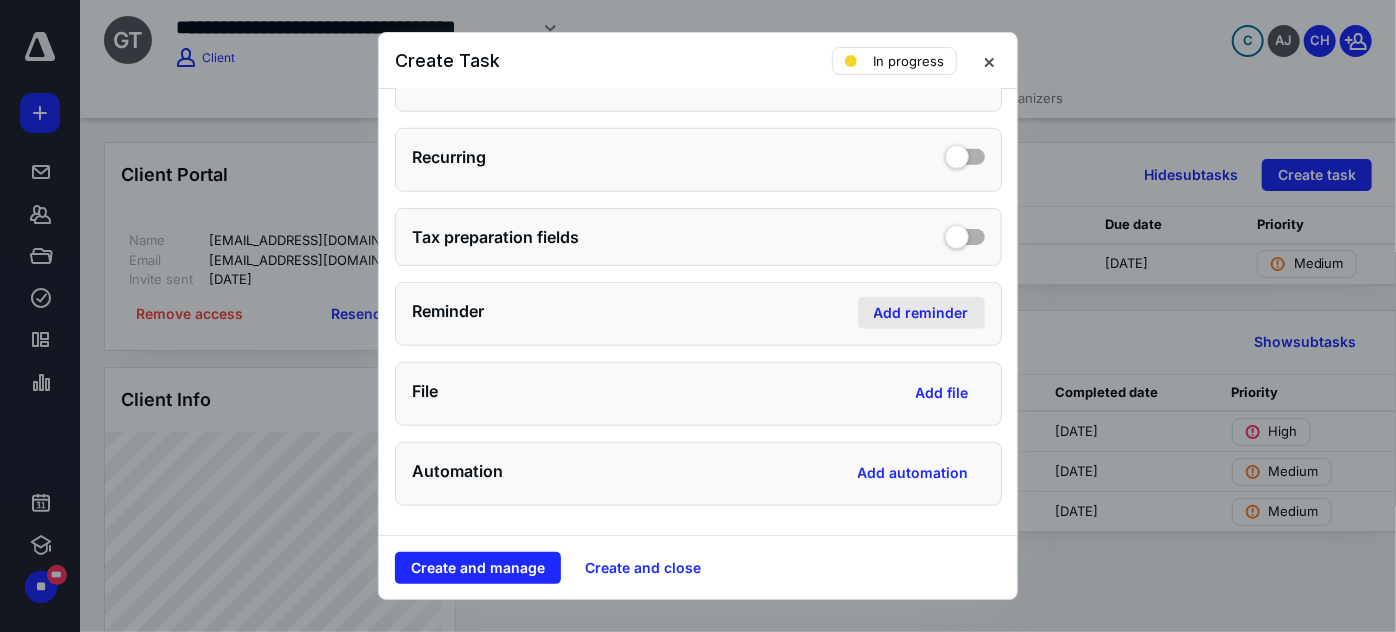 click on "Add reminder" at bounding box center (921, 313) 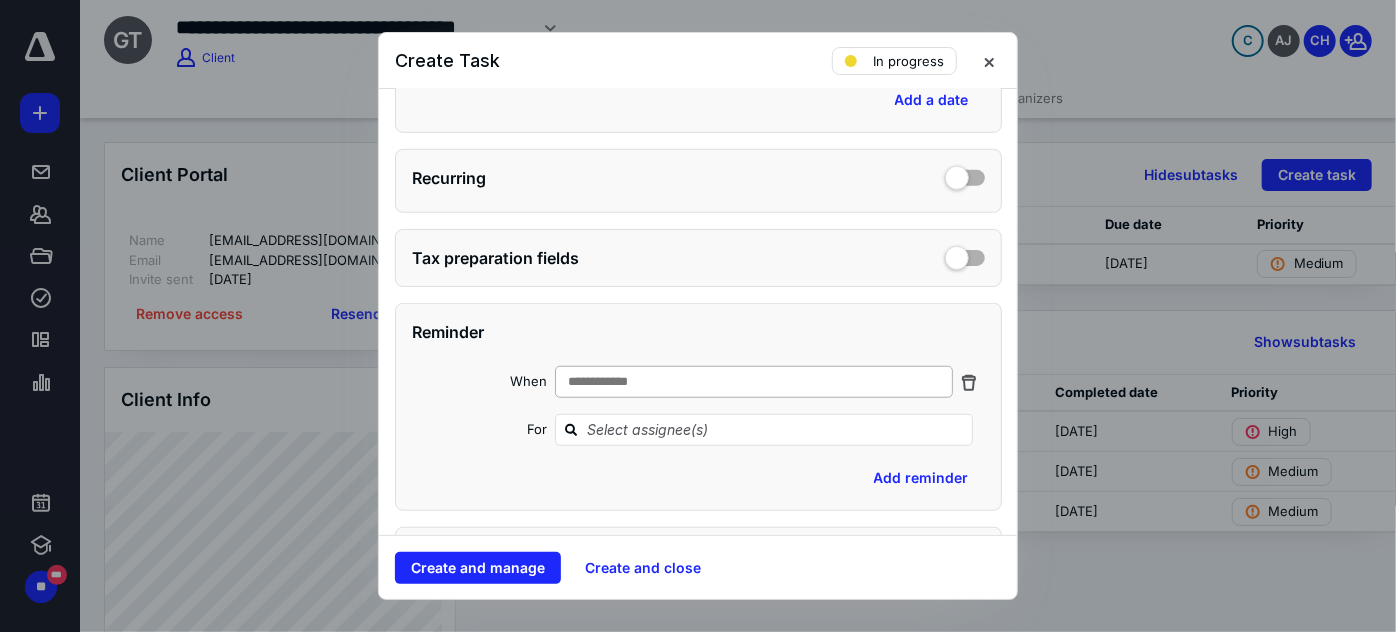 scroll, scrollTop: 748, scrollLeft: 0, axis: vertical 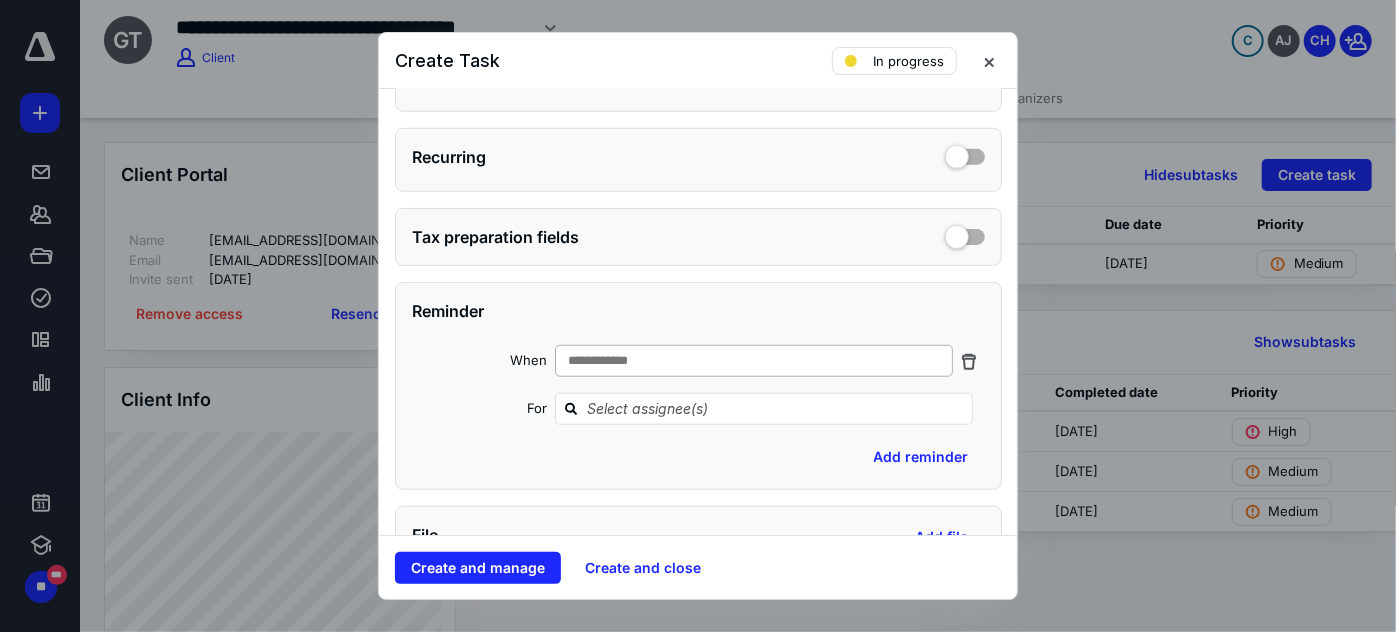 click on "**********" at bounding box center (753, 361) 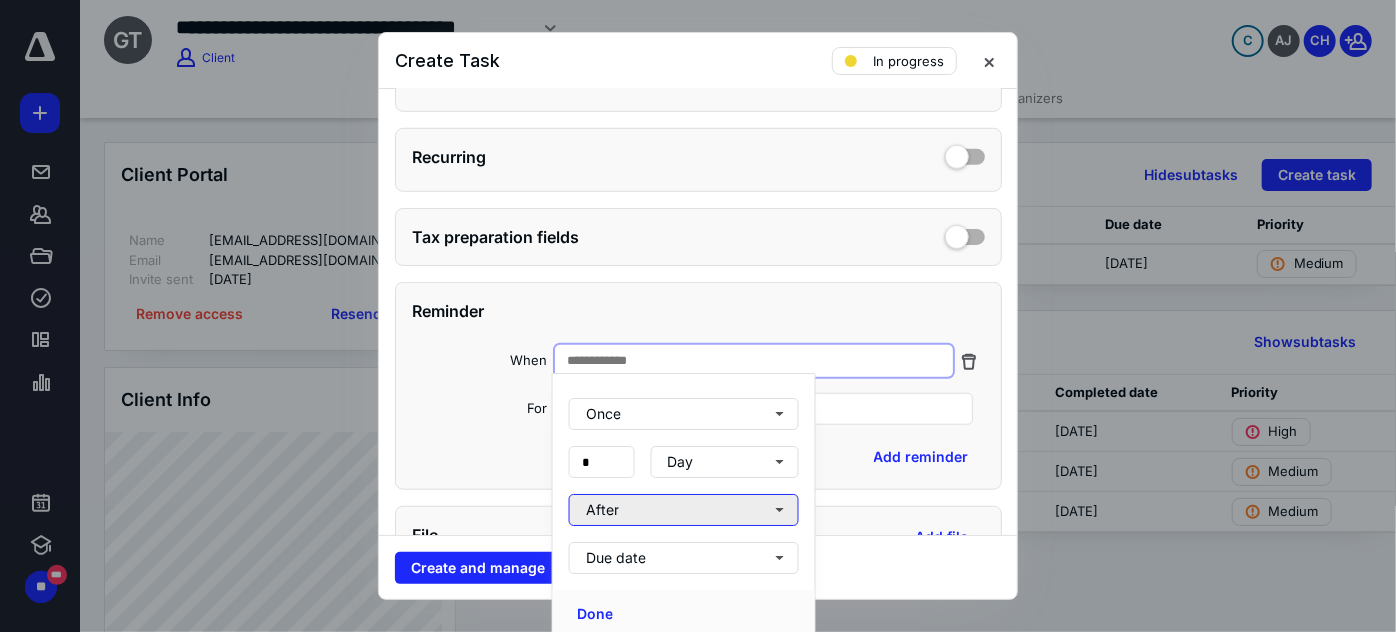 click on "After" at bounding box center (684, 510) 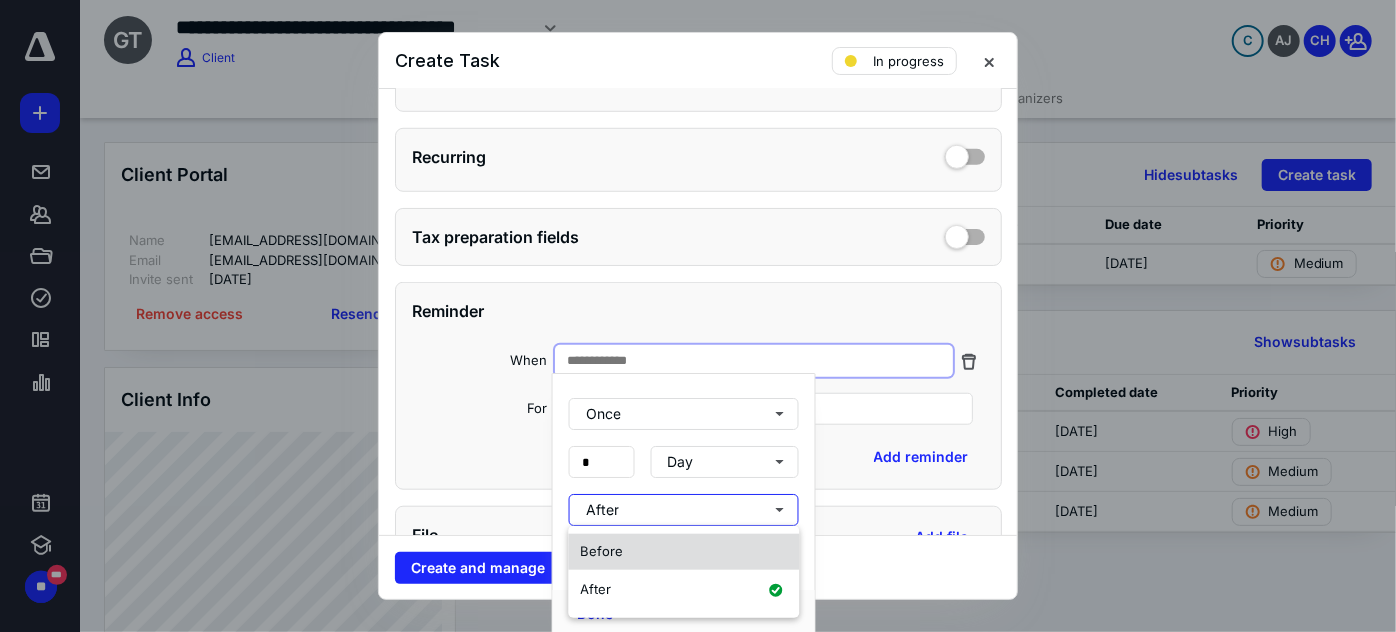 click on "Before" at bounding box center [601, 551] 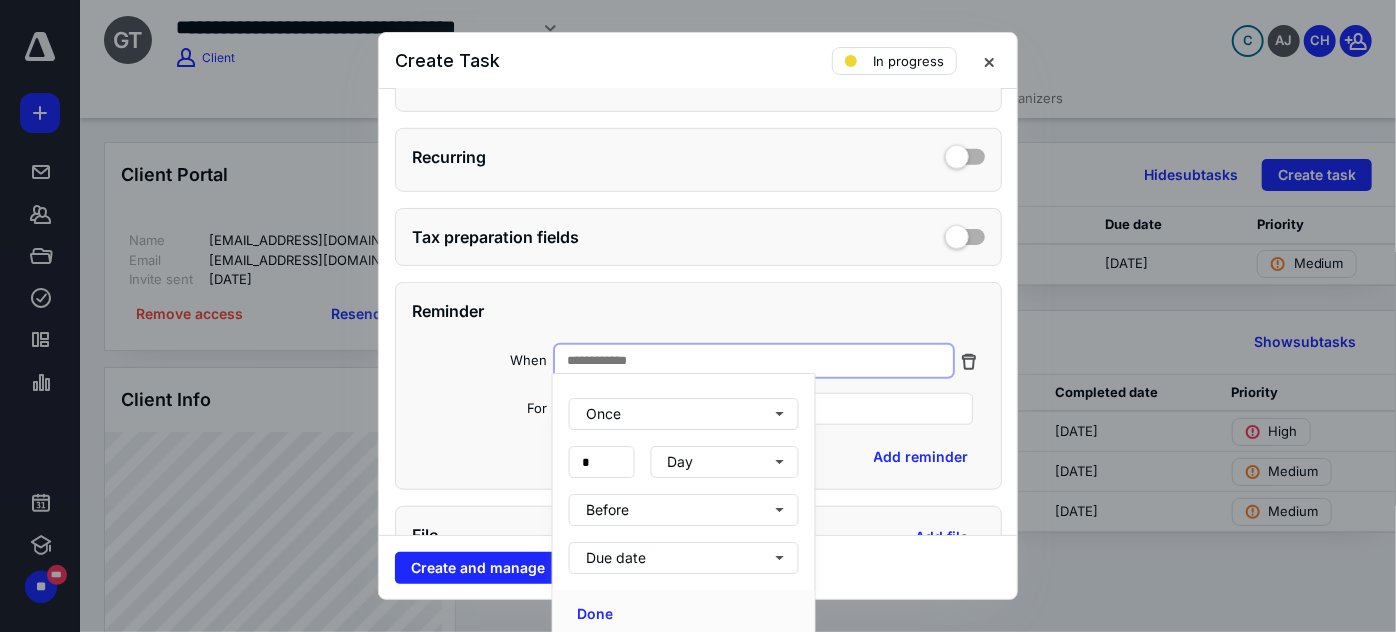 drag, startPoint x: 605, startPoint y: 609, endPoint x: 592, endPoint y: 361, distance: 248.34048 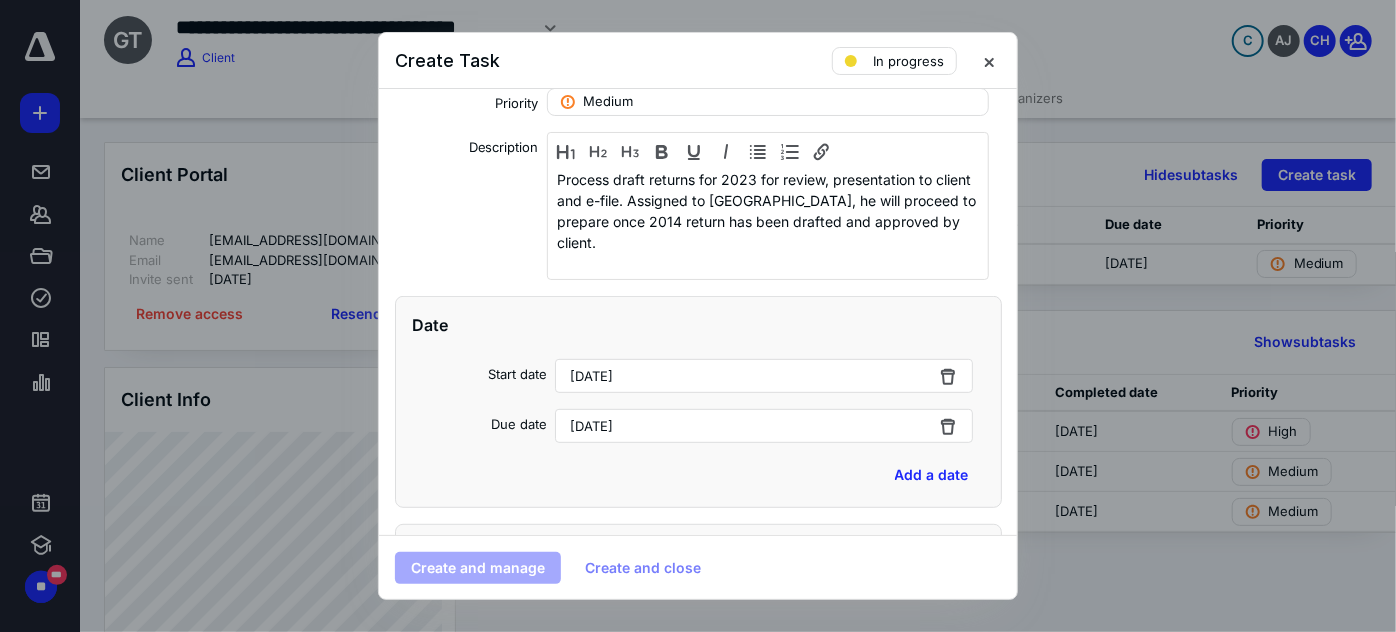 scroll, scrollTop: 293, scrollLeft: 0, axis: vertical 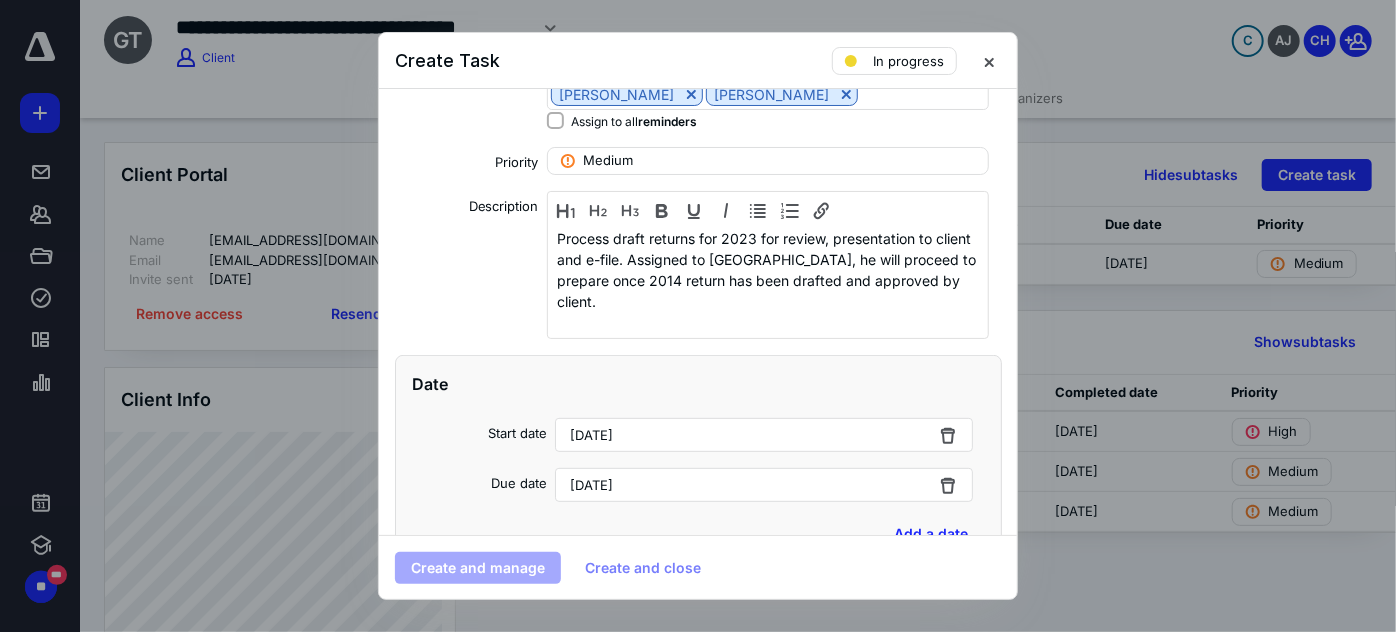 click on "Assign to all  reminders" at bounding box center (768, 120) 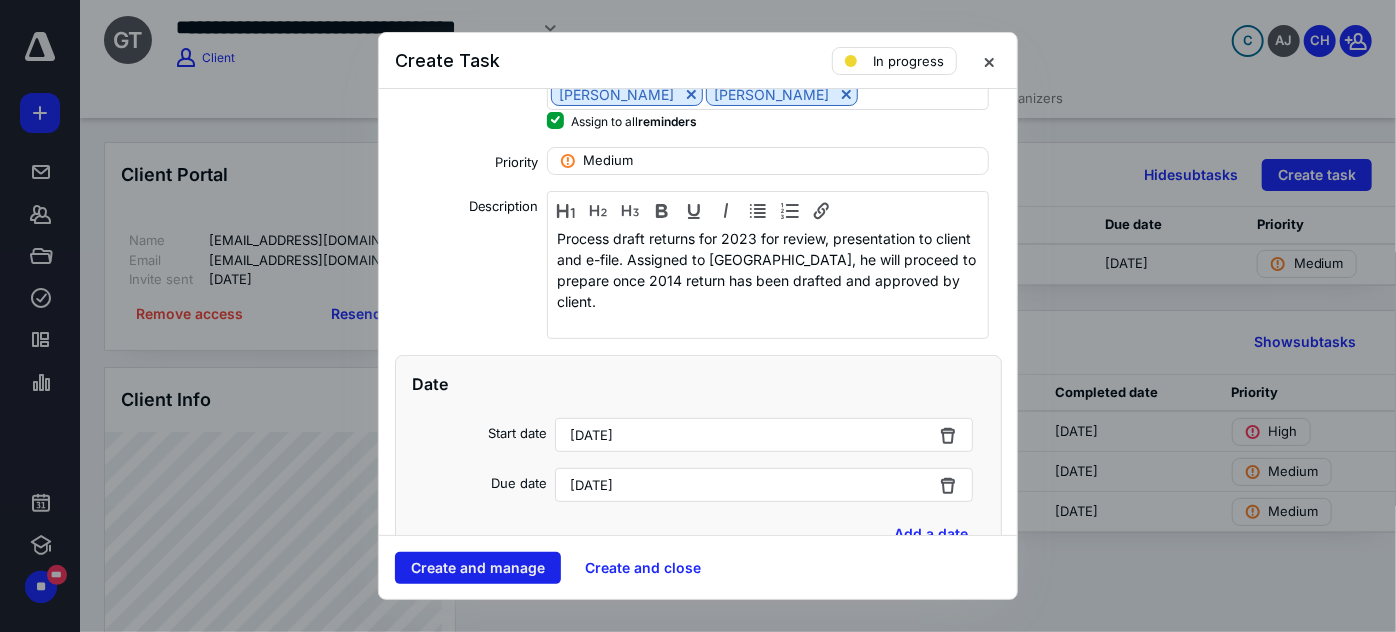 click on "Create and manage" at bounding box center (478, 568) 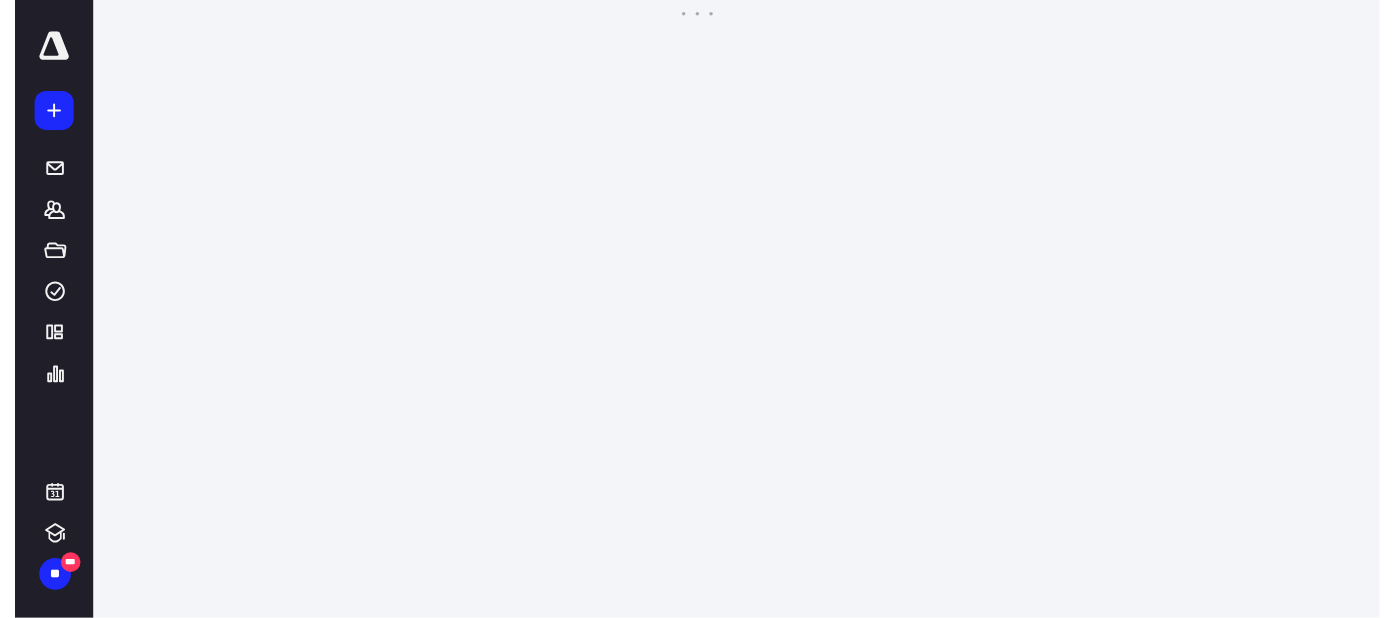 scroll, scrollTop: 0, scrollLeft: 0, axis: both 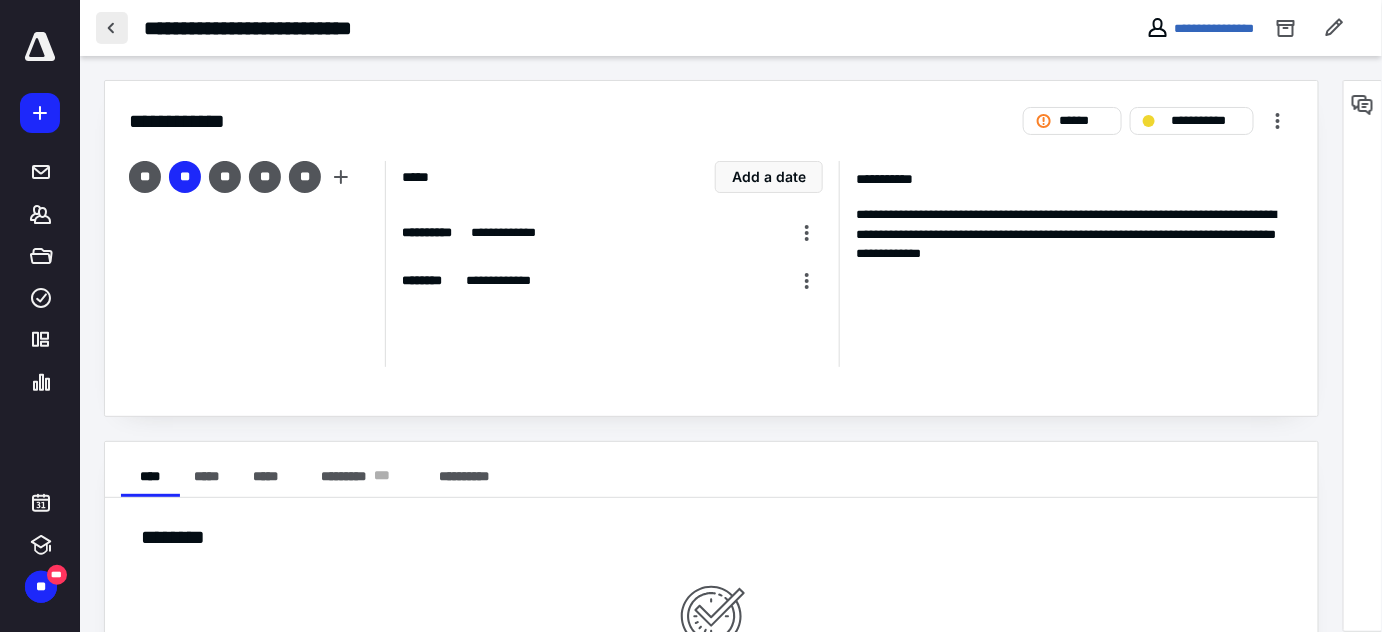 click at bounding box center (112, 28) 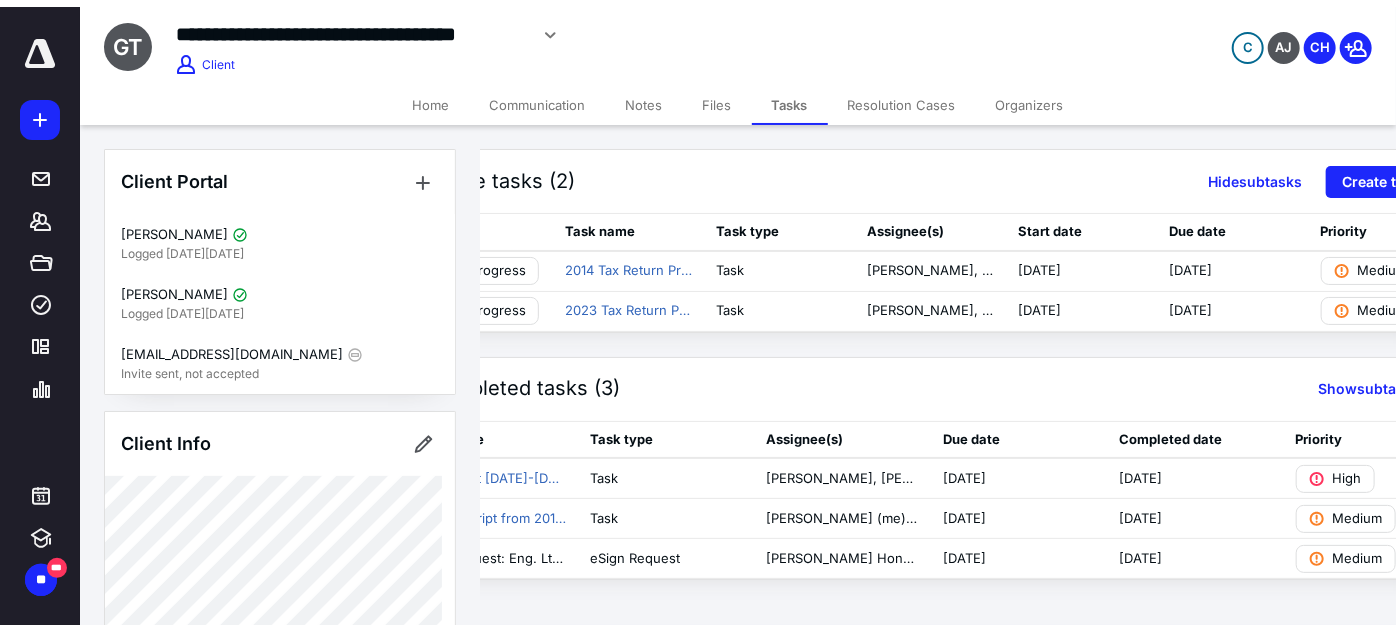 scroll, scrollTop: 0, scrollLeft: 145, axis: horizontal 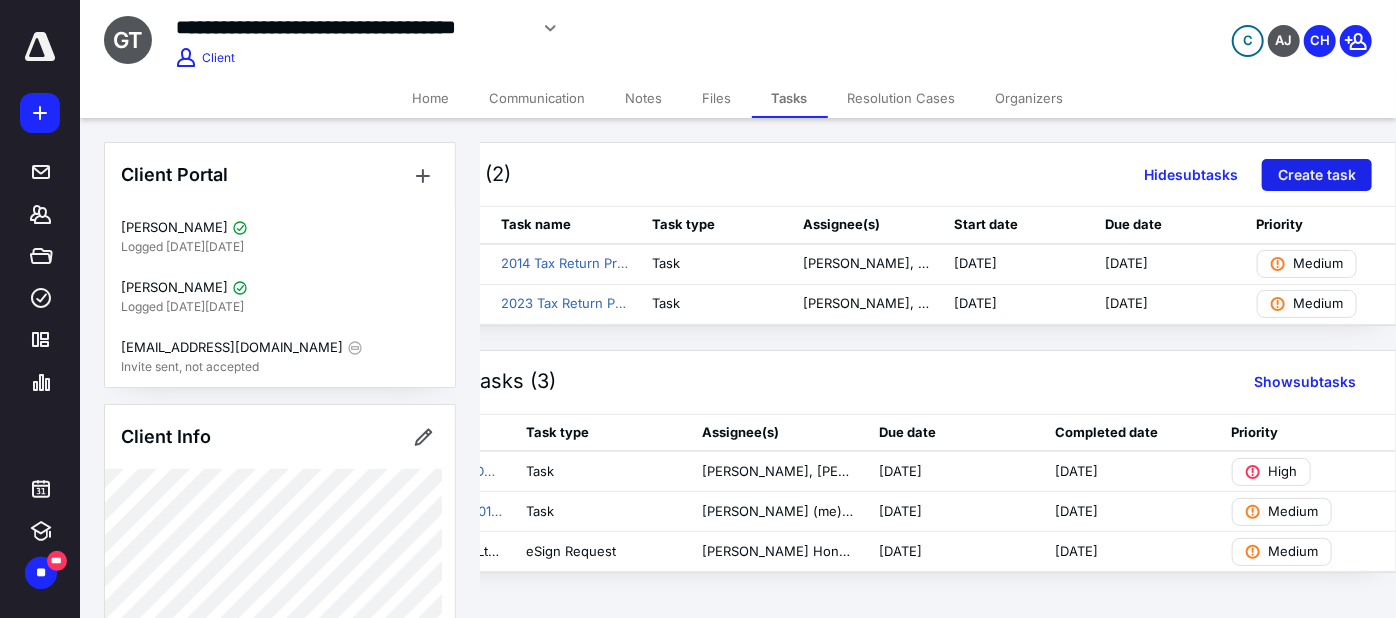 click on "Create task" at bounding box center [1317, 175] 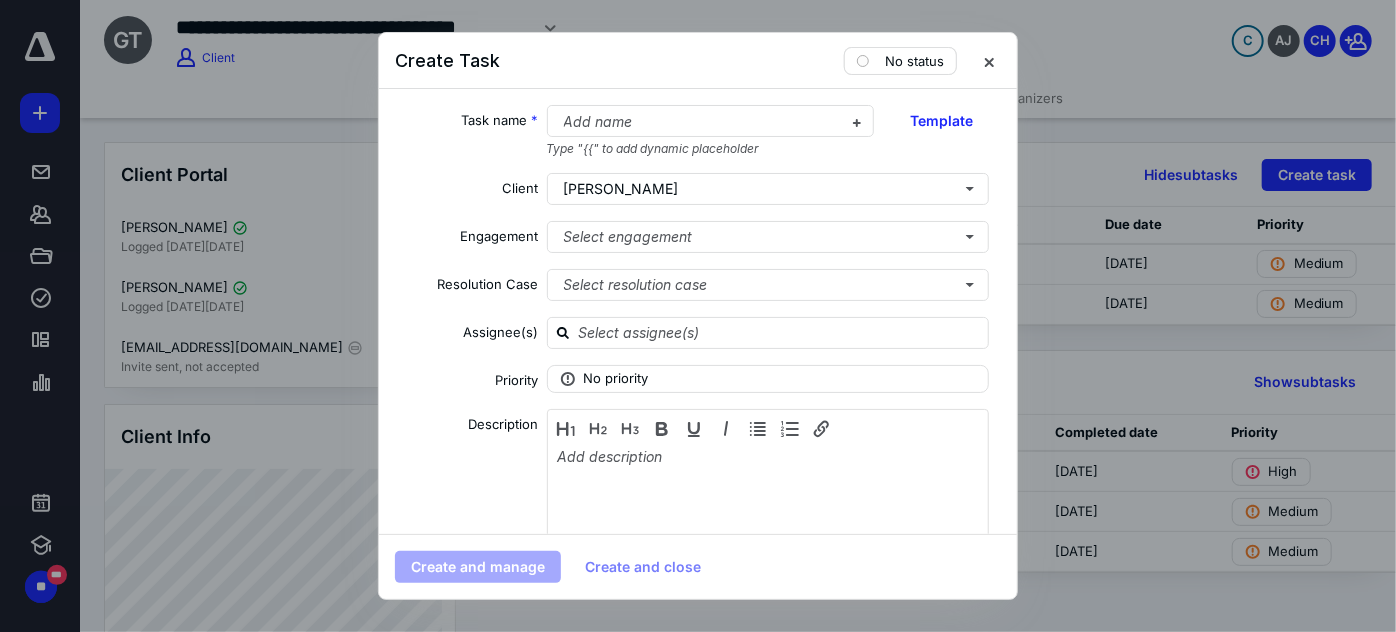 click on "No status" at bounding box center (914, 61) 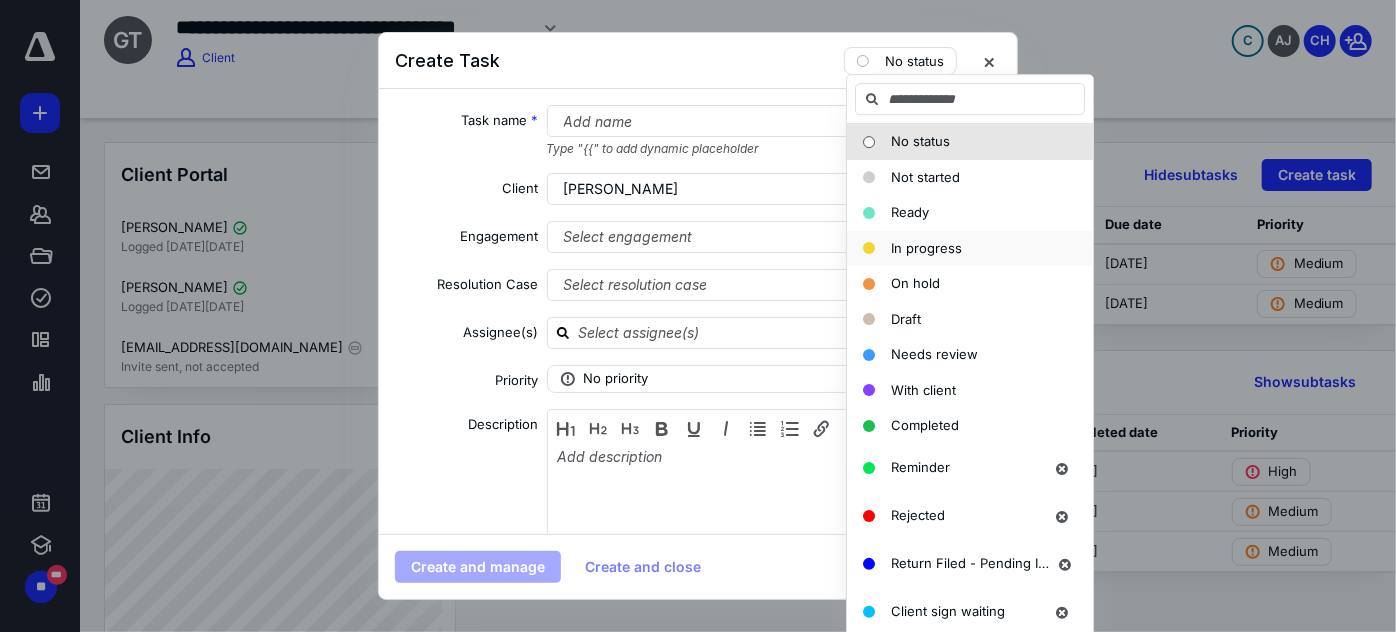 click on "In progress" at bounding box center [926, 248] 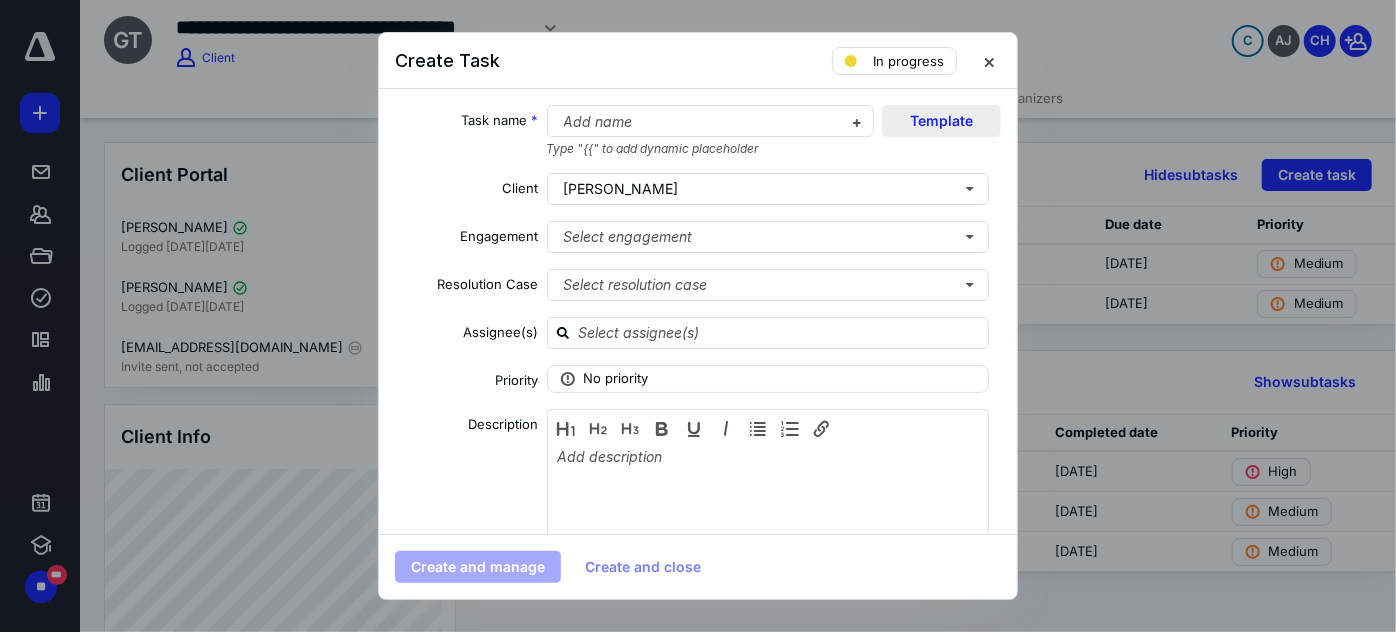 click on "Template" at bounding box center (941, 121) 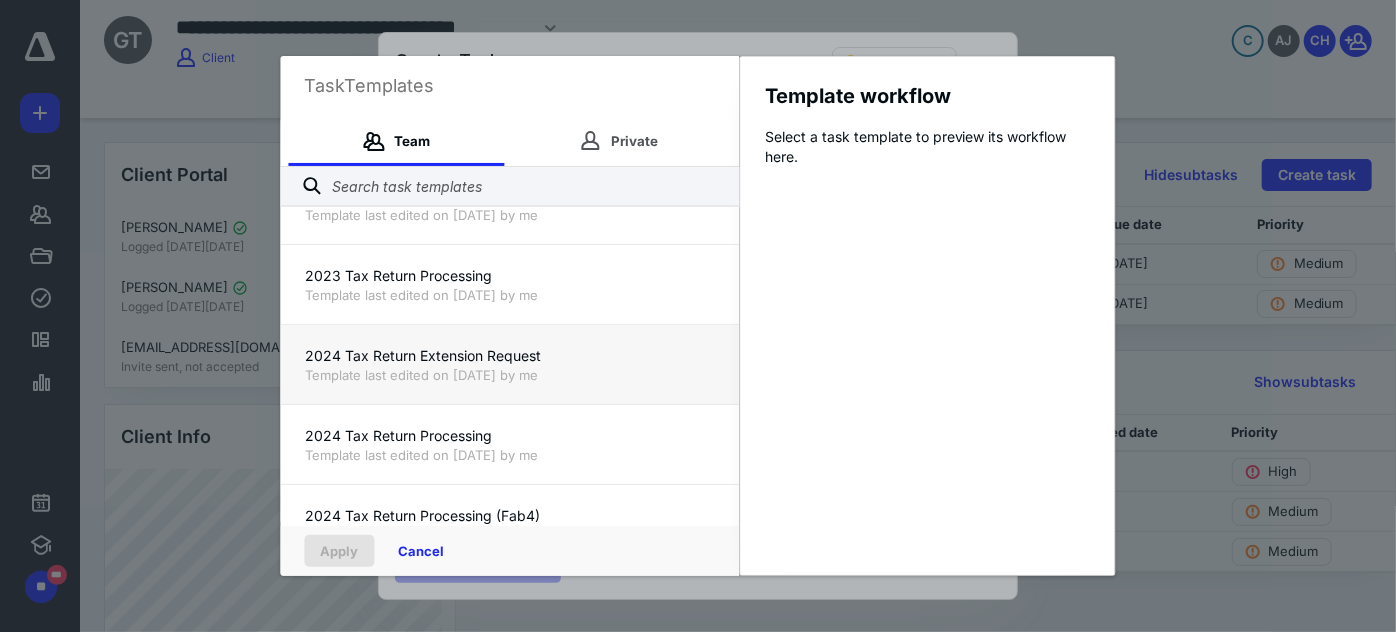 scroll, scrollTop: 363, scrollLeft: 0, axis: vertical 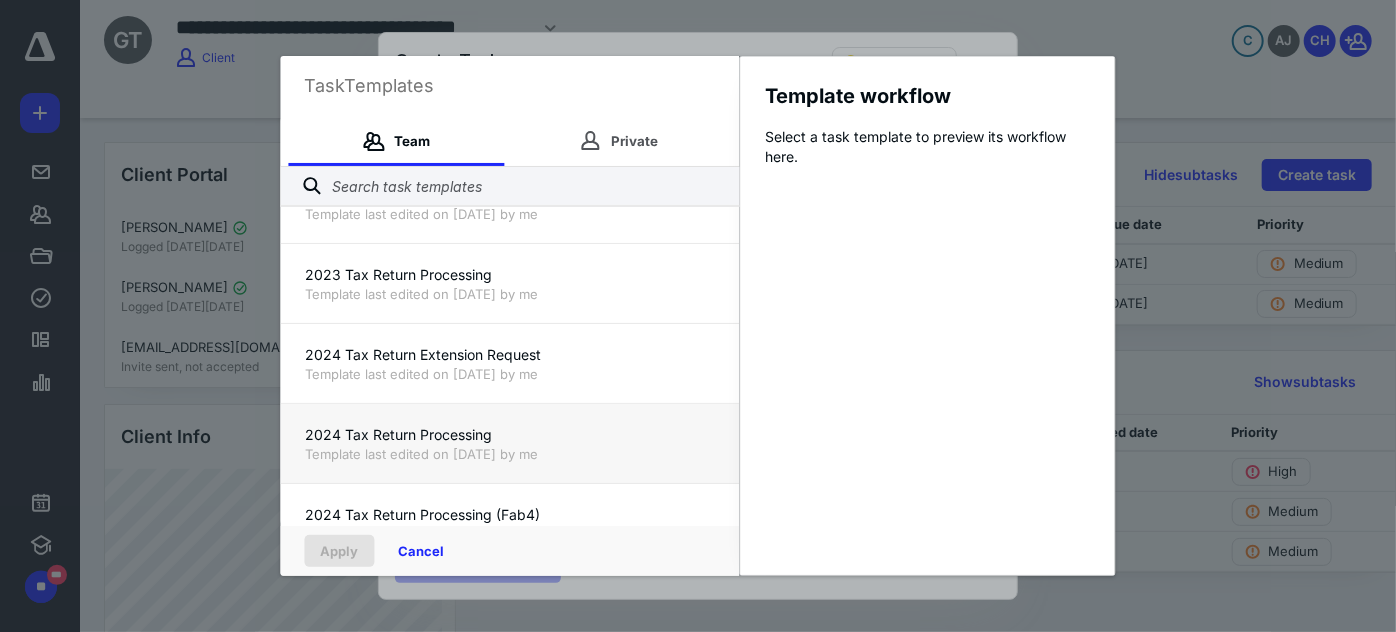 click on "2024 Tax Return Processing" at bounding box center (510, 435) 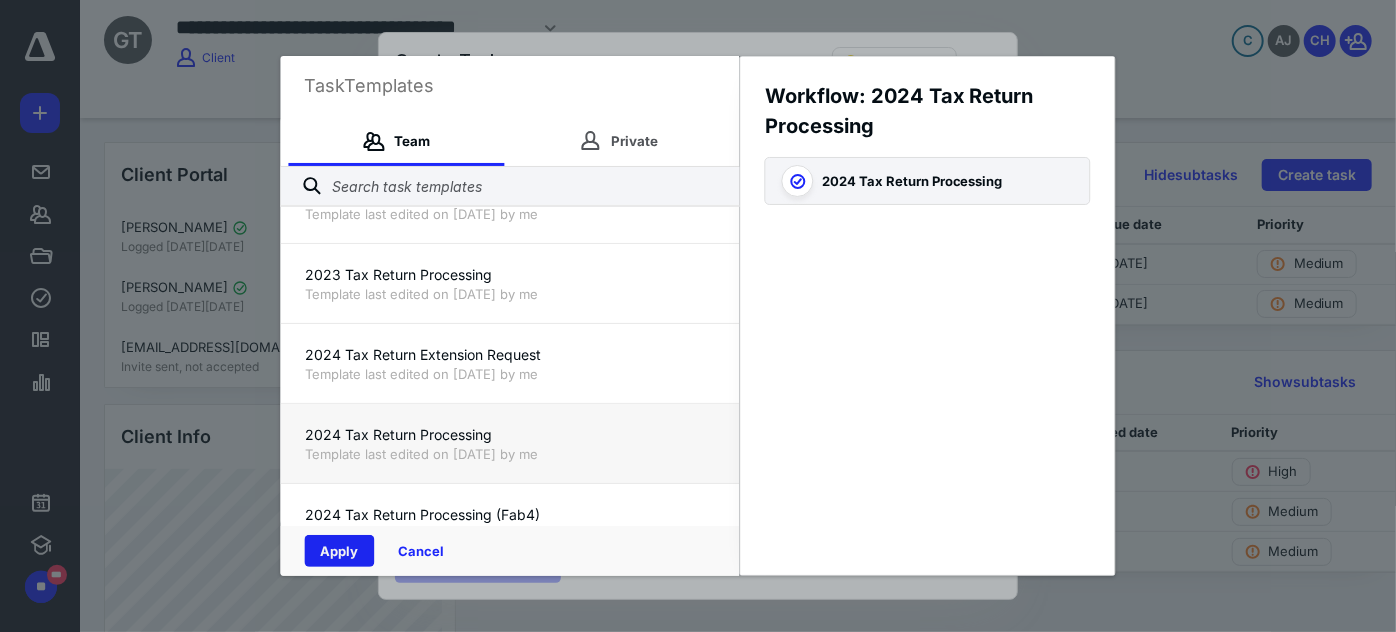 click on "Apply" at bounding box center (340, 551) 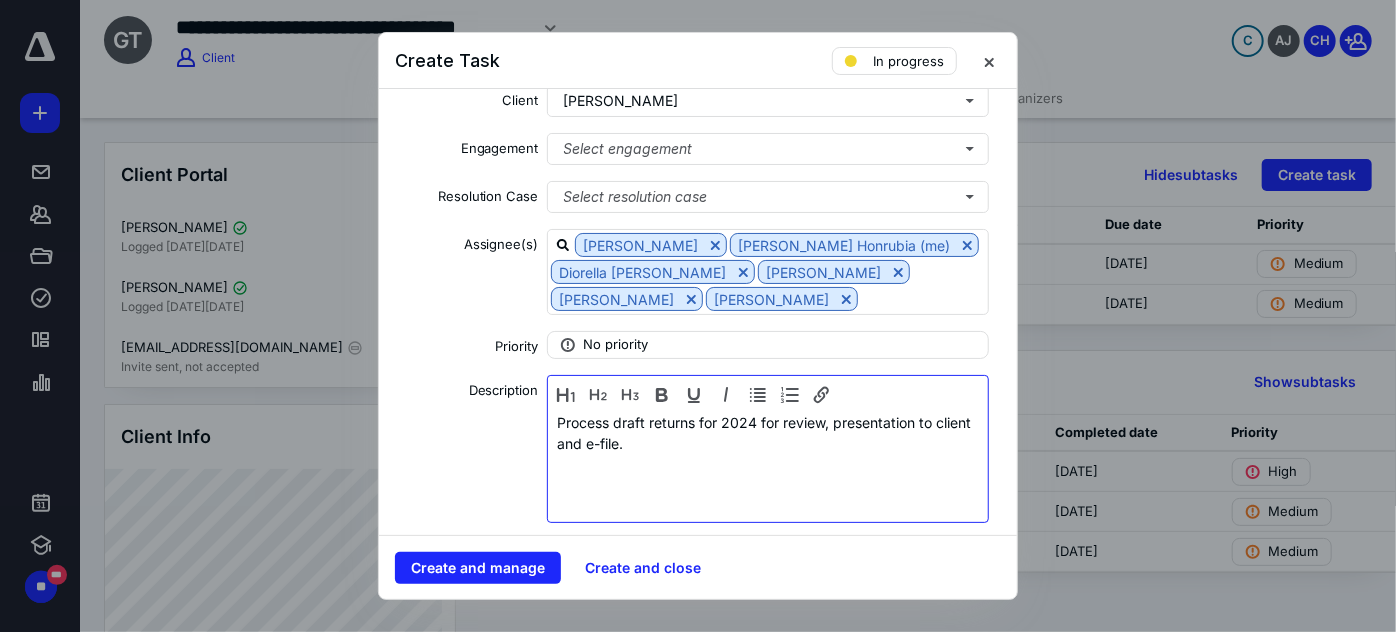 scroll, scrollTop: 181, scrollLeft: 0, axis: vertical 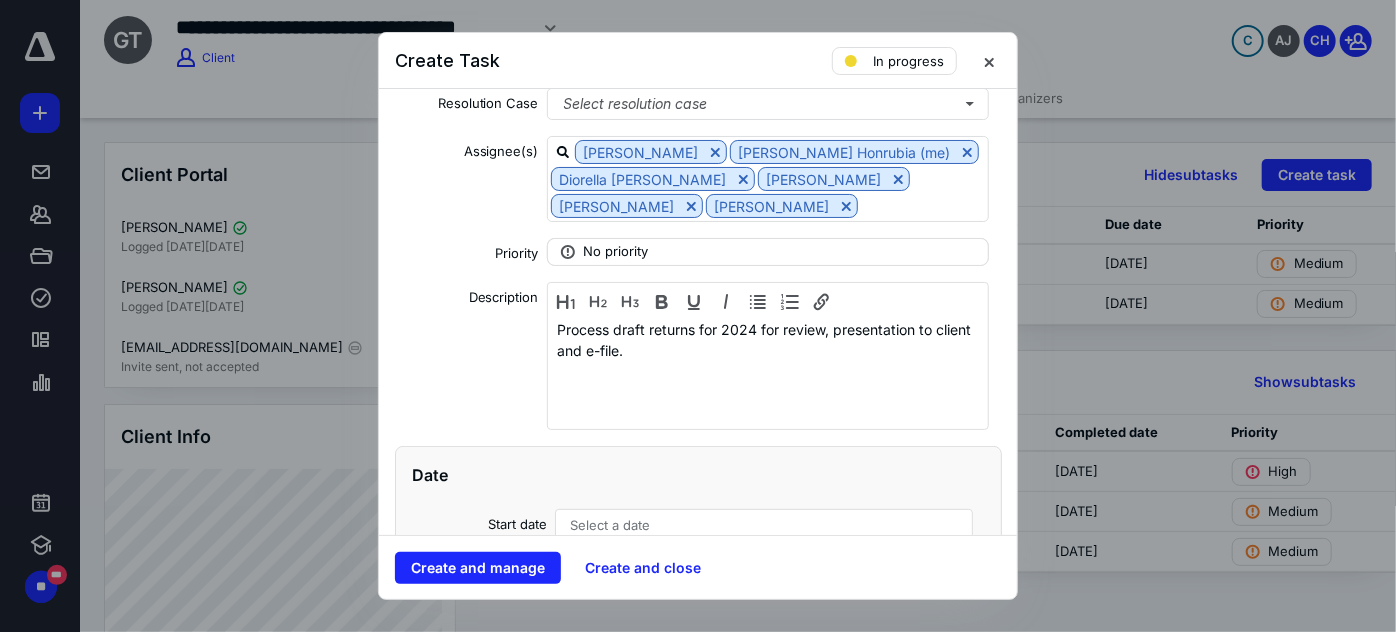 click on "No priority" at bounding box center (768, 252) 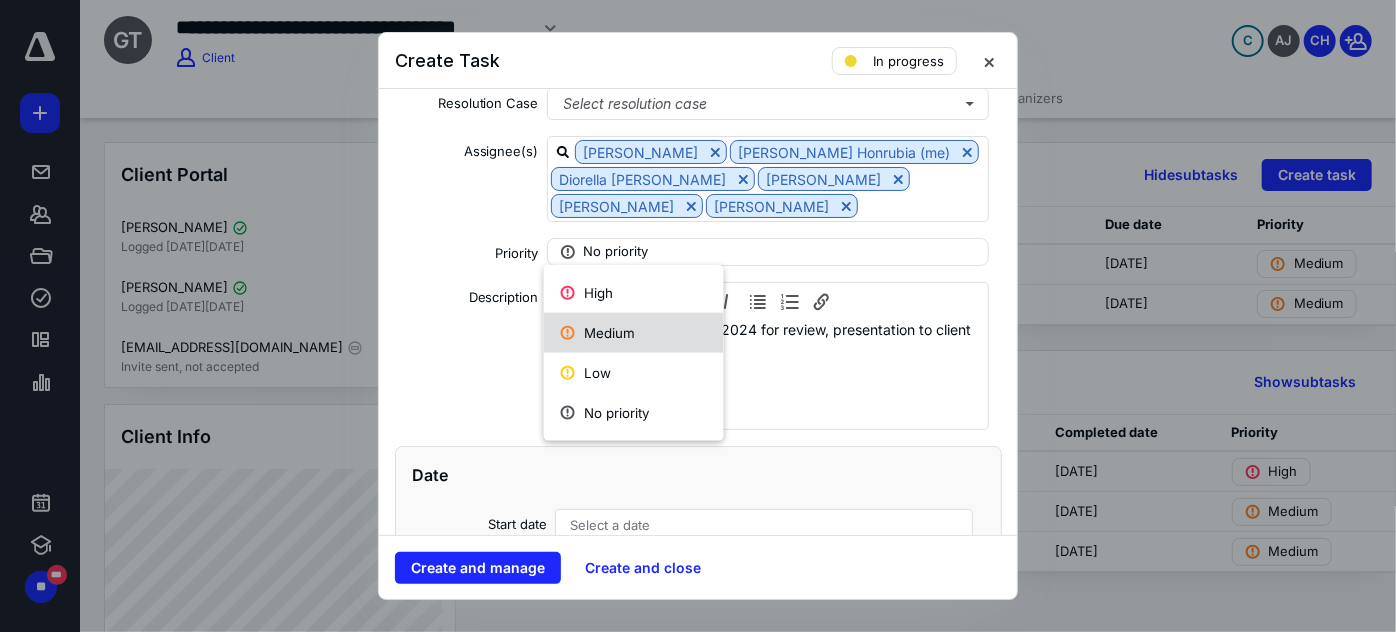 drag, startPoint x: 640, startPoint y: 330, endPoint x: 707, endPoint y: 339, distance: 67.601776 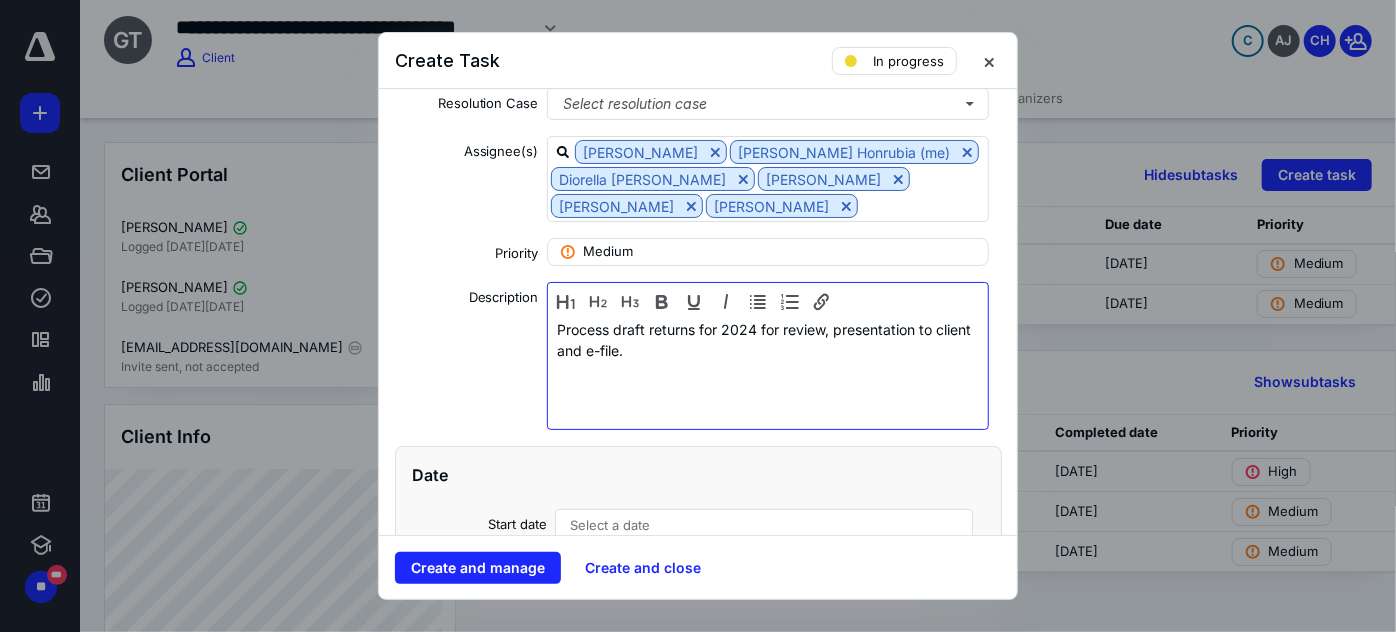 click on "Process draft returns for 2024 for review, presentation to client and e-file." at bounding box center (768, 340) 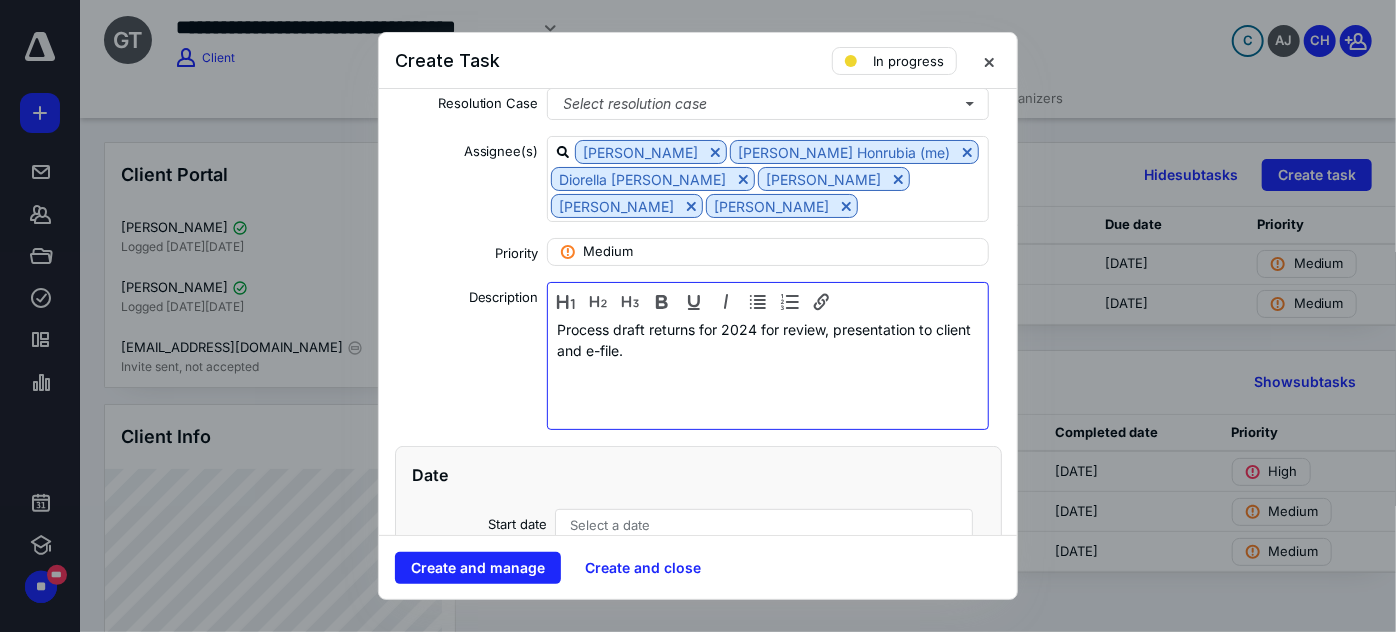 type 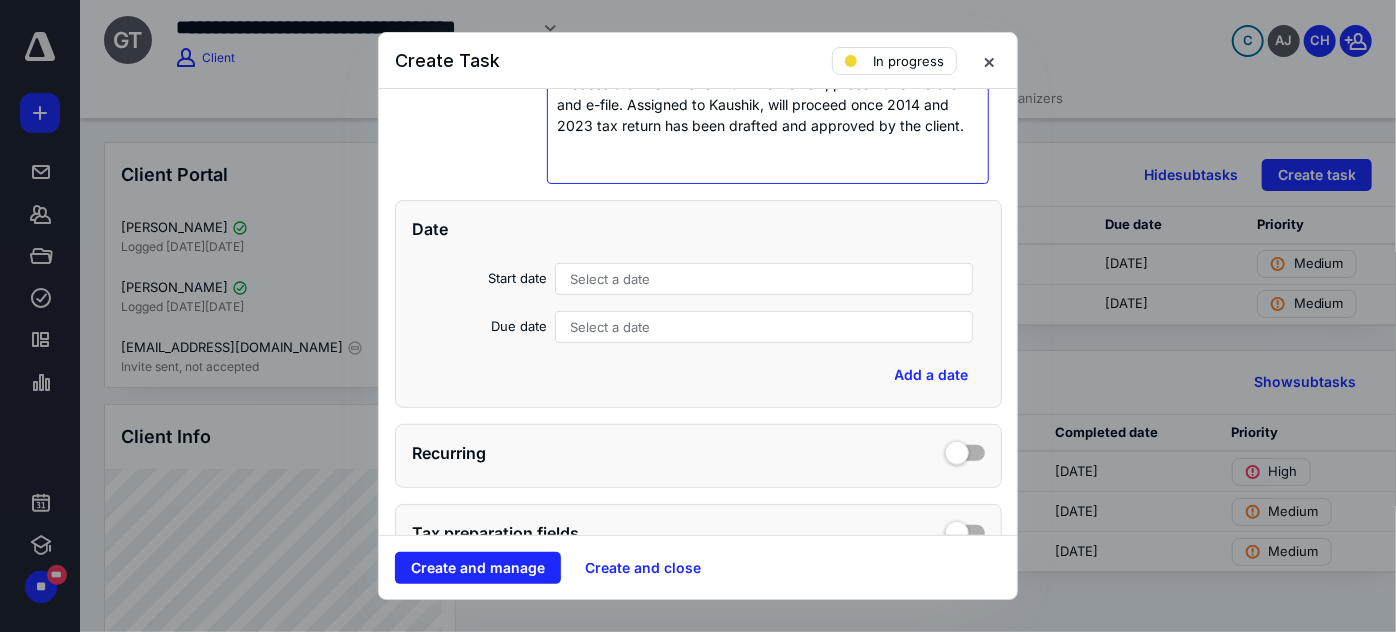 scroll, scrollTop: 454, scrollLeft: 0, axis: vertical 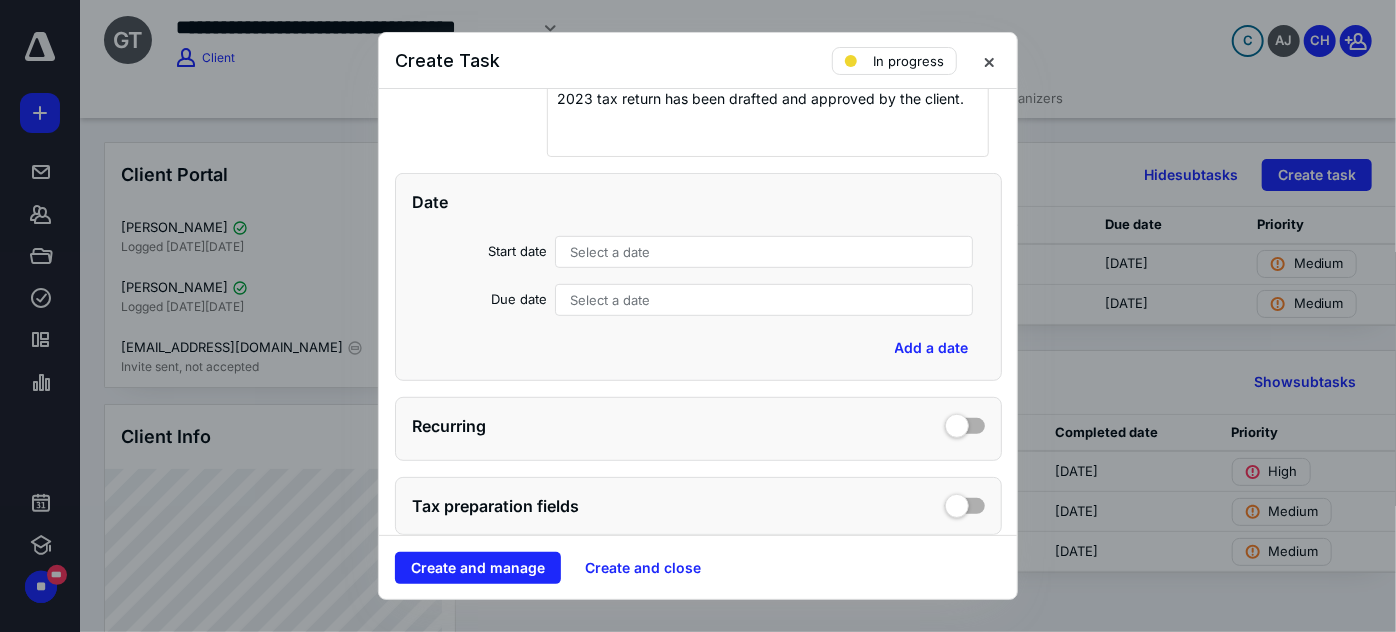 click on "Select a date" at bounding box center (764, 252) 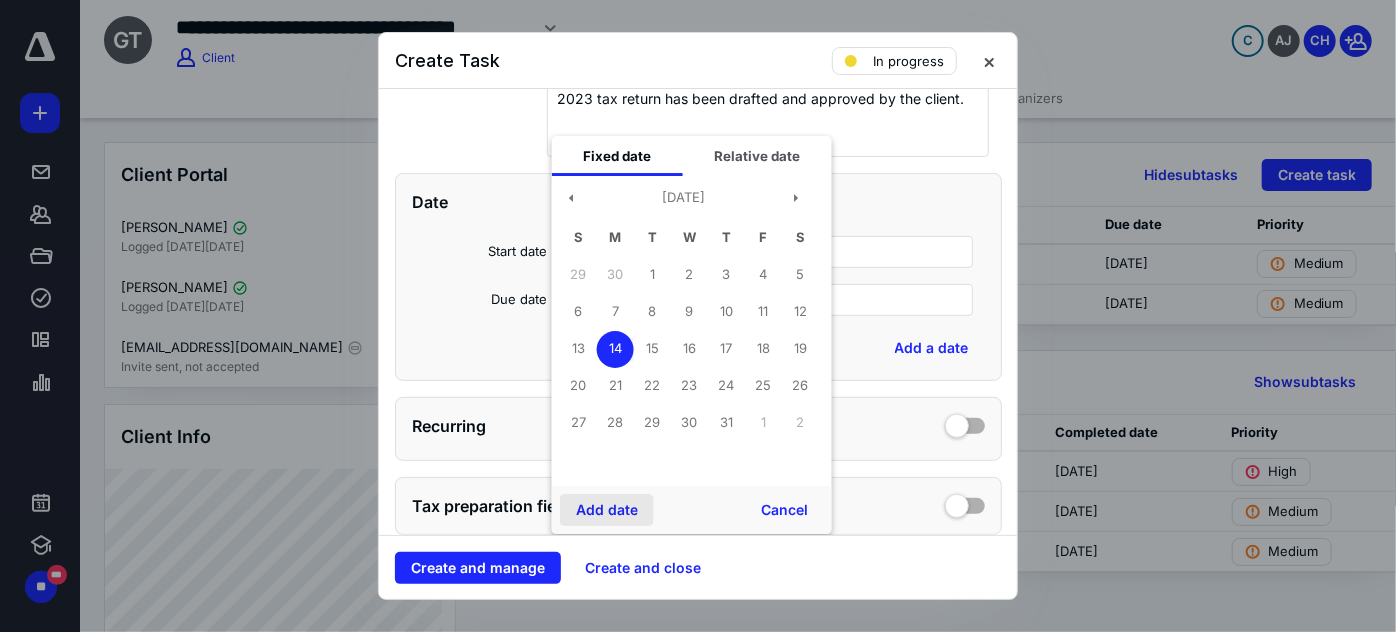 click on "Add date" at bounding box center [607, 510] 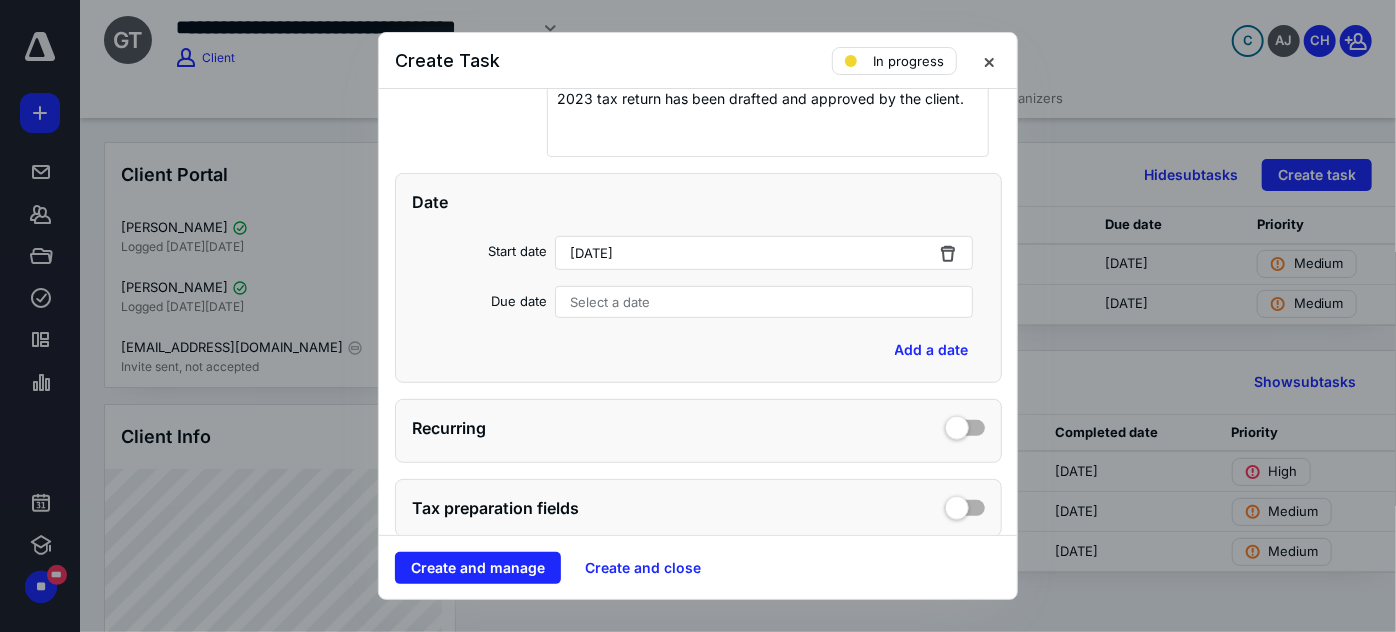 click on "Select a date" at bounding box center (764, 302) 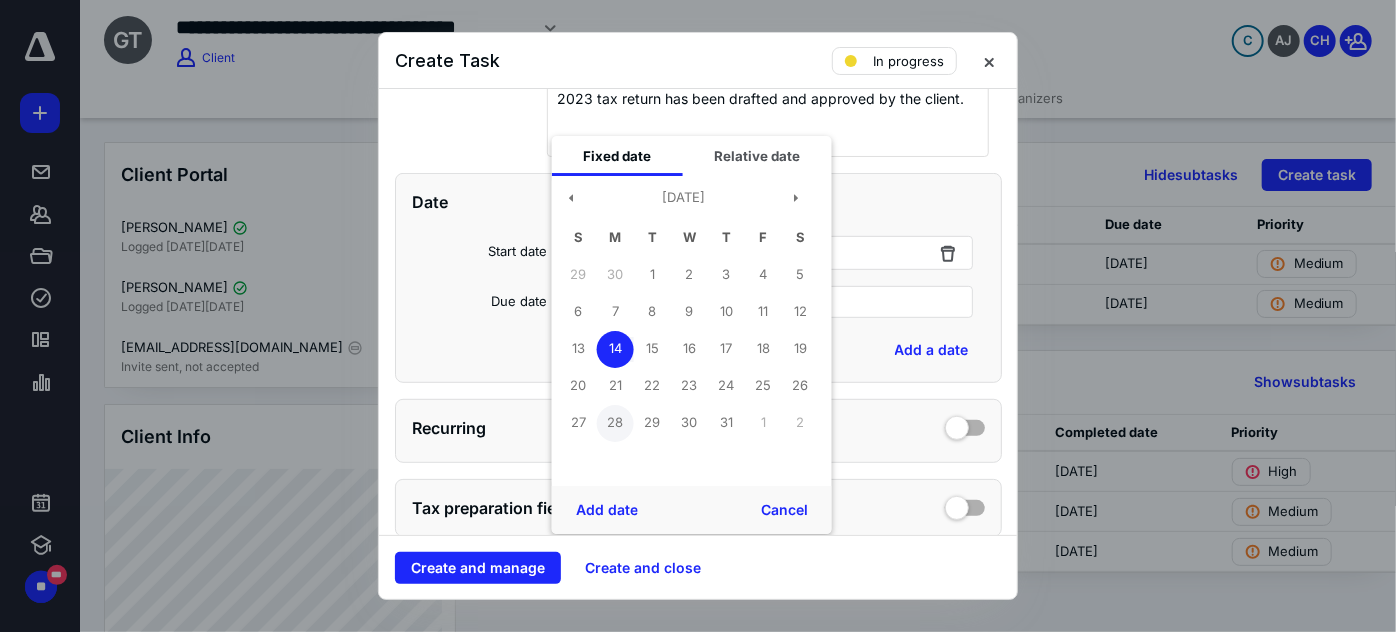 click on "28" at bounding box center (615, 423) 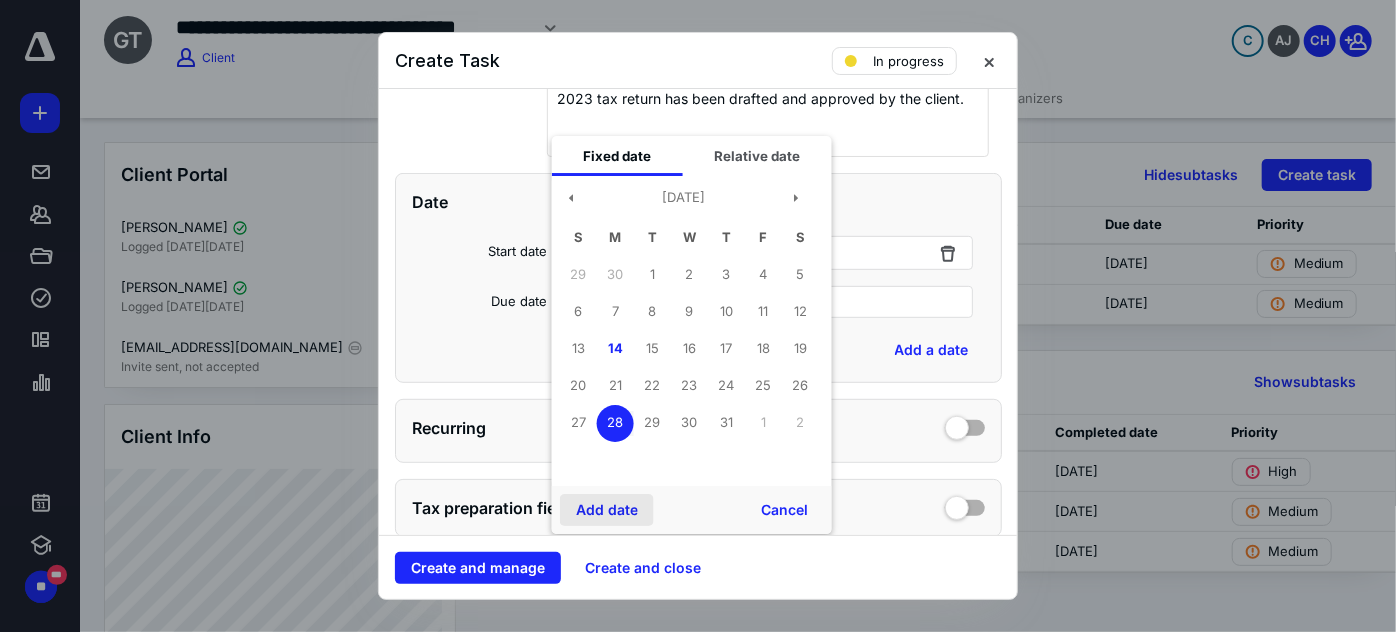 click on "Add date" at bounding box center (607, 510) 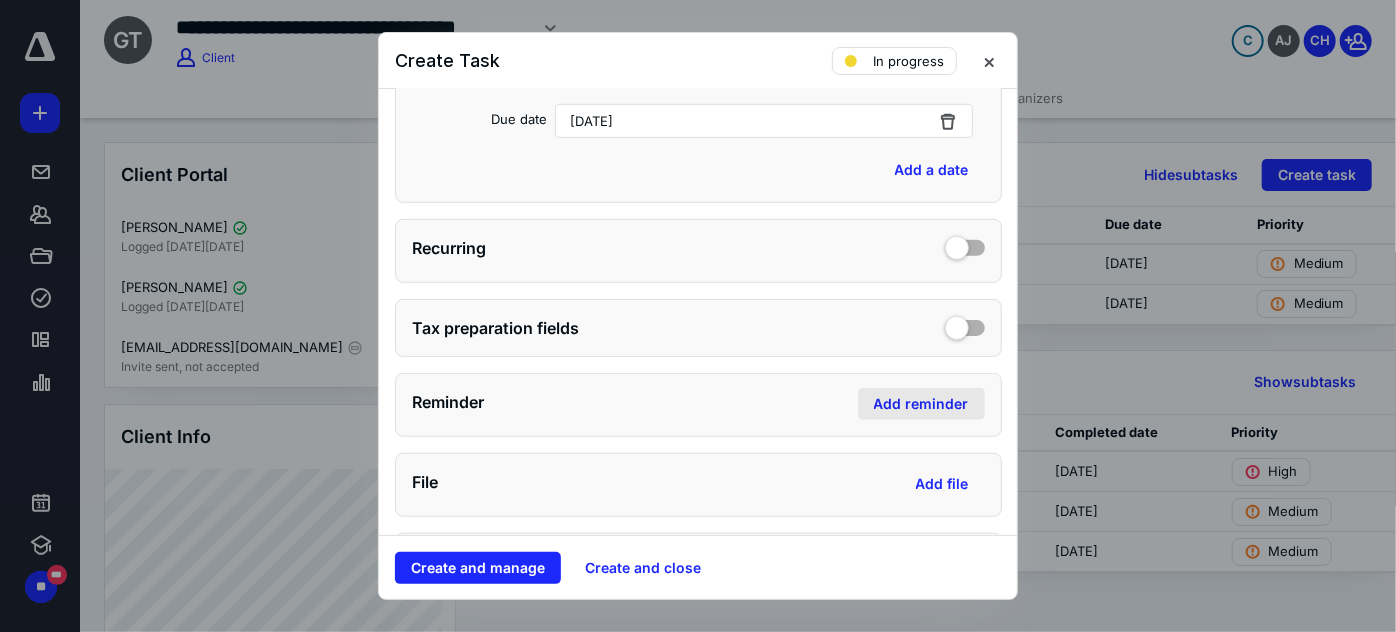 click on "Add reminder" at bounding box center [921, 404] 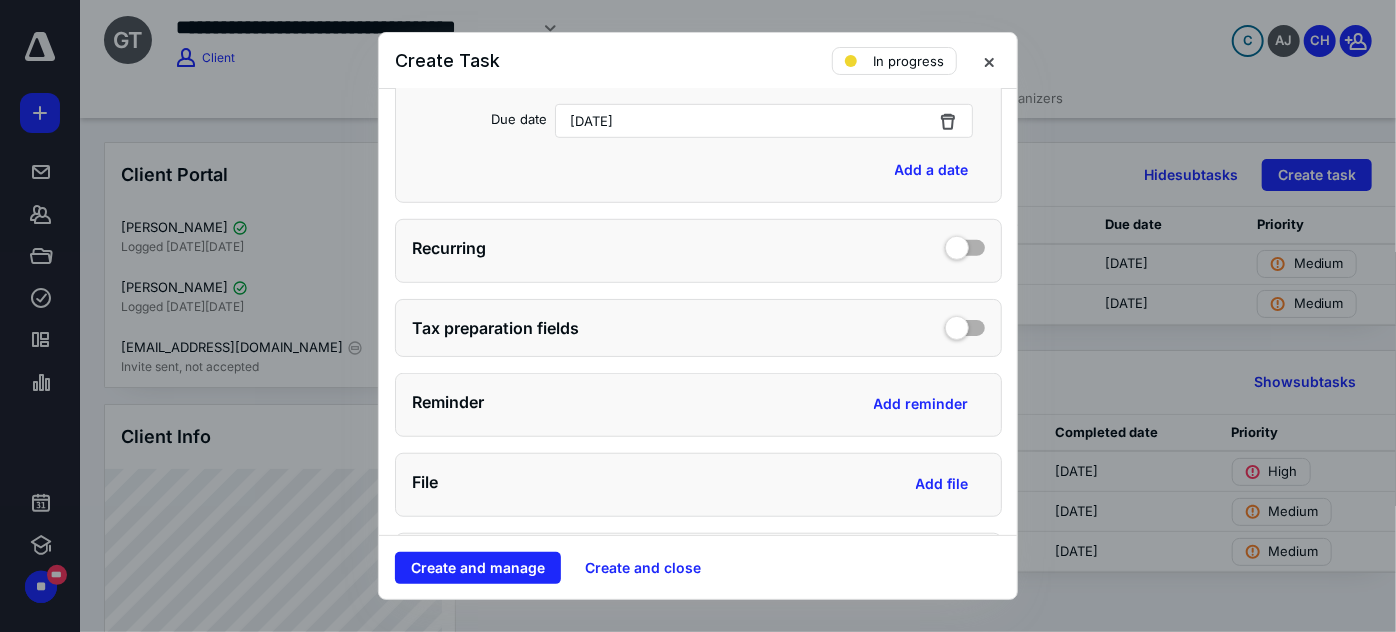 scroll, scrollTop: 657, scrollLeft: 0, axis: vertical 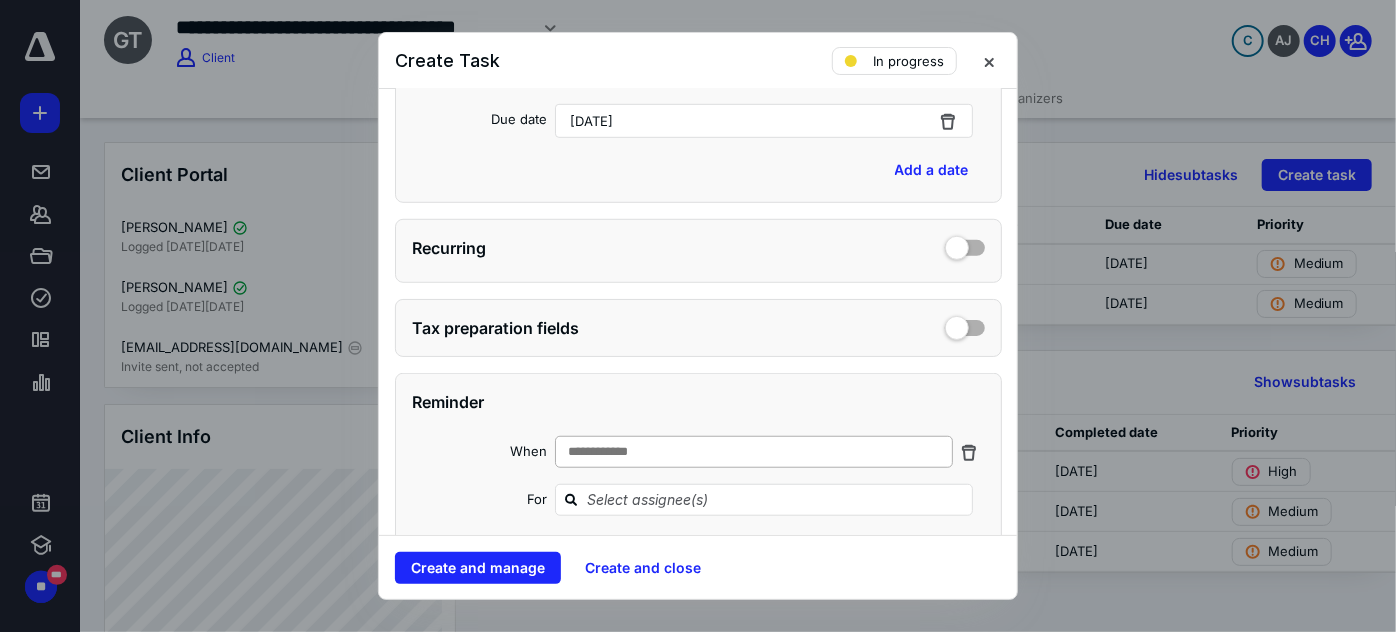 click on "**********" at bounding box center [753, 452] 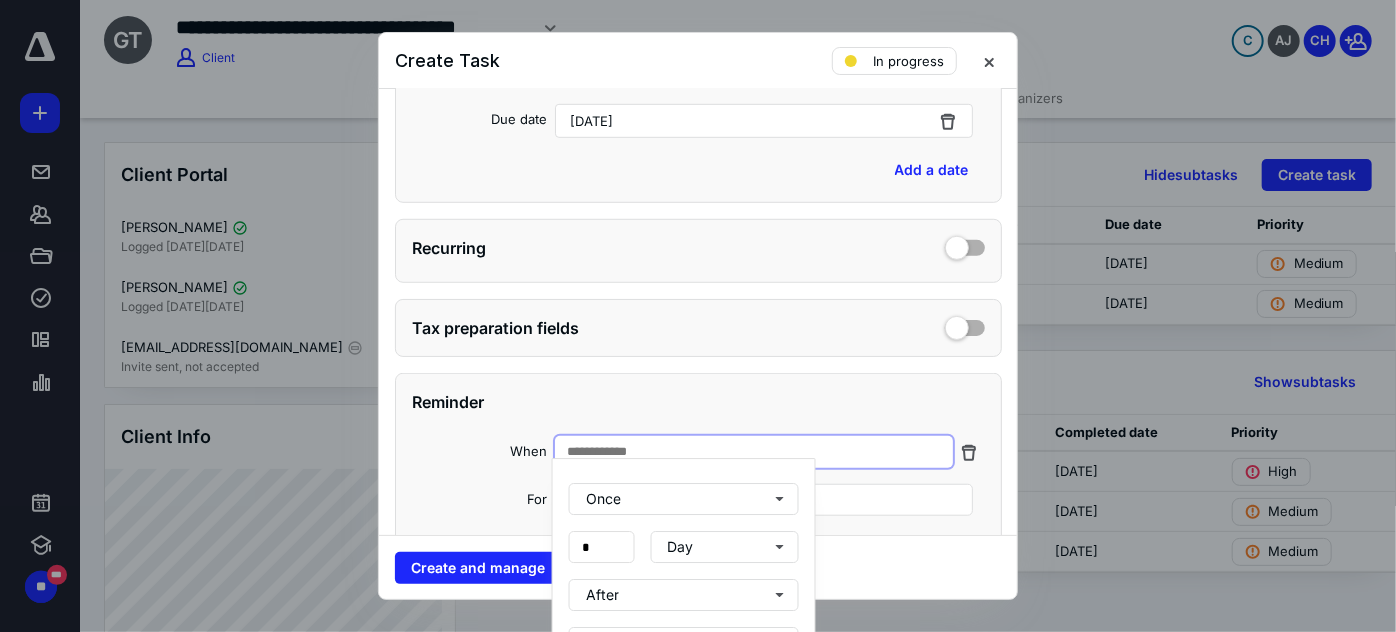 scroll, scrollTop: 930, scrollLeft: 0, axis: vertical 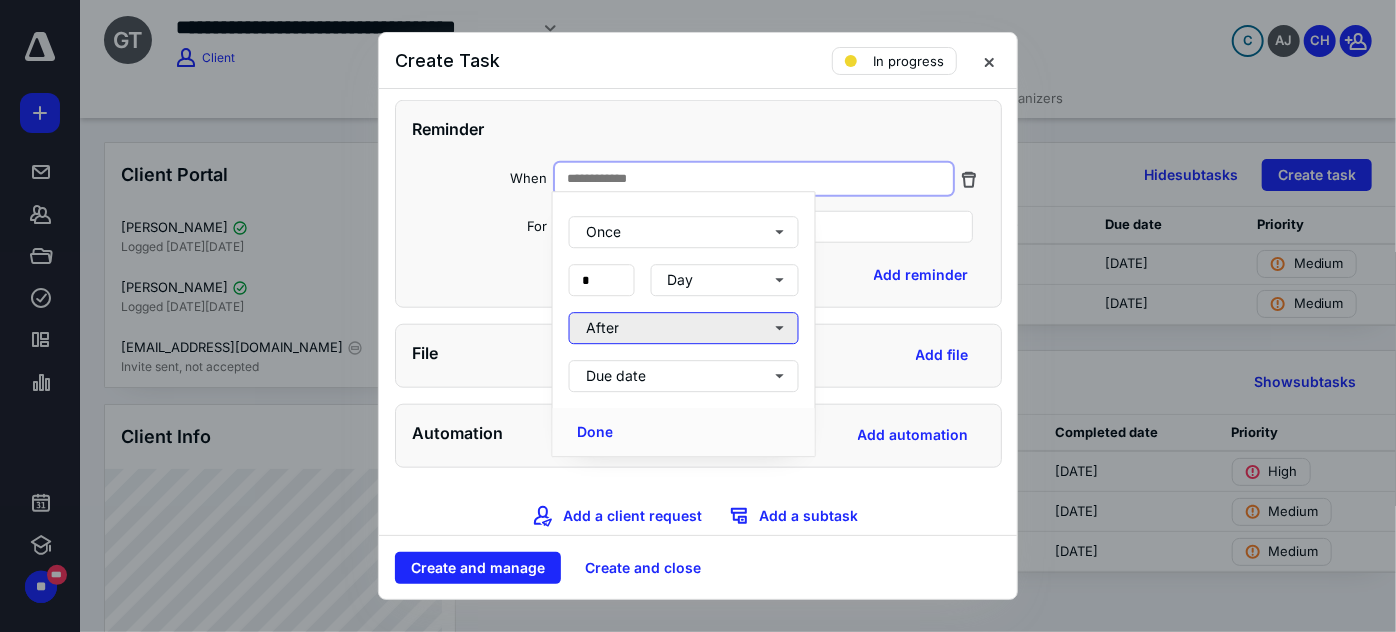 click on "After" at bounding box center (684, 328) 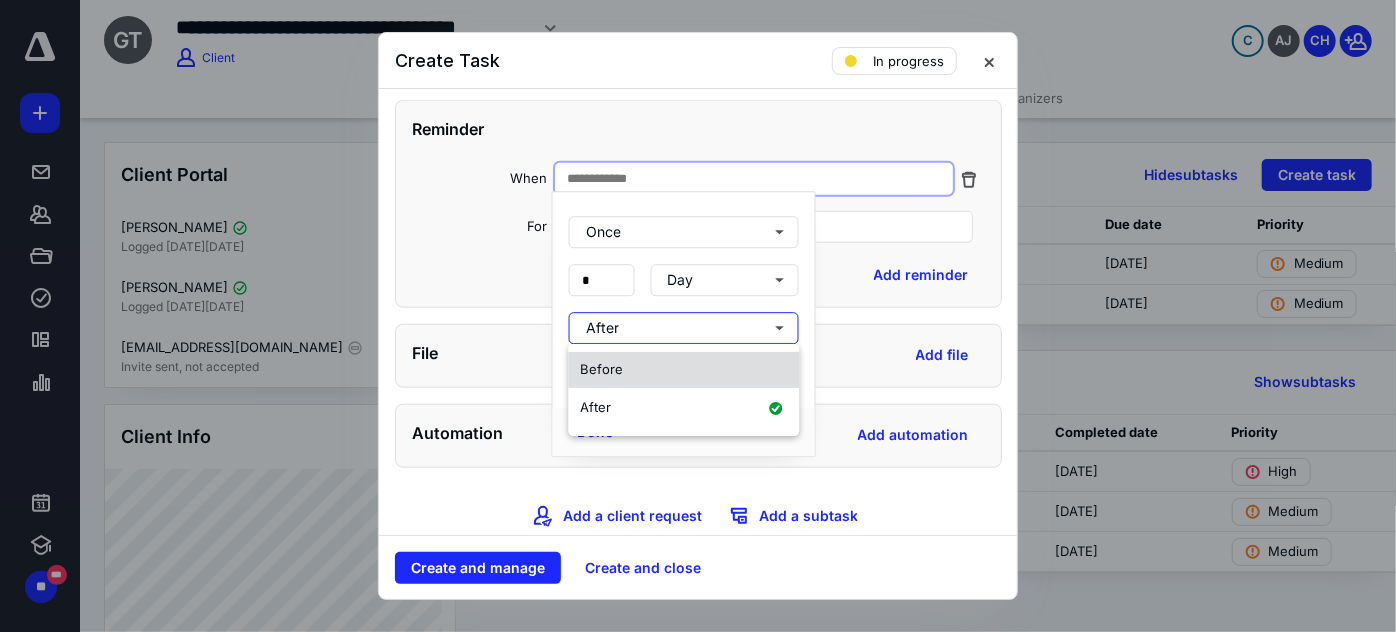click on "Before" at bounding box center (683, 370) 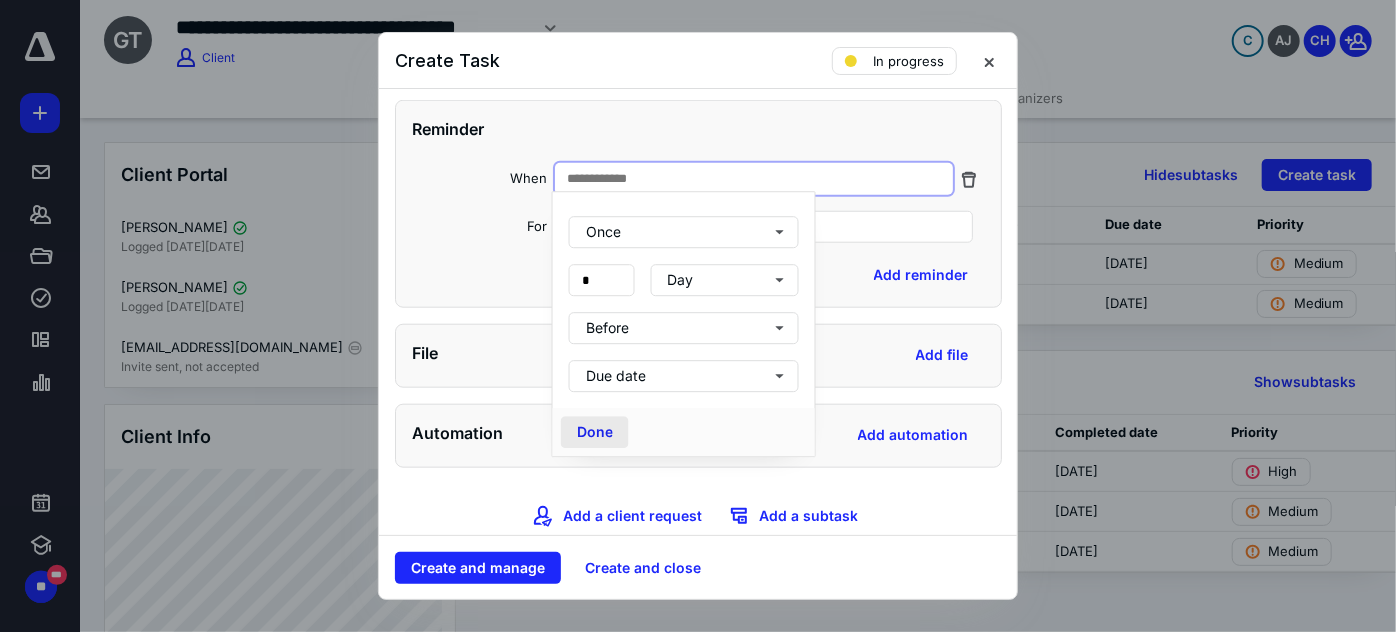 drag, startPoint x: 604, startPoint y: 431, endPoint x: 619, endPoint y: 405, distance: 30.016663 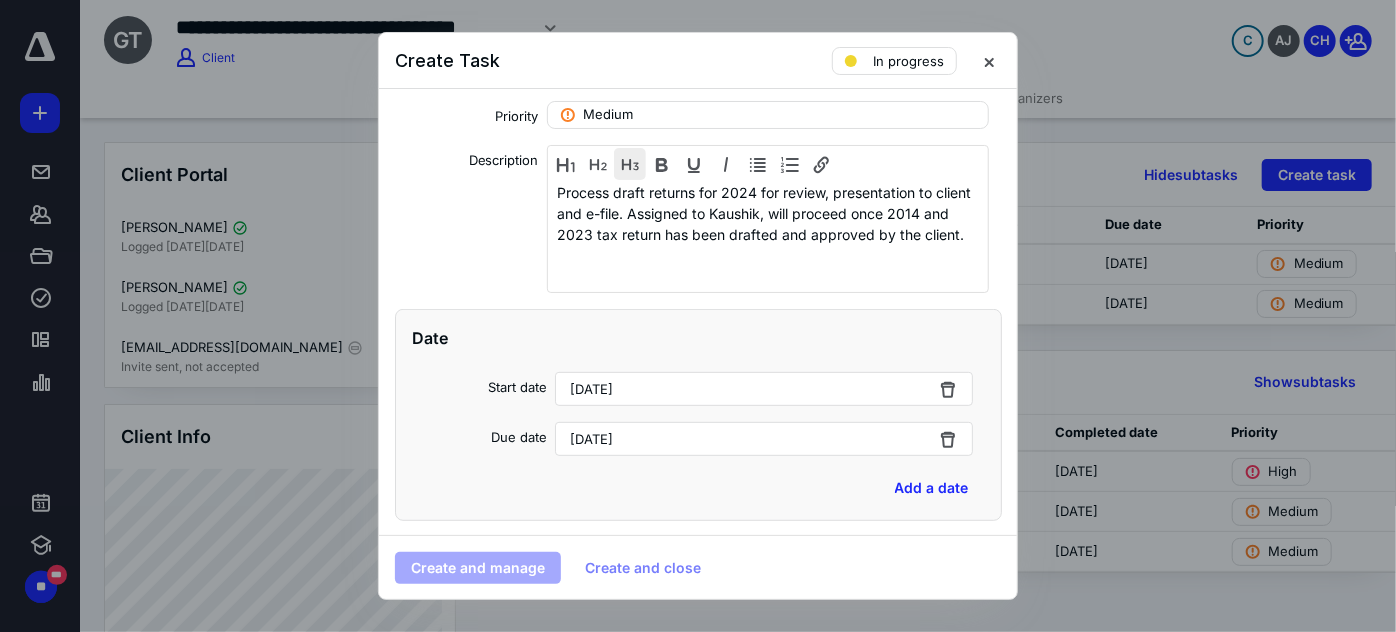 scroll, scrollTop: 202, scrollLeft: 0, axis: vertical 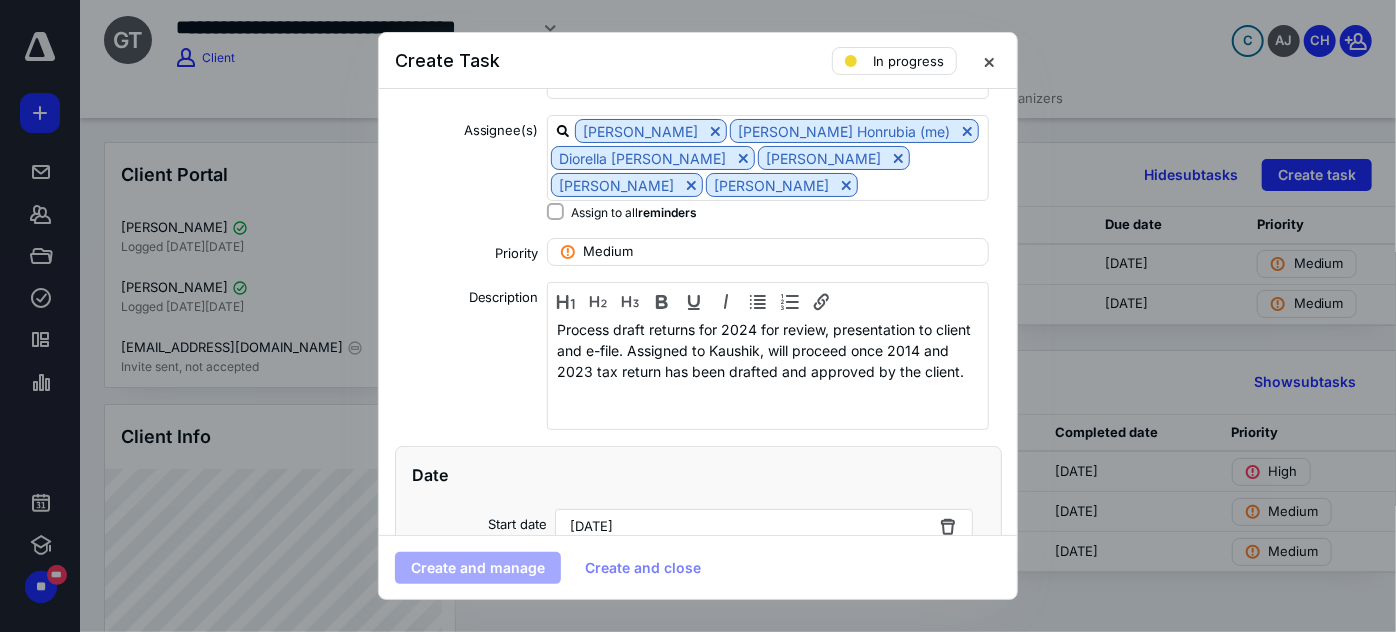 click 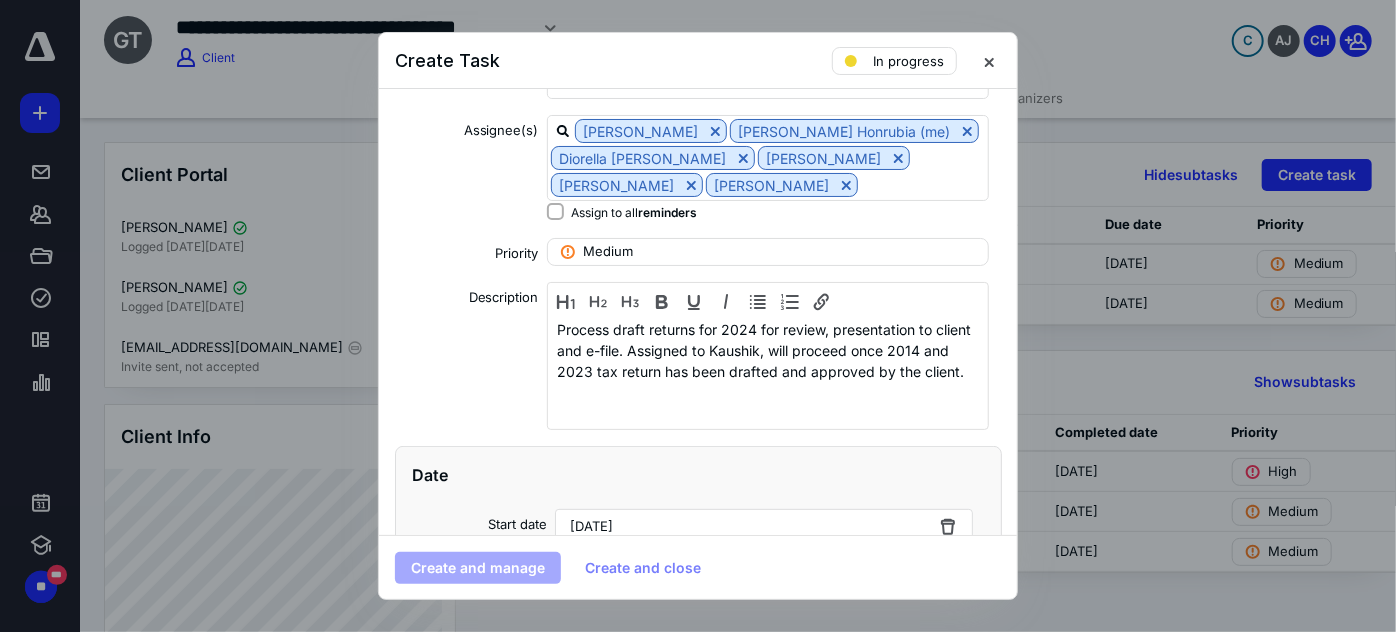 click on "Assign to all  reminders" at bounding box center [555, 211] 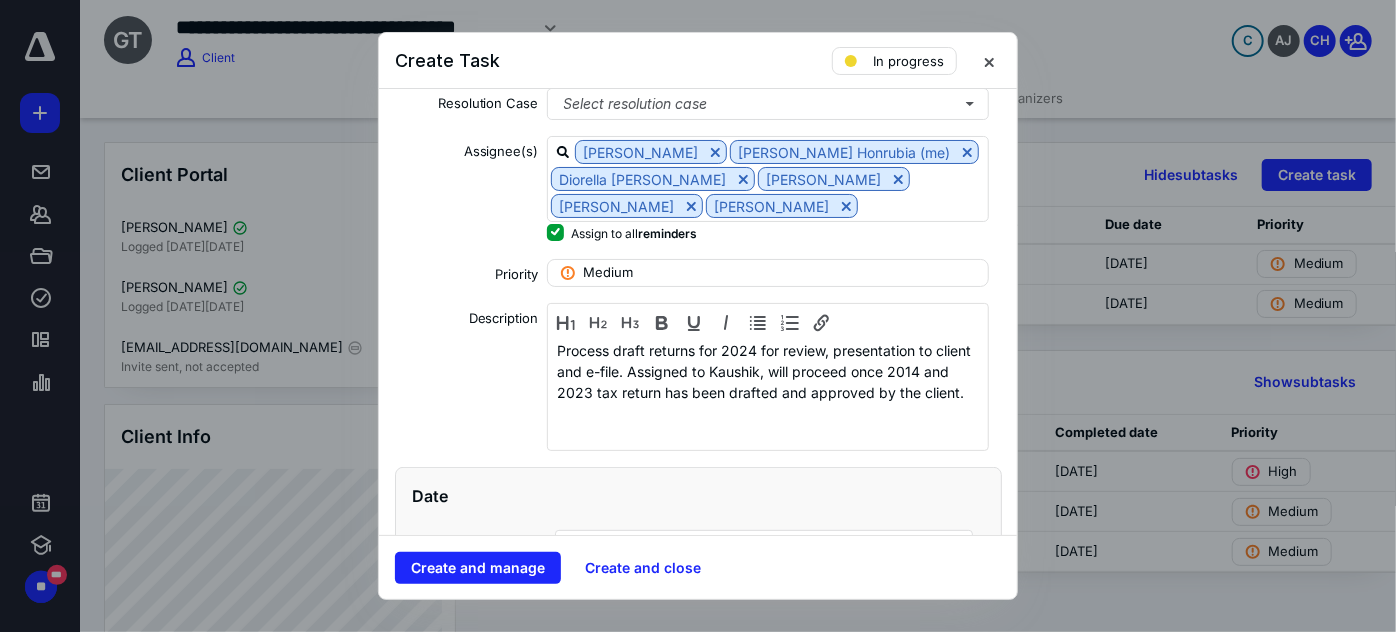 scroll, scrollTop: 181, scrollLeft: 0, axis: vertical 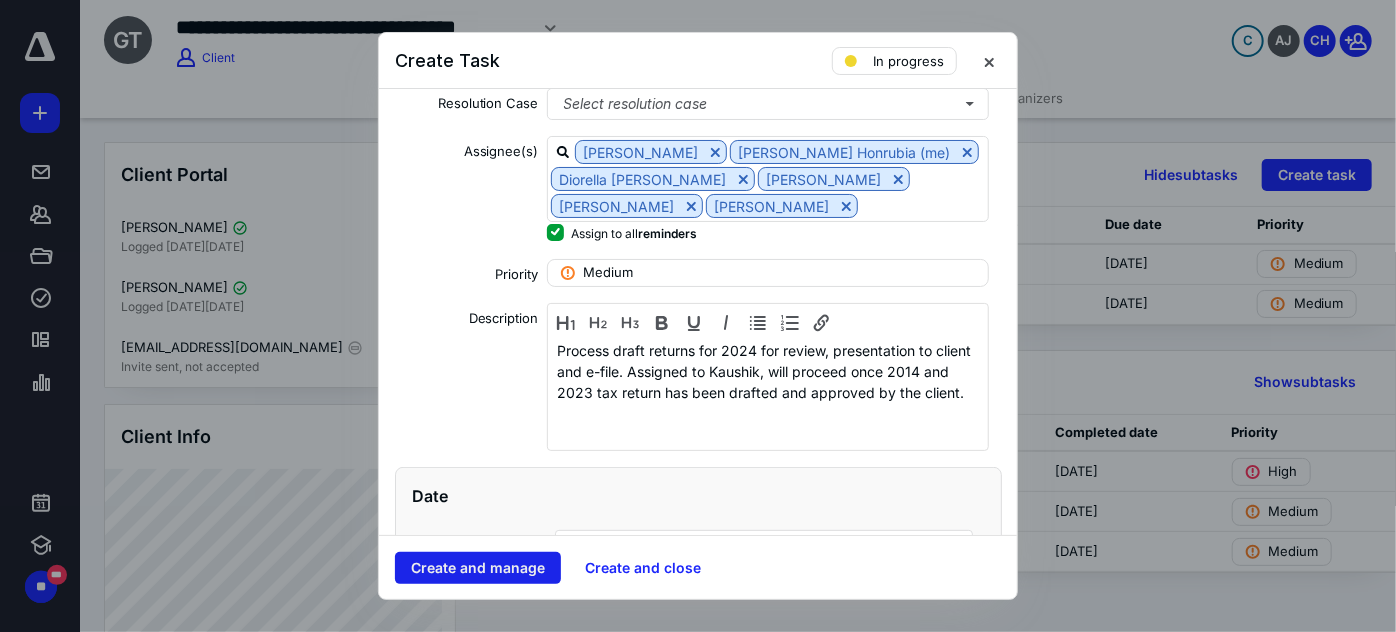click on "Create and manage" at bounding box center (478, 568) 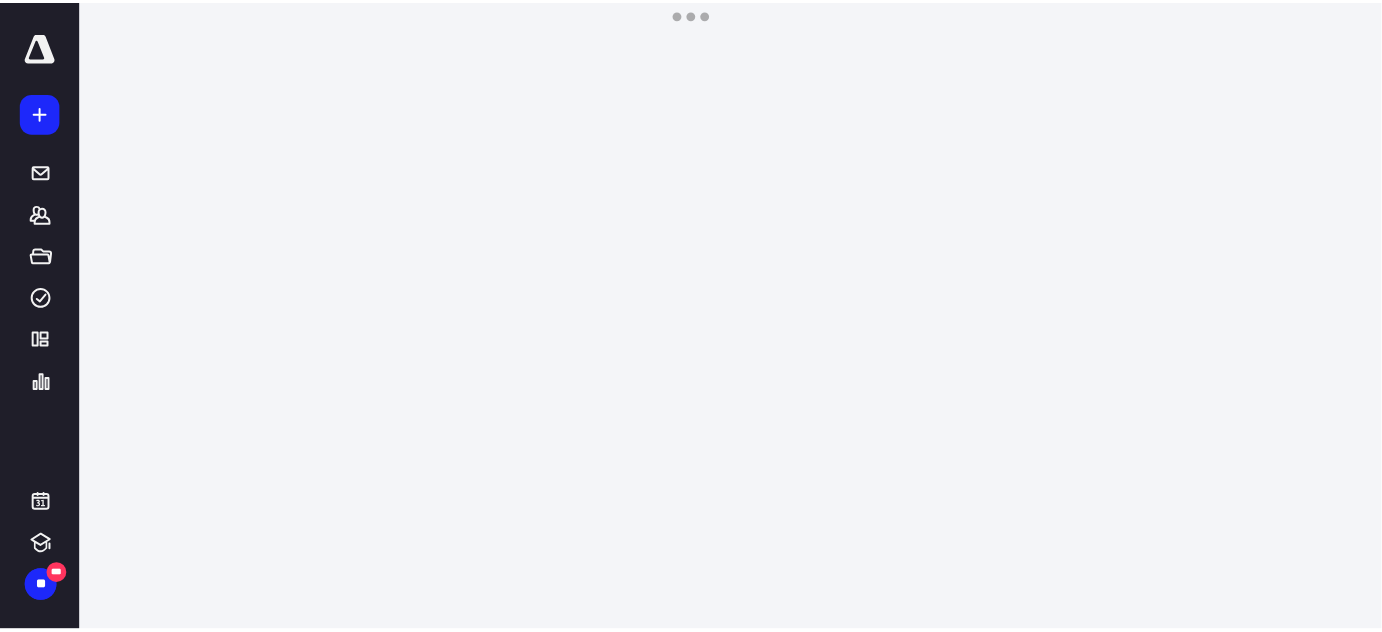 scroll, scrollTop: 0, scrollLeft: 0, axis: both 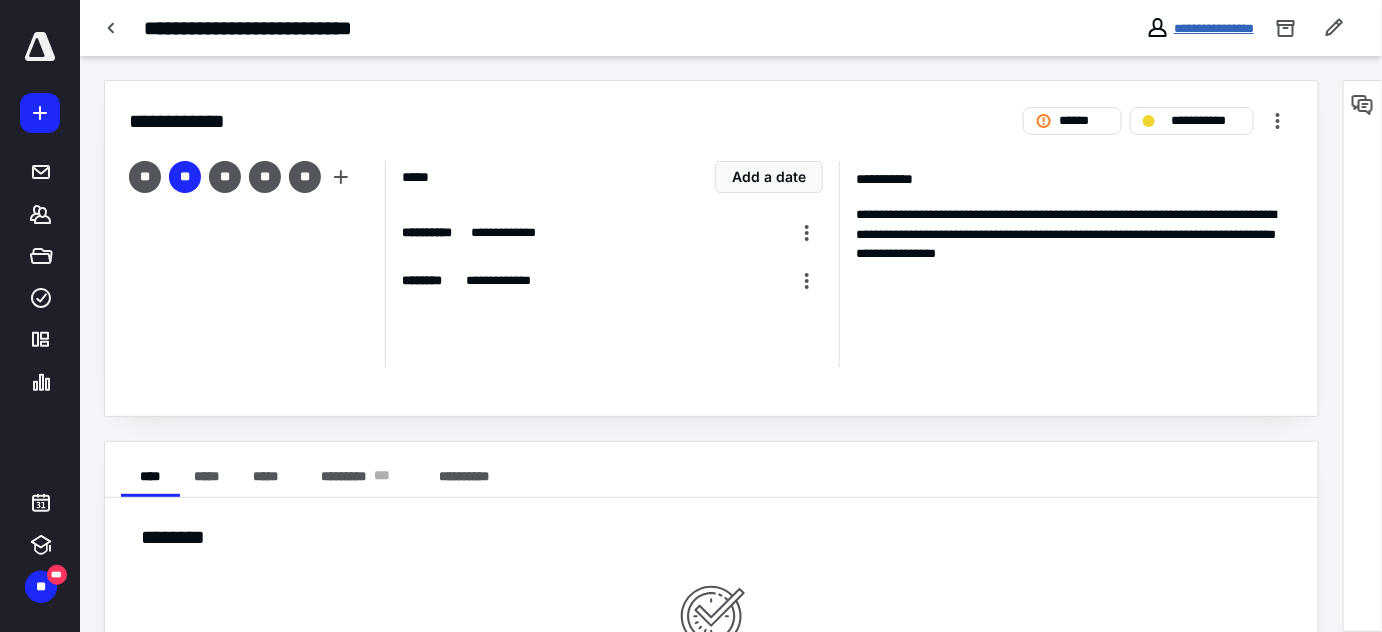 click on "**********" at bounding box center [1214, 28] 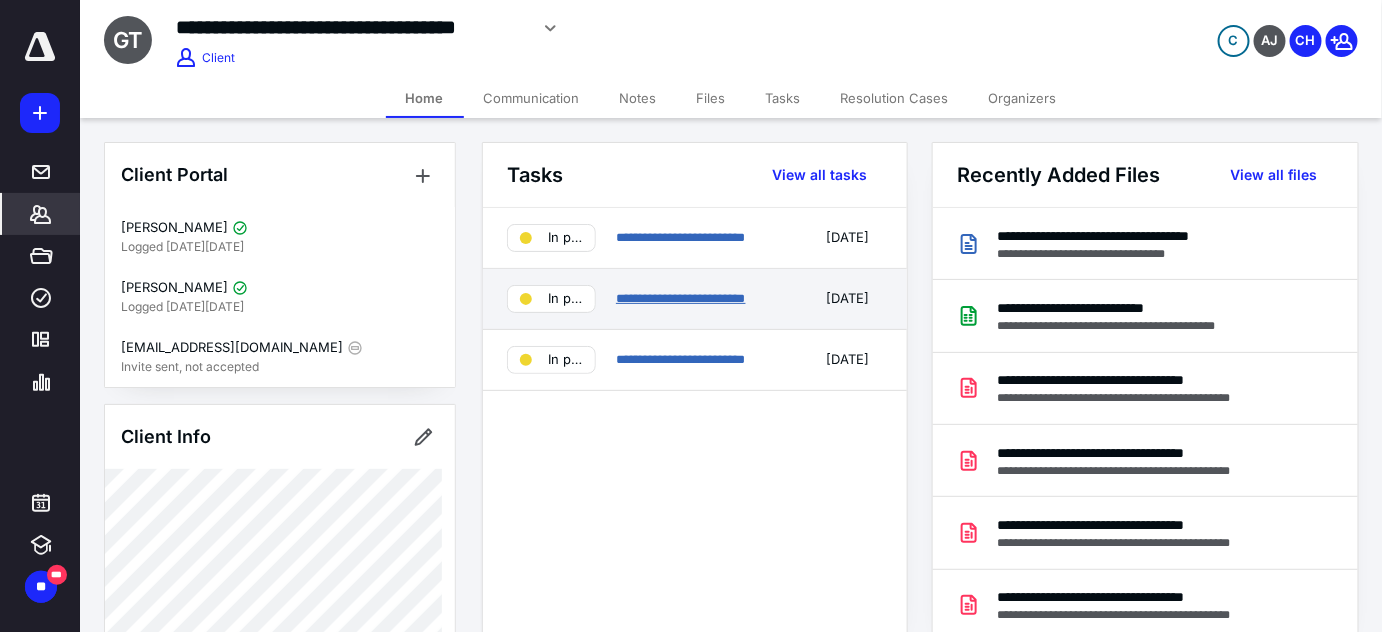 click on "**********" at bounding box center [681, 298] 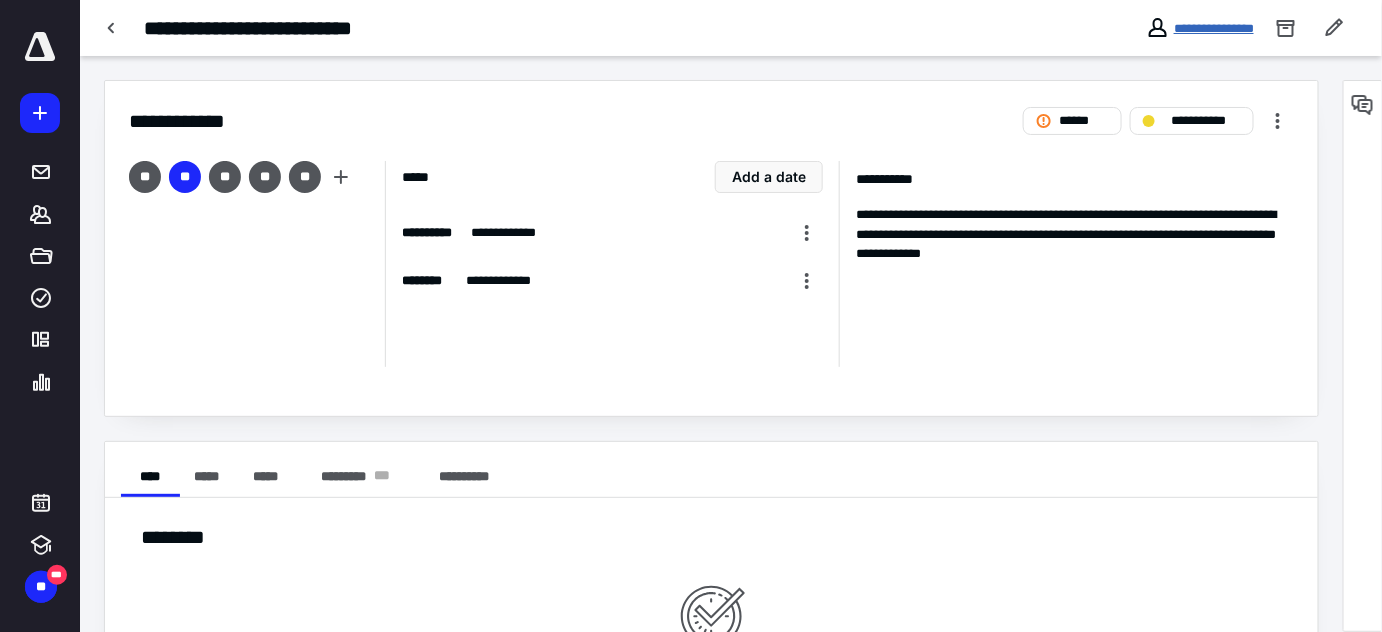 click on "**********" at bounding box center [1214, 28] 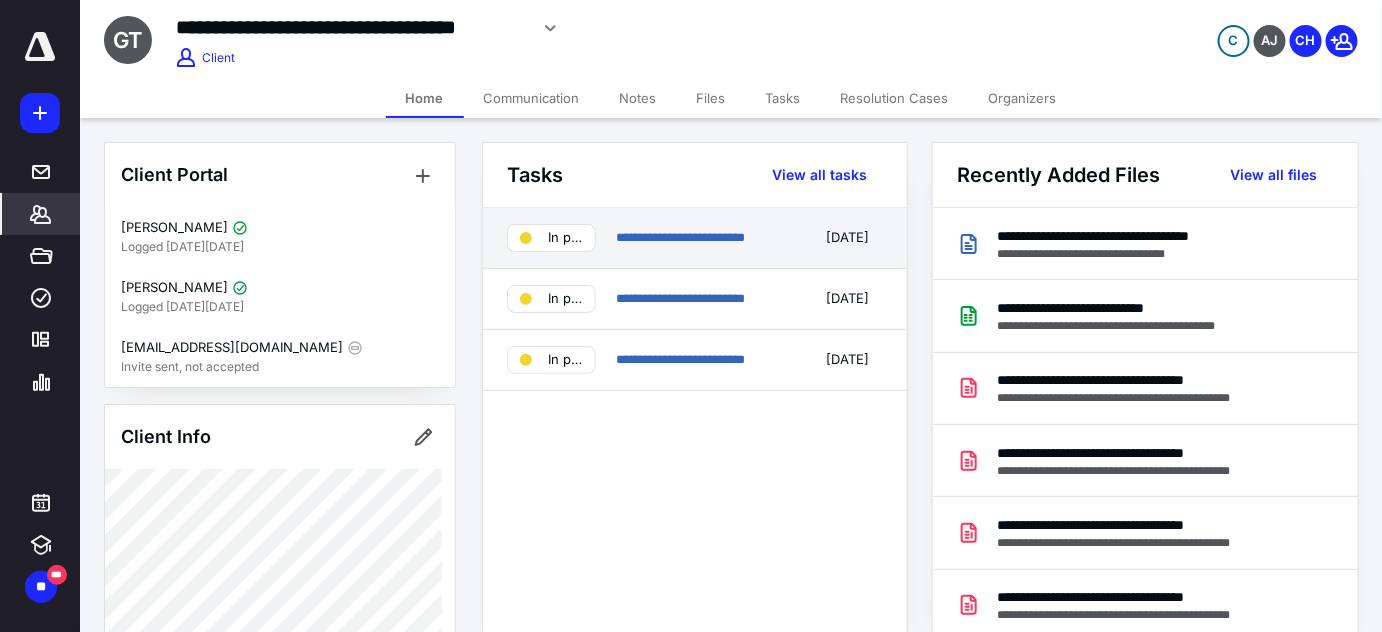 click on "**********" at bounding box center [695, 238] 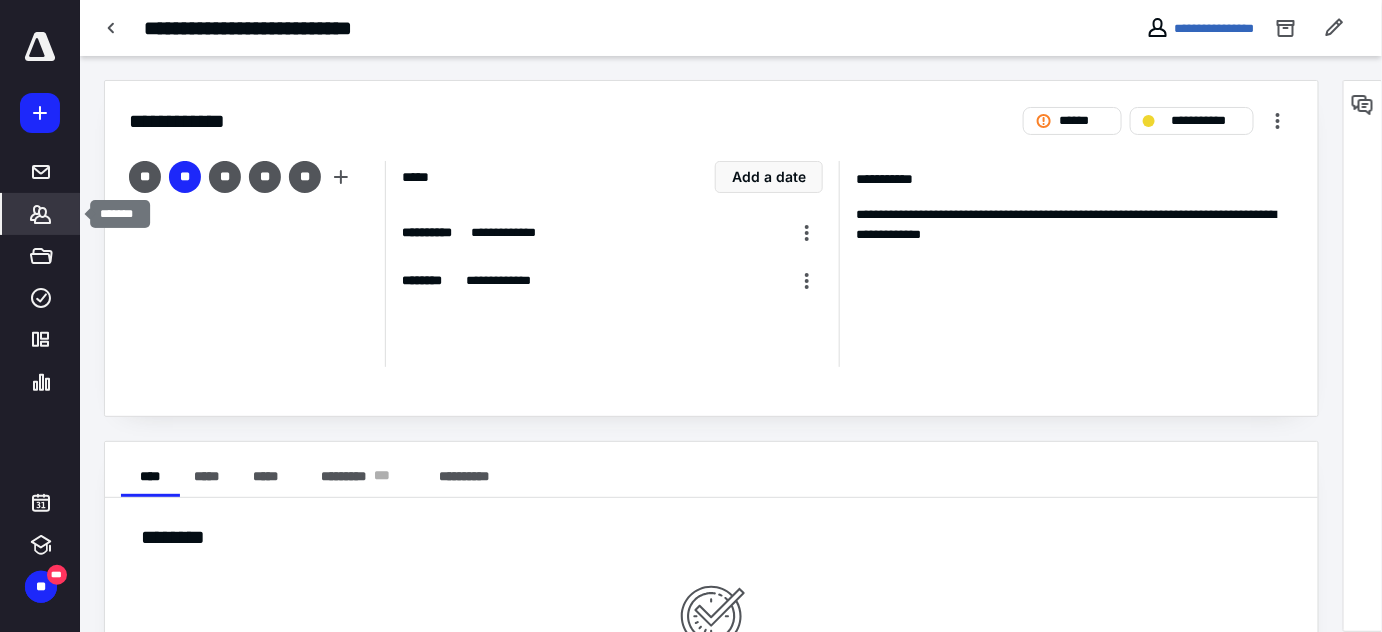 click on "*******" at bounding box center (41, 214) 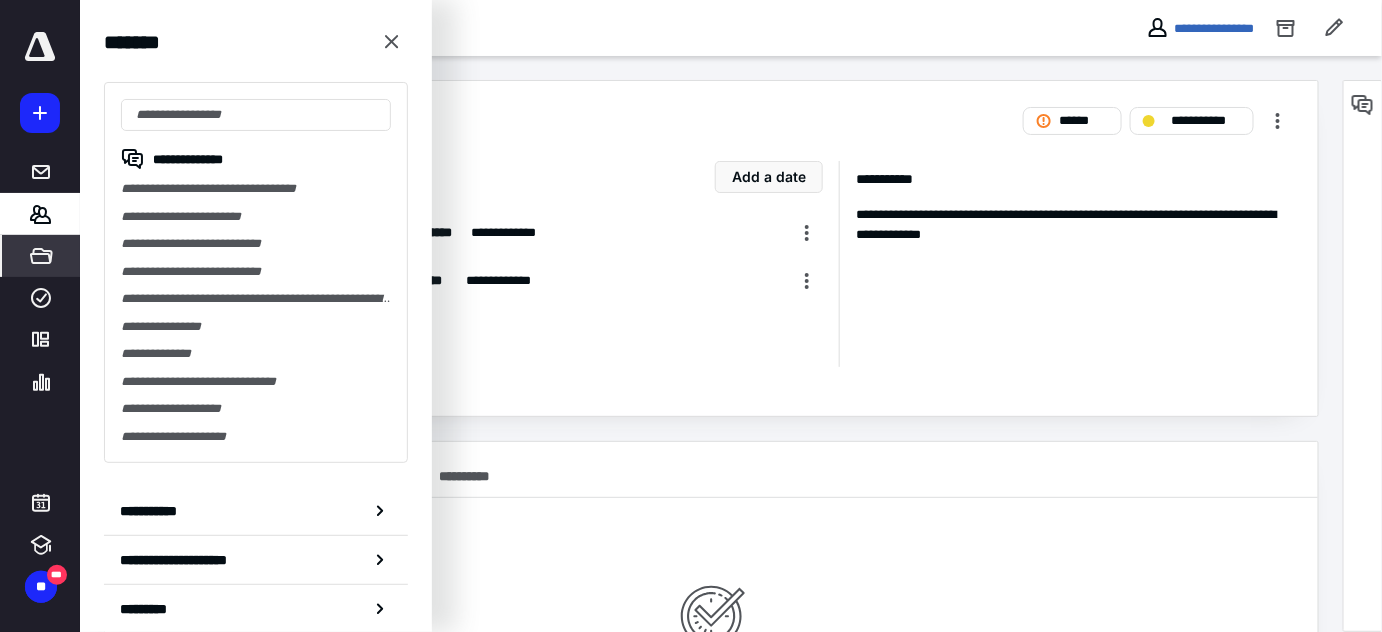 click 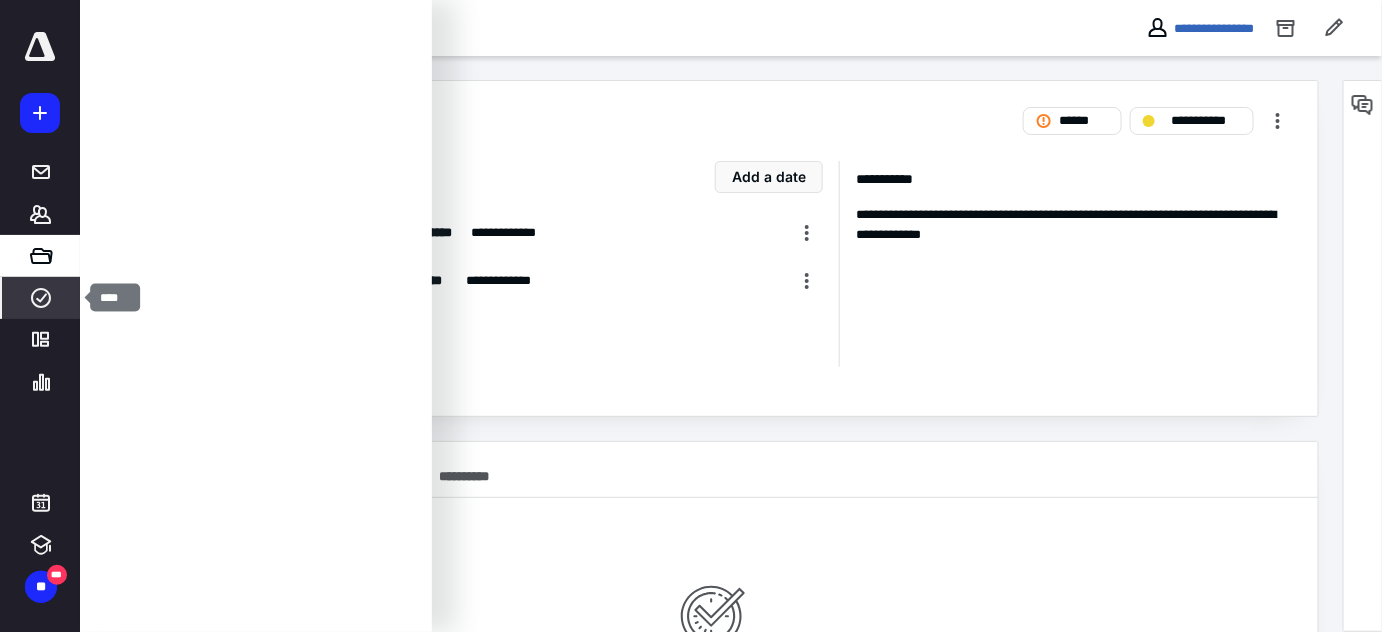 click 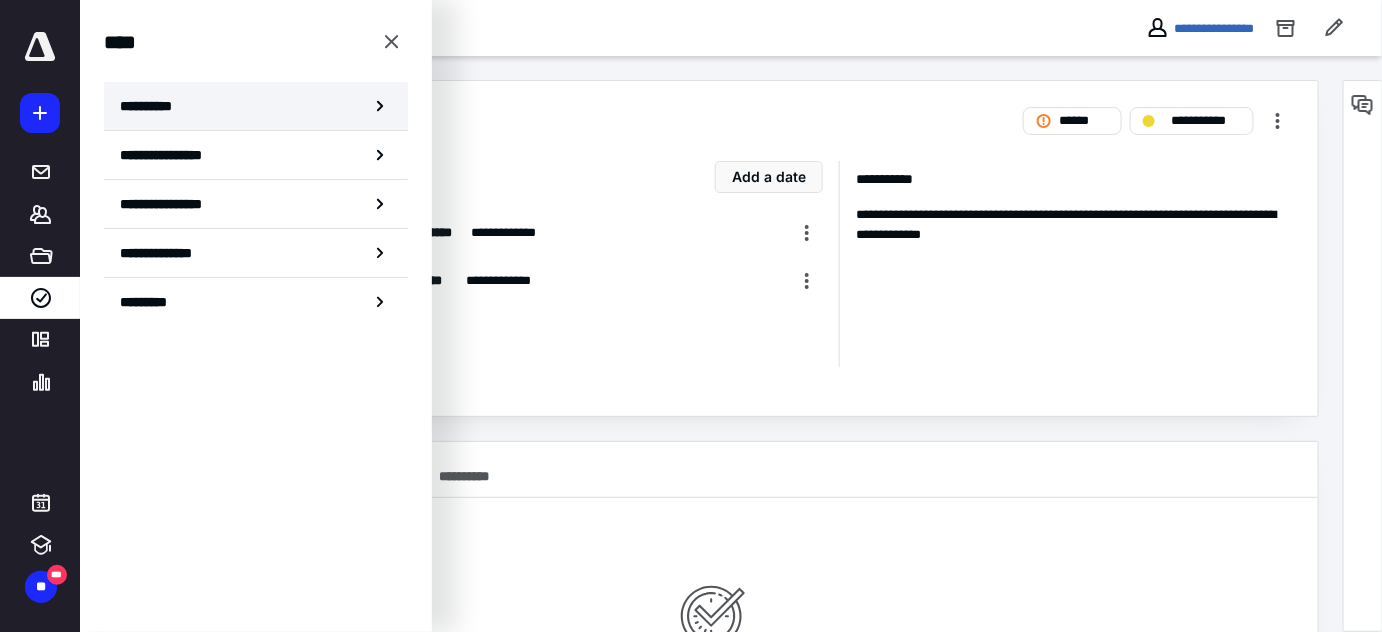 click on "**********" at bounding box center [256, 106] 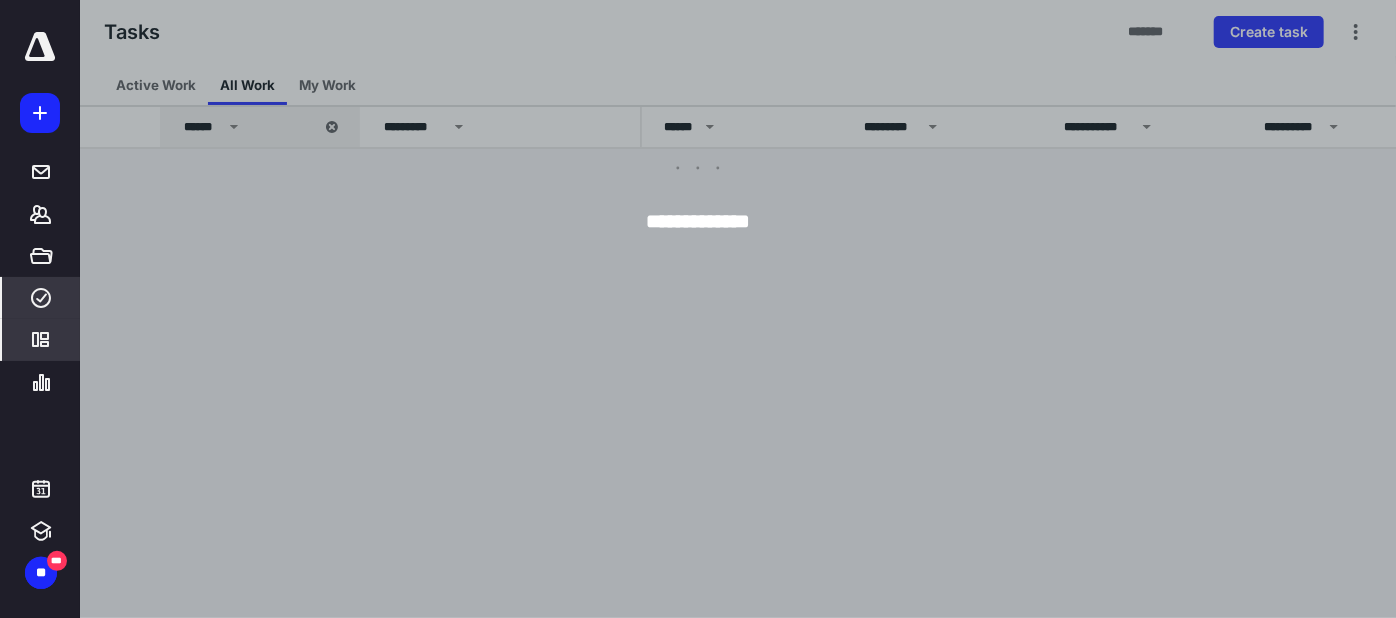 click 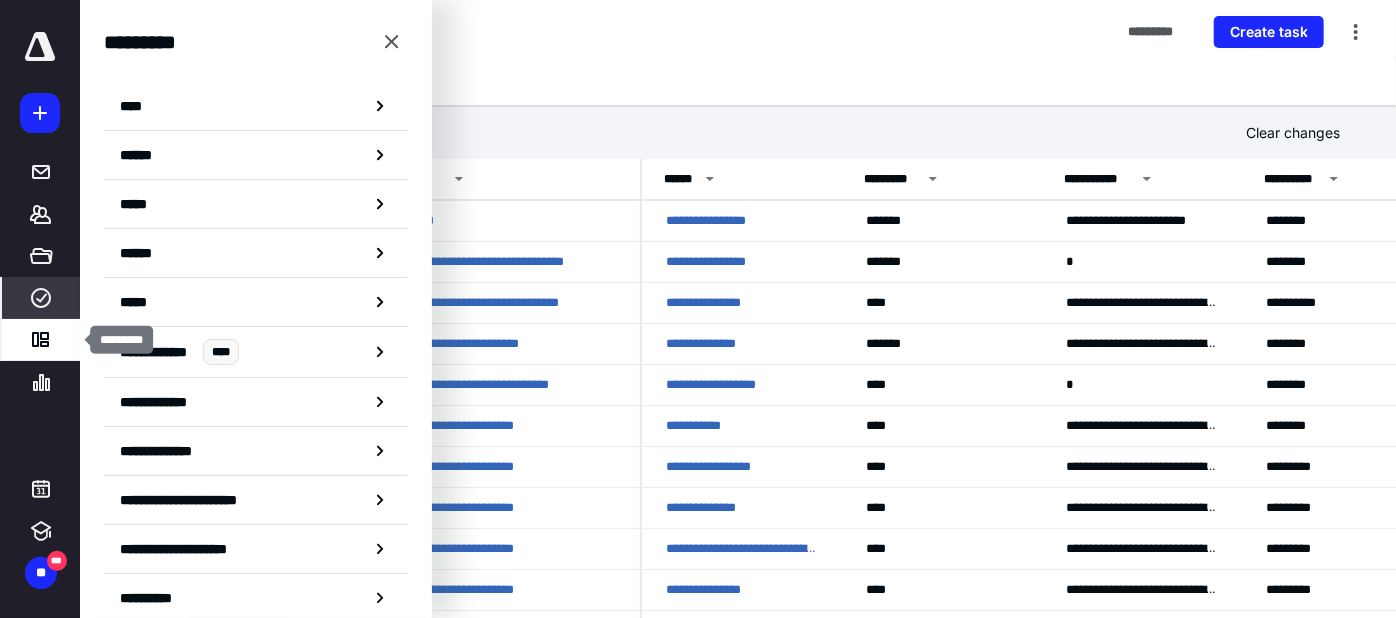 click 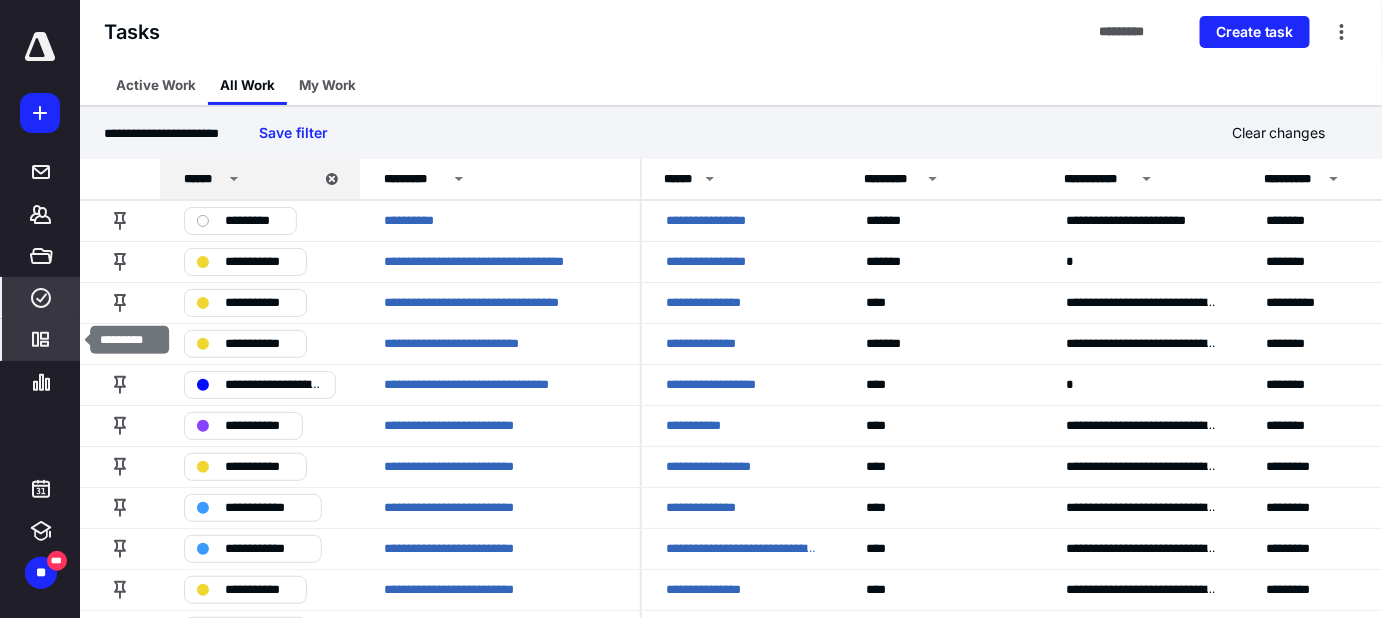 click 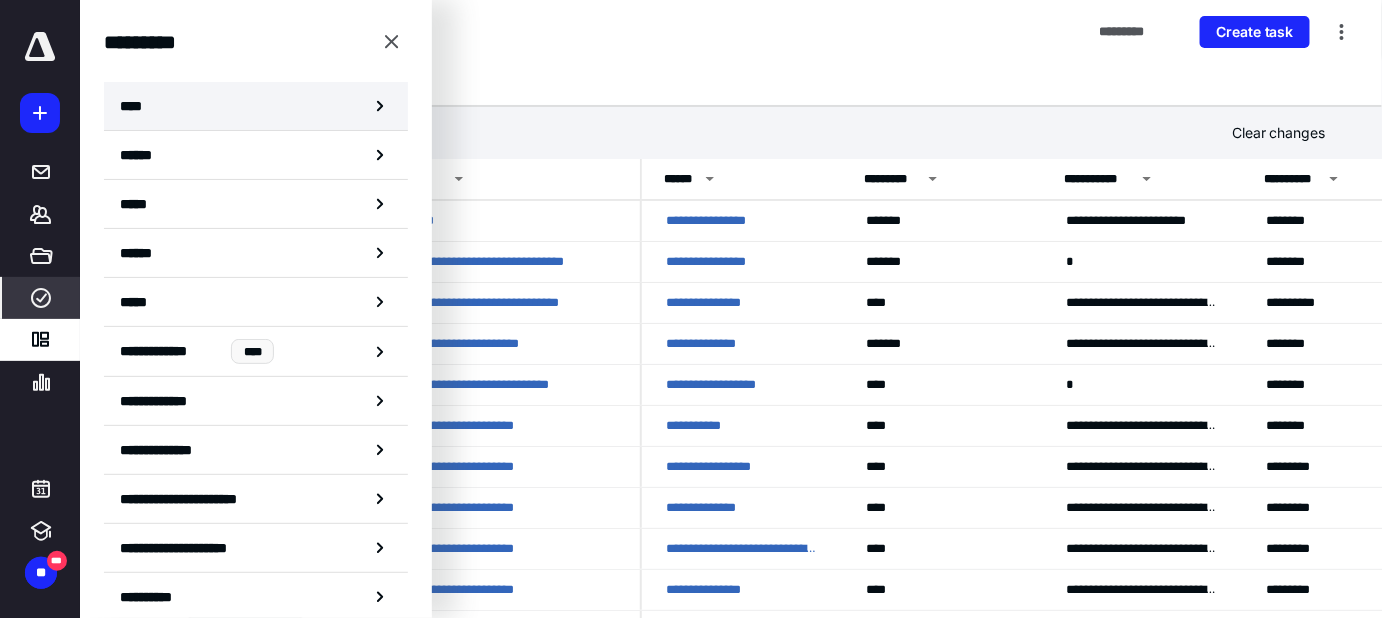 click on "****" at bounding box center [256, 106] 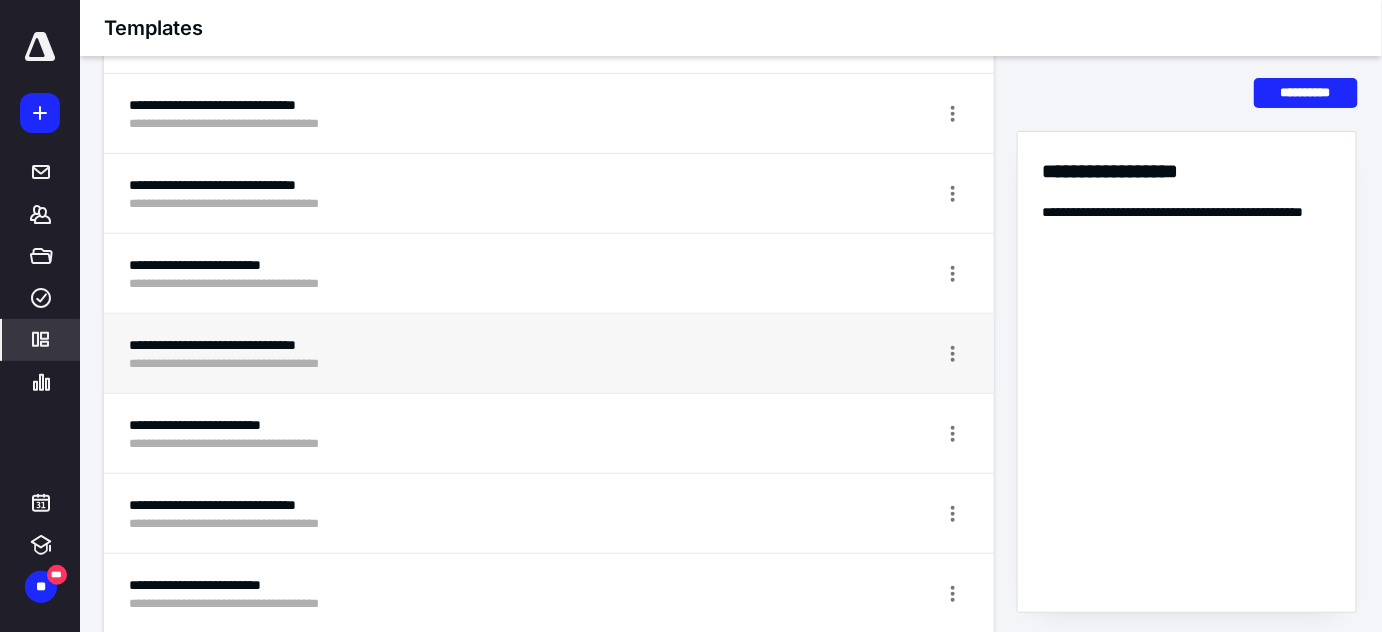 scroll, scrollTop: 272, scrollLeft: 0, axis: vertical 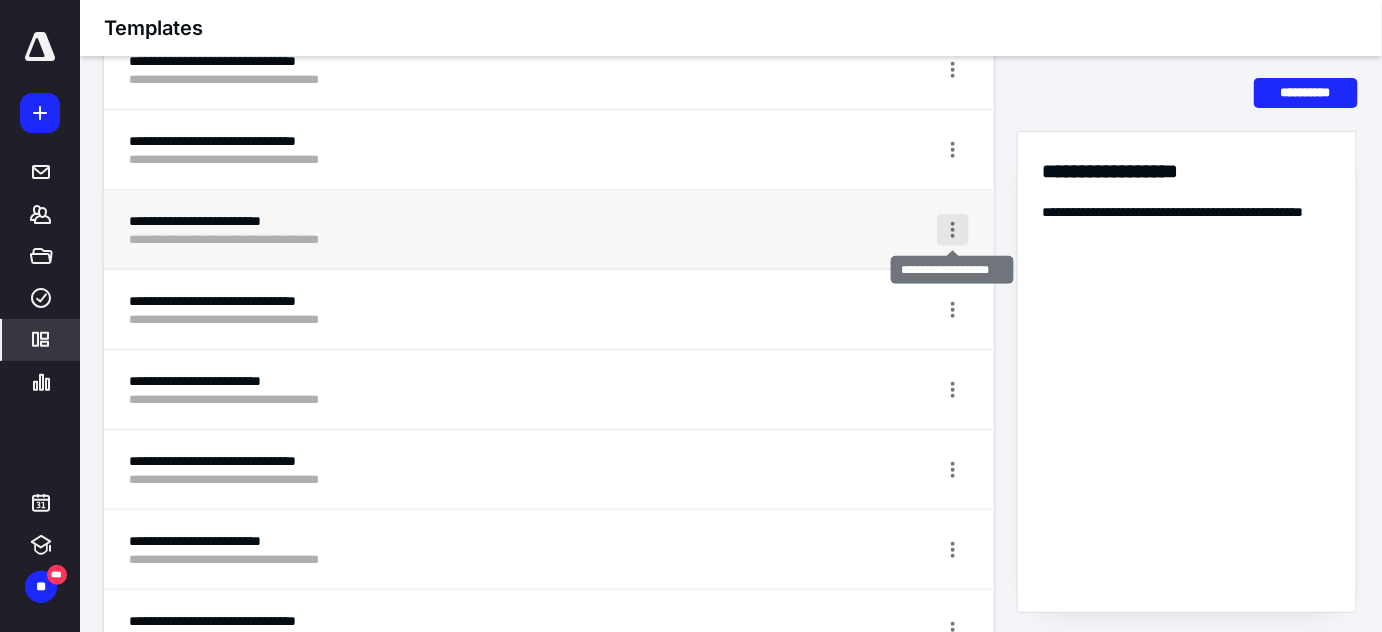 click at bounding box center [953, 230] 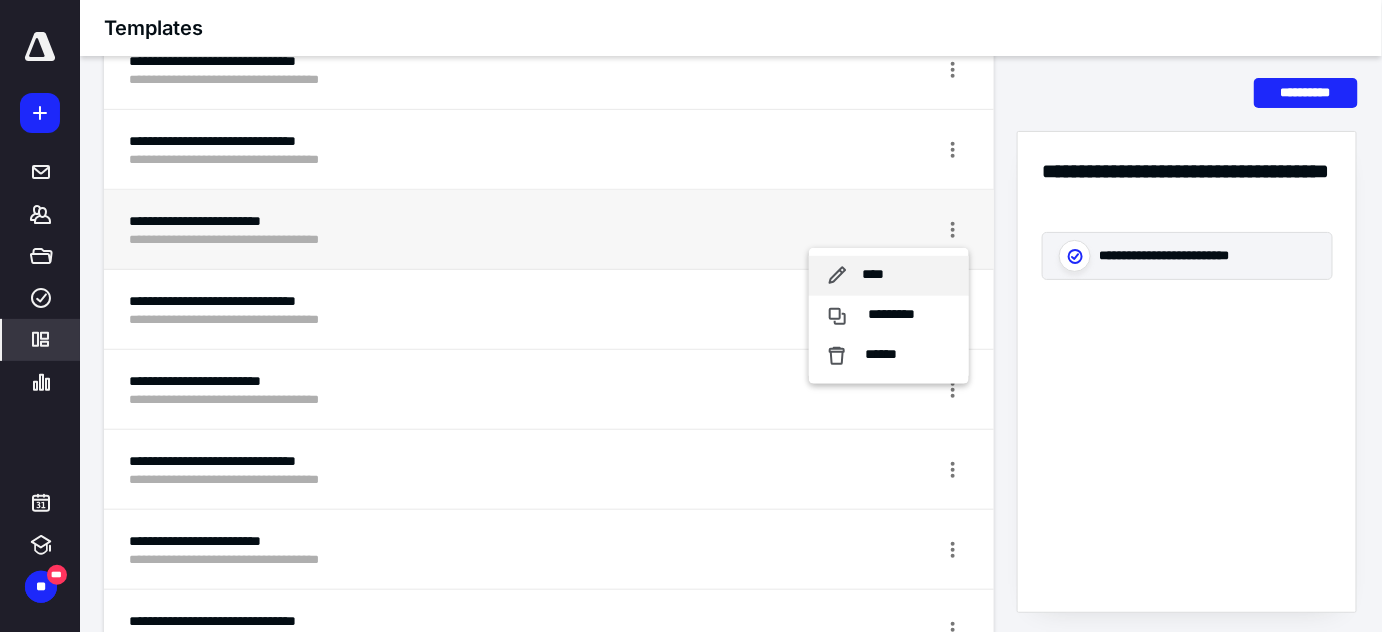 click on "****" at bounding box center (889, 276) 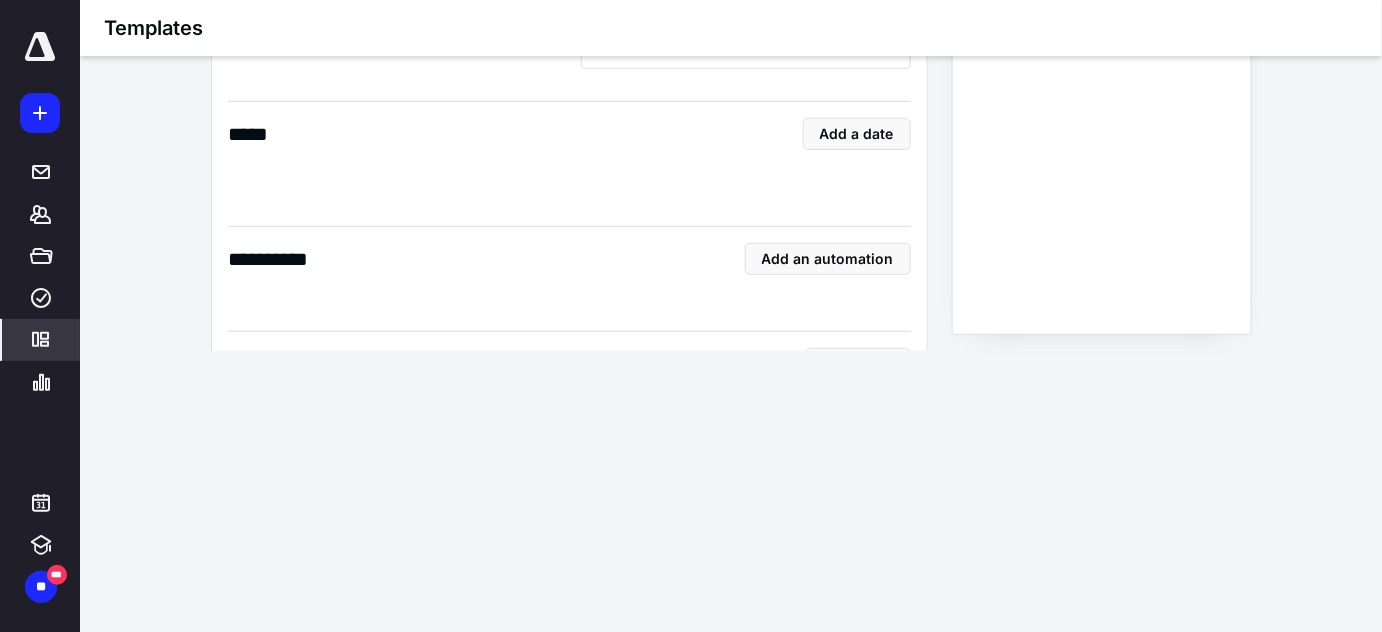 scroll, scrollTop: 15, scrollLeft: 0, axis: vertical 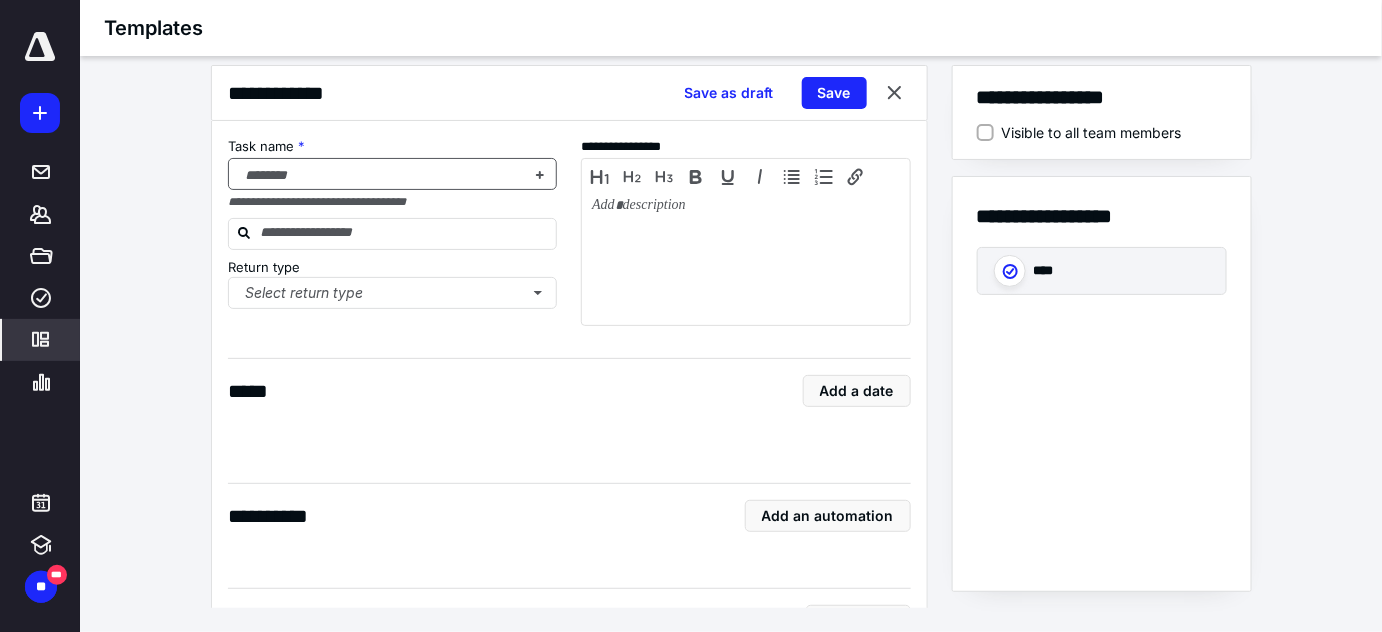 checkbox on "true" 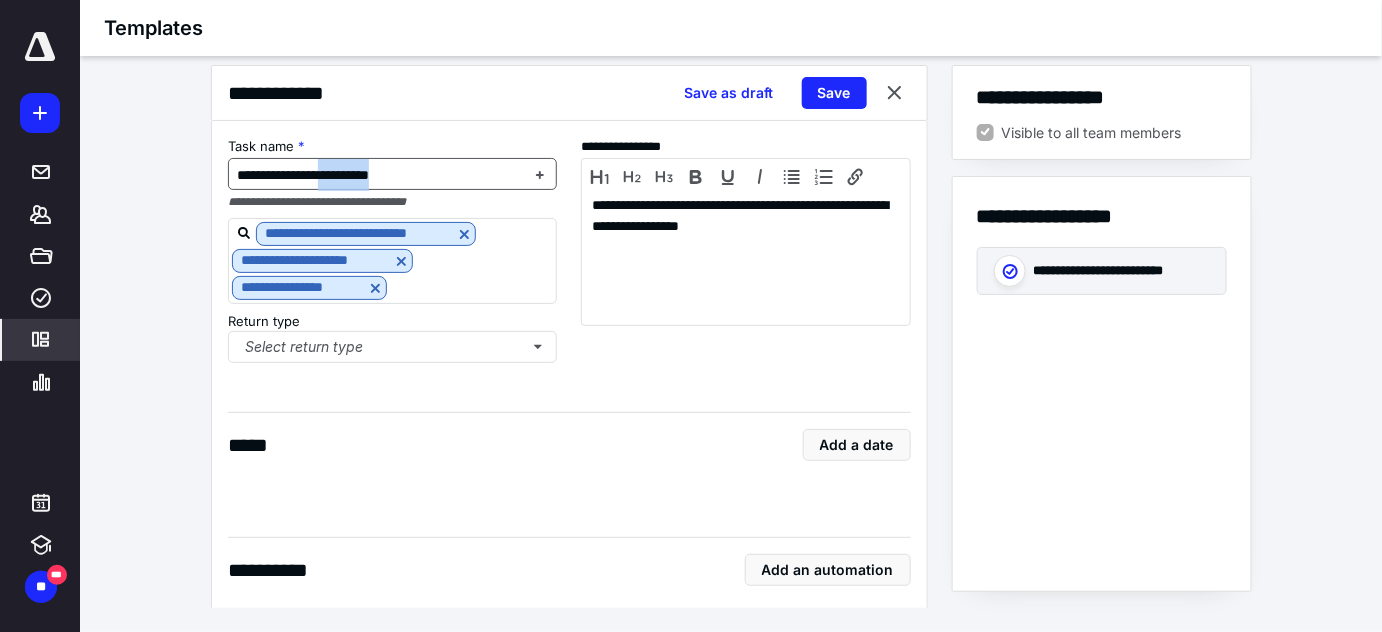 drag, startPoint x: 451, startPoint y: 172, endPoint x: 347, endPoint y: 172, distance: 104 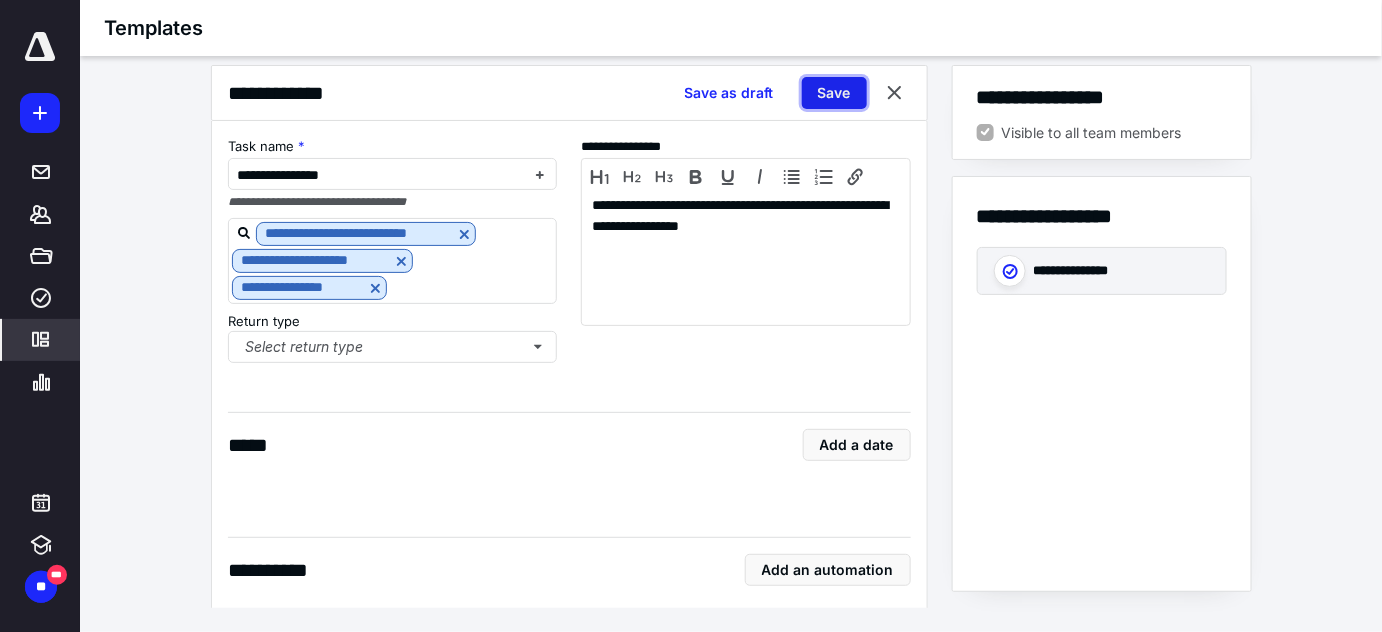 click on "Save" at bounding box center [834, 93] 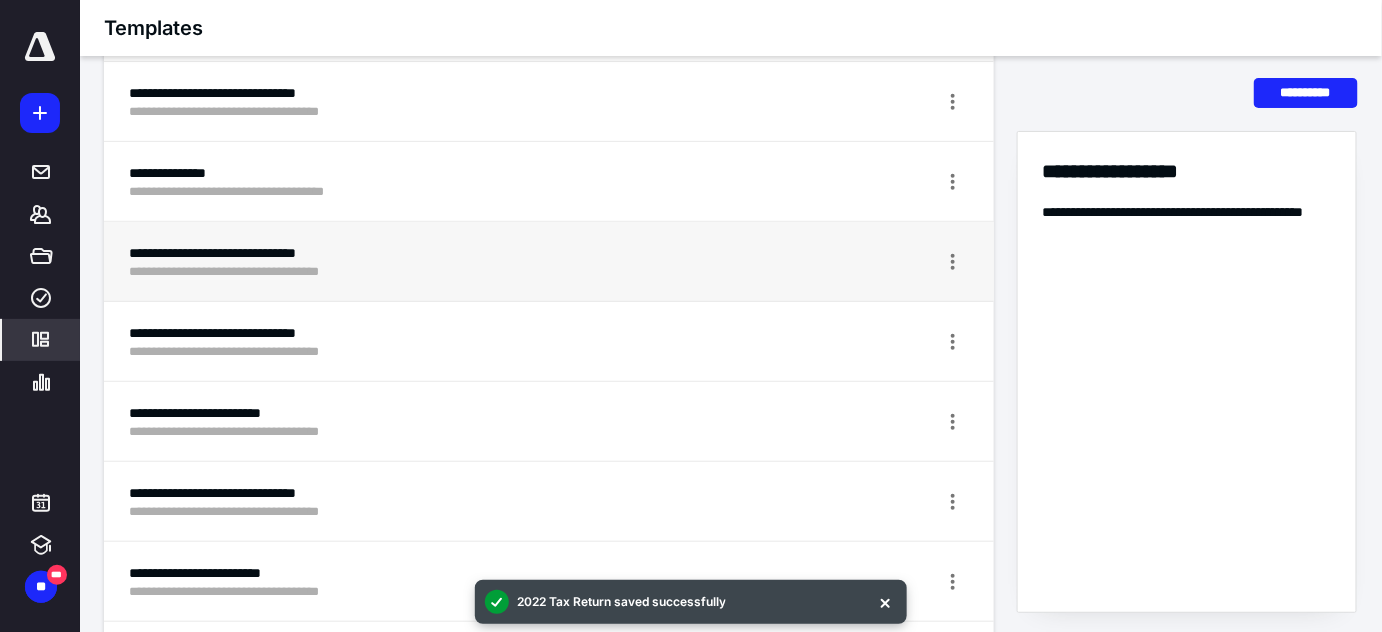 scroll, scrollTop: 272, scrollLeft: 0, axis: vertical 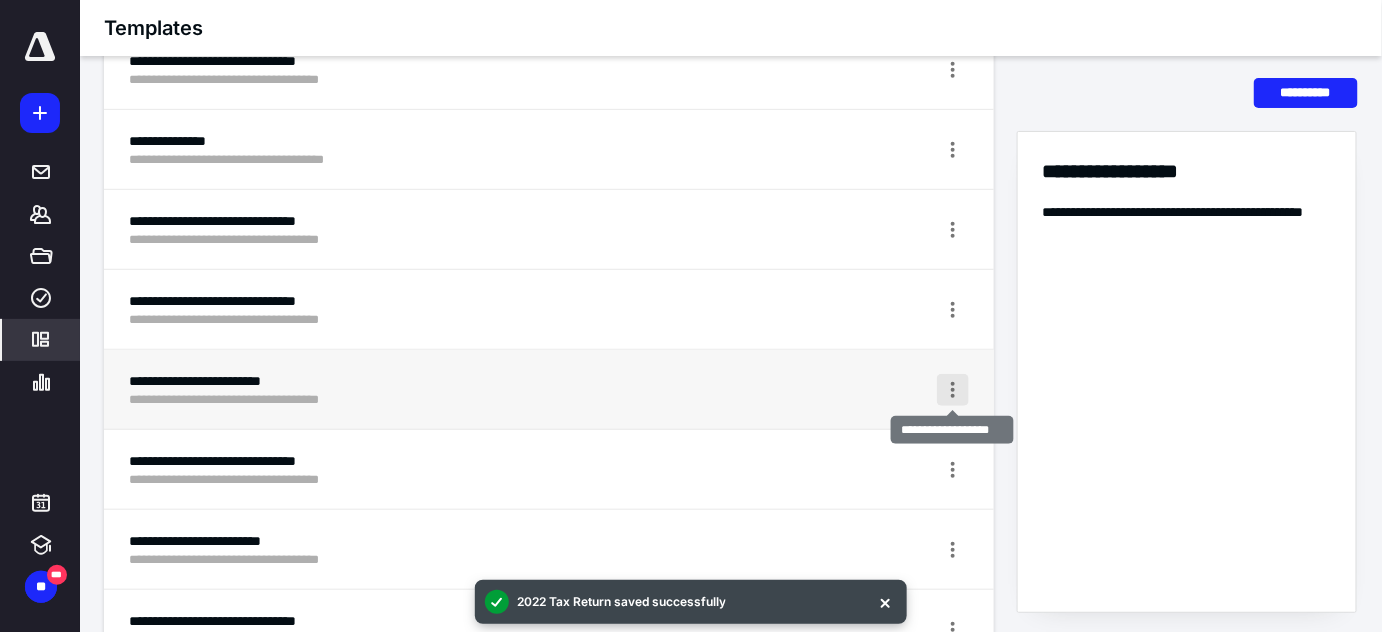 click at bounding box center [953, 390] 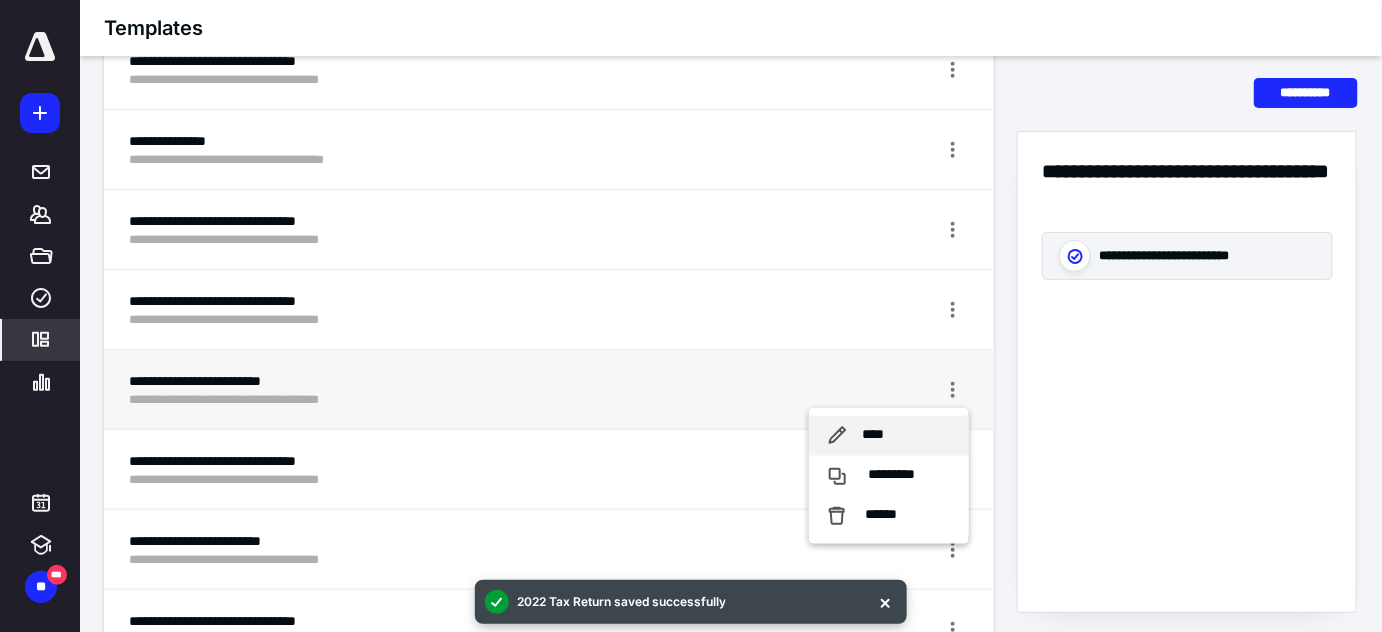 click on "****" at bounding box center [889, 436] 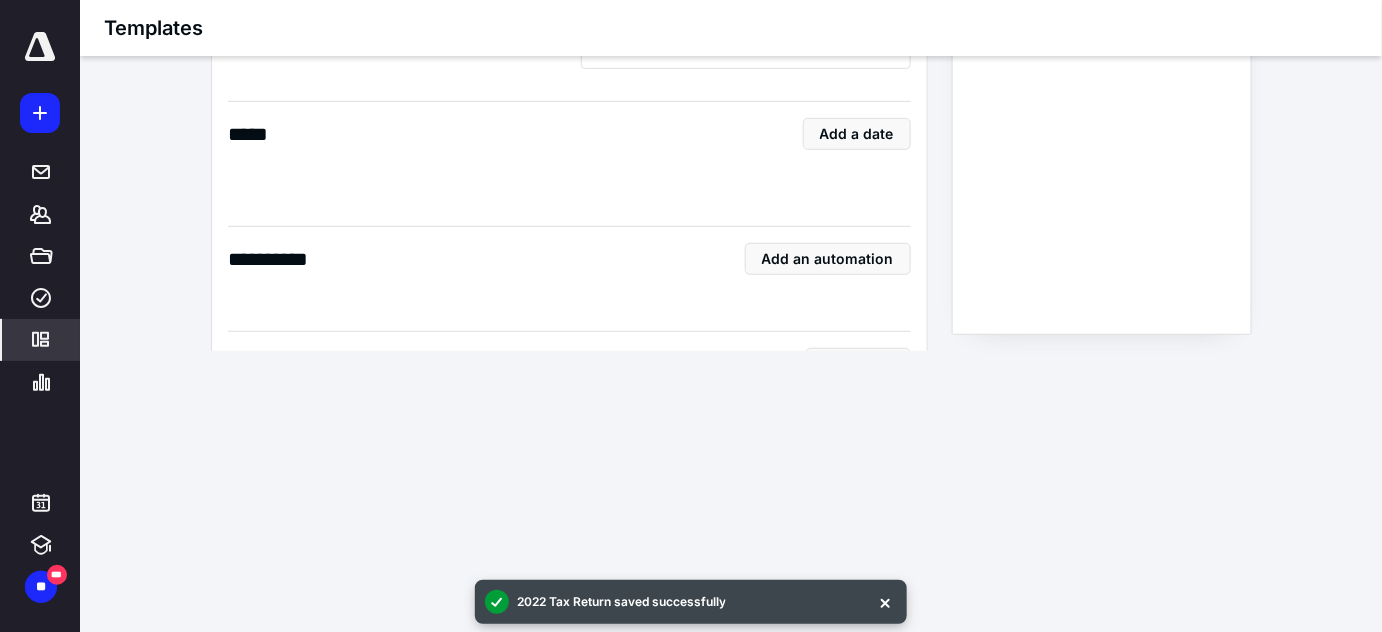 scroll, scrollTop: 15, scrollLeft: 0, axis: vertical 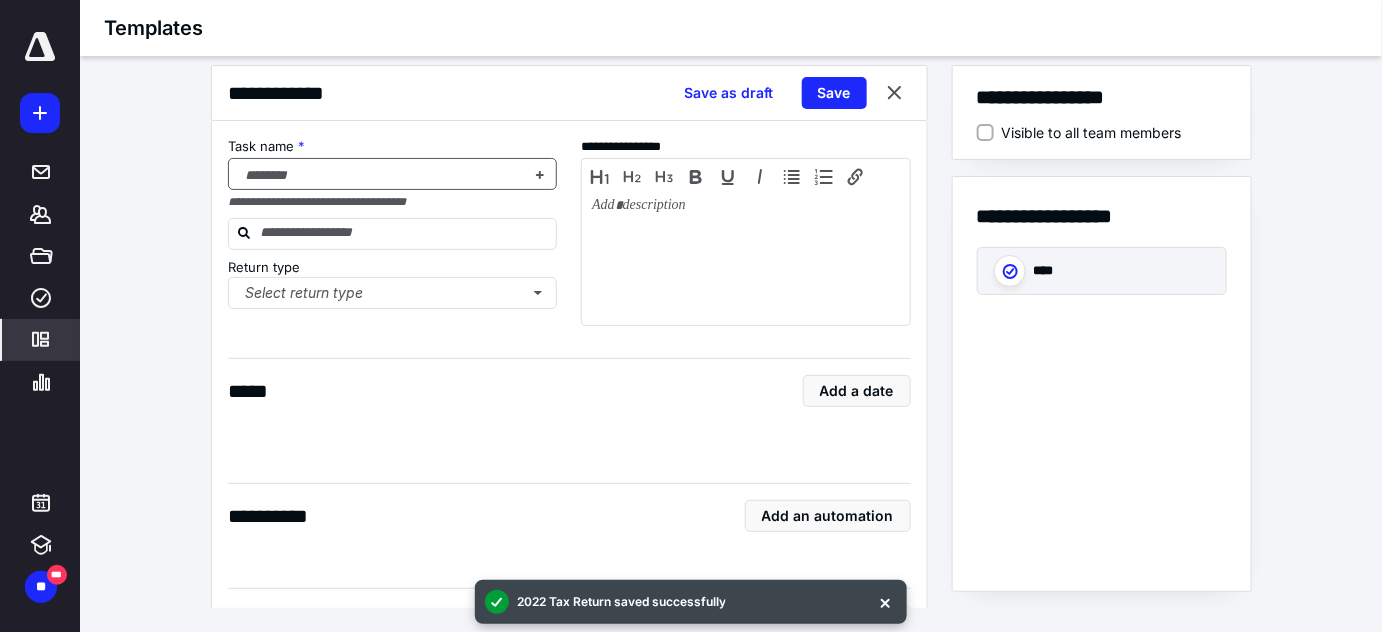checkbox on "true" 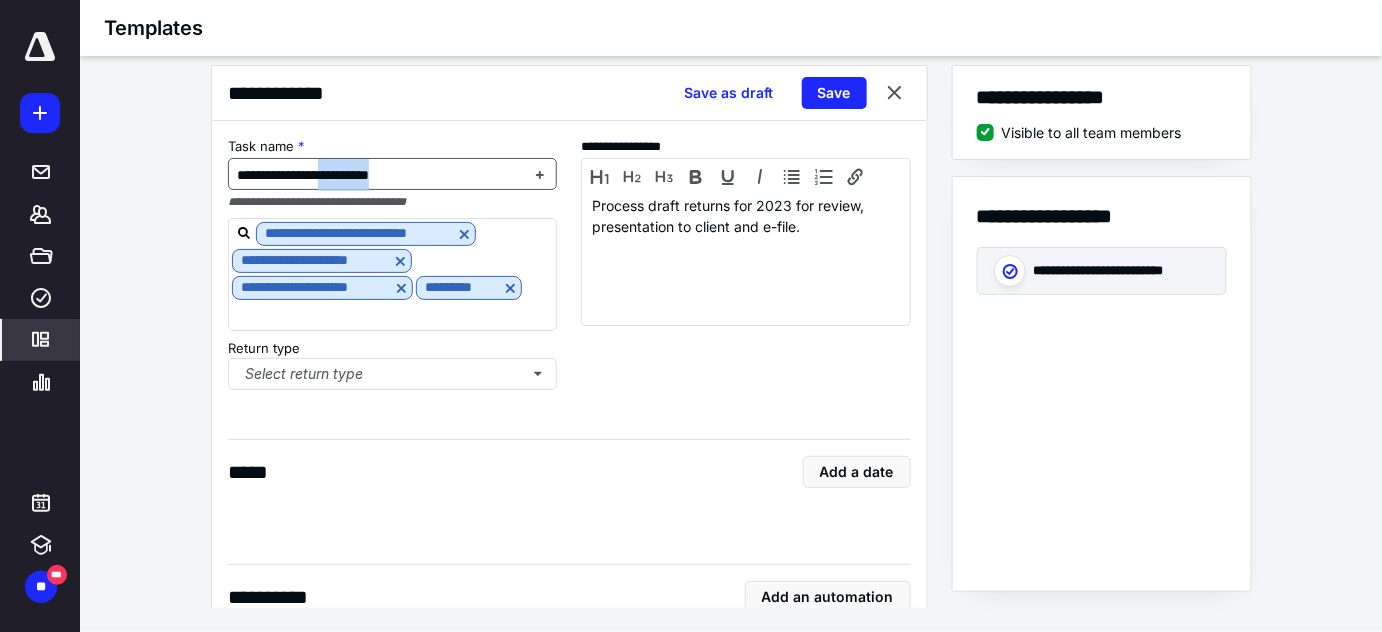drag, startPoint x: 445, startPoint y: 173, endPoint x: 353, endPoint y: 173, distance: 92 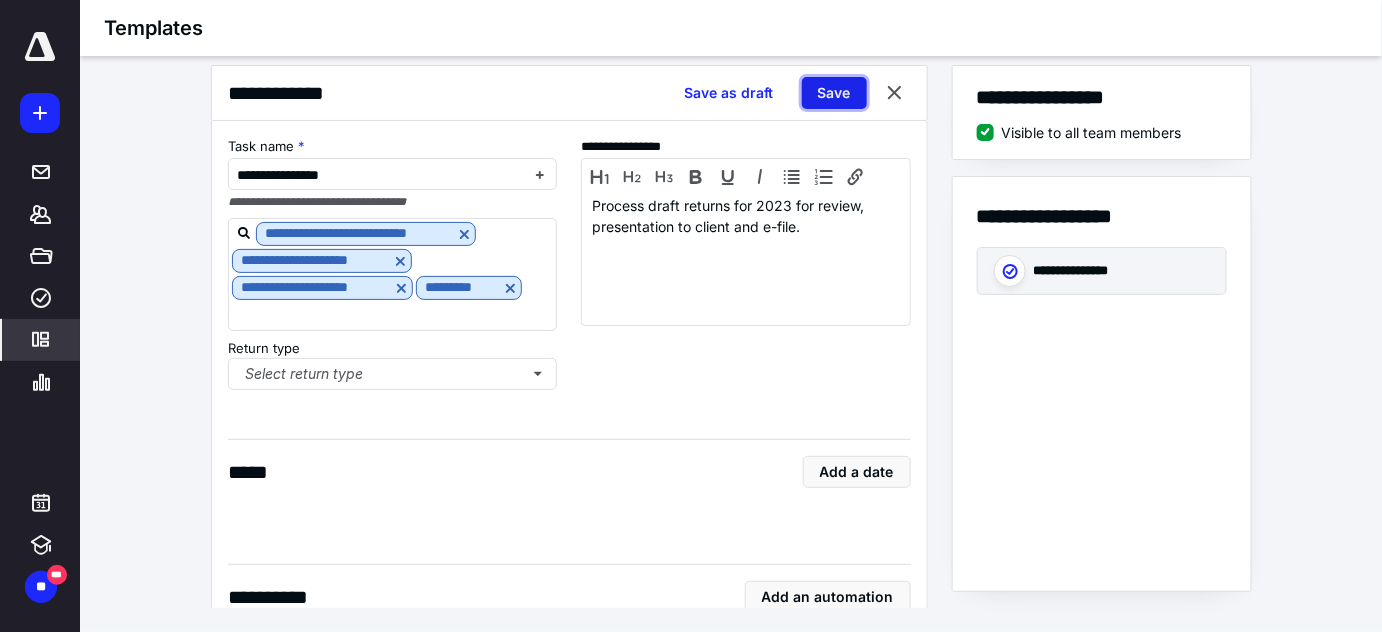 click on "Save" at bounding box center [834, 93] 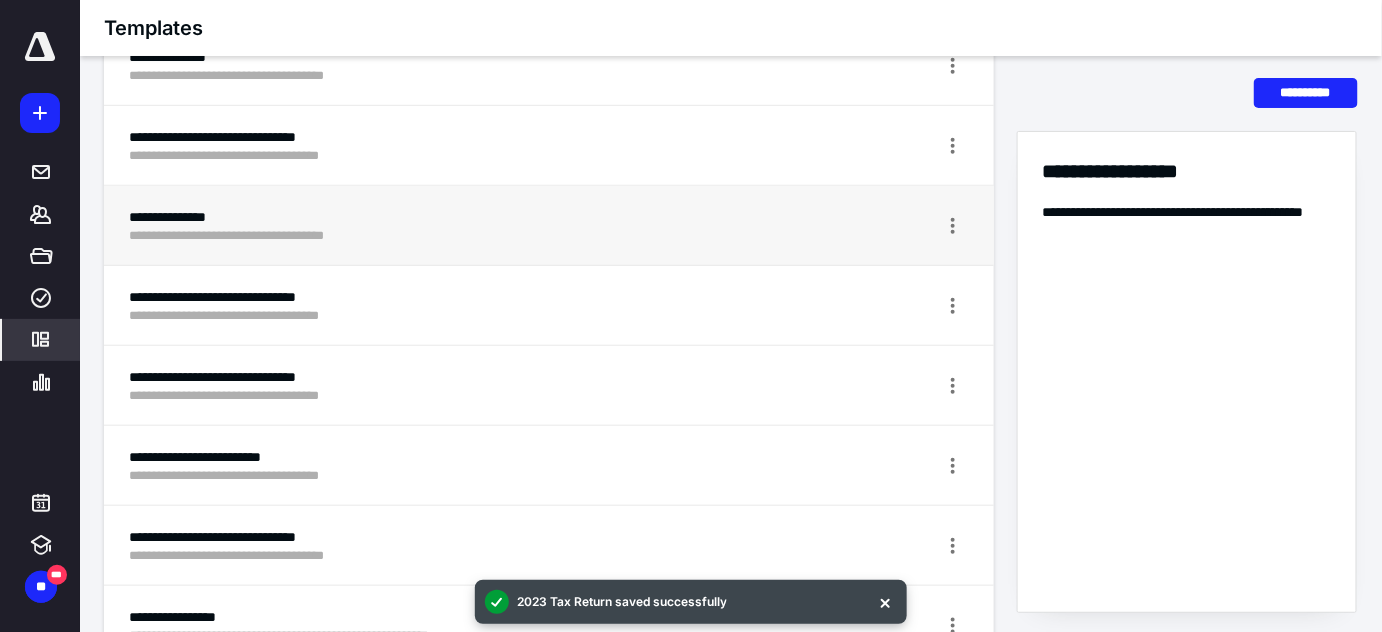 scroll, scrollTop: 454, scrollLeft: 0, axis: vertical 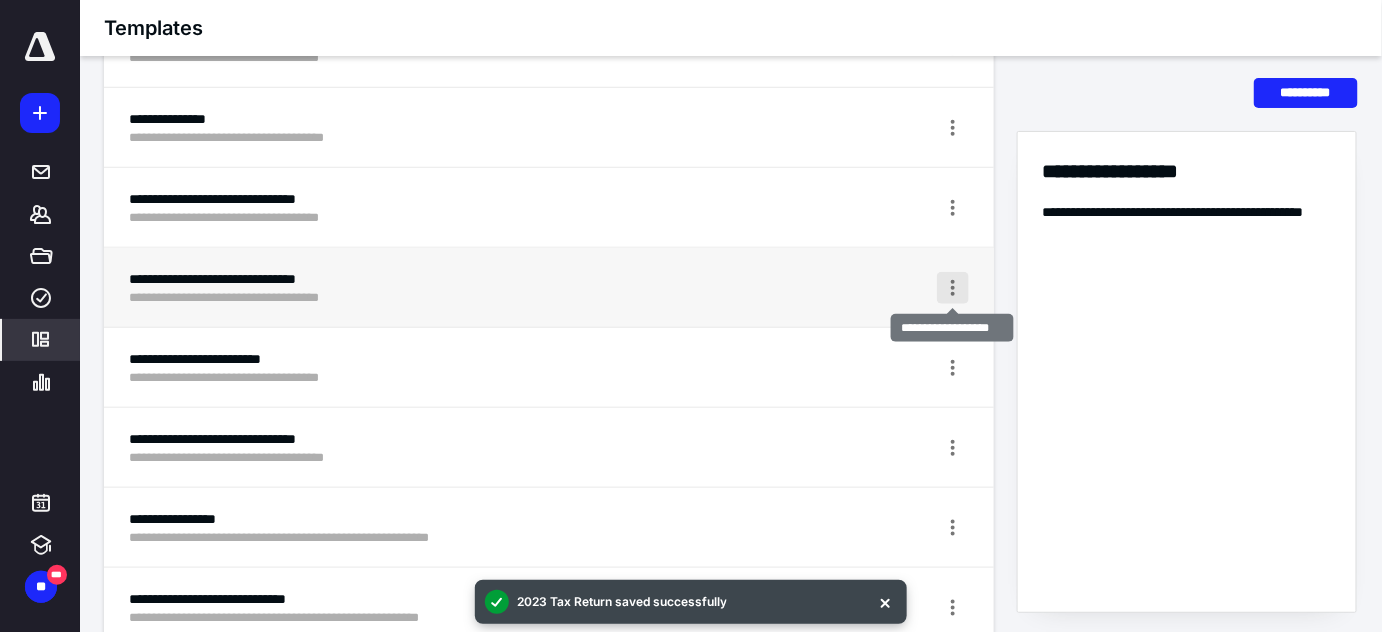 click at bounding box center [953, 288] 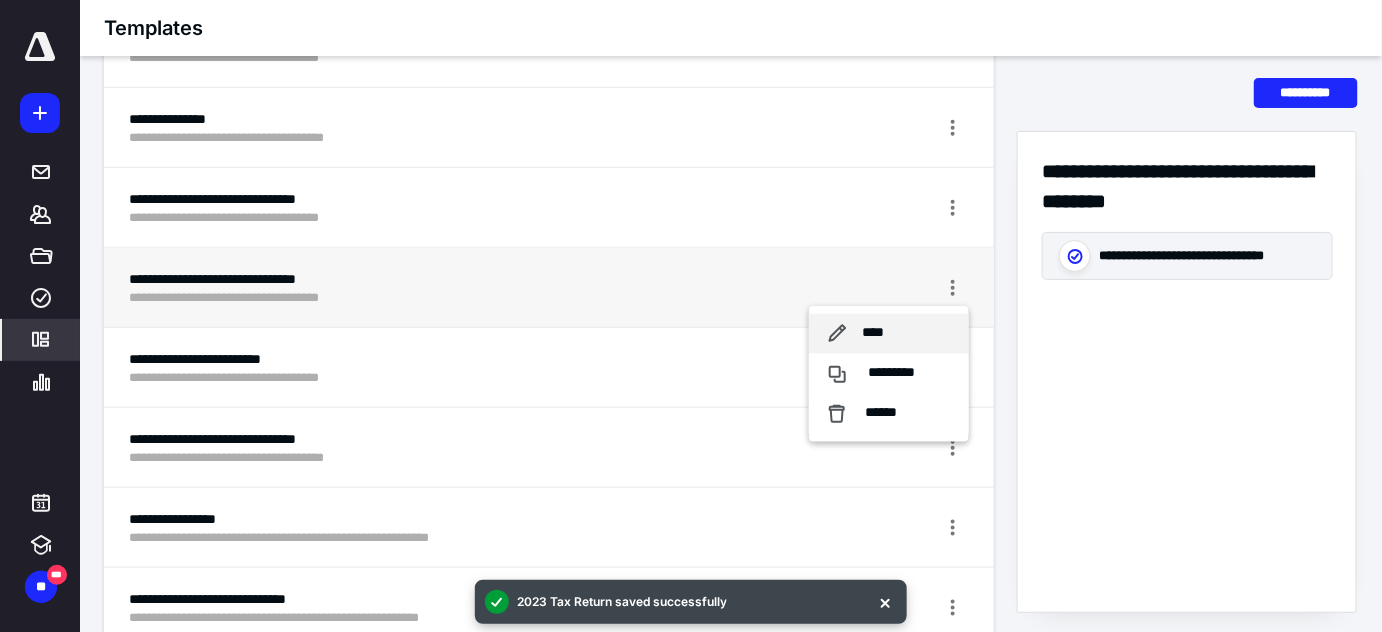 click on "****" at bounding box center (889, 334) 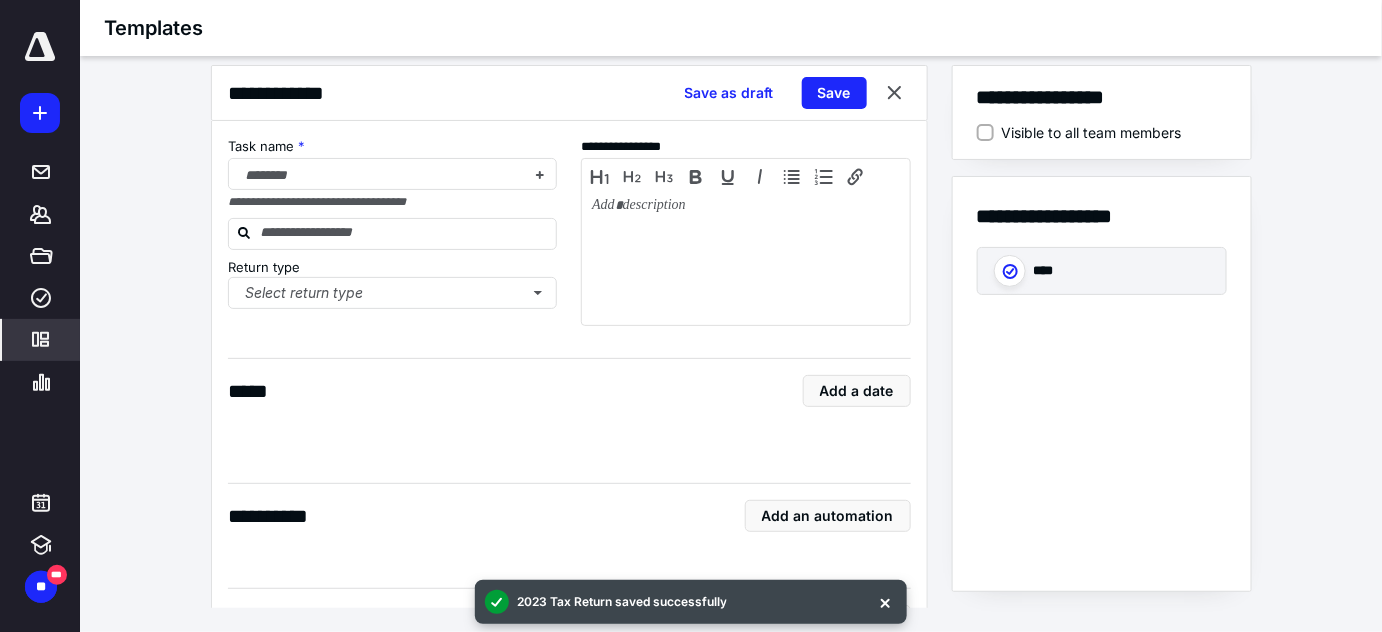 scroll, scrollTop: 15, scrollLeft: 0, axis: vertical 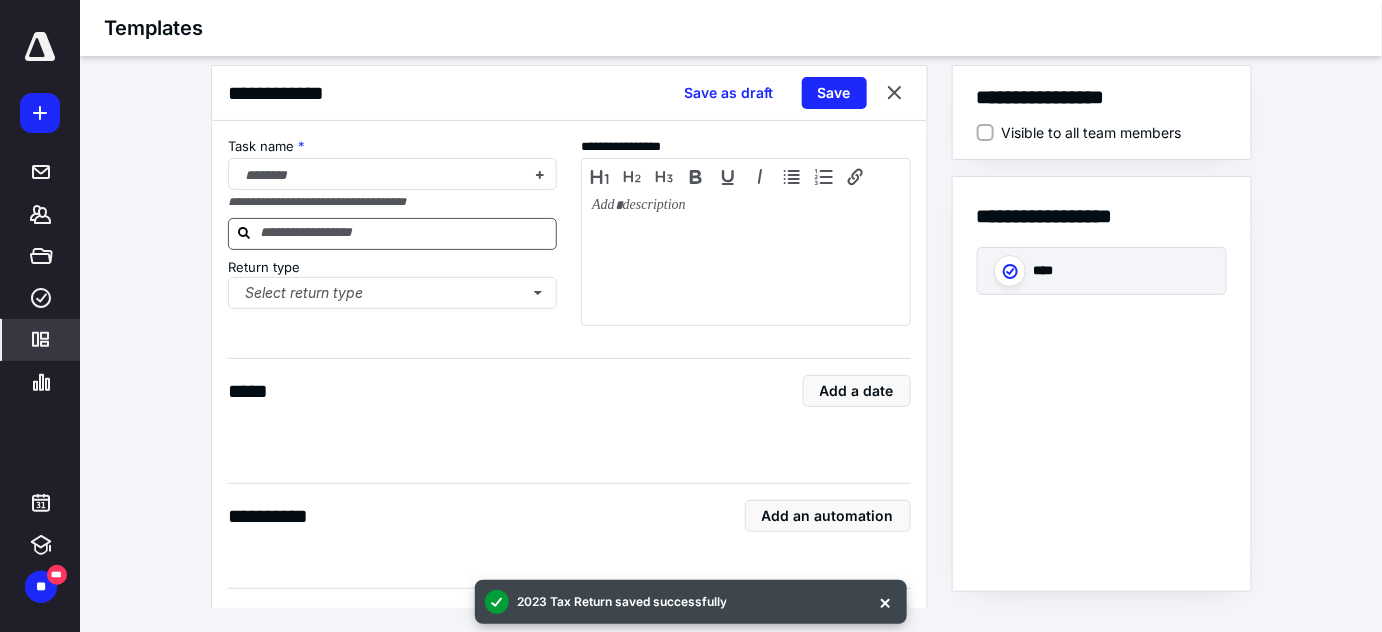 checkbox on "true" 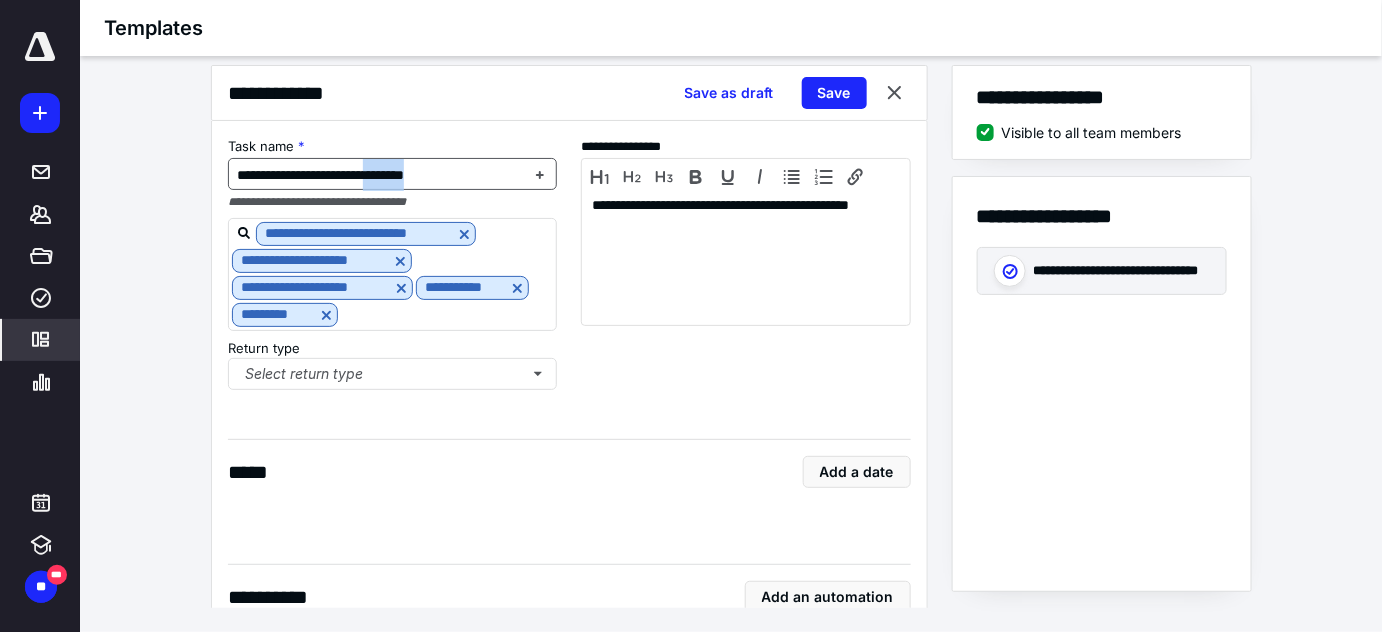 drag, startPoint x: 434, startPoint y: 176, endPoint x: 392, endPoint y: 171, distance: 42.296574 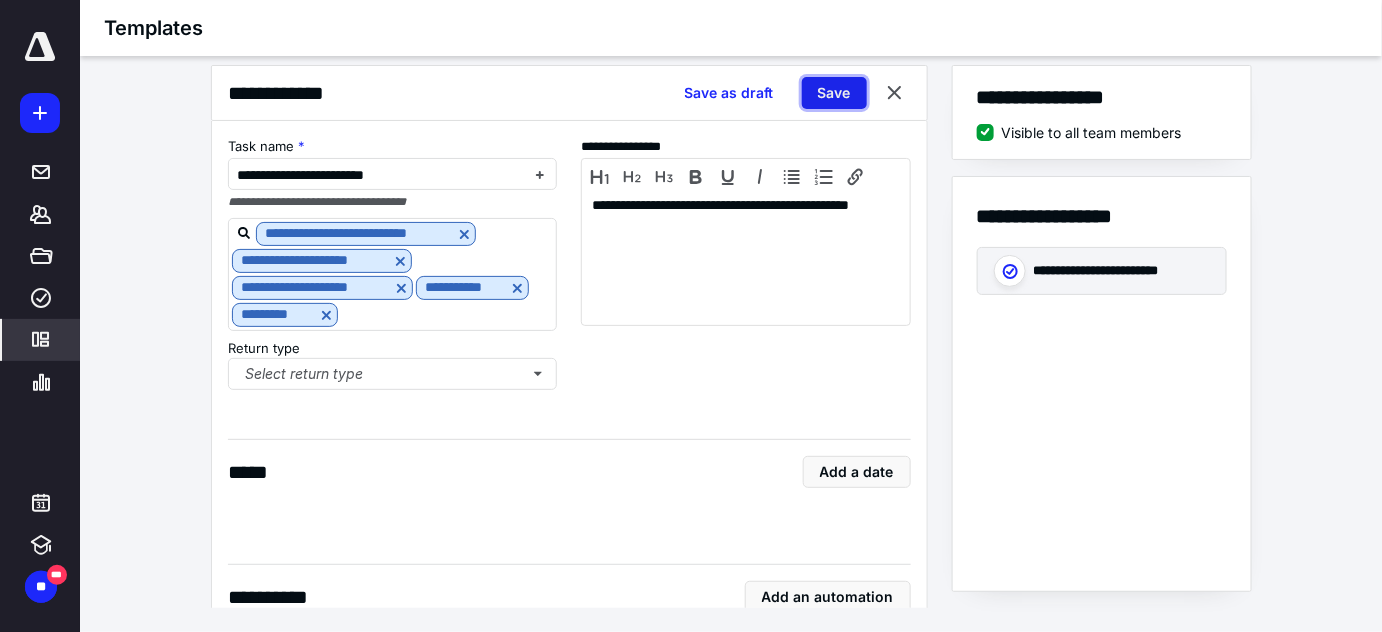 click on "Save" at bounding box center (834, 93) 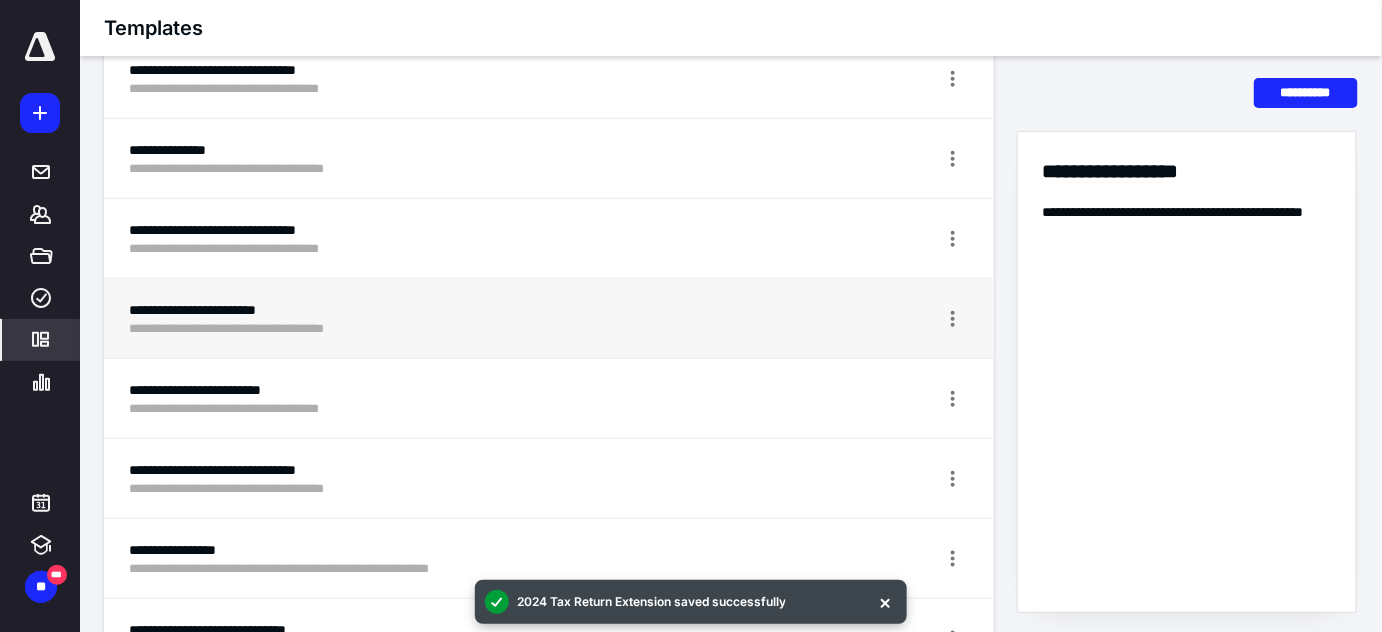 scroll, scrollTop: 454, scrollLeft: 0, axis: vertical 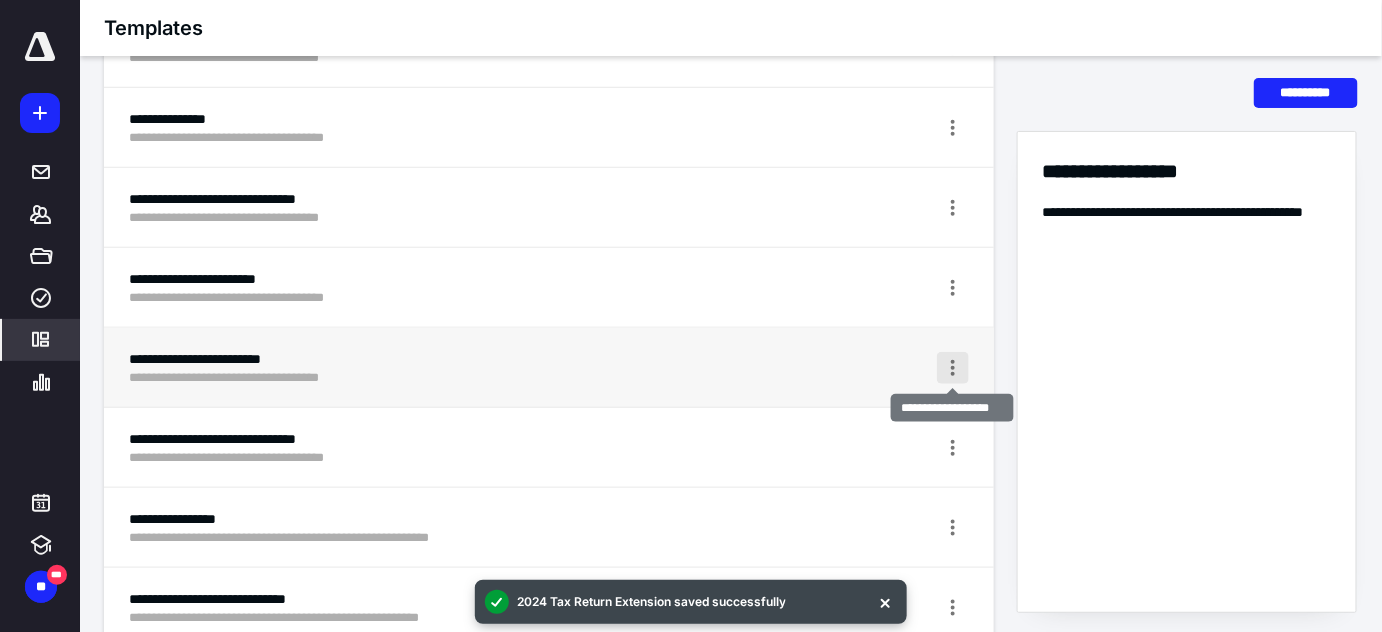 click at bounding box center (953, 368) 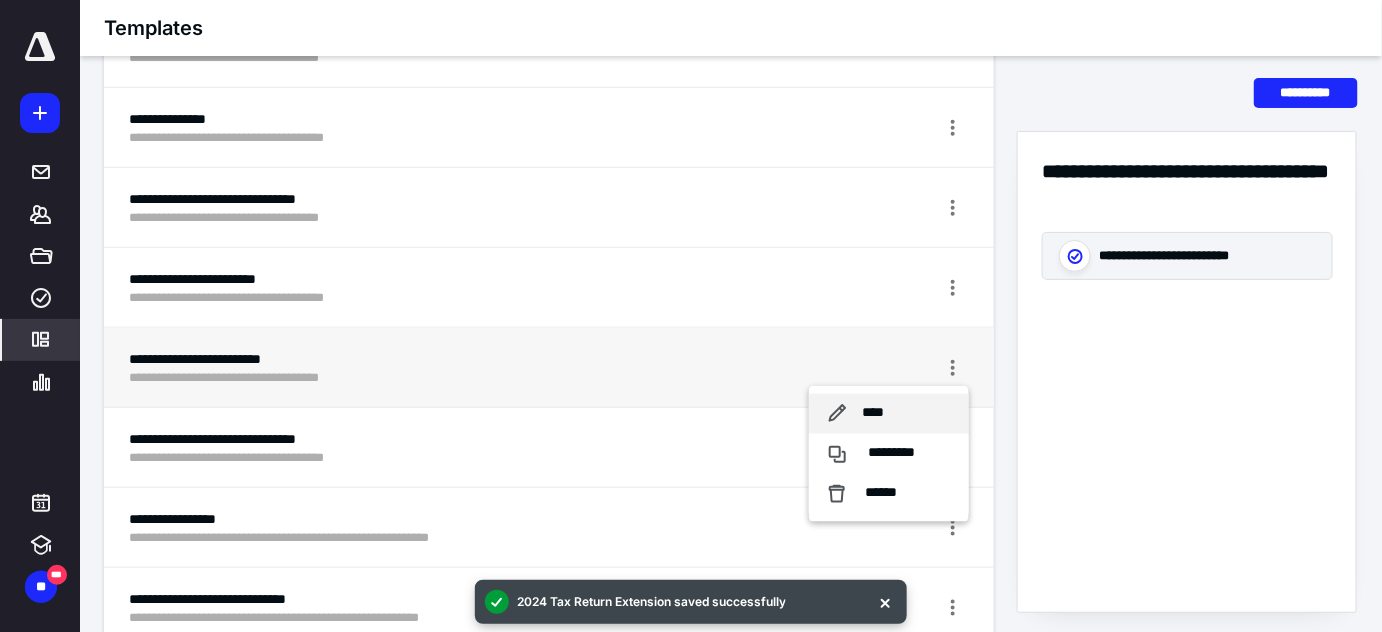 click on "****" at bounding box center (873, 413) 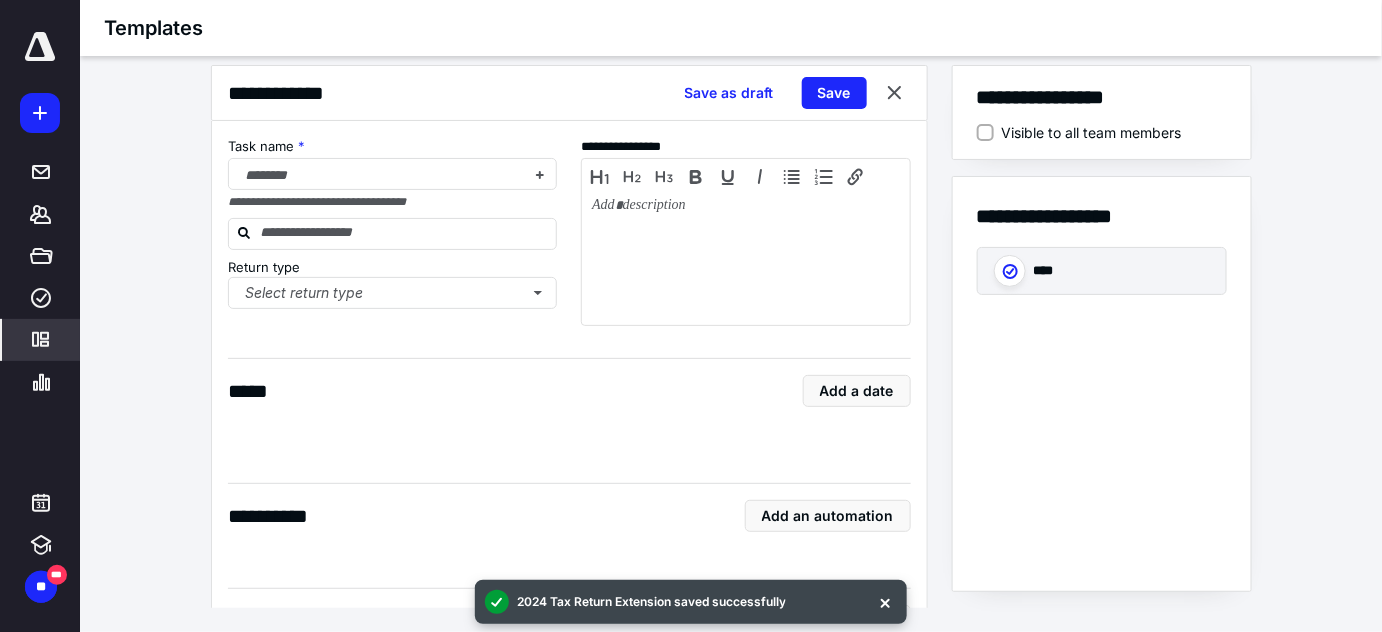 scroll, scrollTop: 15, scrollLeft: 0, axis: vertical 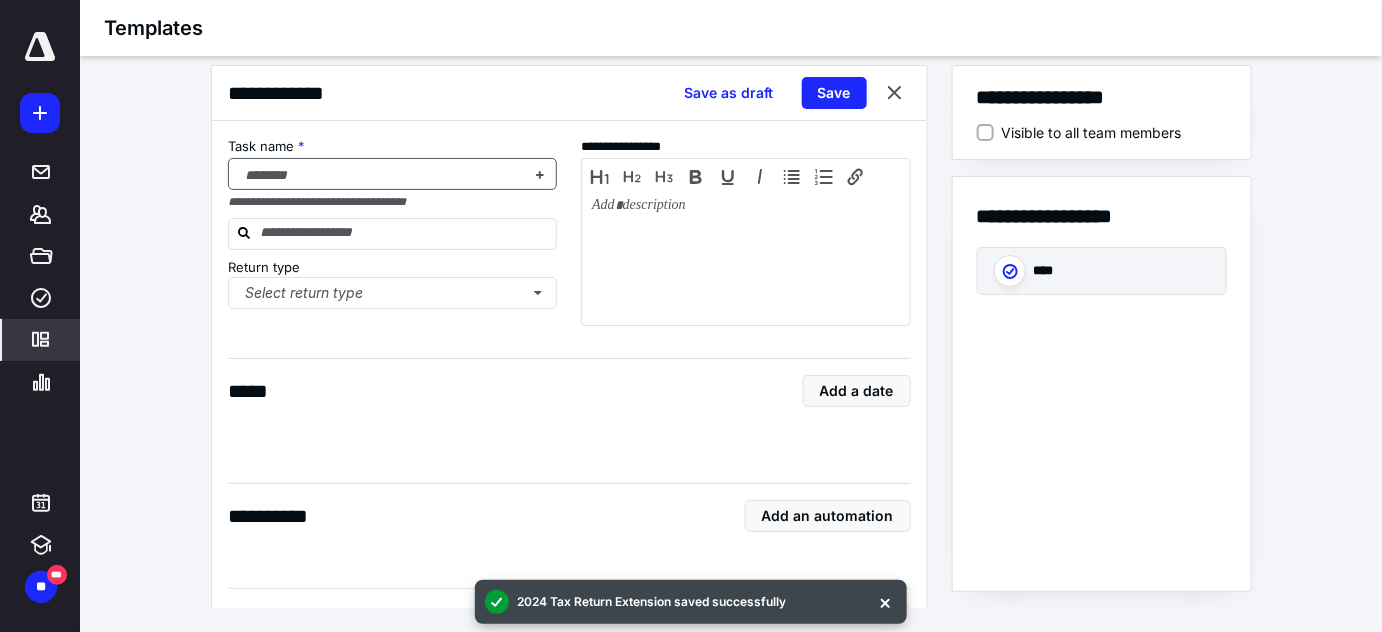 checkbox on "true" 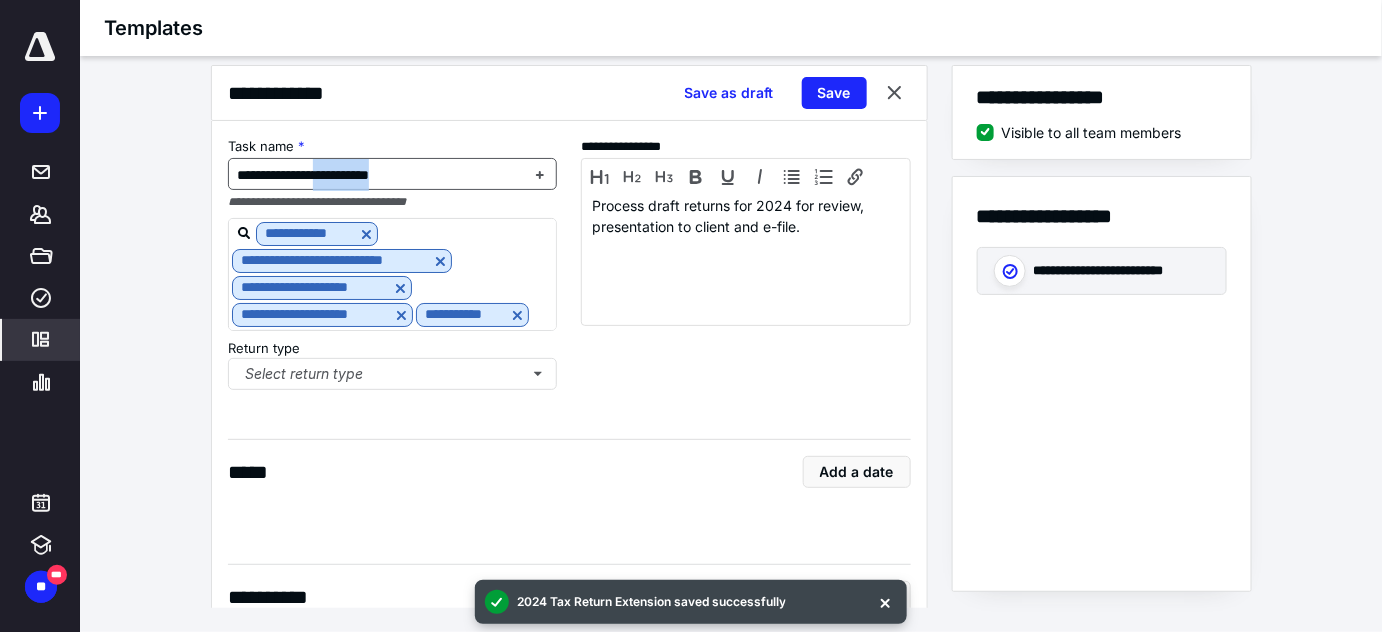 drag, startPoint x: 472, startPoint y: 173, endPoint x: 345, endPoint y: 175, distance: 127.01575 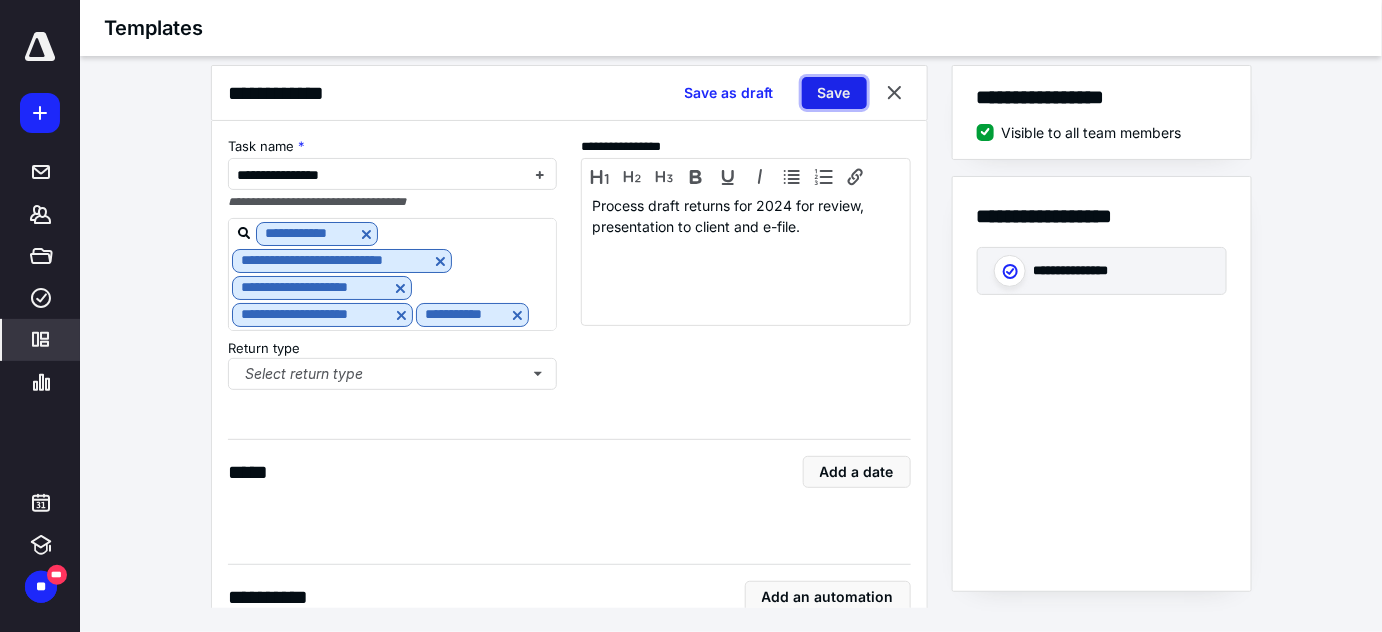 click on "Save" at bounding box center [834, 93] 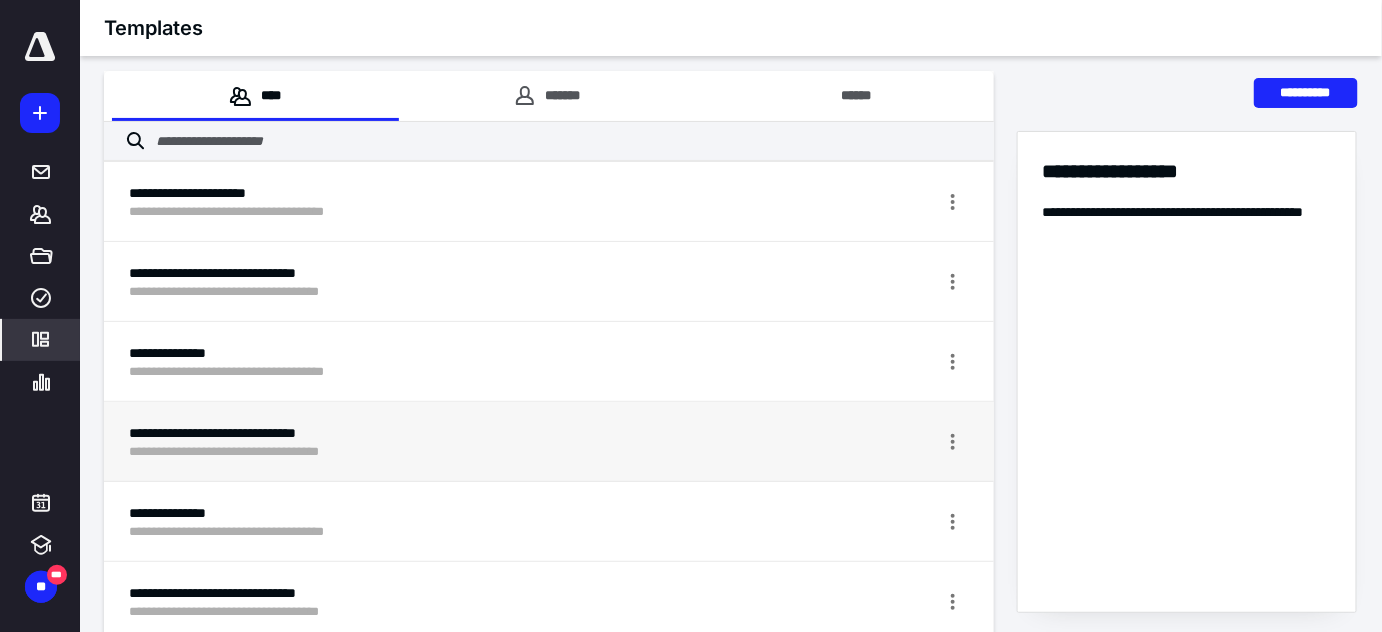 scroll, scrollTop: 0, scrollLeft: 0, axis: both 